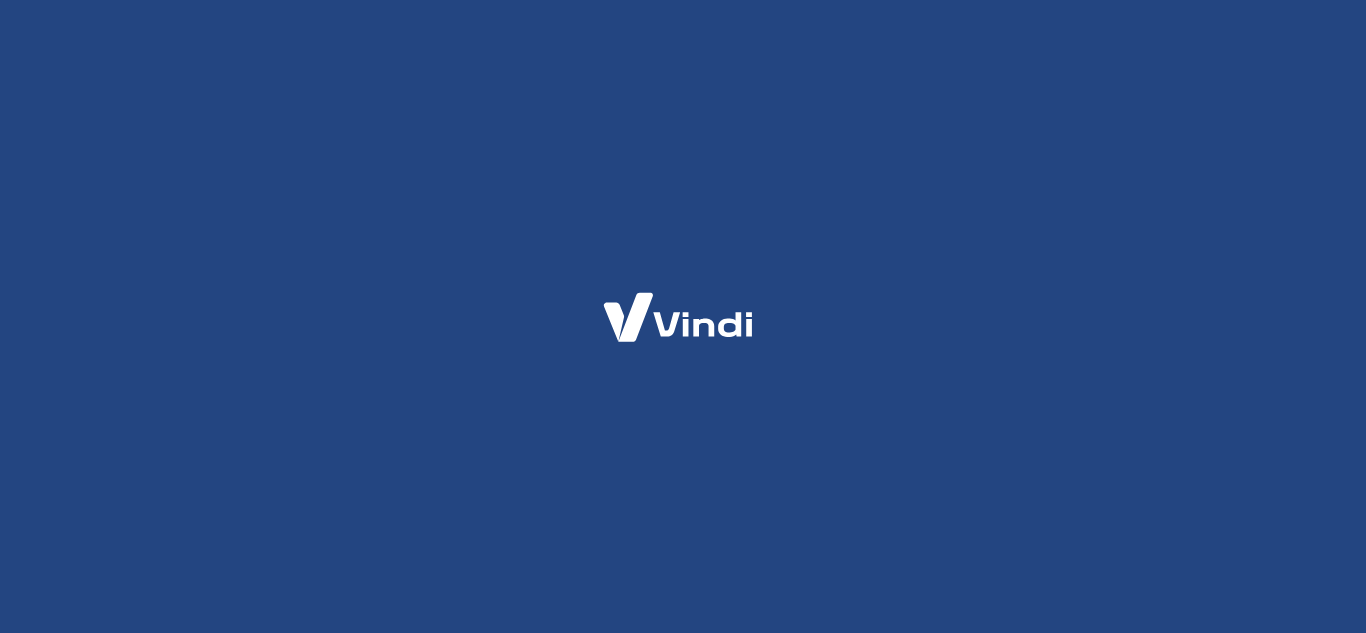 scroll, scrollTop: 0, scrollLeft: 0, axis: both 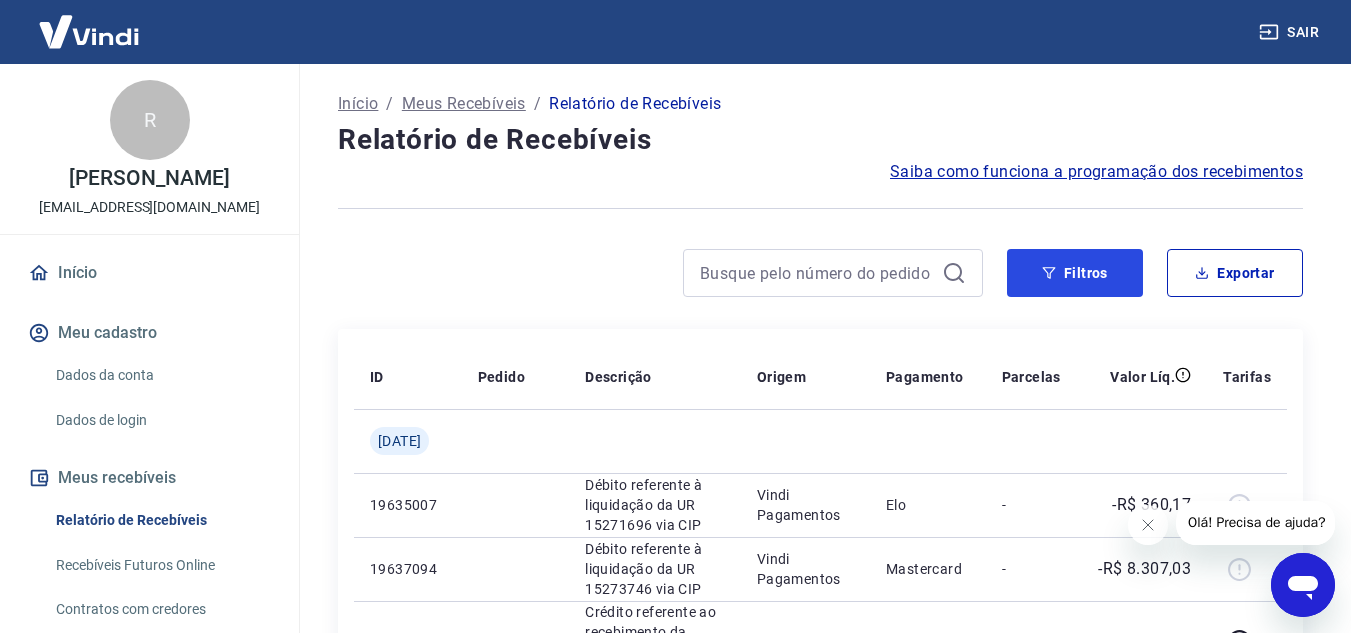 drag, startPoint x: 1053, startPoint y: 272, endPoint x: 1041, endPoint y: 312, distance: 41.761227 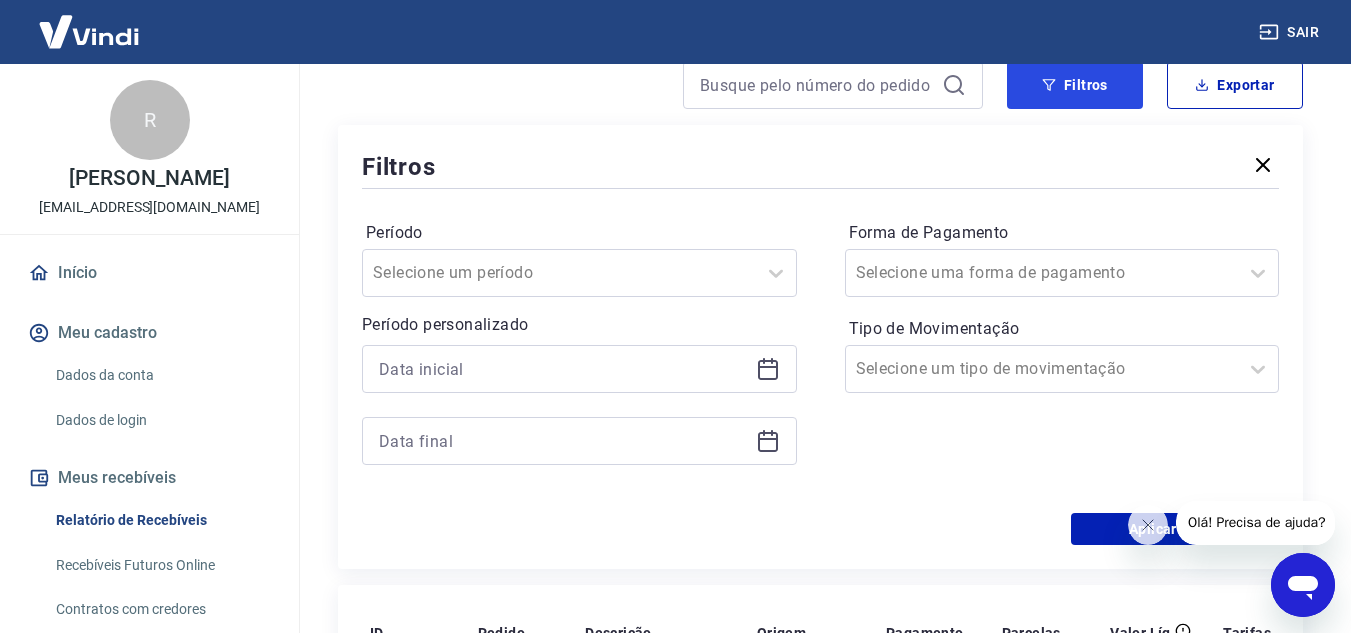 scroll, scrollTop: 200, scrollLeft: 0, axis: vertical 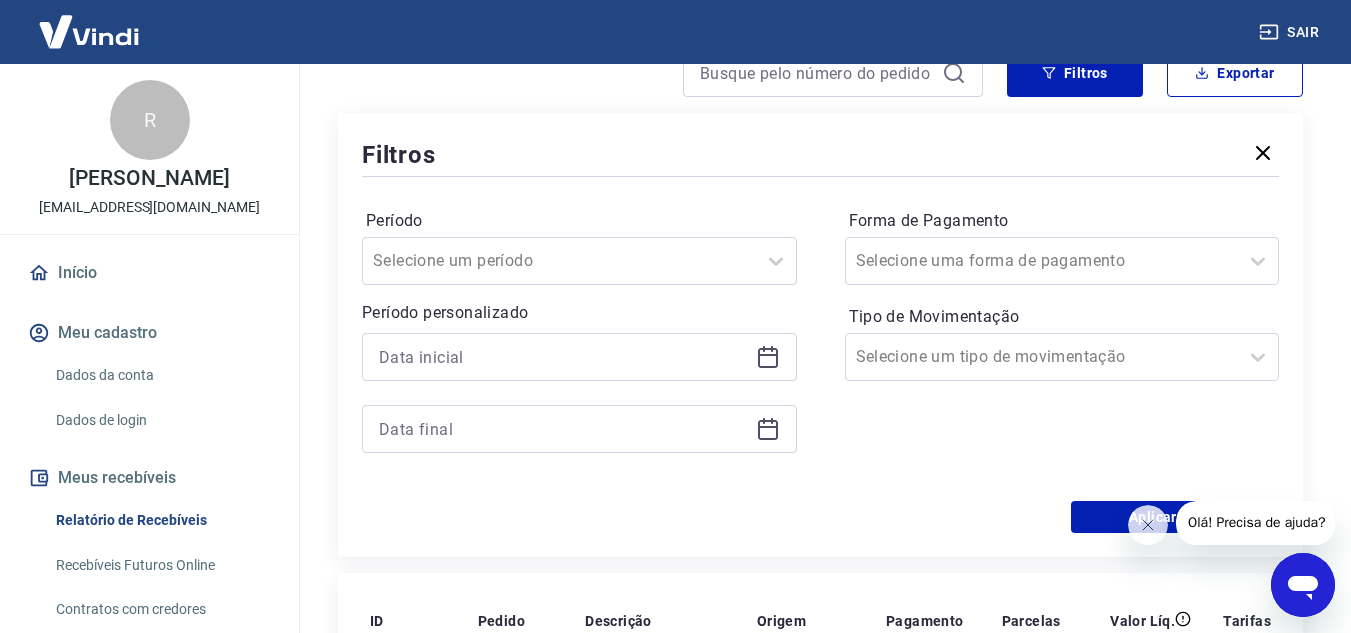 click 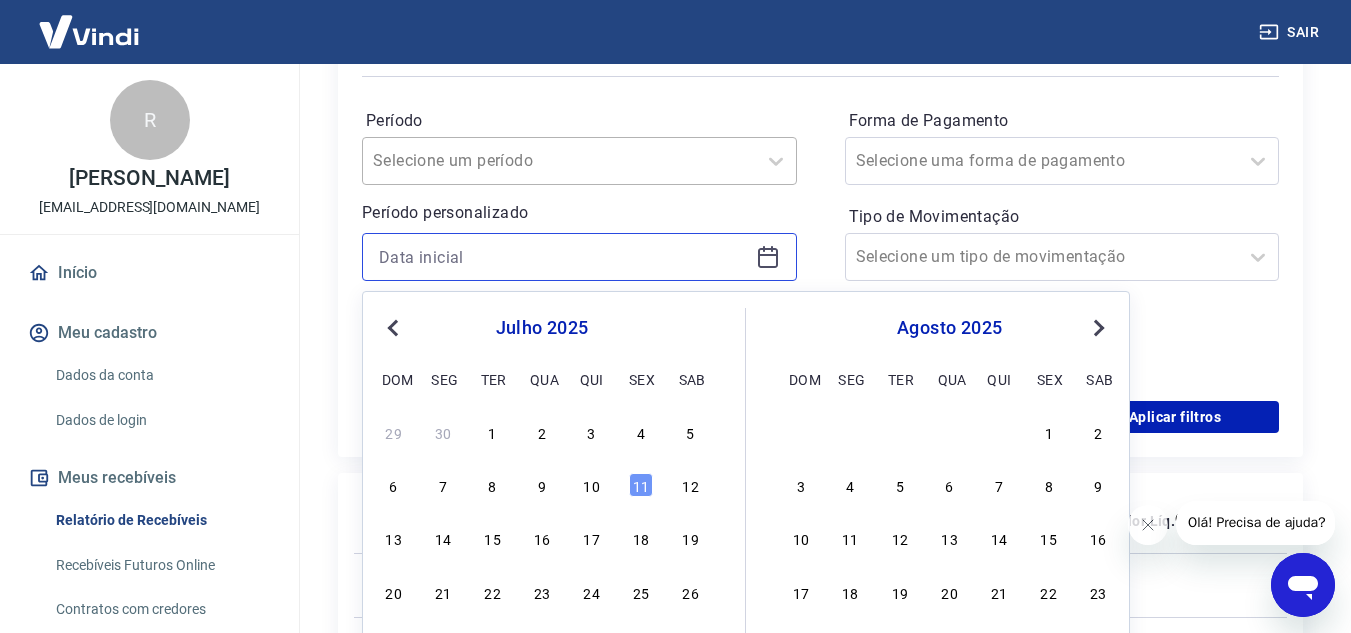 scroll, scrollTop: 400, scrollLeft: 0, axis: vertical 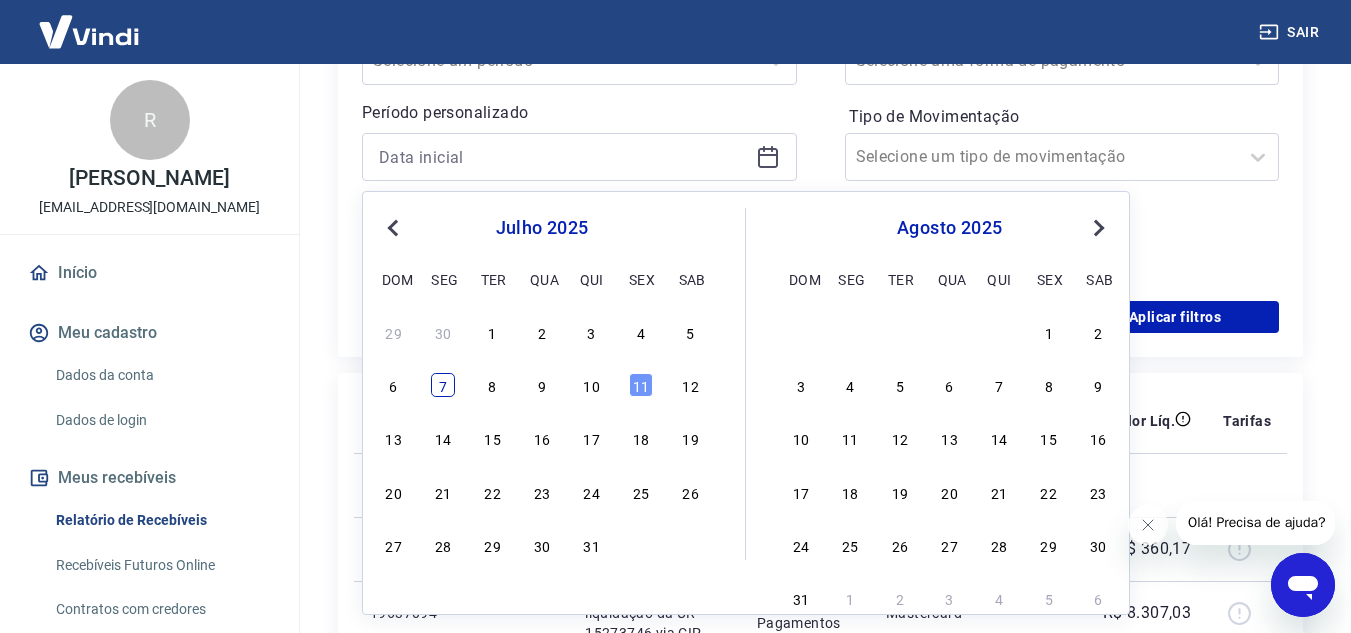 click on "7" at bounding box center [443, 385] 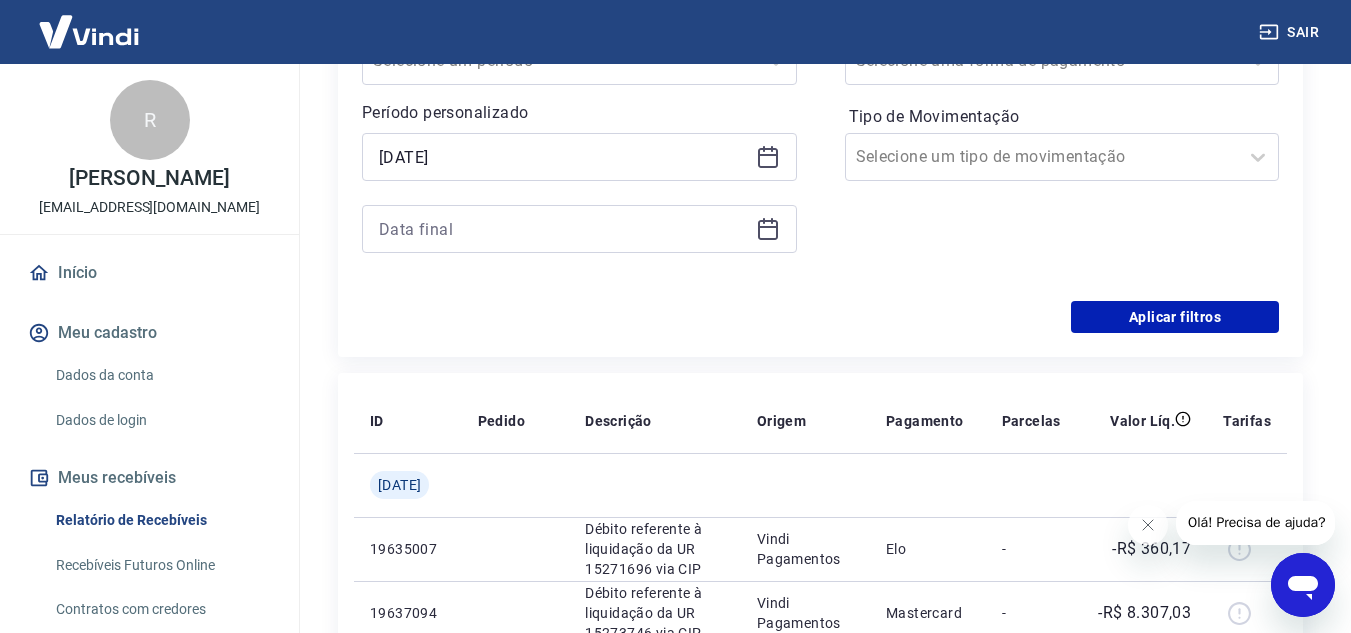 click at bounding box center (579, 229) 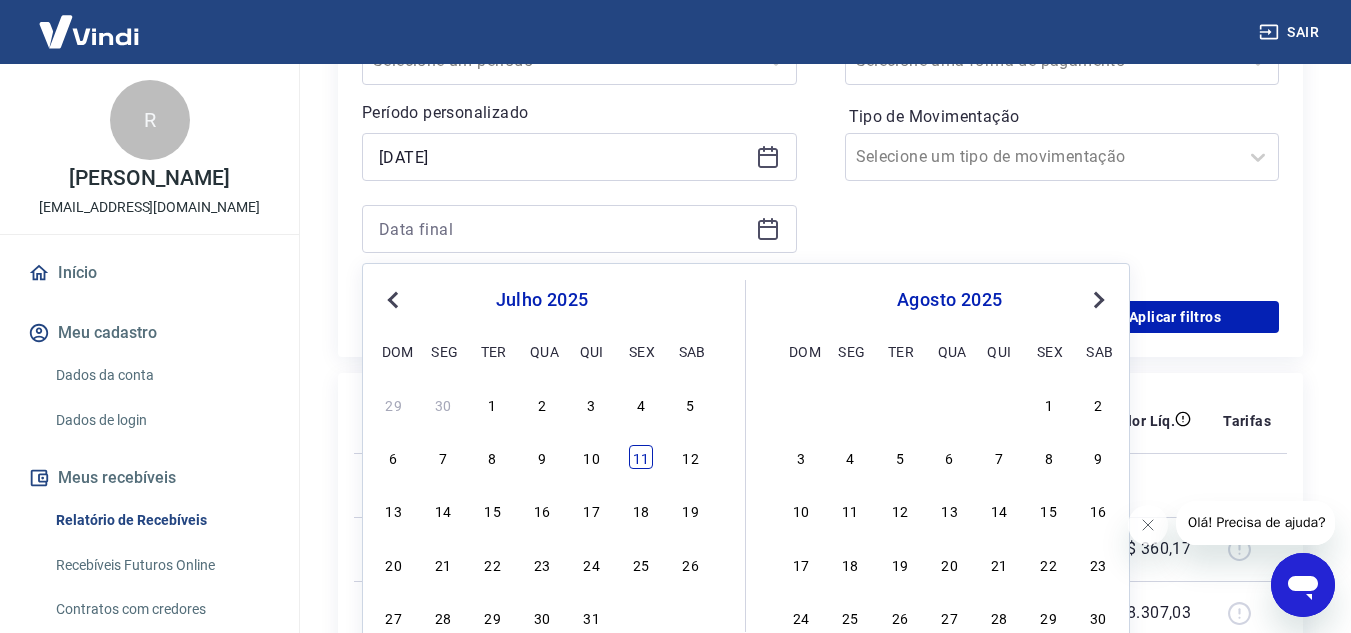 click on "11" at bounding box center (641, 457) 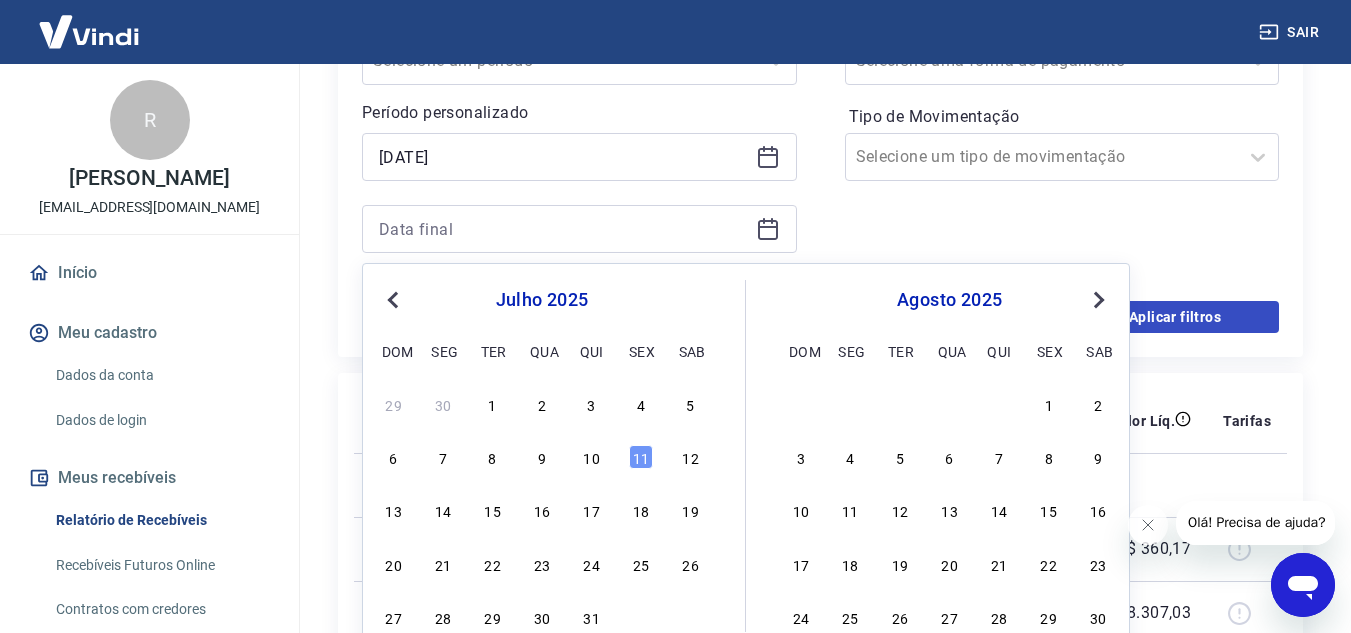 type on "[DATE]" 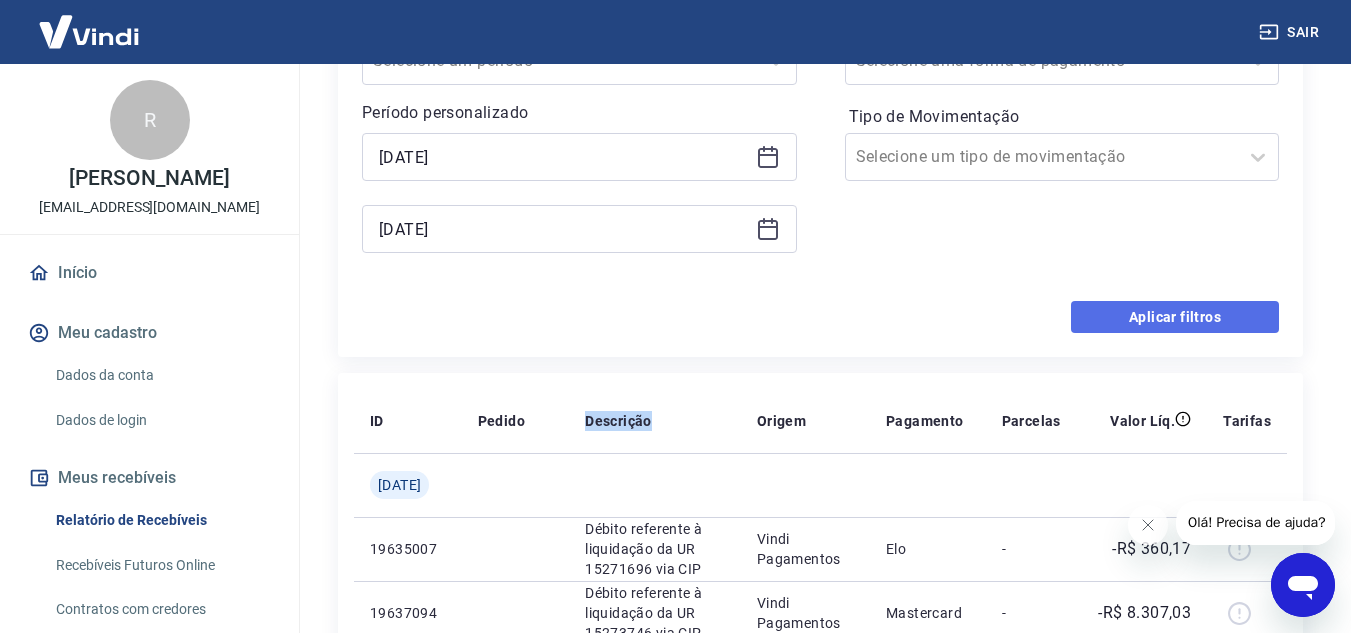 click on "Aplicar filtros" at bounding box center [1175, 317] 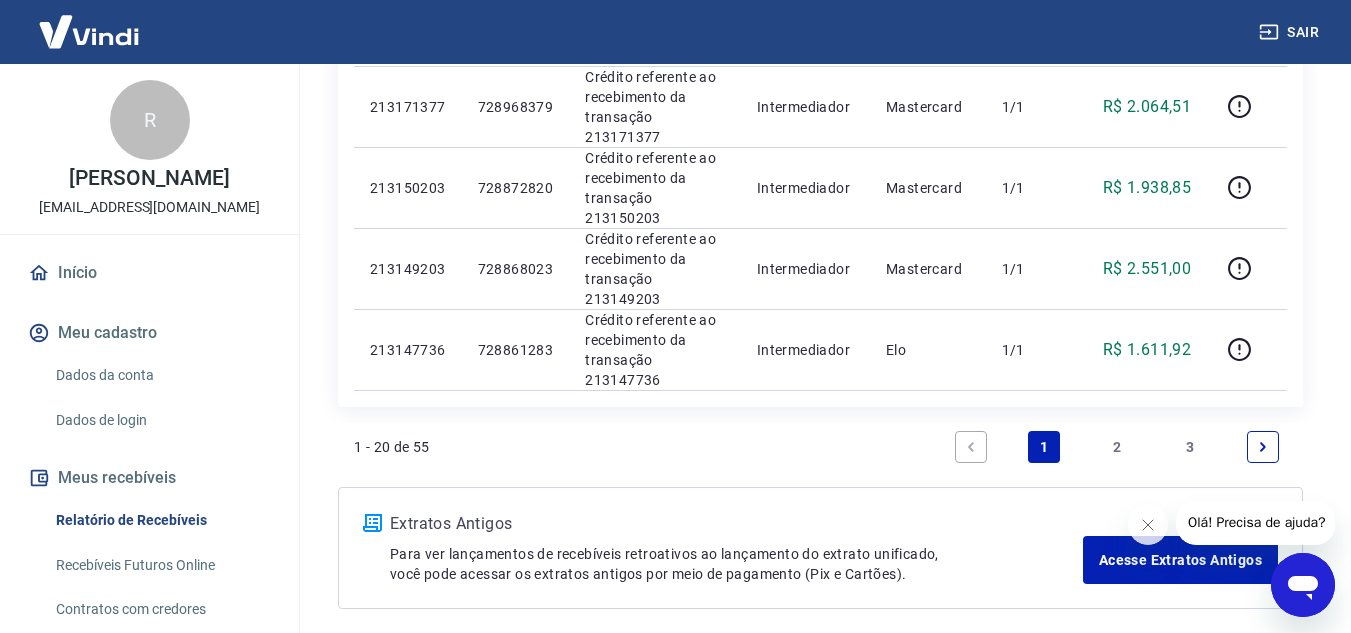 scroll, scrollTop: 1791, scrollLeft: 0, axis: vertical 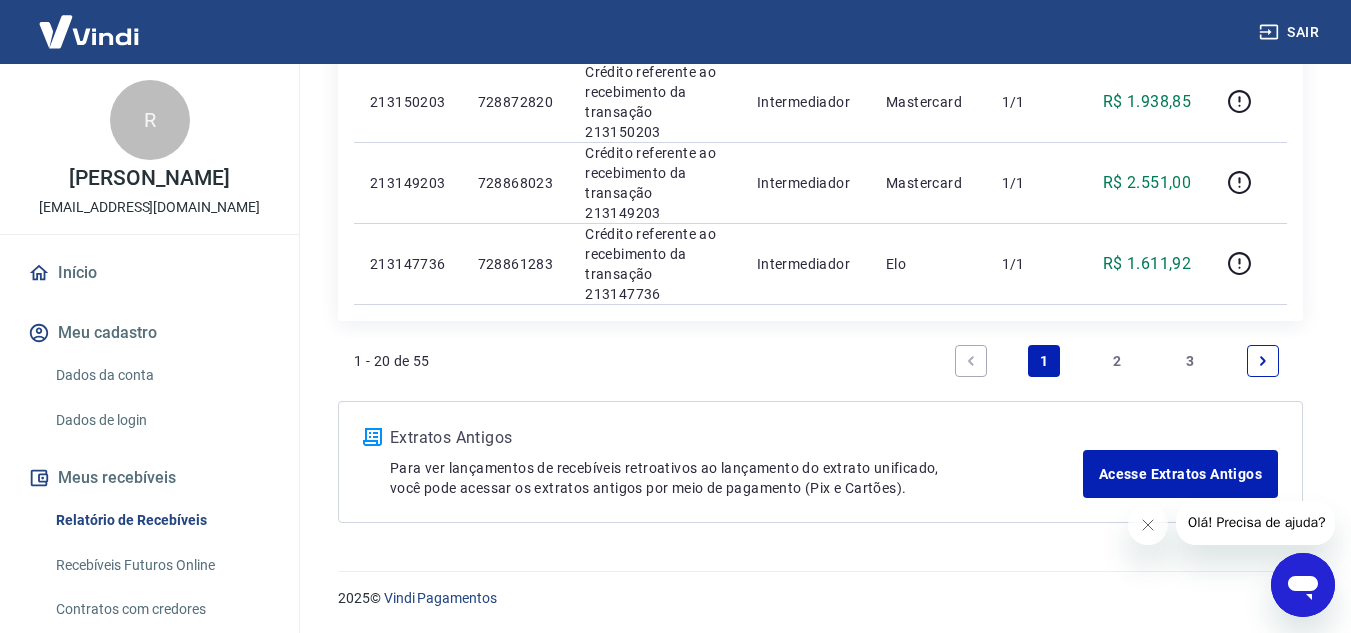 click on "2" at bounding box center (1117, 361) 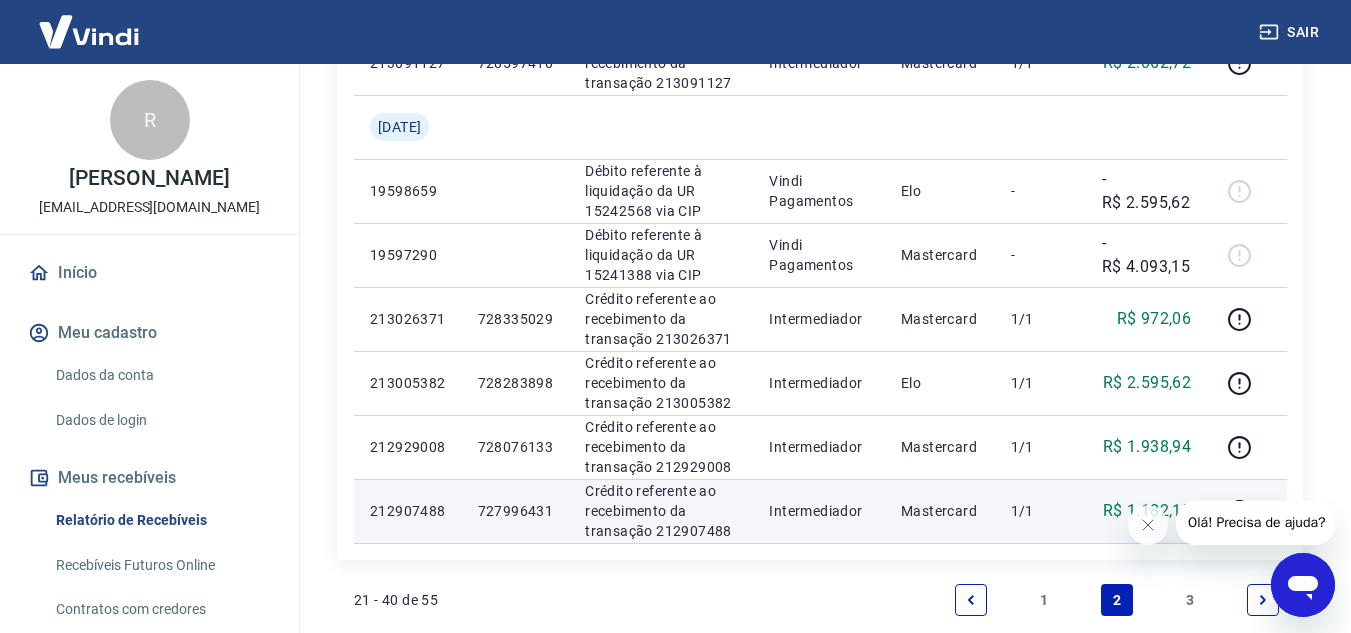 scroll, scrollTop: 1400, scrollLeft: 0, axis: vertical 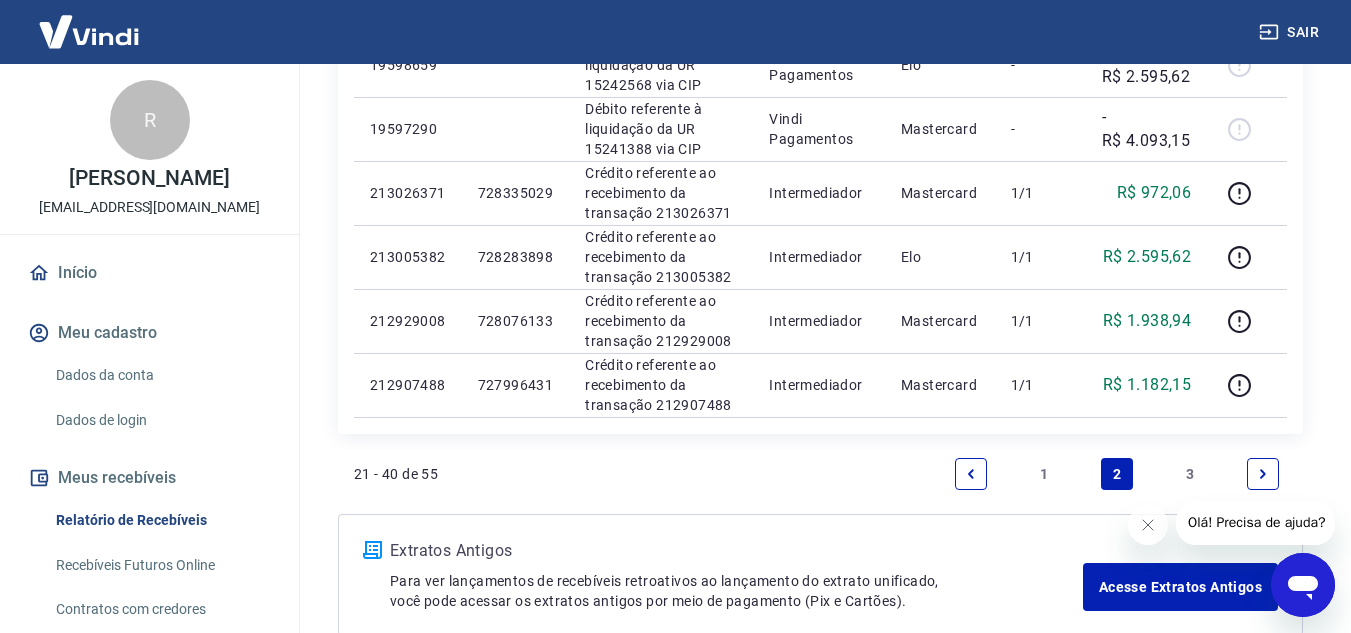 click on "3" at bounding box center (1190, 474) 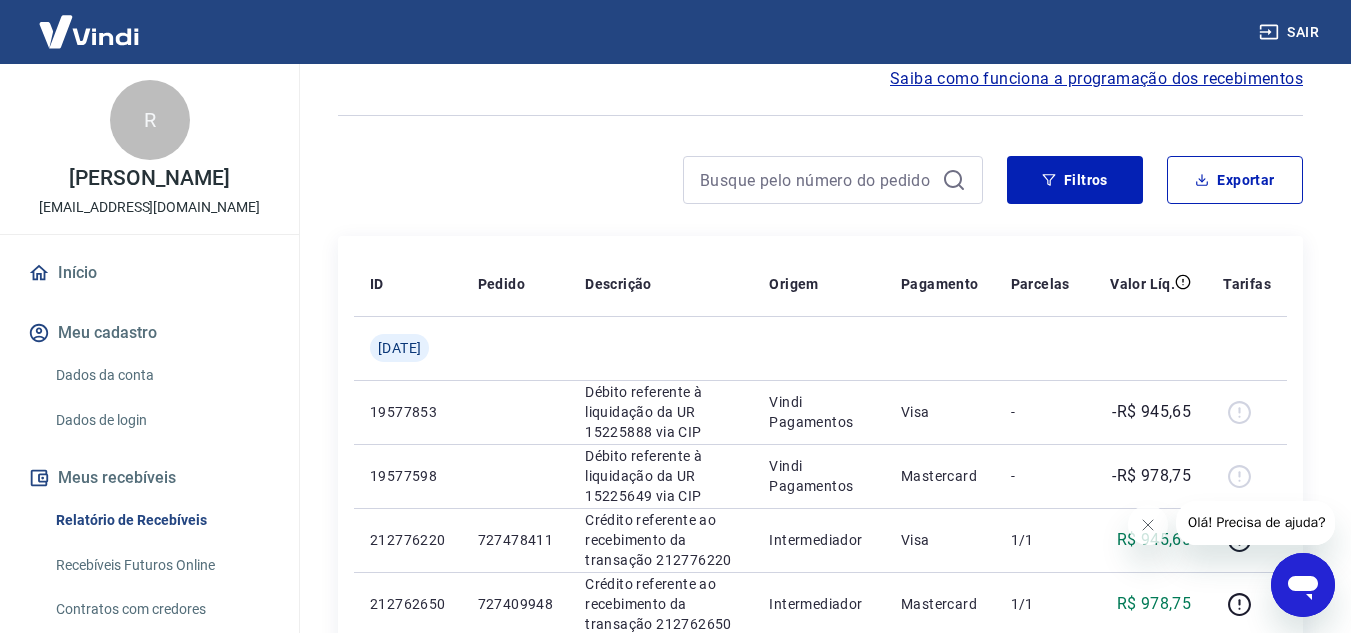 scroll, scrollTop: 0, scrollLeft: 0, axis: both 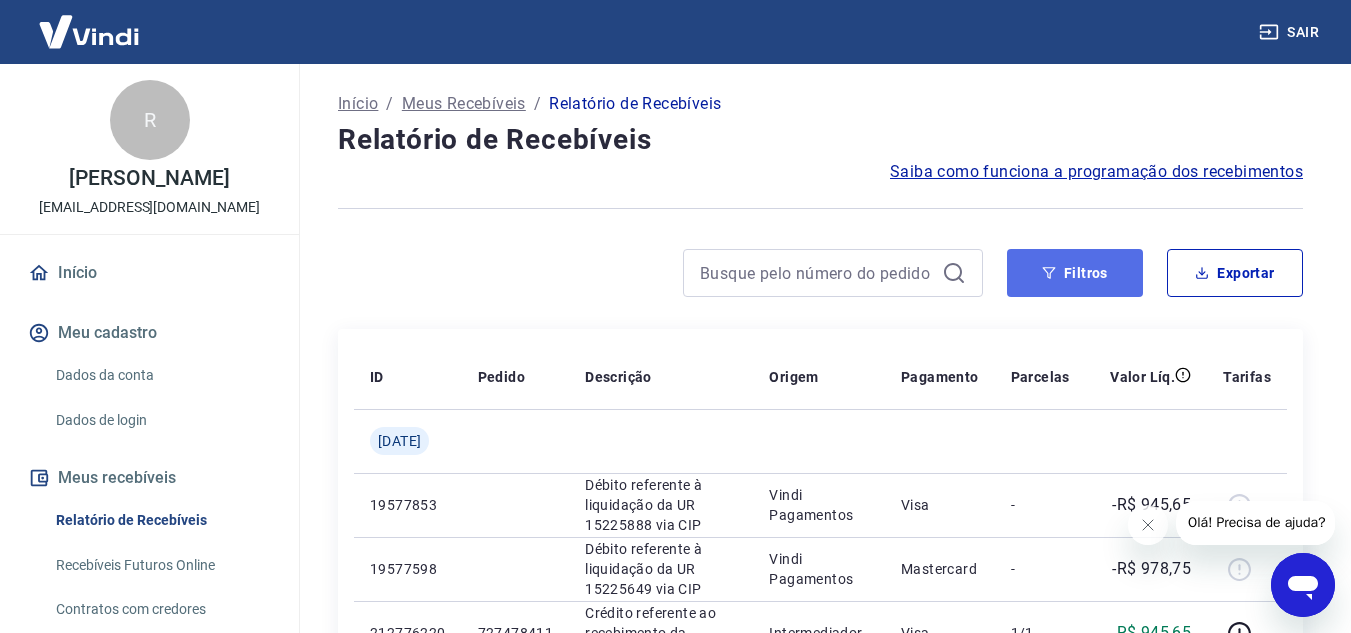 click 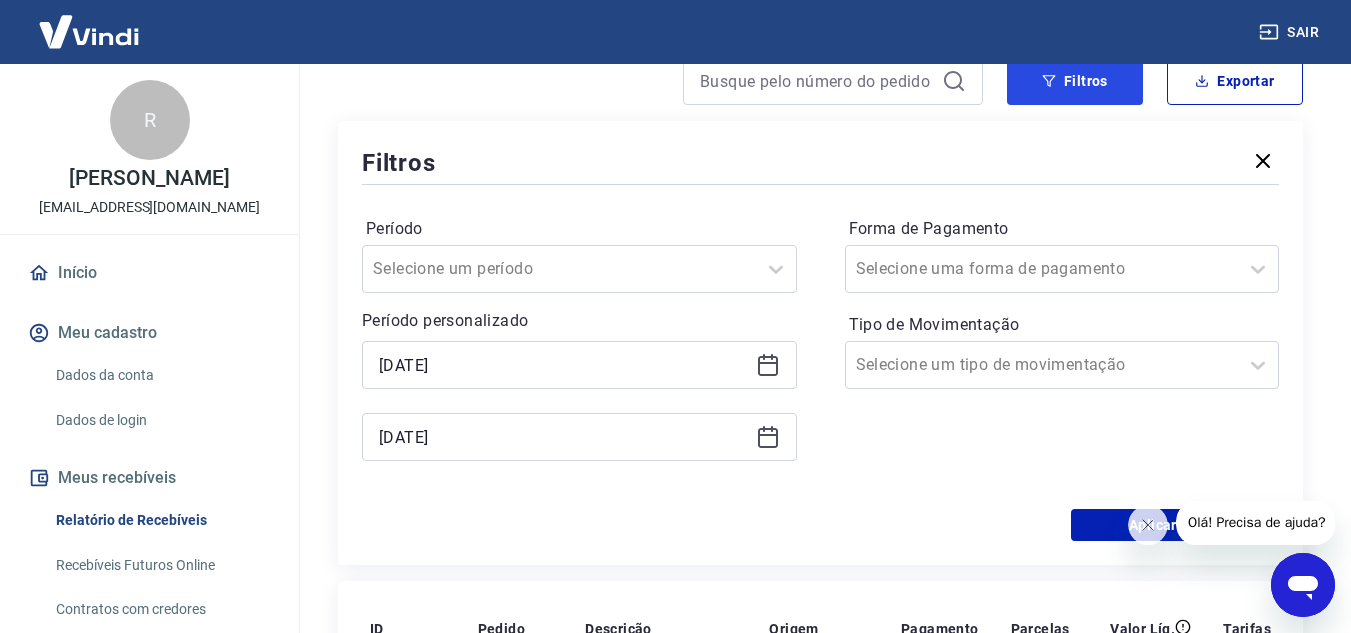 scroll, scrollTop: 200, scrollLeft: 0, axis: vertical 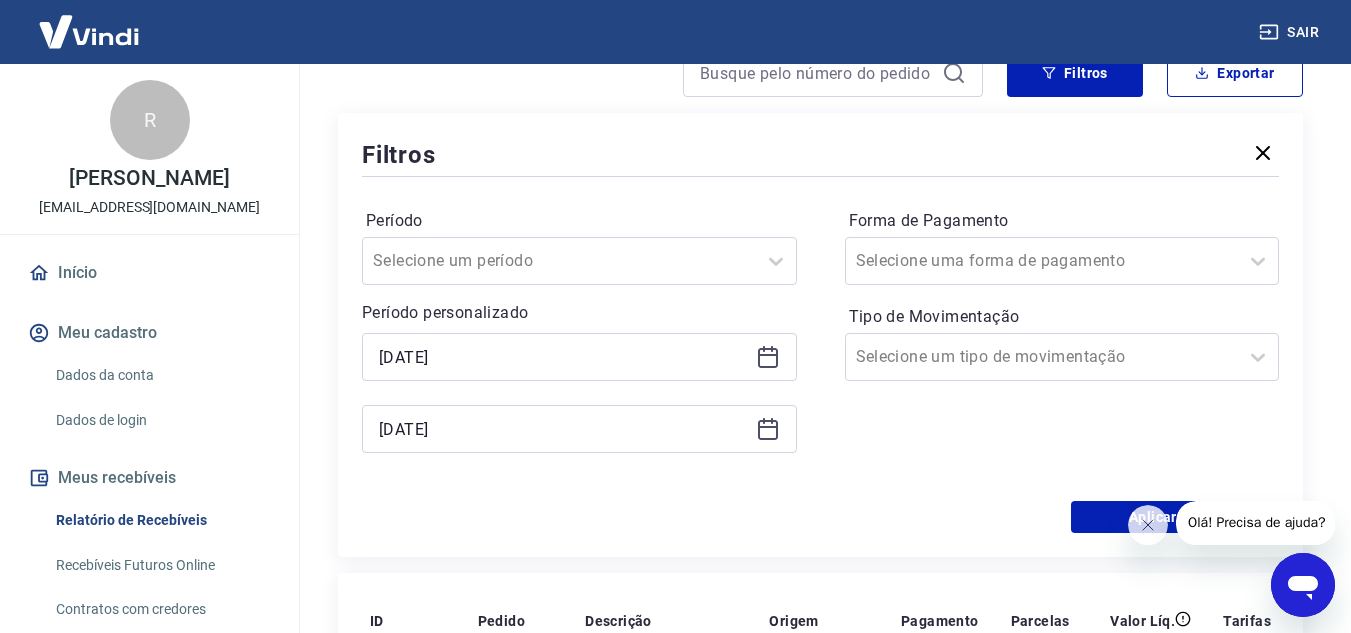 click 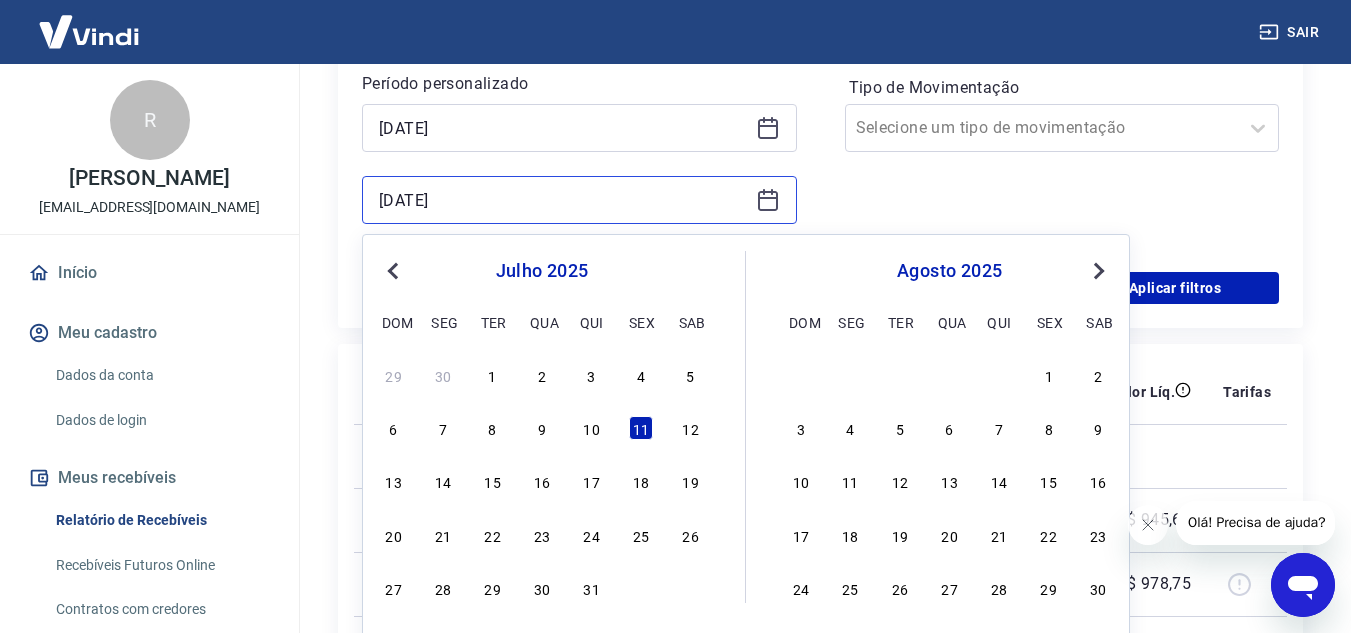 scroll, scrollTop: 500, scrollLeft: 0, axis: vertical 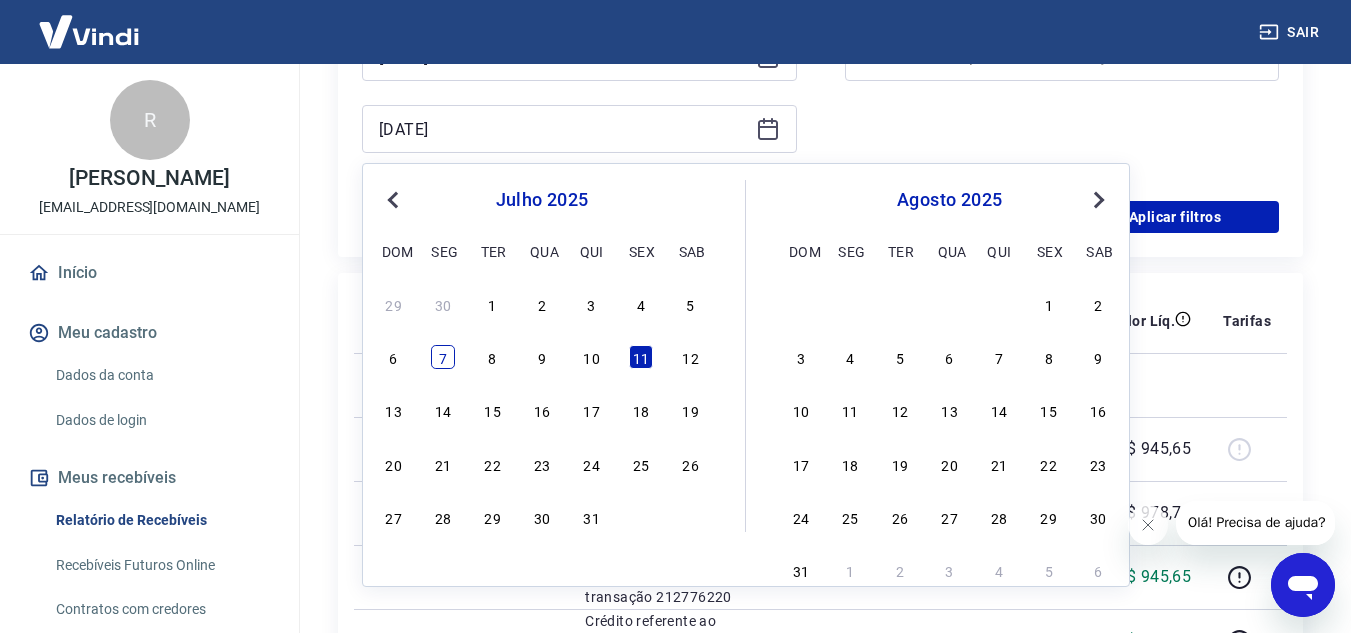 click on "7" at bounding box center [443, 357] 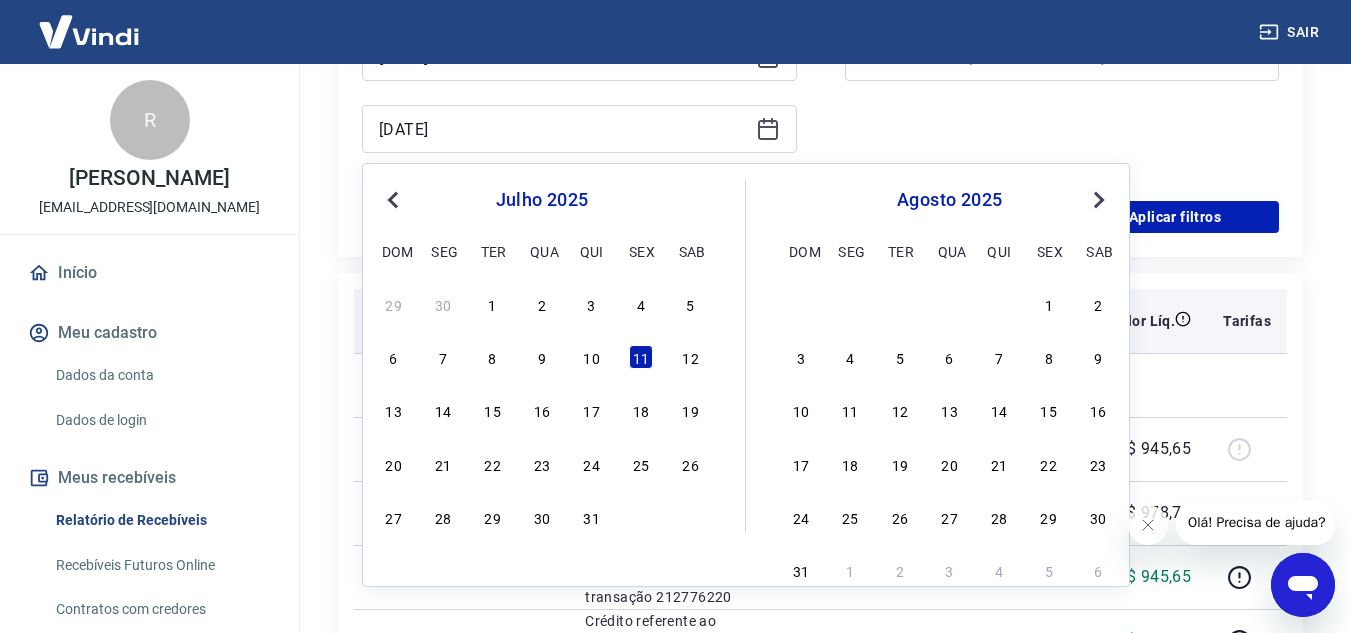 type on "[DATE]" 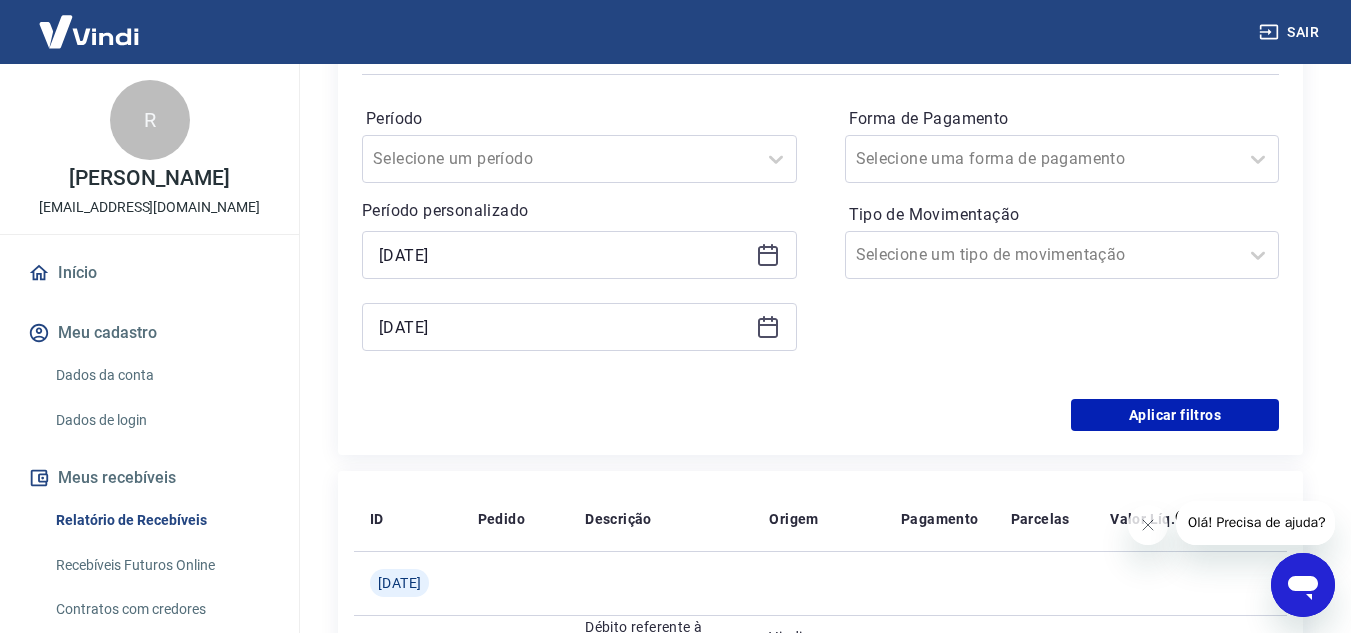 scroll, scrollTop: 300, scrollLeft: 0, axis: vertical 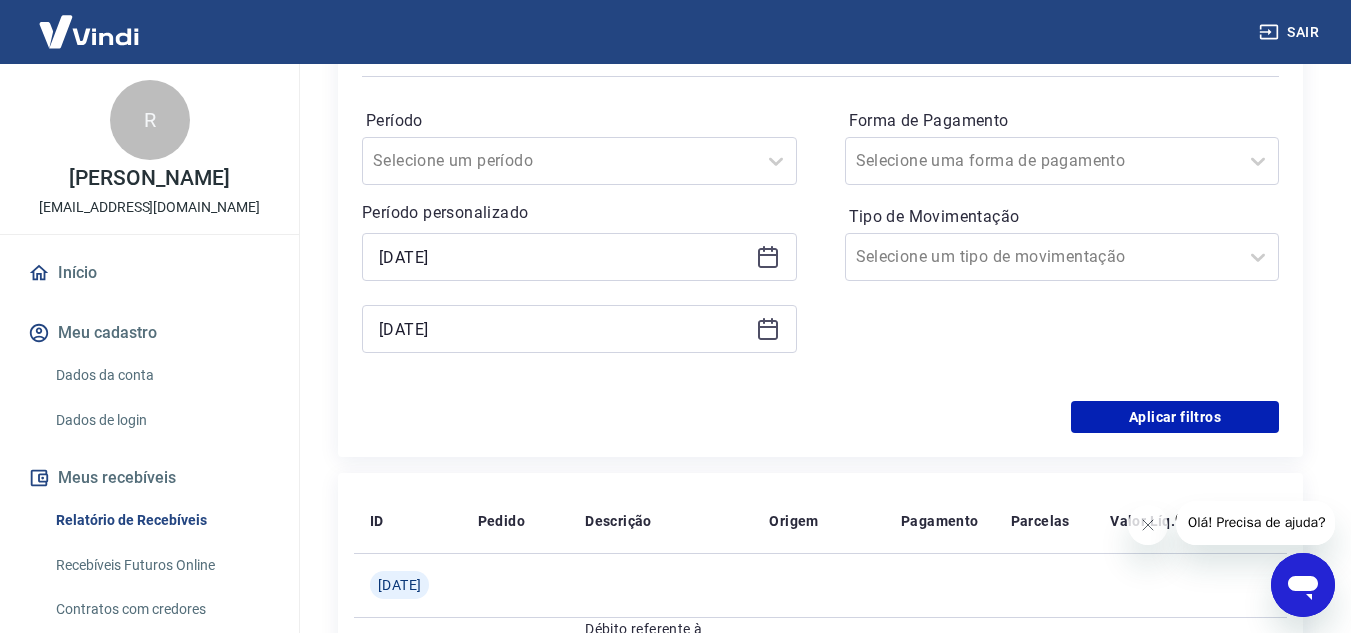 click 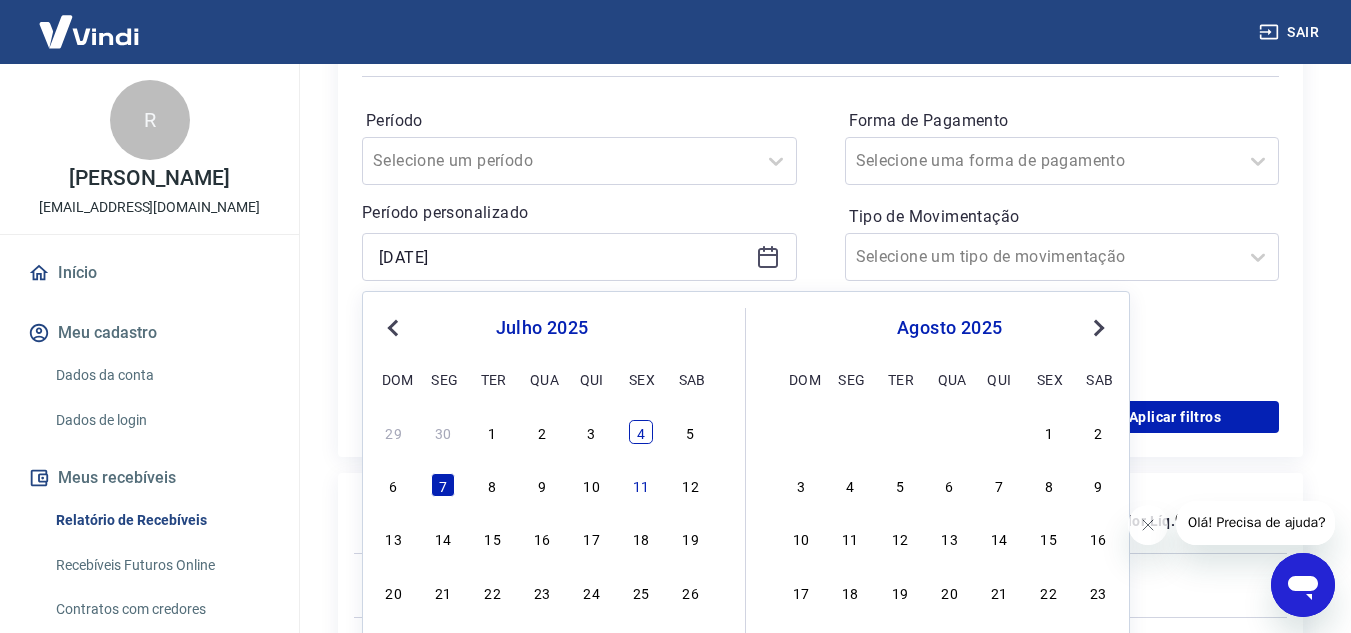click on "4" at bounding box center [641, 432] 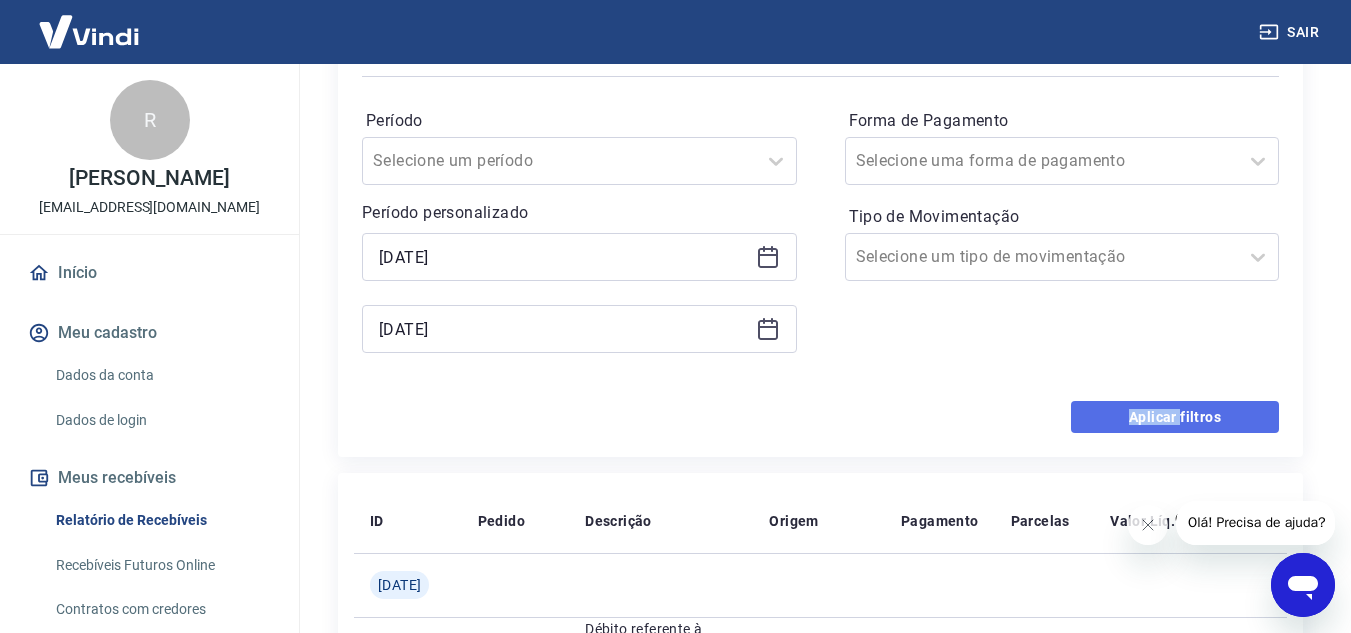 click on "Aplicar filtros" at bounding box center [1175, 417] 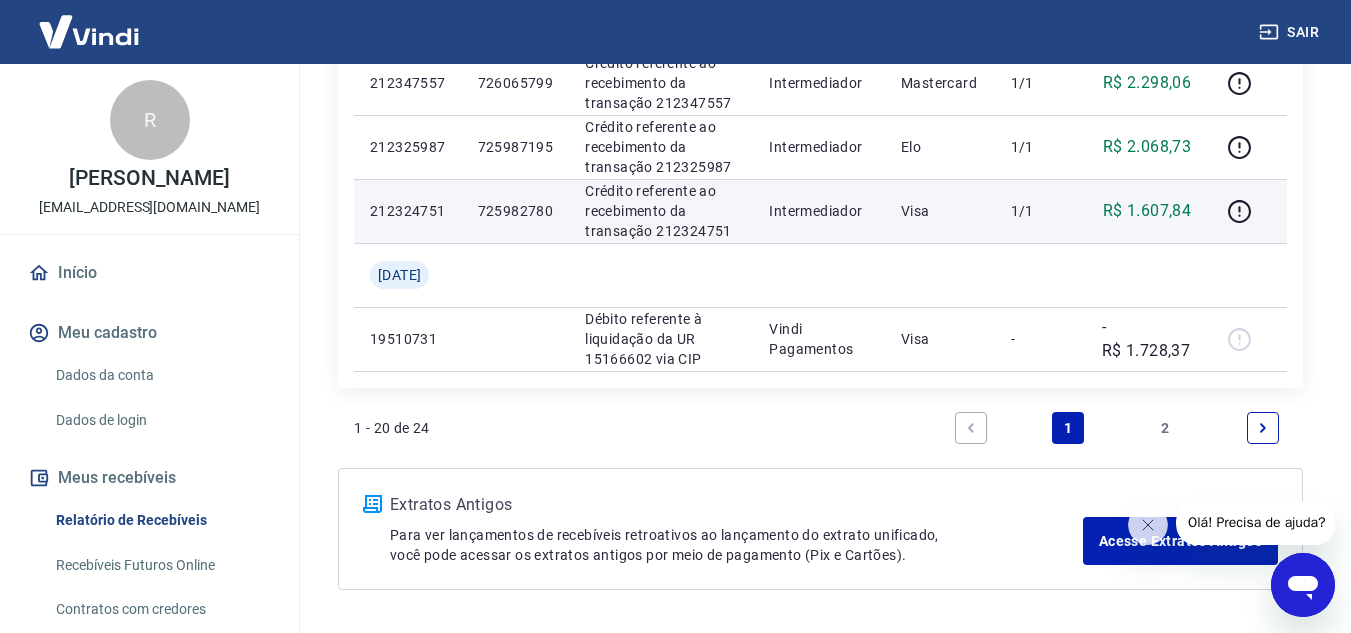 scroll, scrollTop: 1641, scrollLeft: 0, axis: vertical 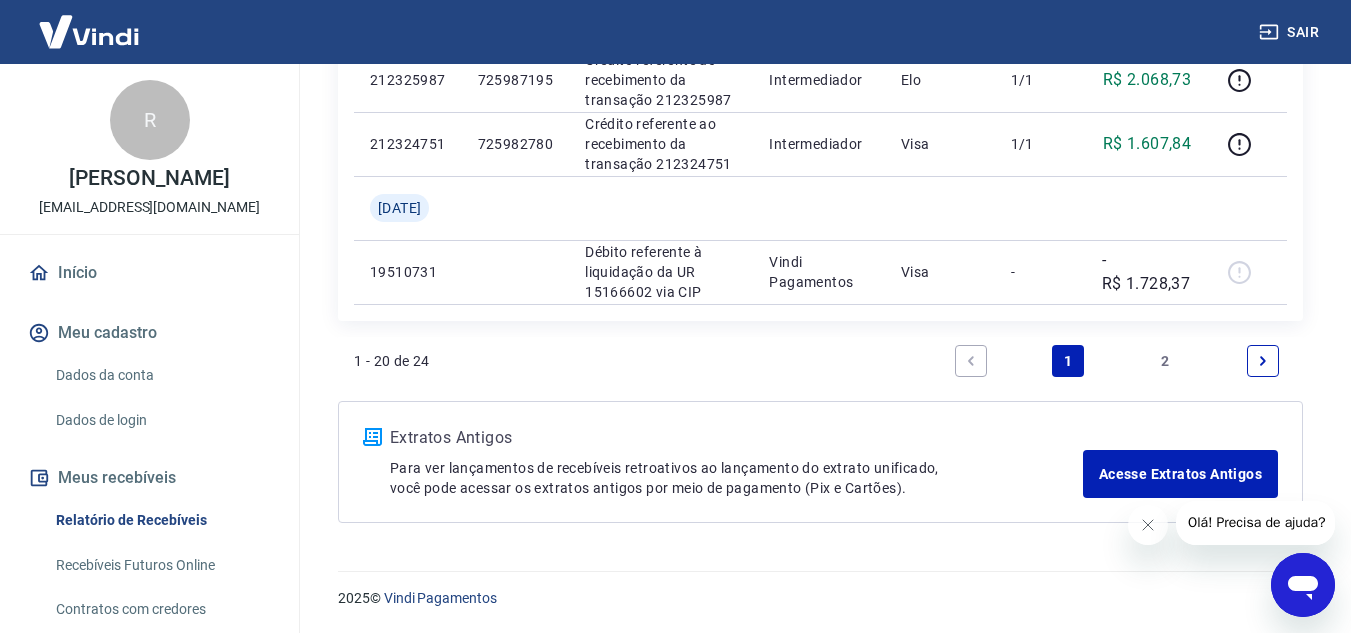 drag, startPoint x: 1168, startPoint y: 359, endPoint x: 949, endPoint y: 304, distance: 225.8008 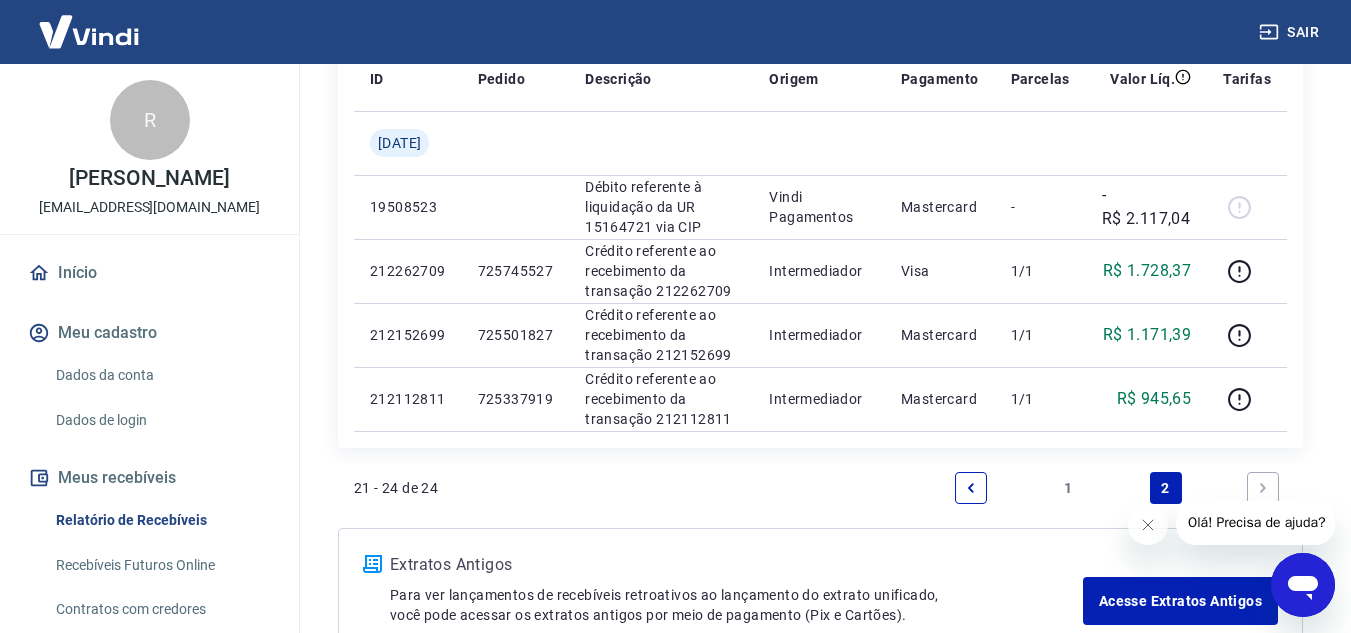 scroll, scrollTop: 225, scrollLeft: 0, axis: vertical 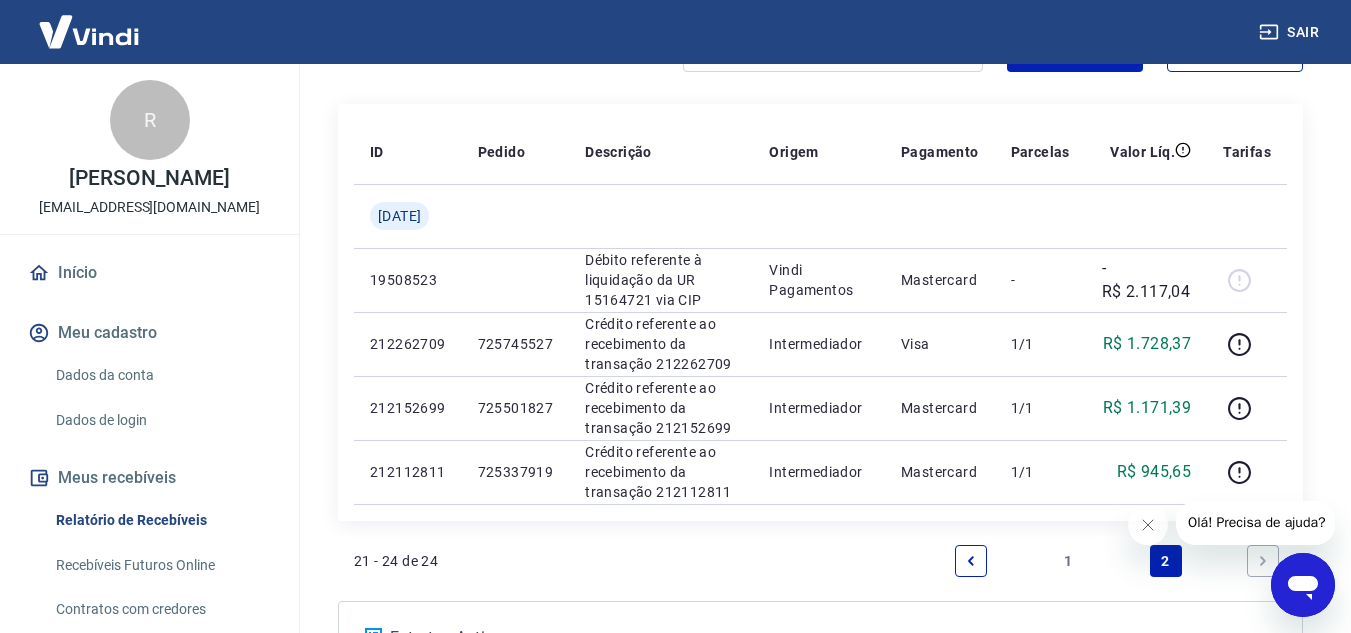 click on "1" at bounding box center (1068, 561) 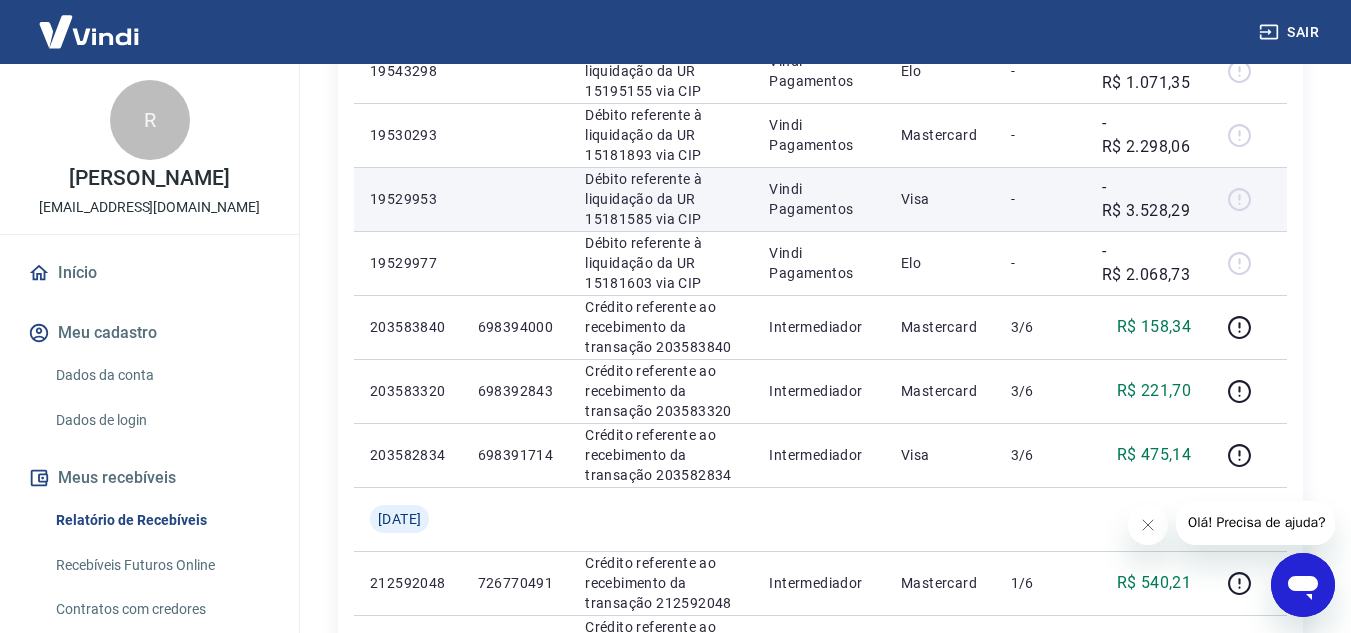 scroll, scrollTop: 741, scrollLeft: 0, axis: vertical 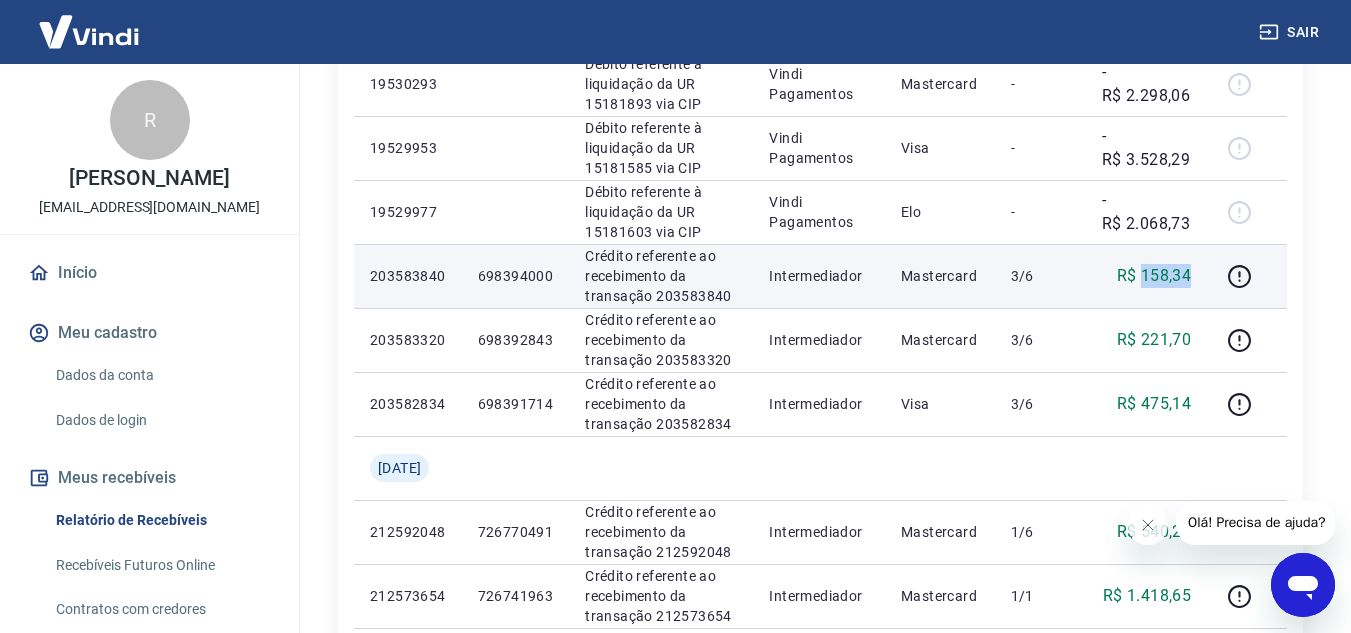 drag, startPoint x: 1146, startPoint y: 274, endPoint x: 1190, endPoint y: 271, distance: 44.102154 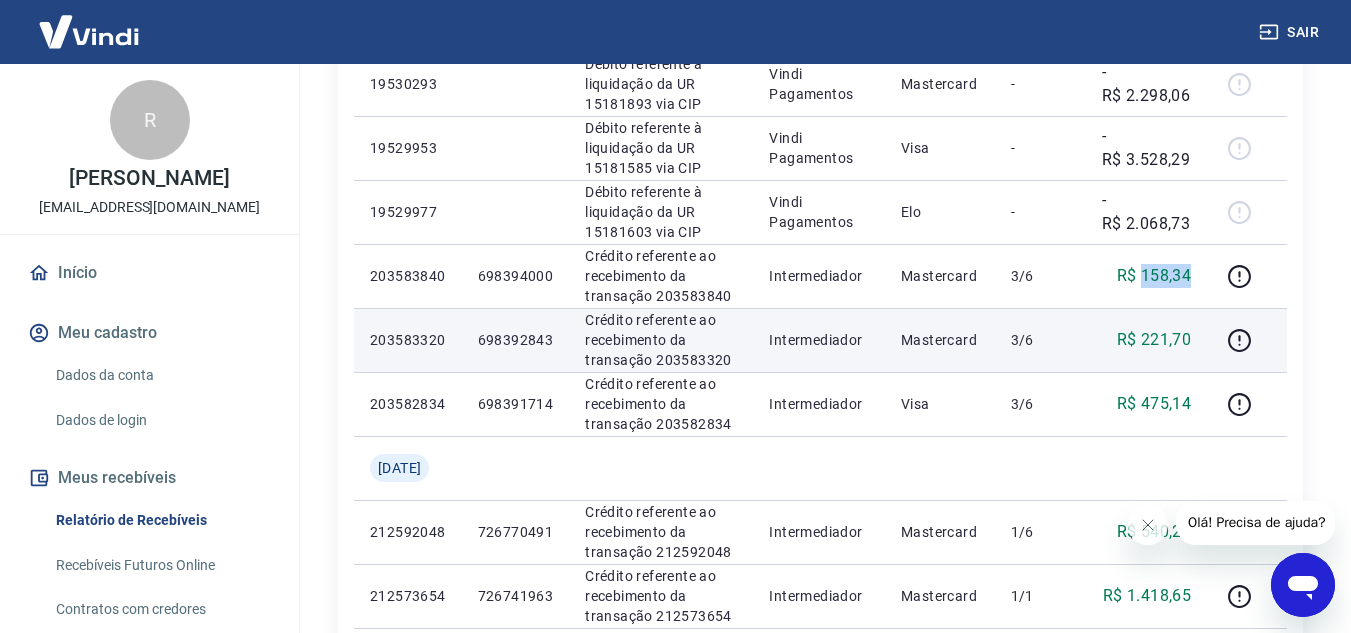copy on "158,34" 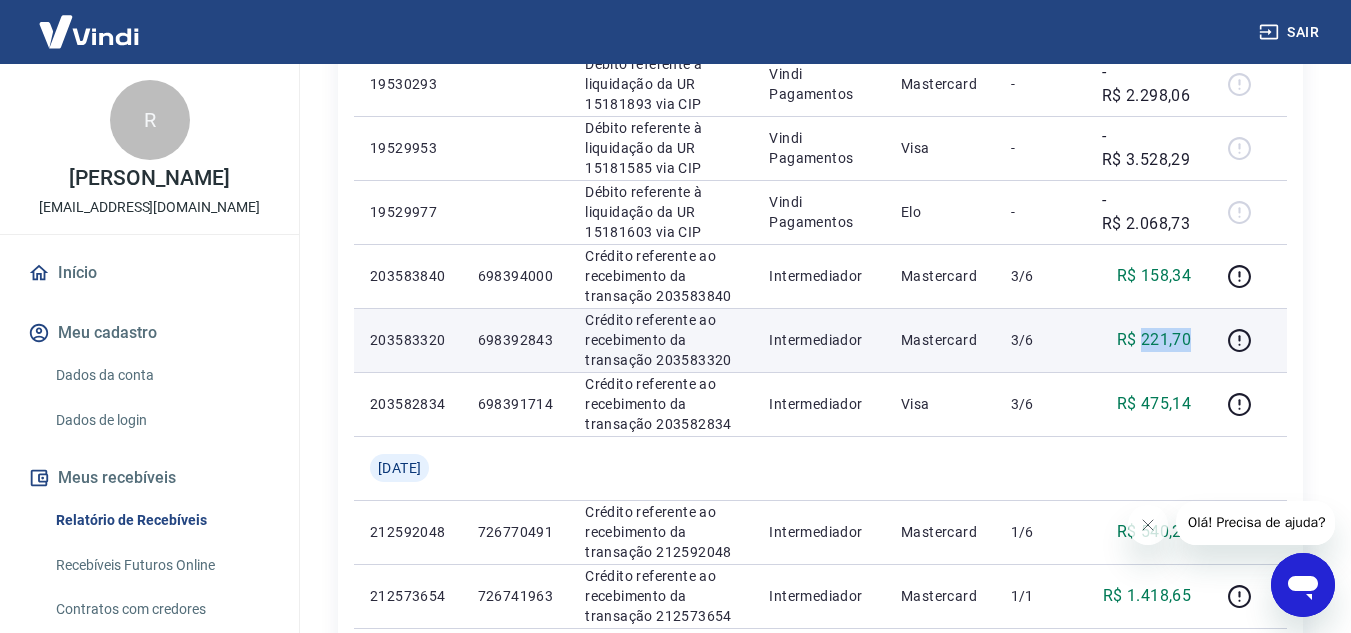 drag, startPoint x: 1144, startPoint y: 340, endPoint x: 1189, endPoint y: 333, distance: 45.54119 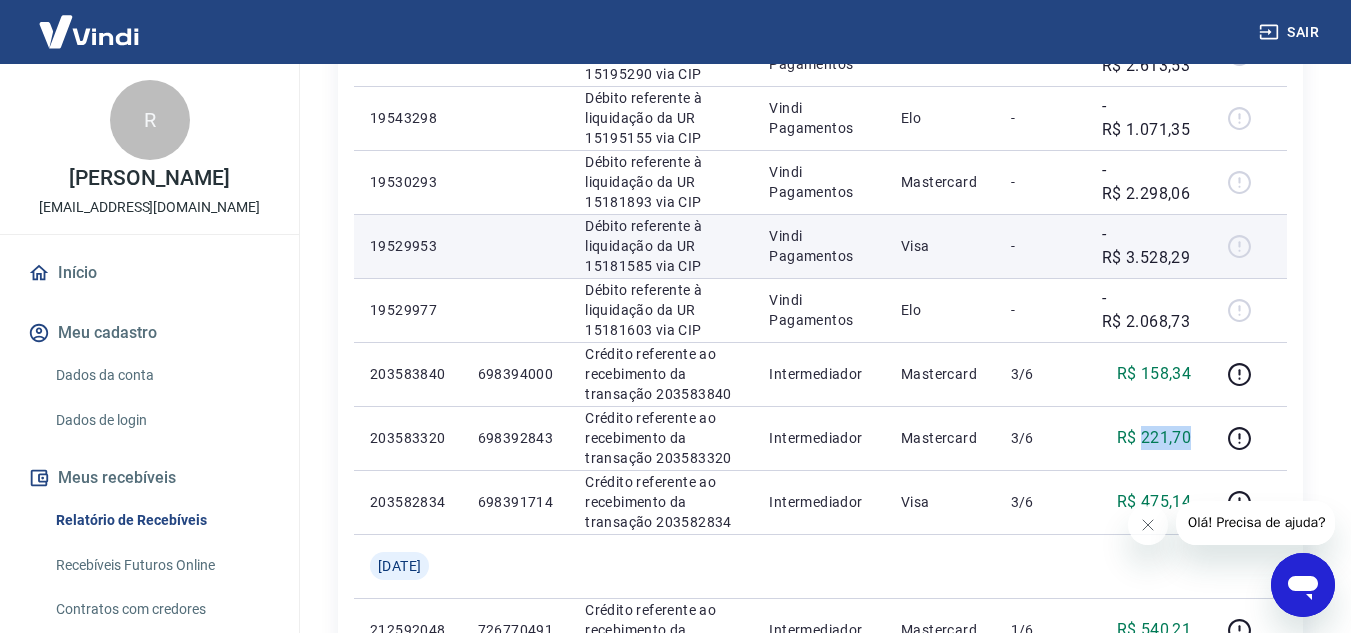 scroll, scrollTop: 741, scrollLeft: 0, axis: vertical 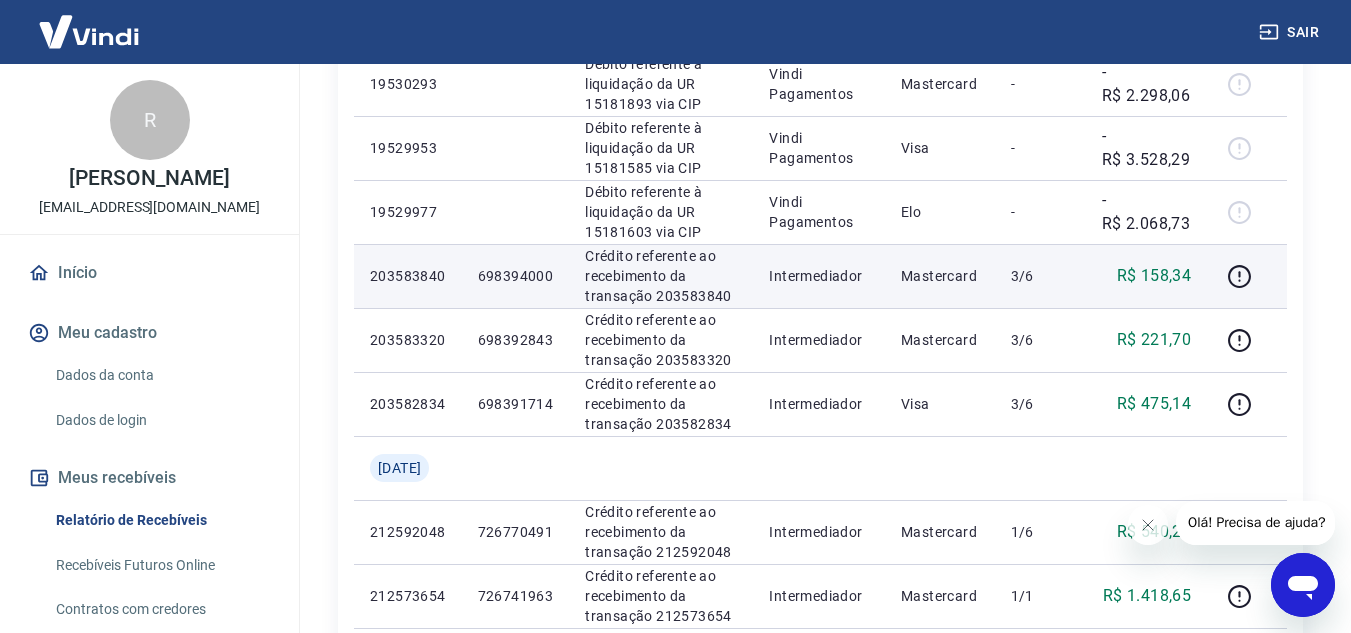 click on "R$ 158,34" at bounding box center [1154, 276] 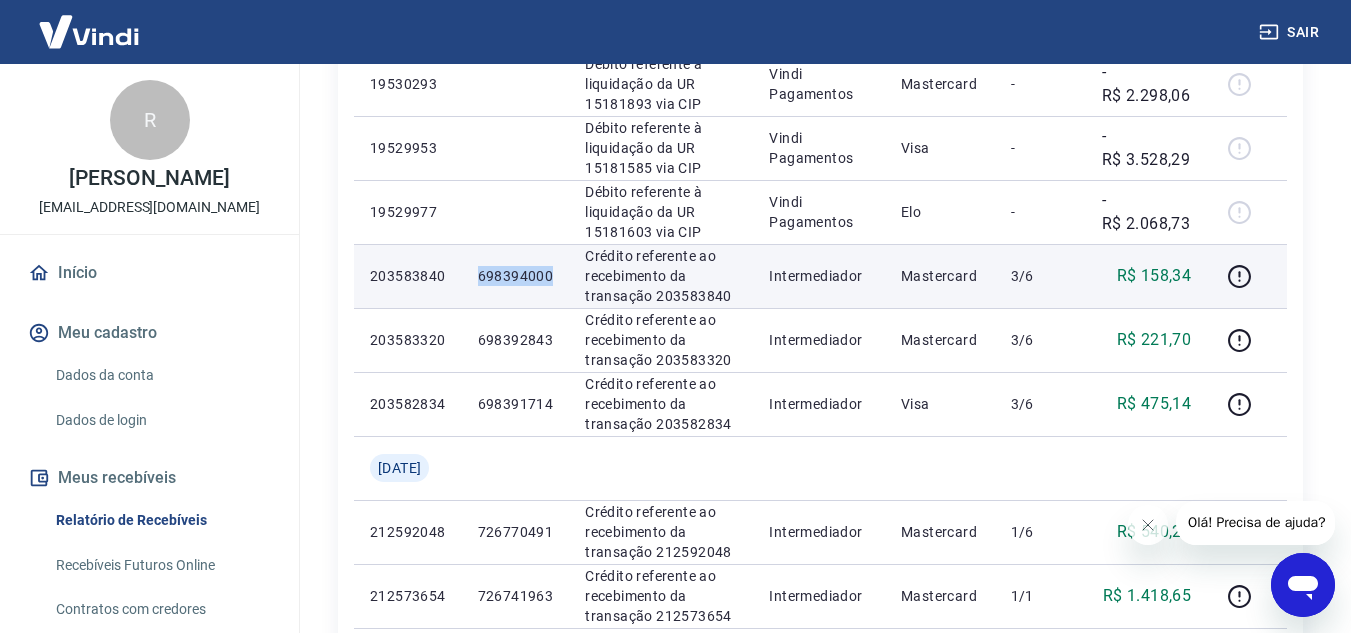 drag, startPoint x: 491, startPoint y: 275, endPoint x: 574, endPoint y: 278, distance: 83.0542 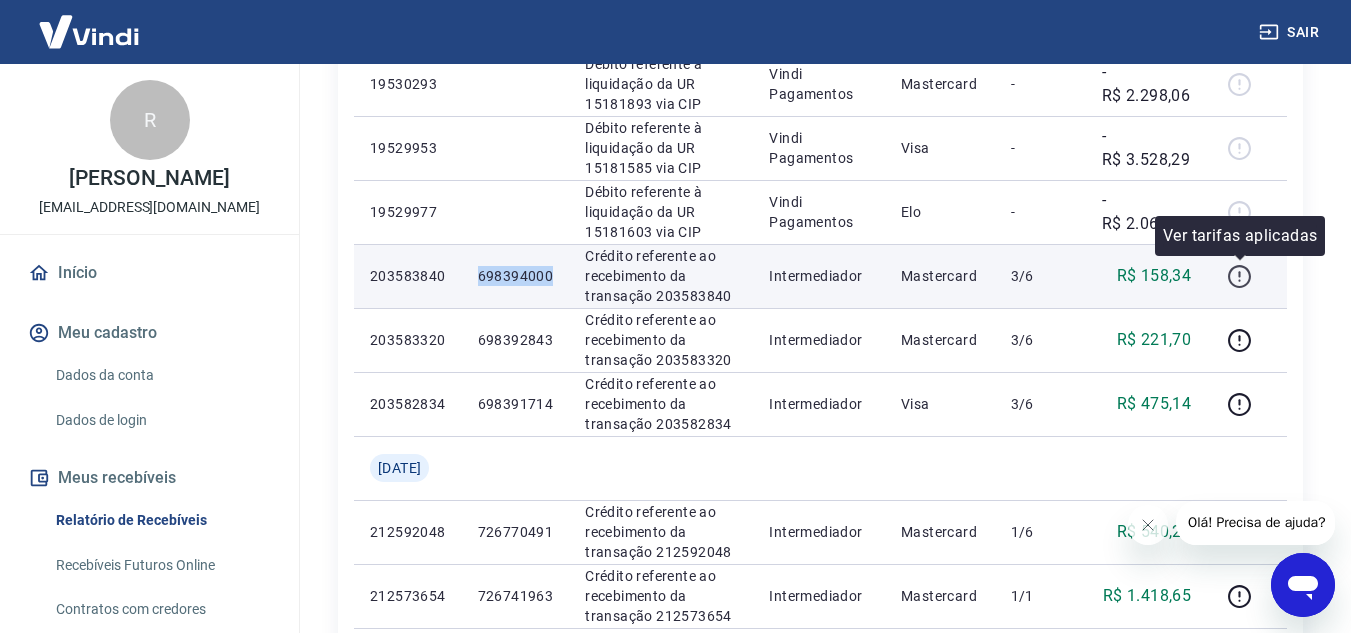 click 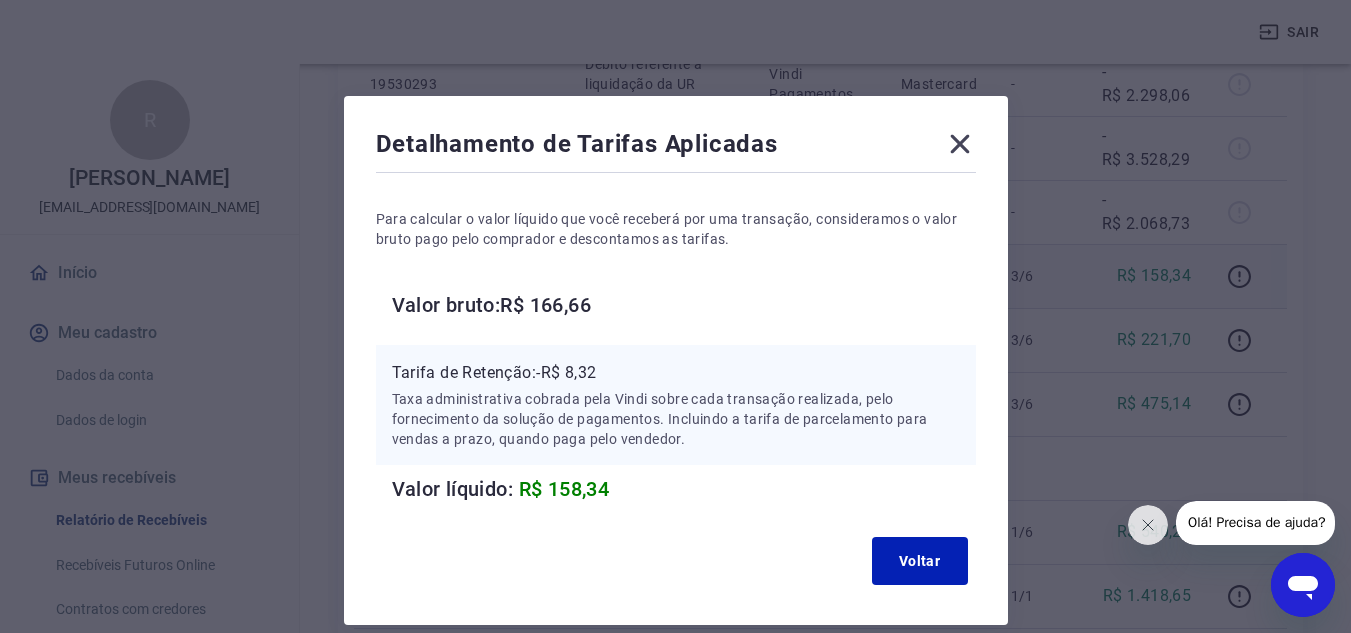 click 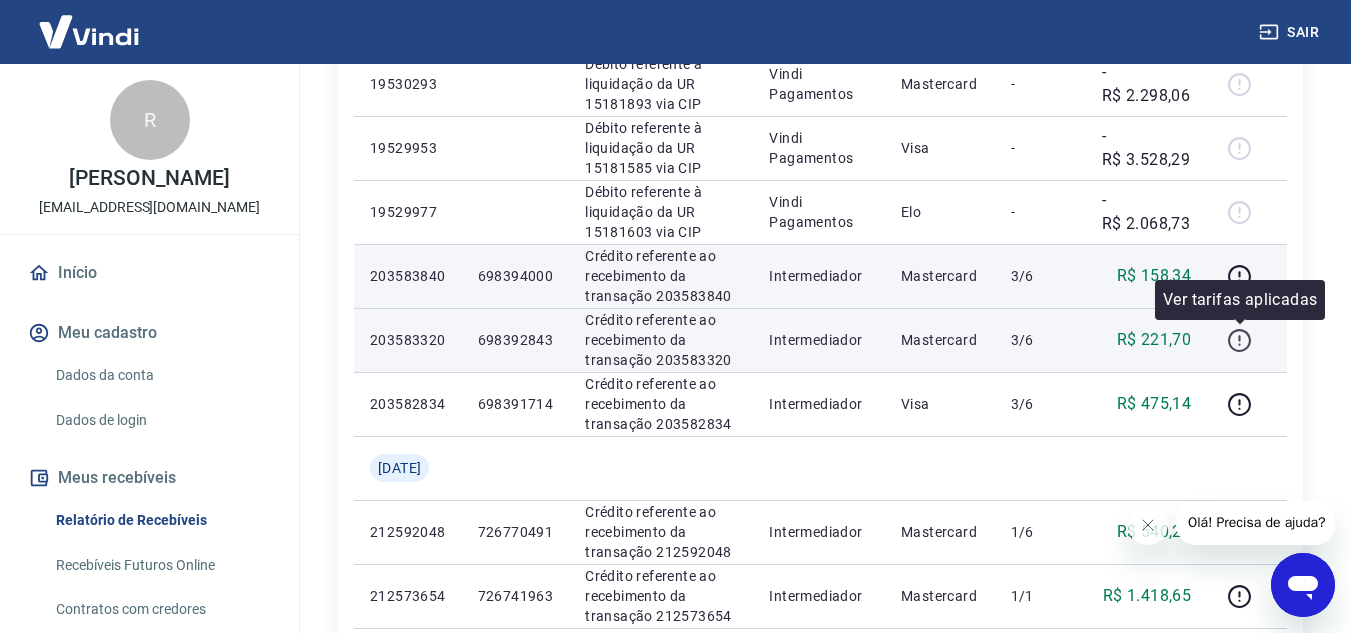 click 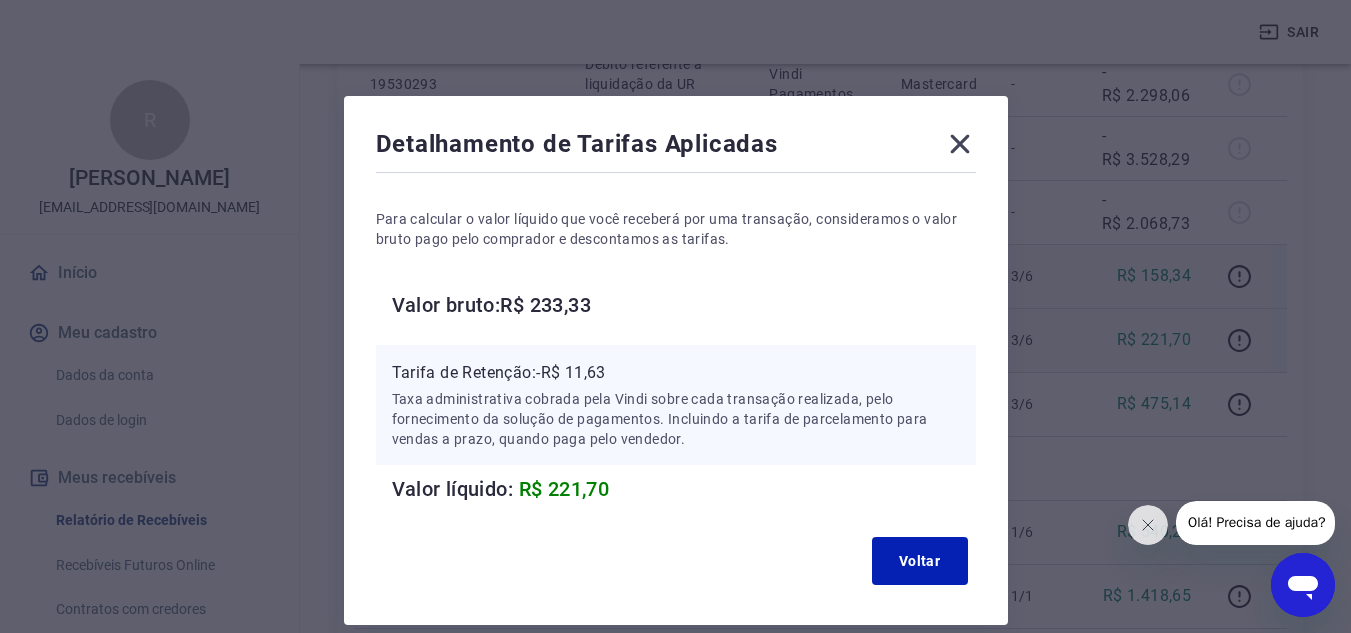 click 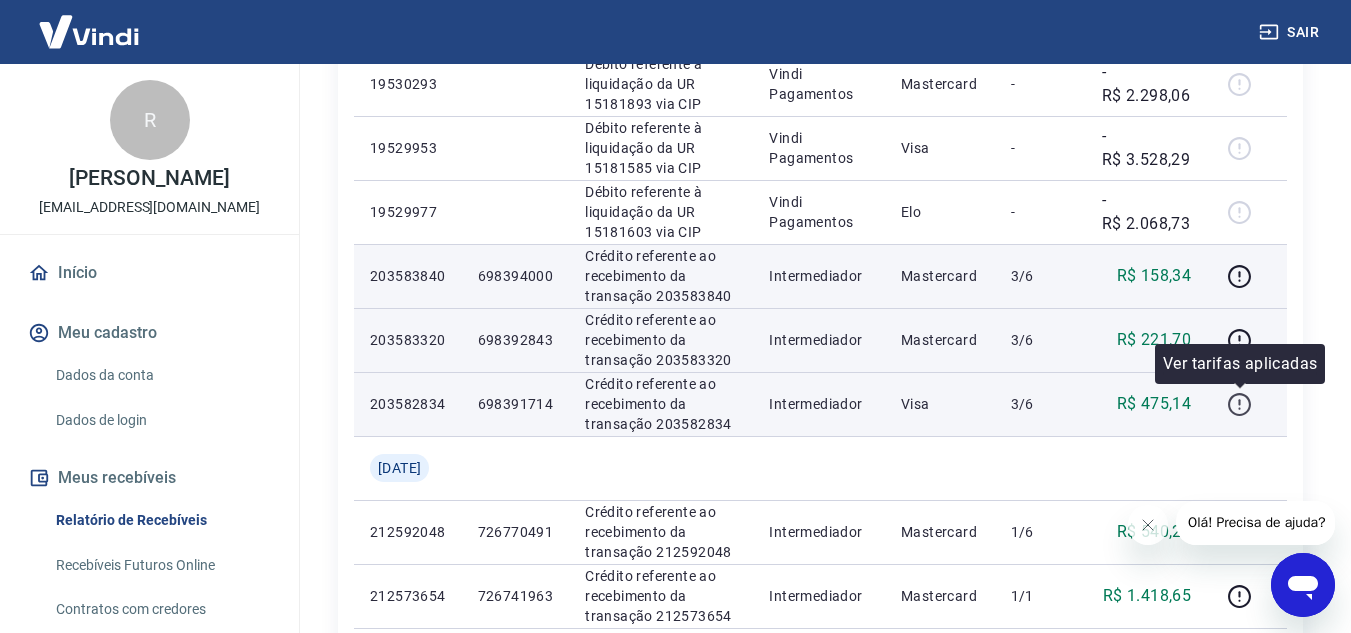 click 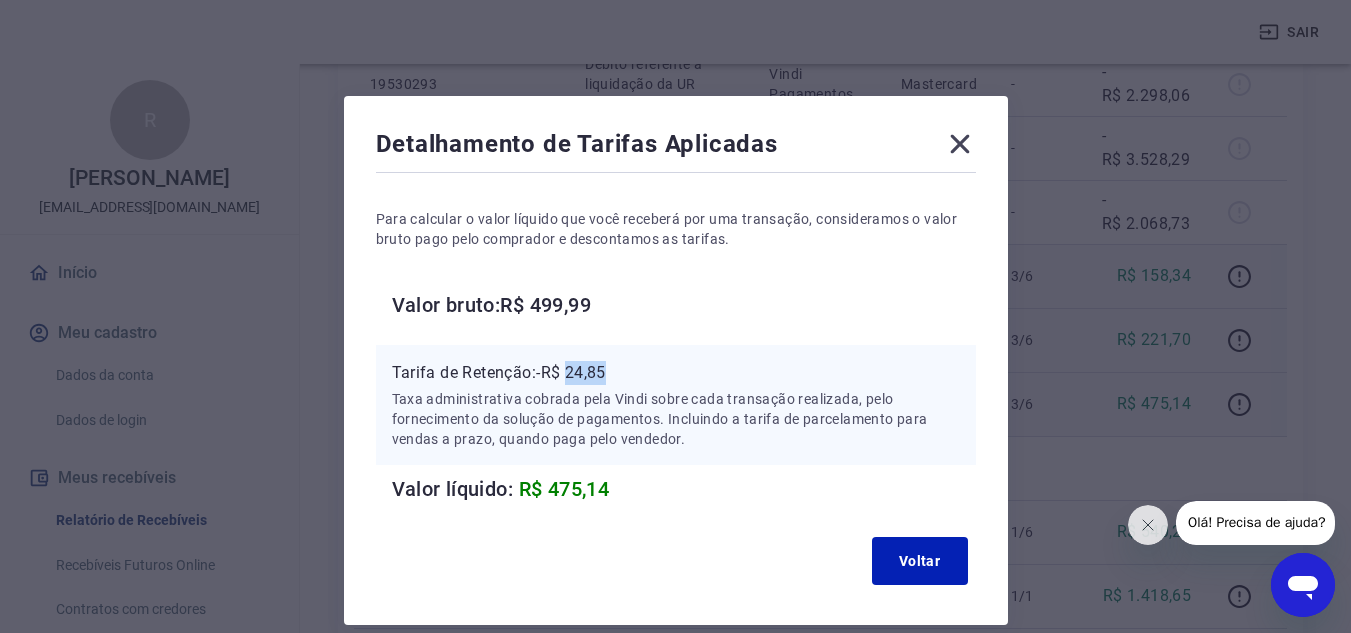drag, startPoint x: 572, startPoint y: 369, endPoint x: 610, endPoint y: 373, distance: 38.209946 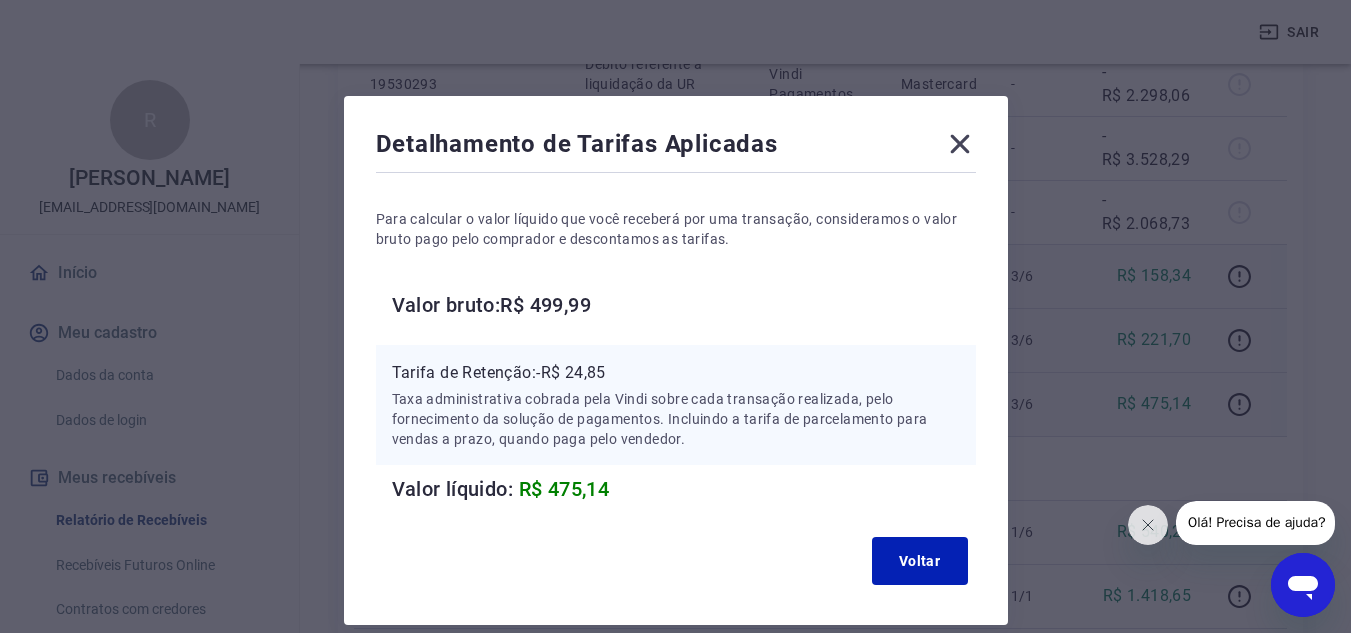 click 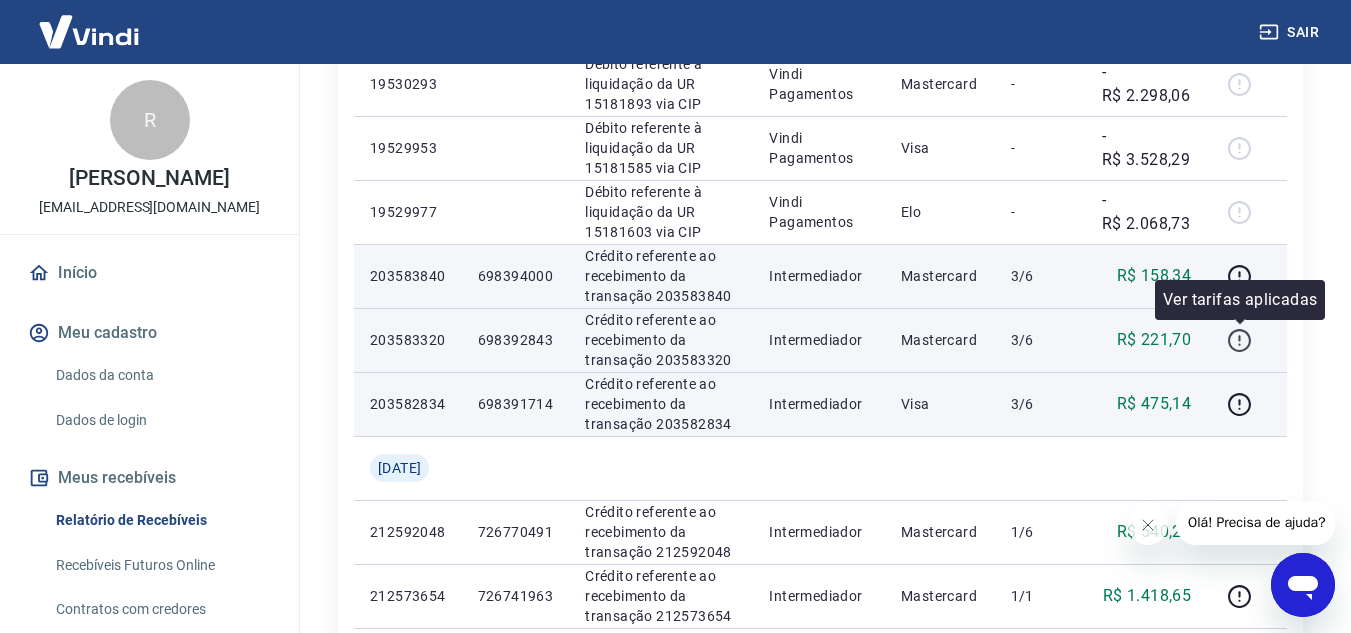 click 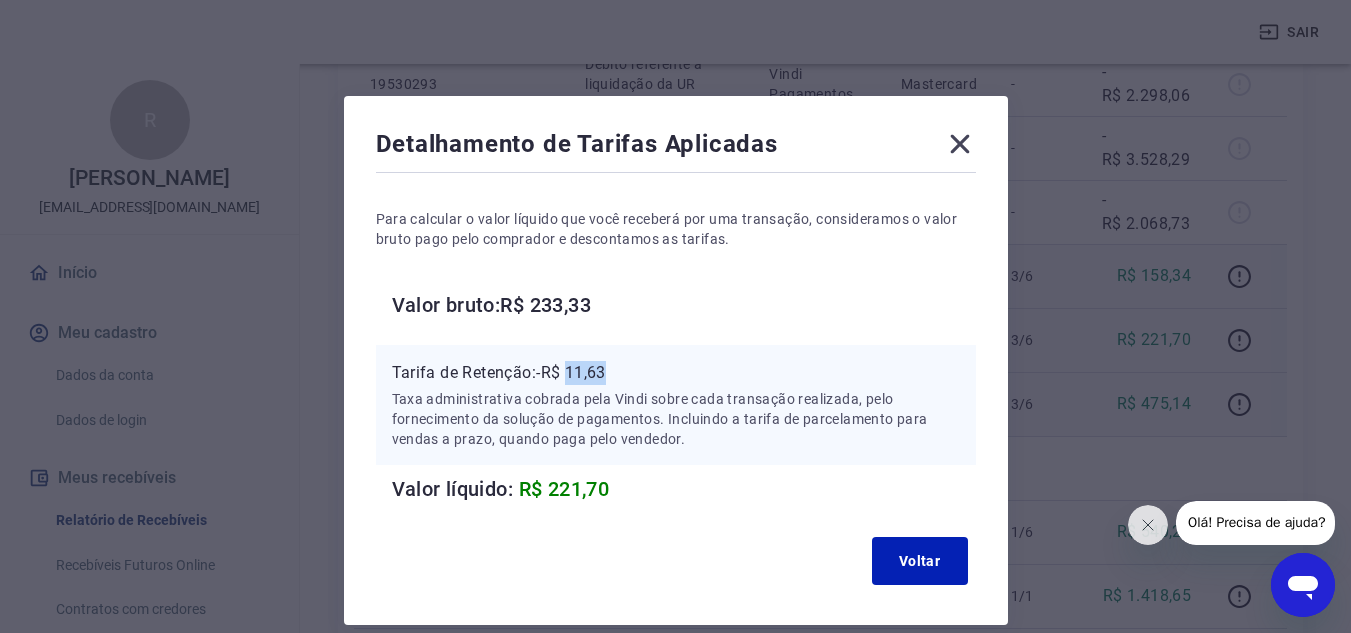 drag, startPoint x: 572, startPoint y: 372, endPoint x: 614, endPoint y: 371, distance: 42.0119 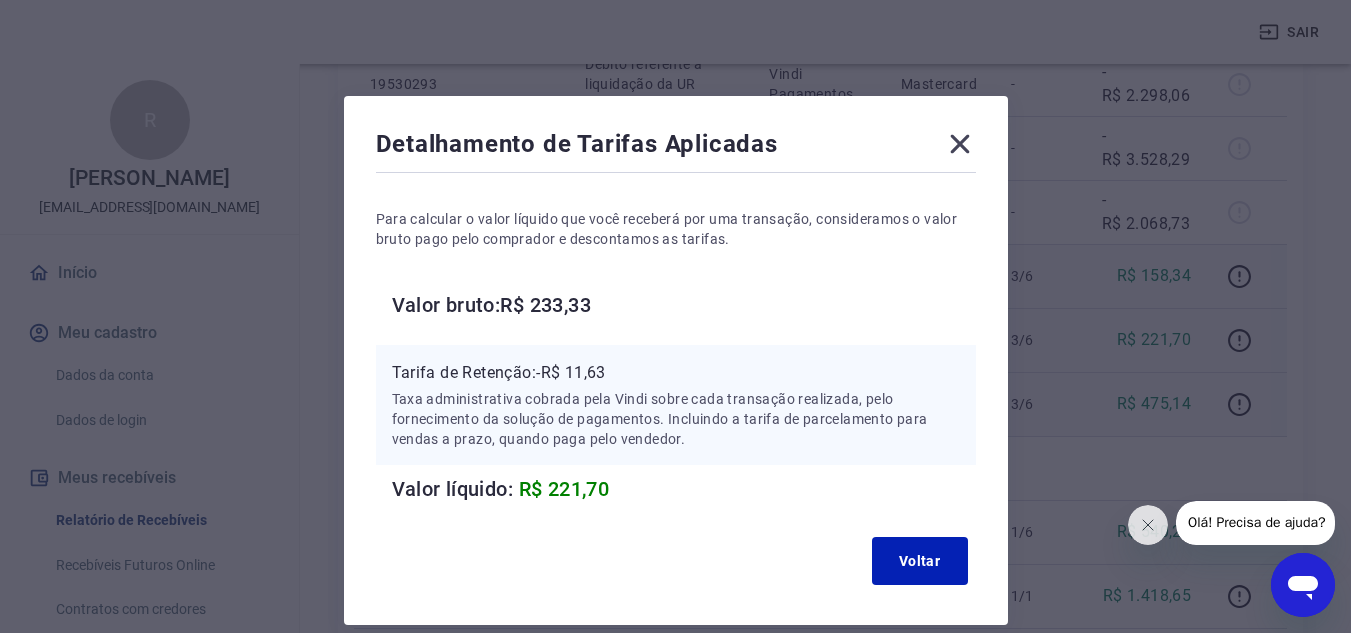 click 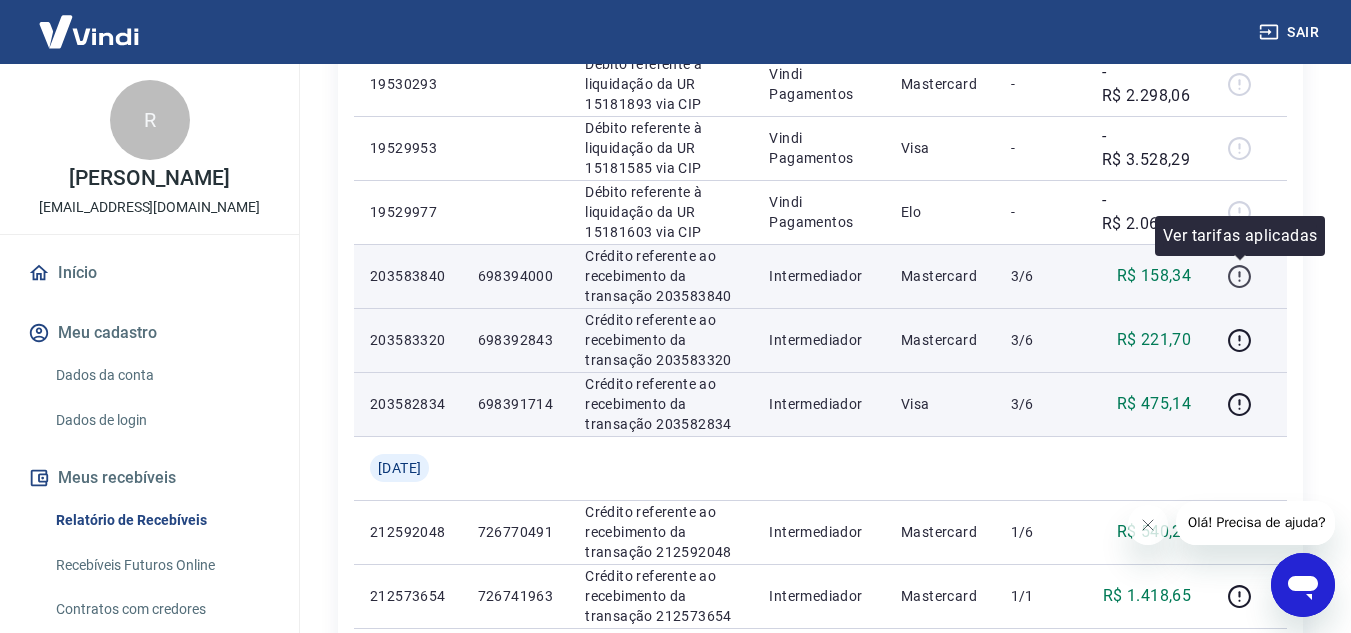 click at bounding box center [1239, 276] 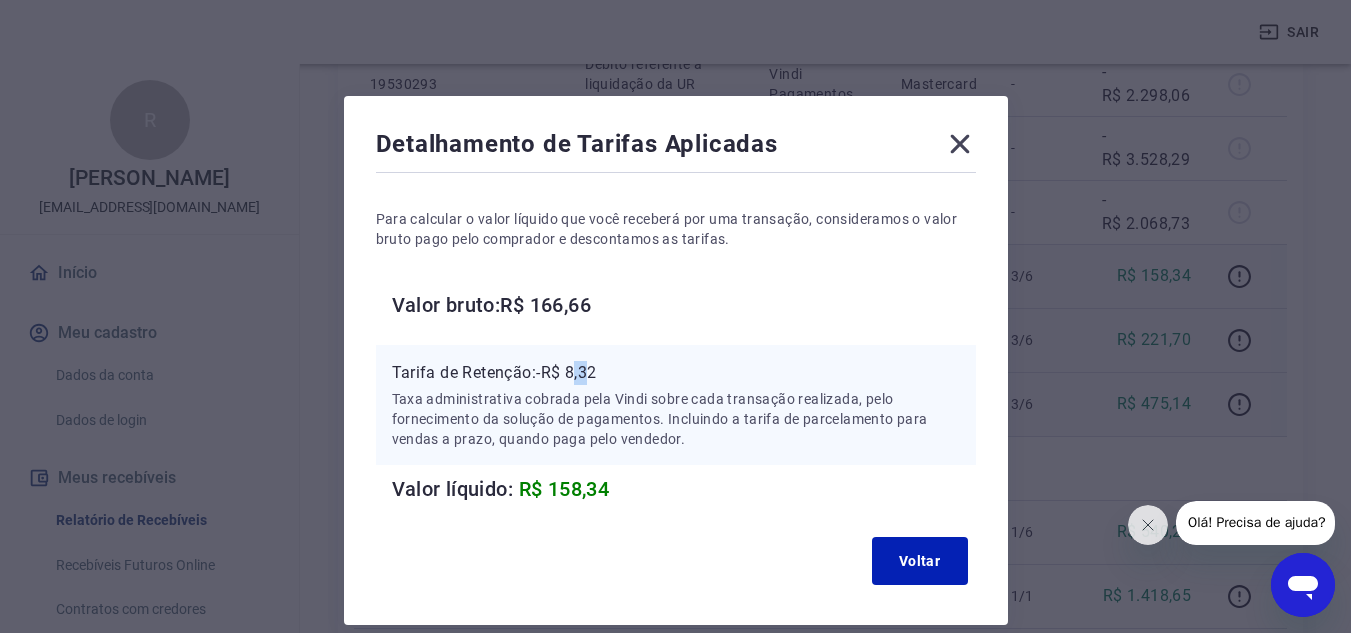 click on "Tarifa de Retenção:  -R$ 8,32" at bounding box center (676, 373) 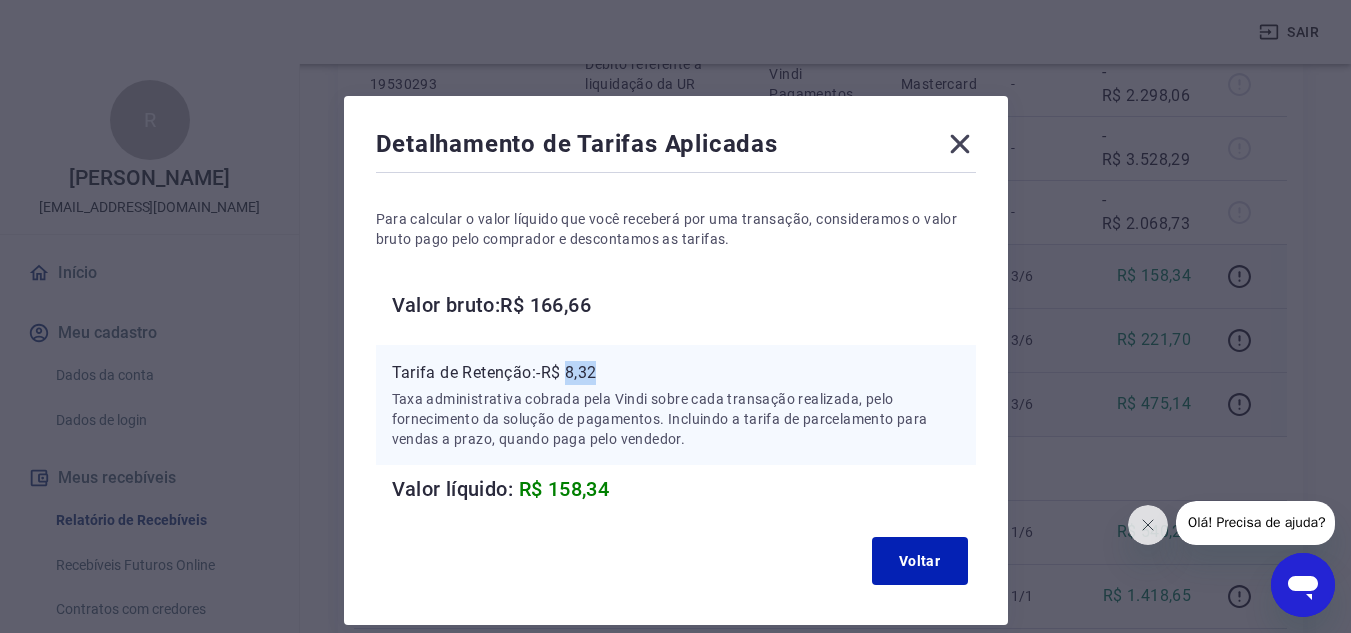 drag, startPoint x: 571, startPoint y: 373, endPoint x: 612, endPoint y: 373, distance: 41 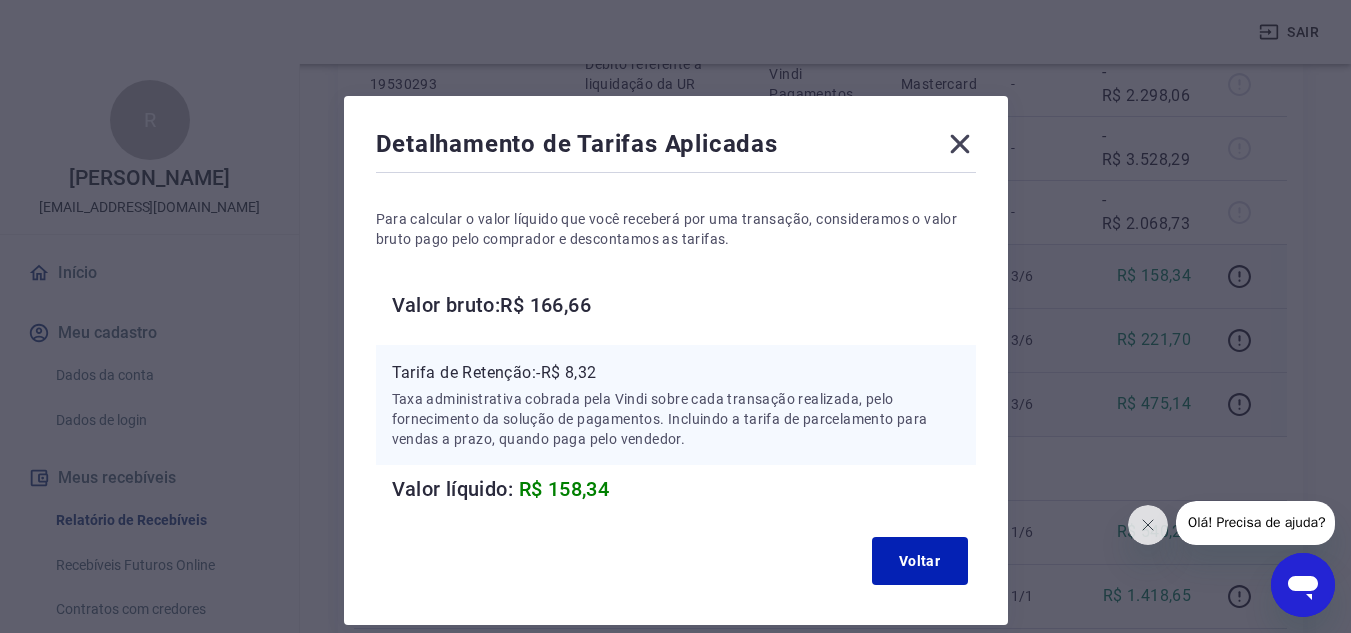 click 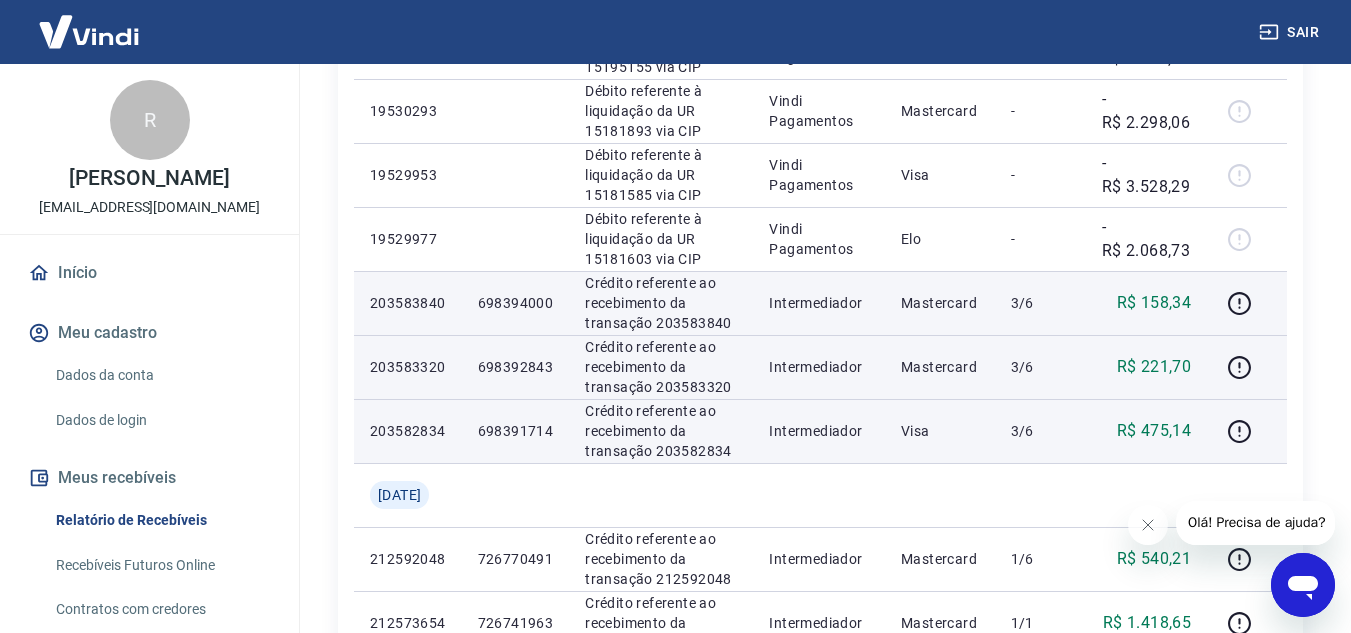 scroll, scrollTop: 741, scrollLeft: 0, axis: vertical 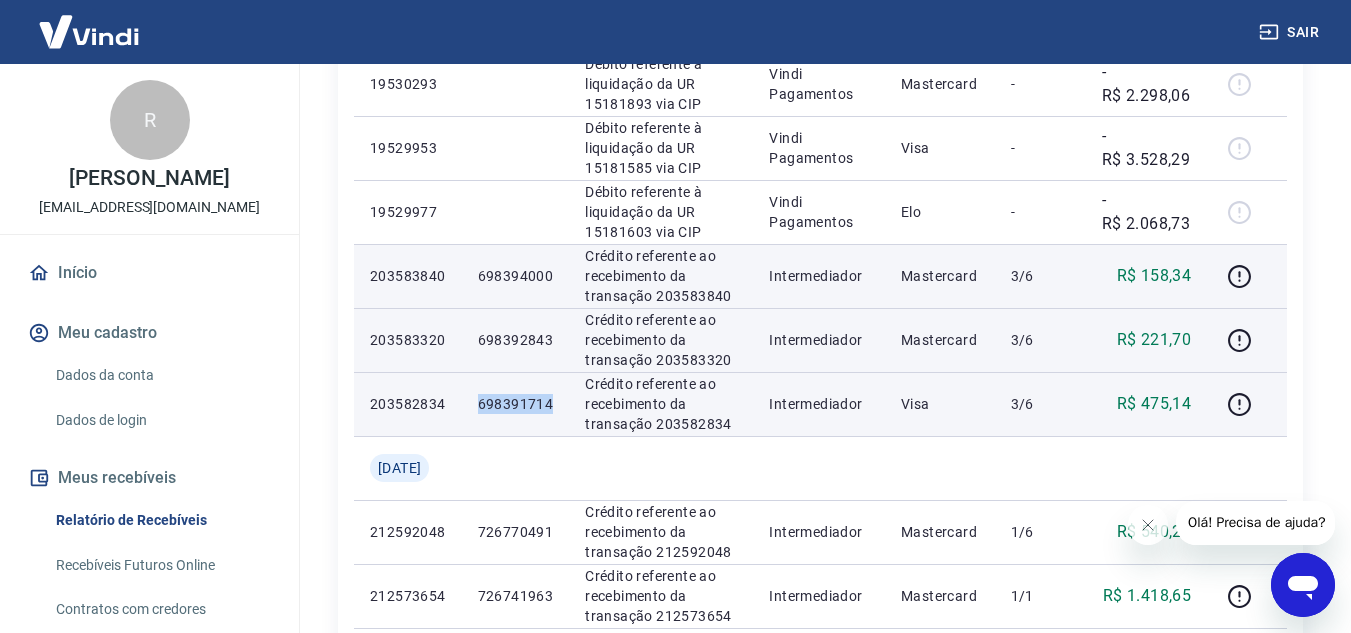 drag, startPoint x: 493, startPoint y: 401, endPoint x: 564, endPoint y: 393, distance: 71.44928 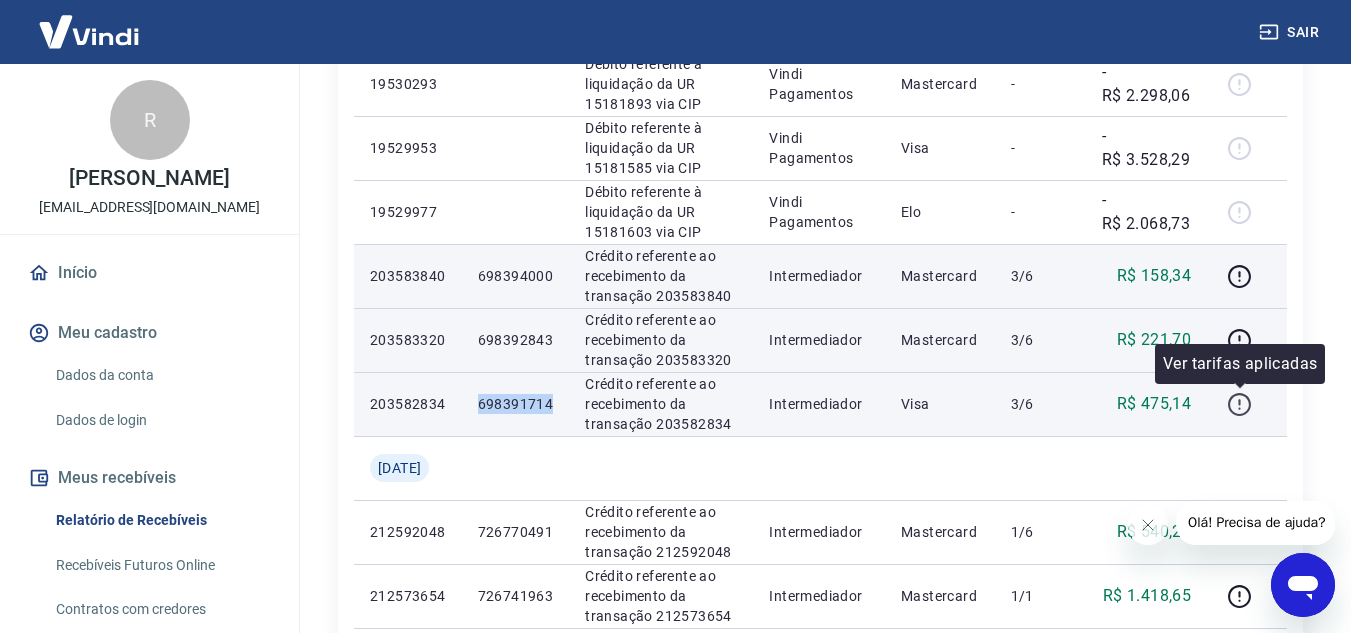 click 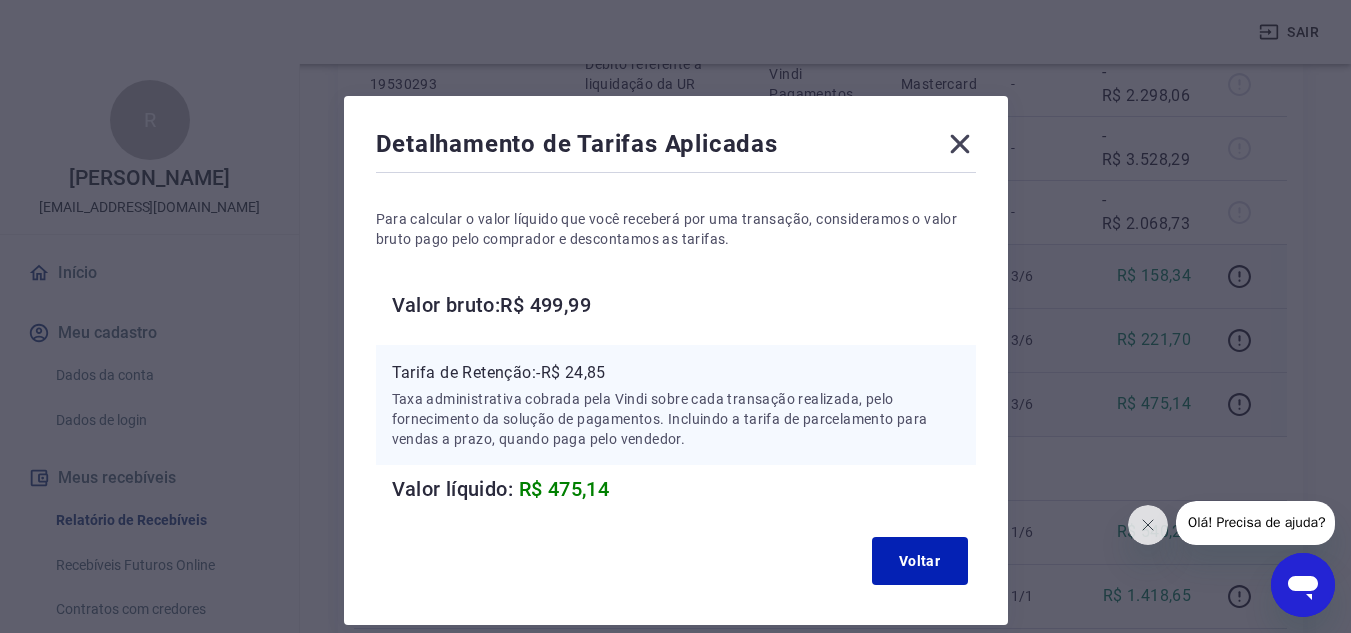 click 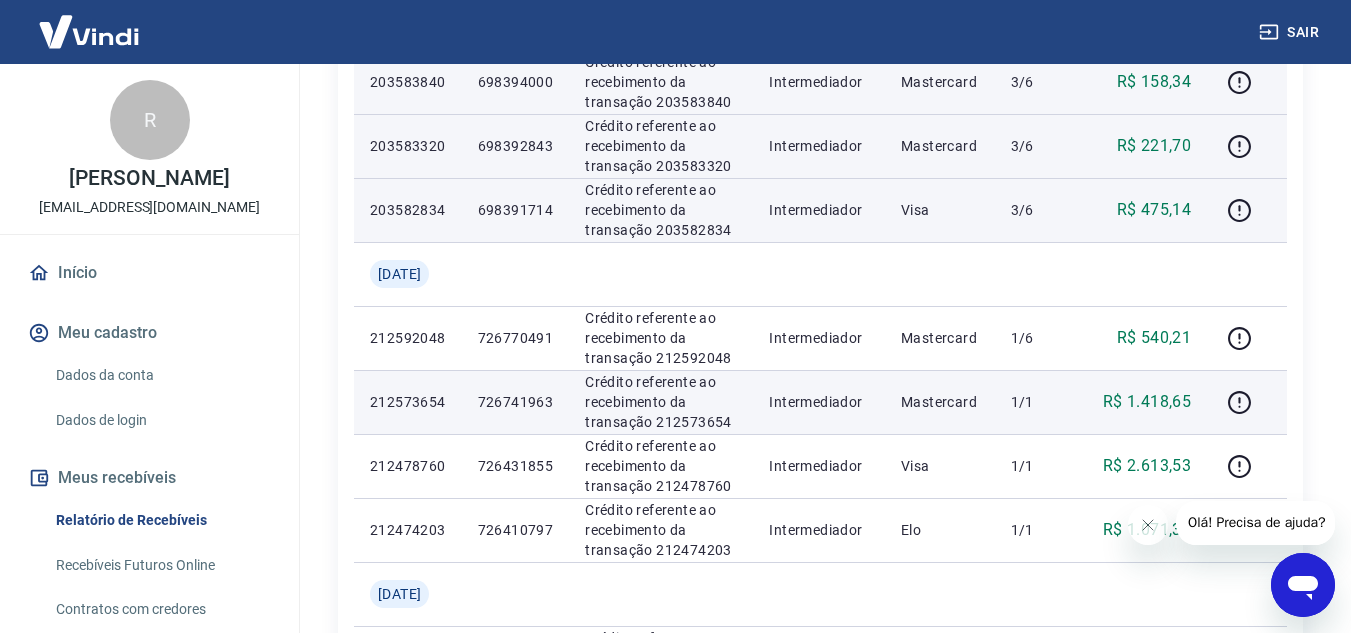 scroll, scrollTop: 941, scrollLeft: 0, axis: vertical 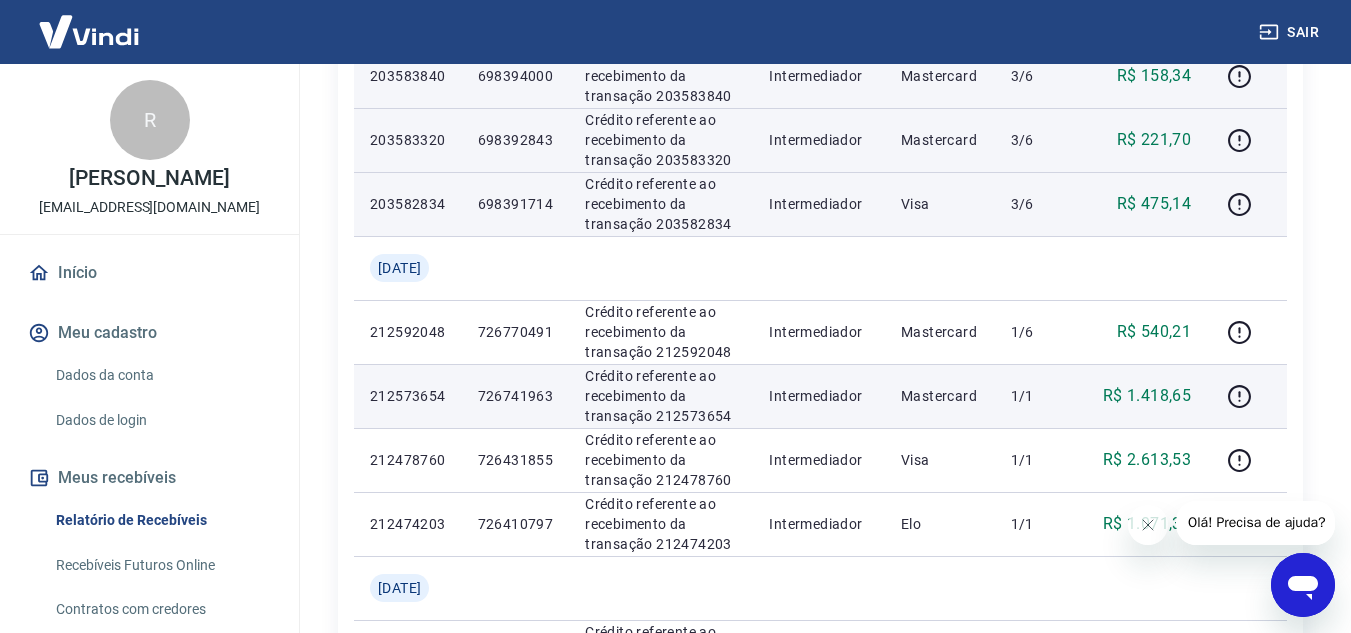 click on "R$ 1.418,65" at bounding box center [1147, 396] 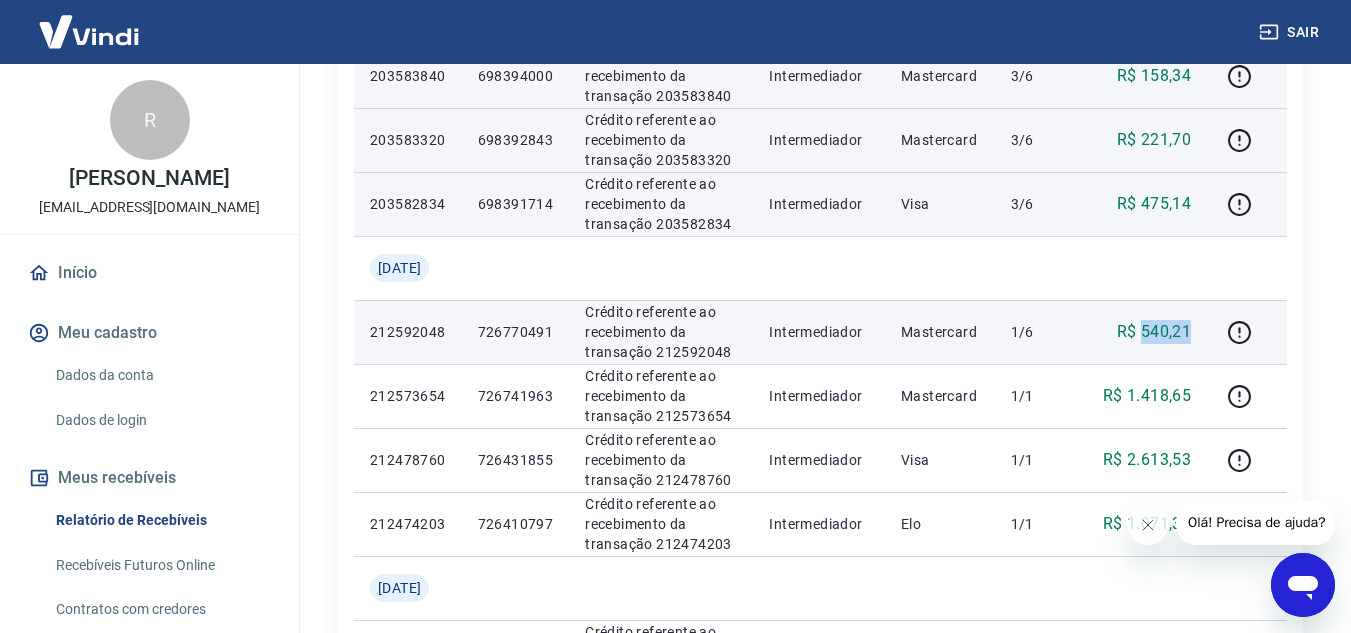 drag, startPoint x: 1145, startPoint y: 330, endPoint x: 1195, endPoint y: 330, distance: 50 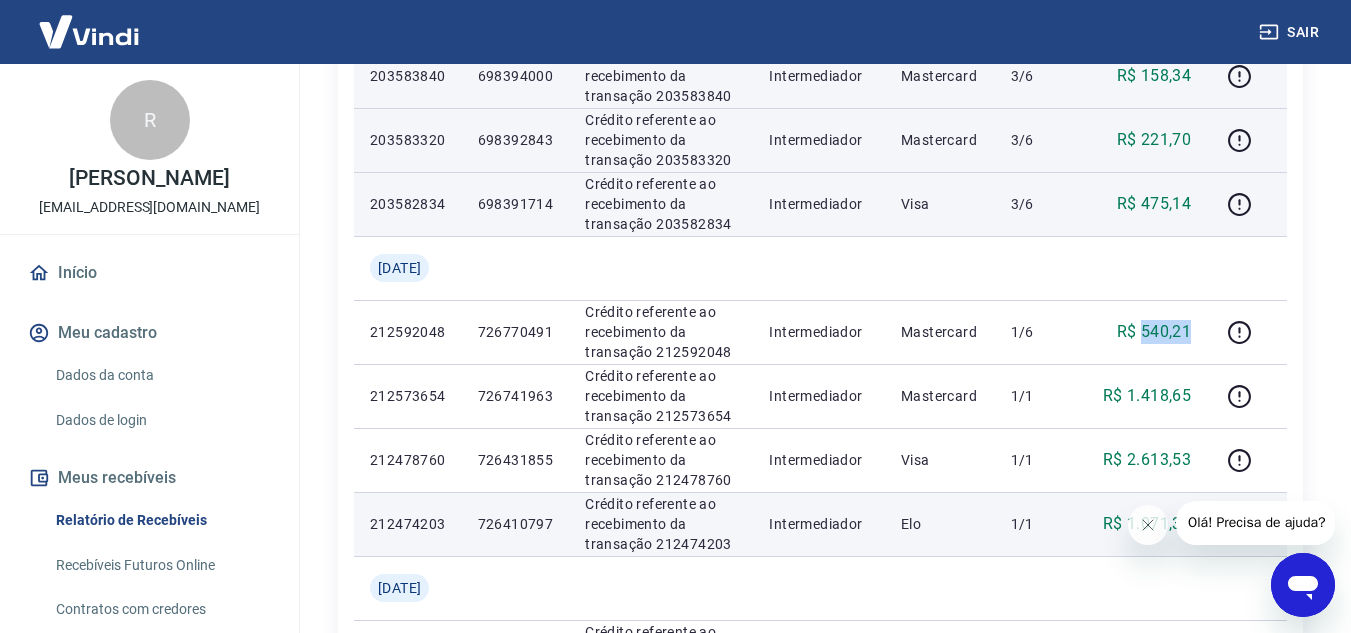 copy on "540,21" 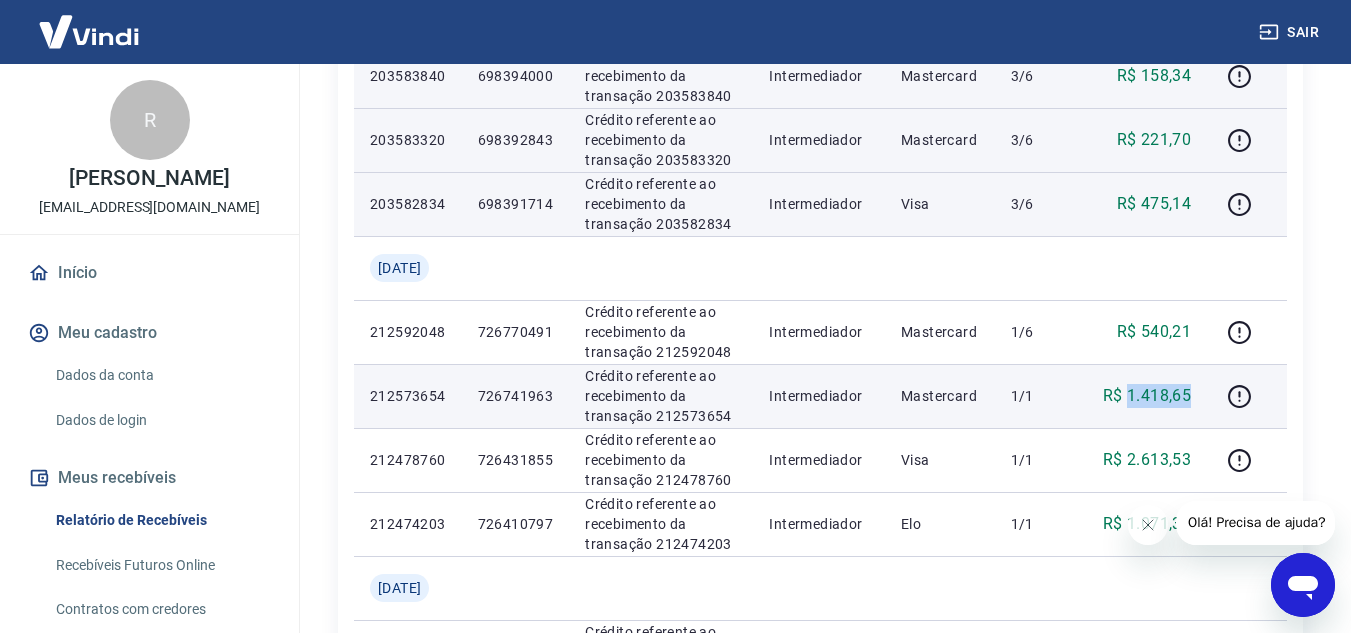 drag, startPoint x: 1131, startPoint y: 395, endPoint x: 1191, endPoint y: 396, distance: 60.00833 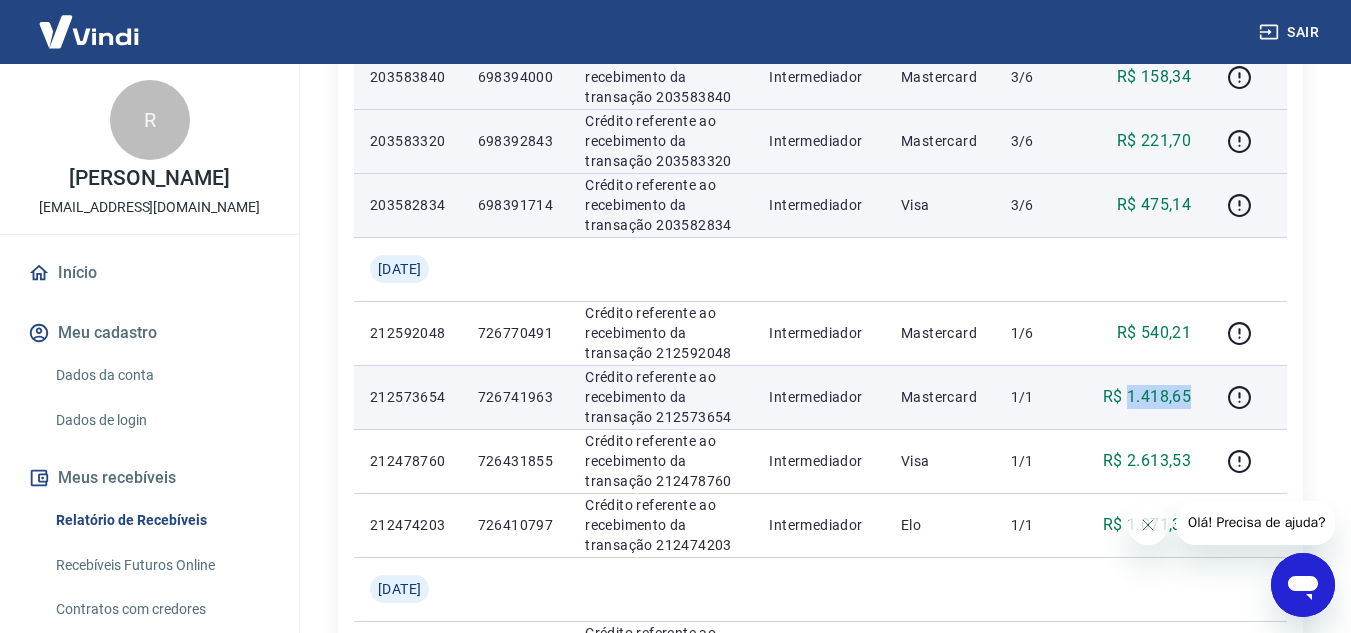 scroll, scrollTop: 941, scrollLeft: 0, axis: vertical 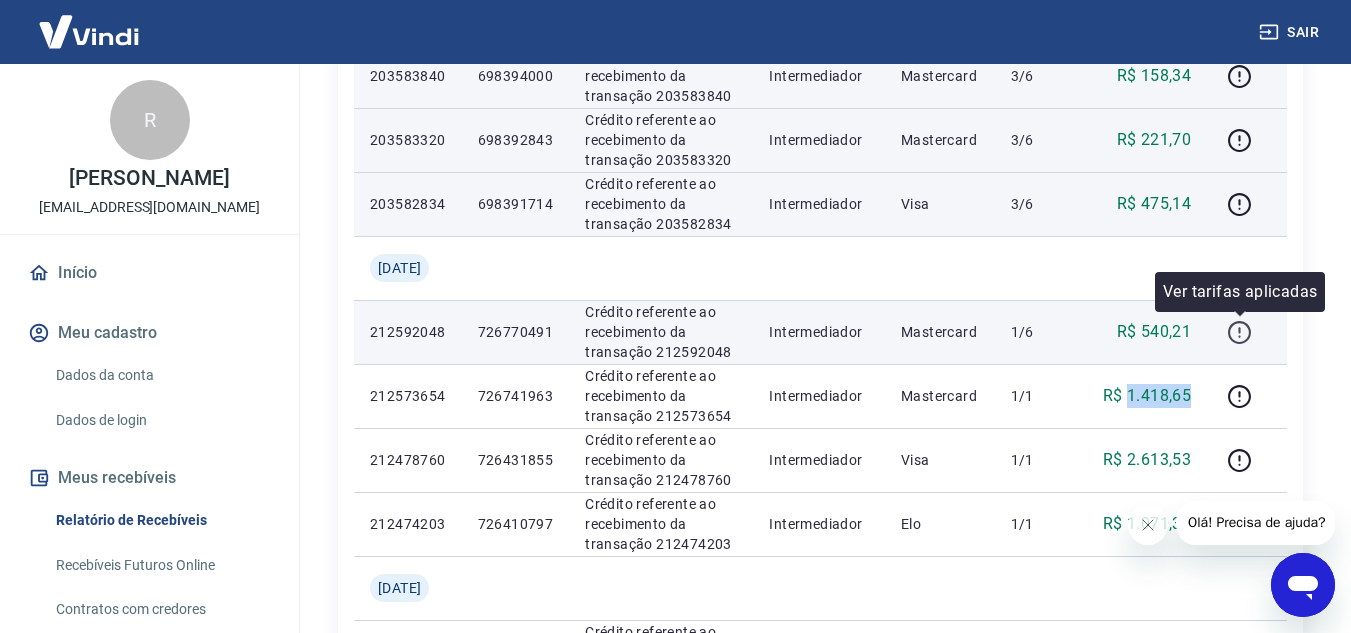 click 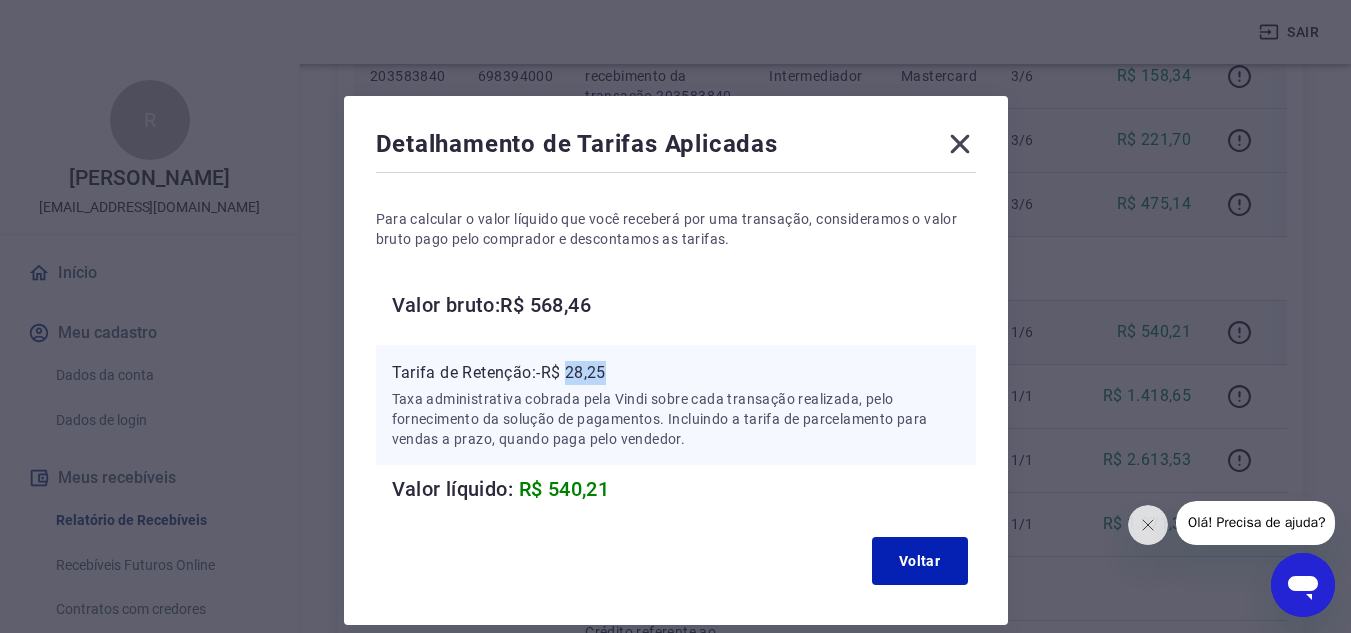 drag, startPoint x: 568, startPoint y: 371, endPoint x: 612, endPoint y: 372, distance: 44.011364 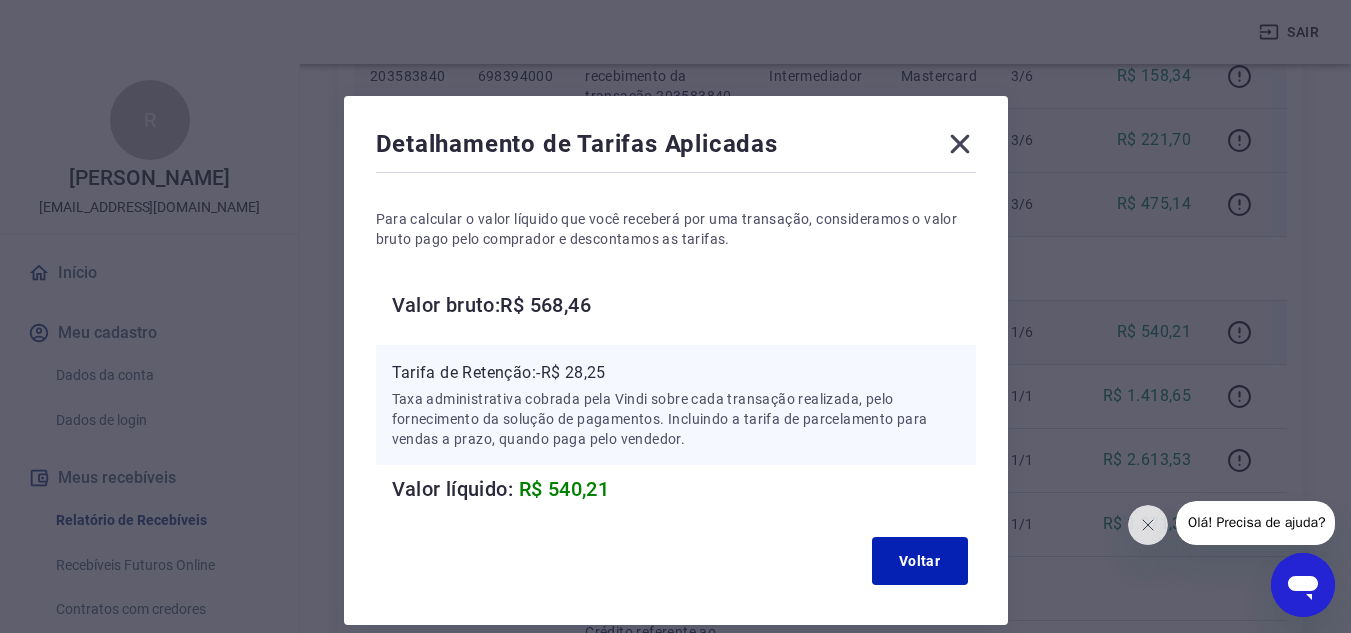 click 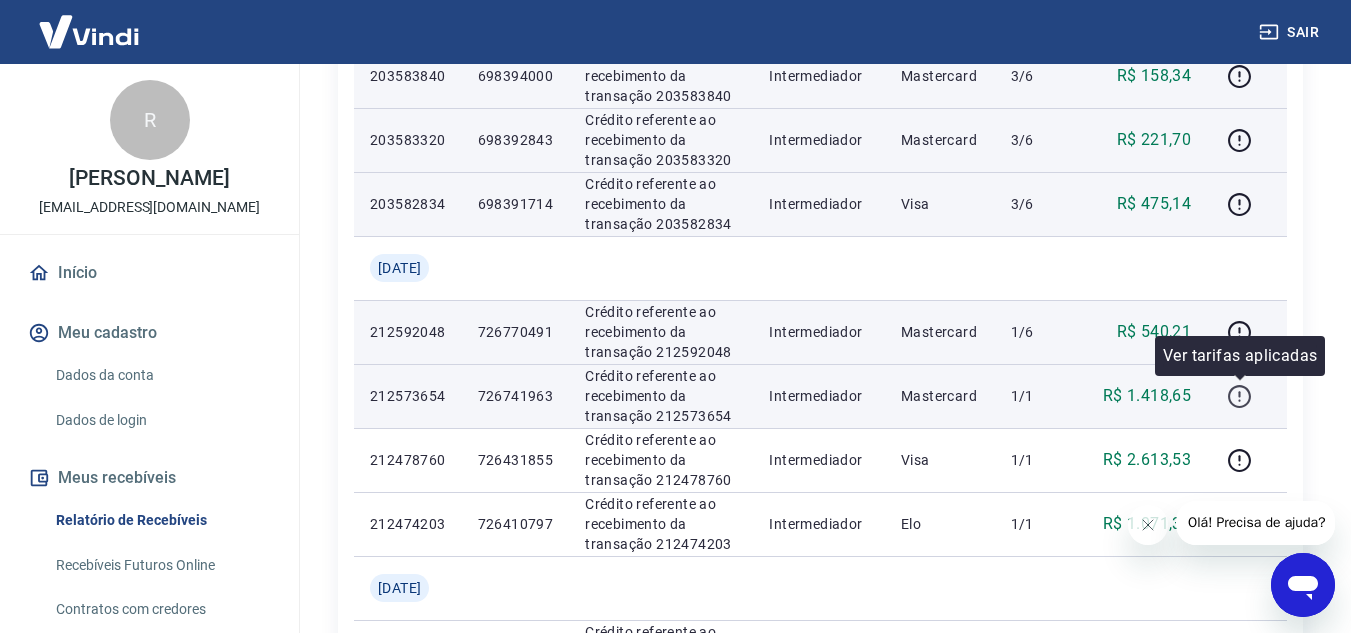 click 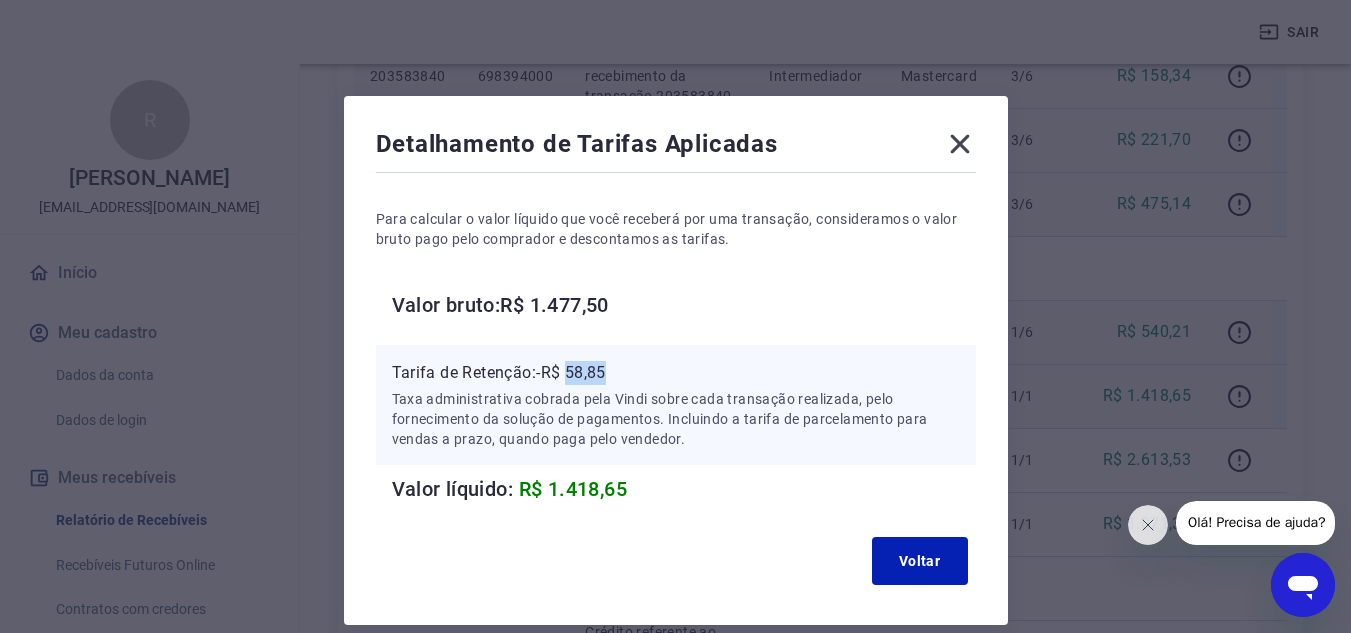 drag, startPoint x: 573, startPoint y: 369, endPoint x: 610, endPoint y: 368, distance: 37.01351 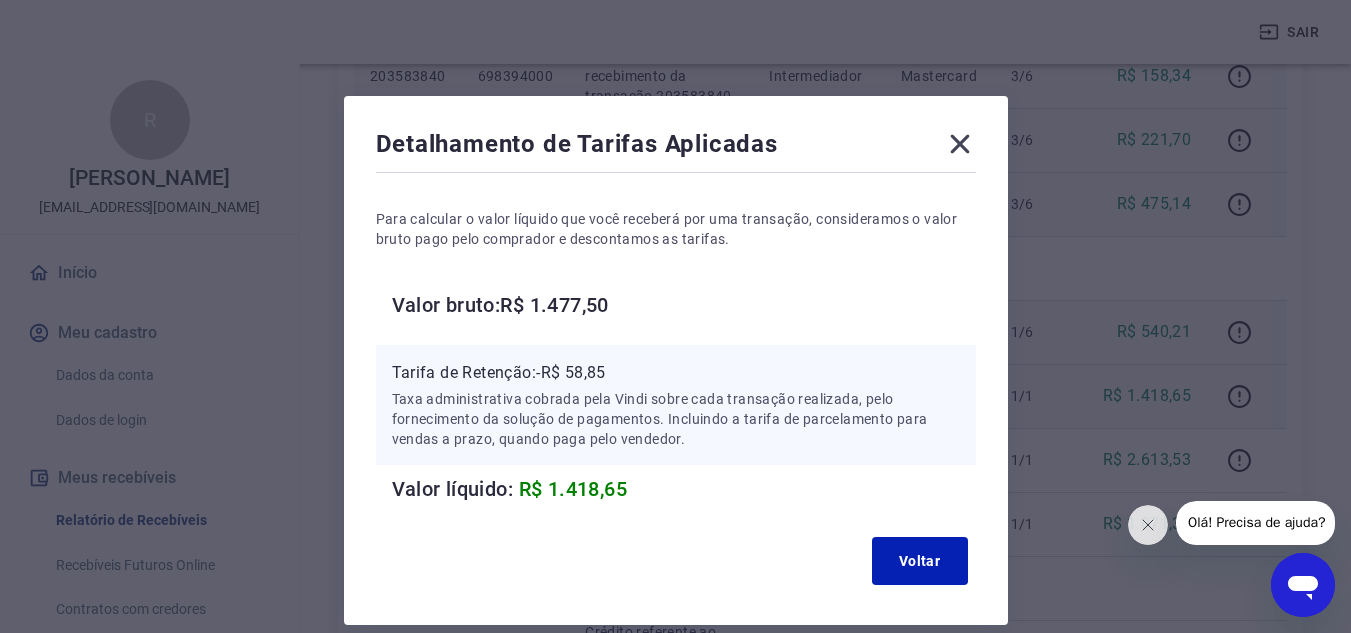 click 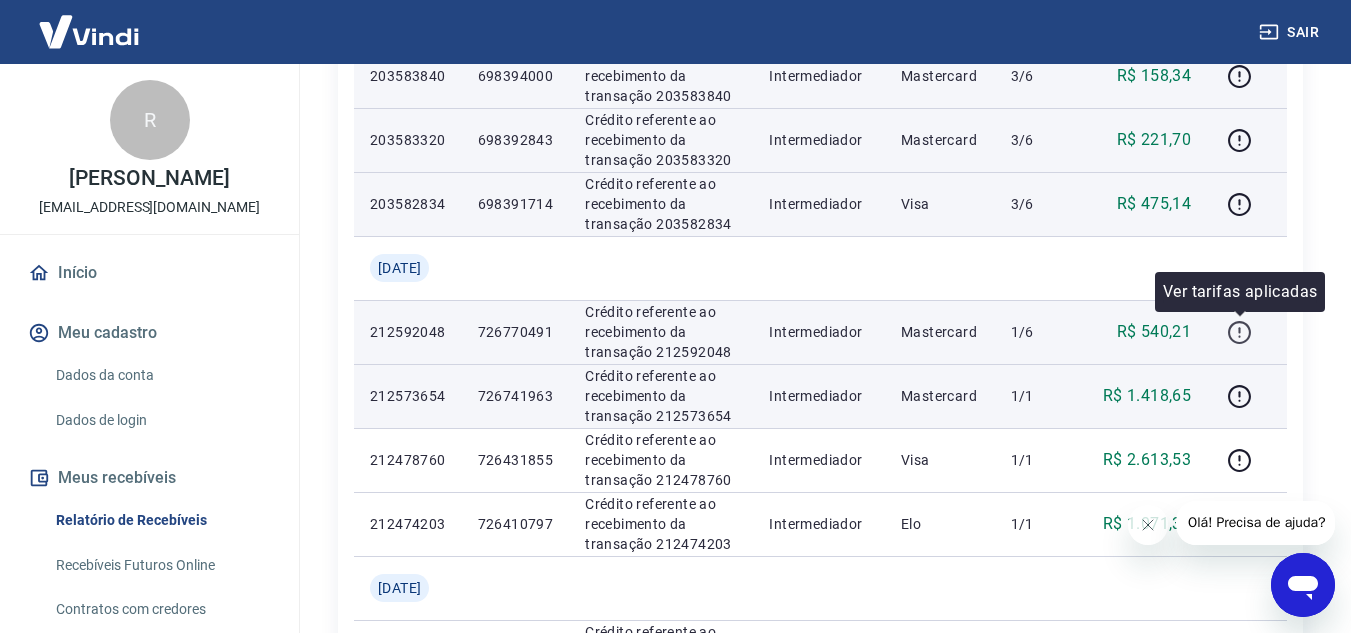 click 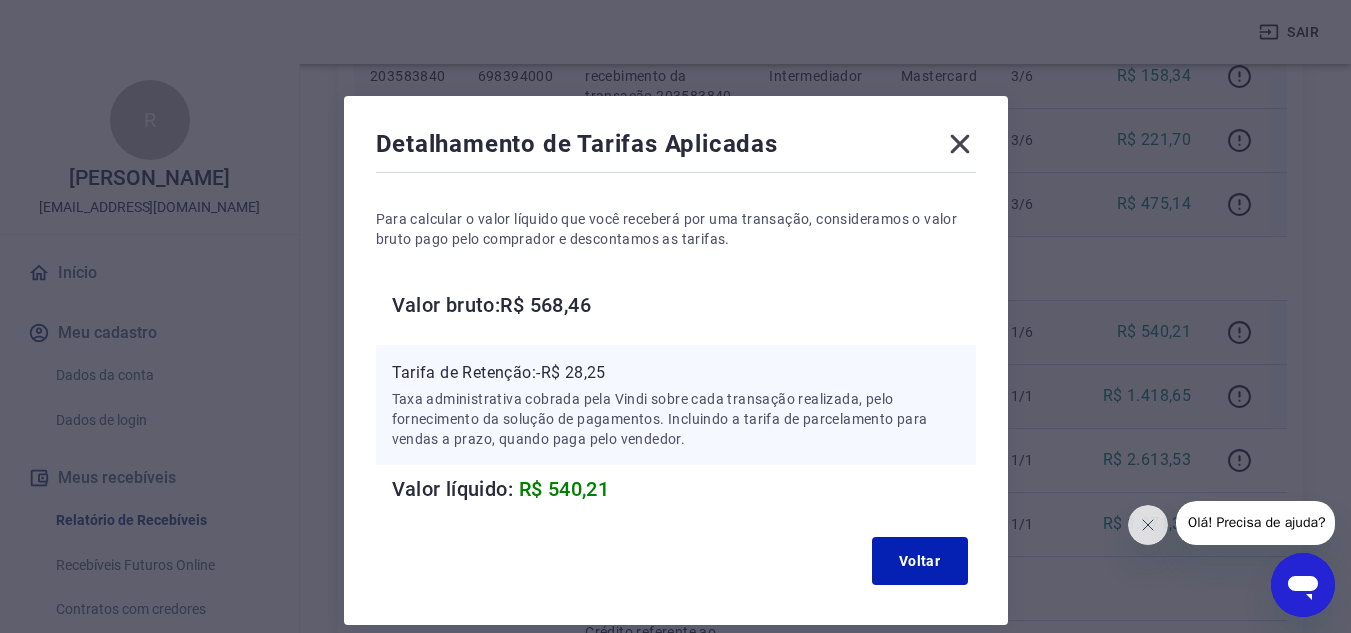 drag, startPoint x: 968, startPoint y: 143, endPoint x: 999, endPoint y: 361, distance: 220.1931 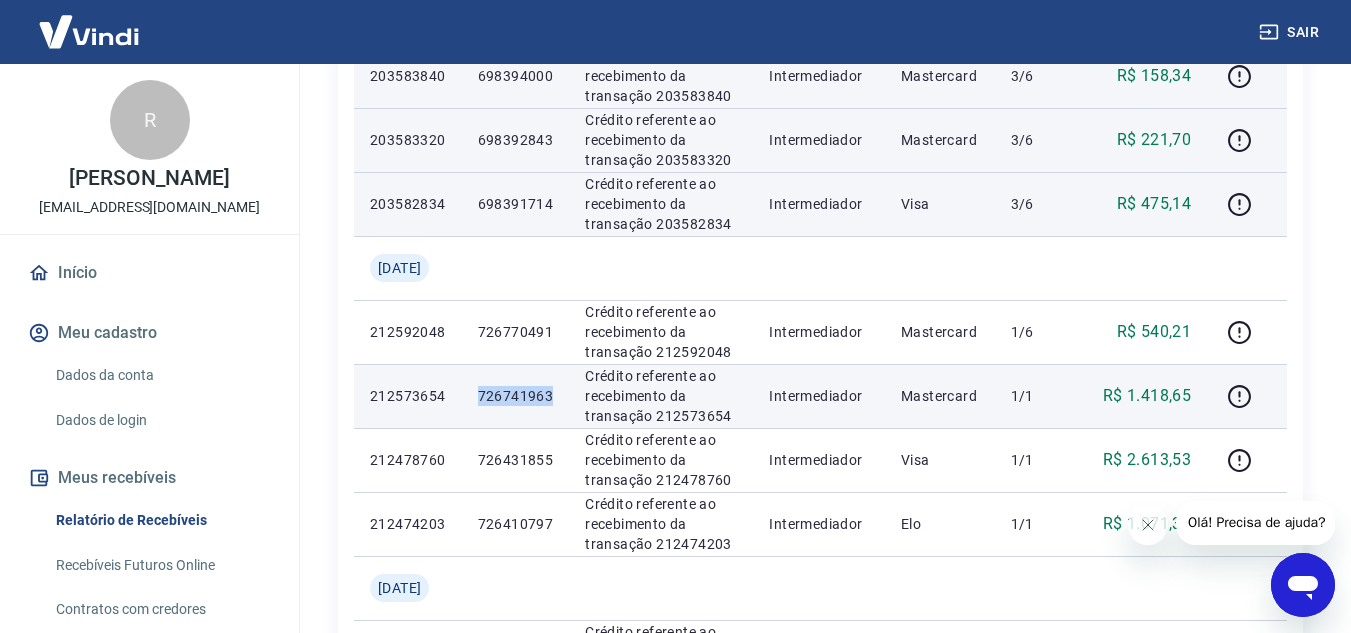 drag, startPoint x: 492, startPoint y: 393, endPoint x: 568, endPoint y: 400, distance: 76.321686 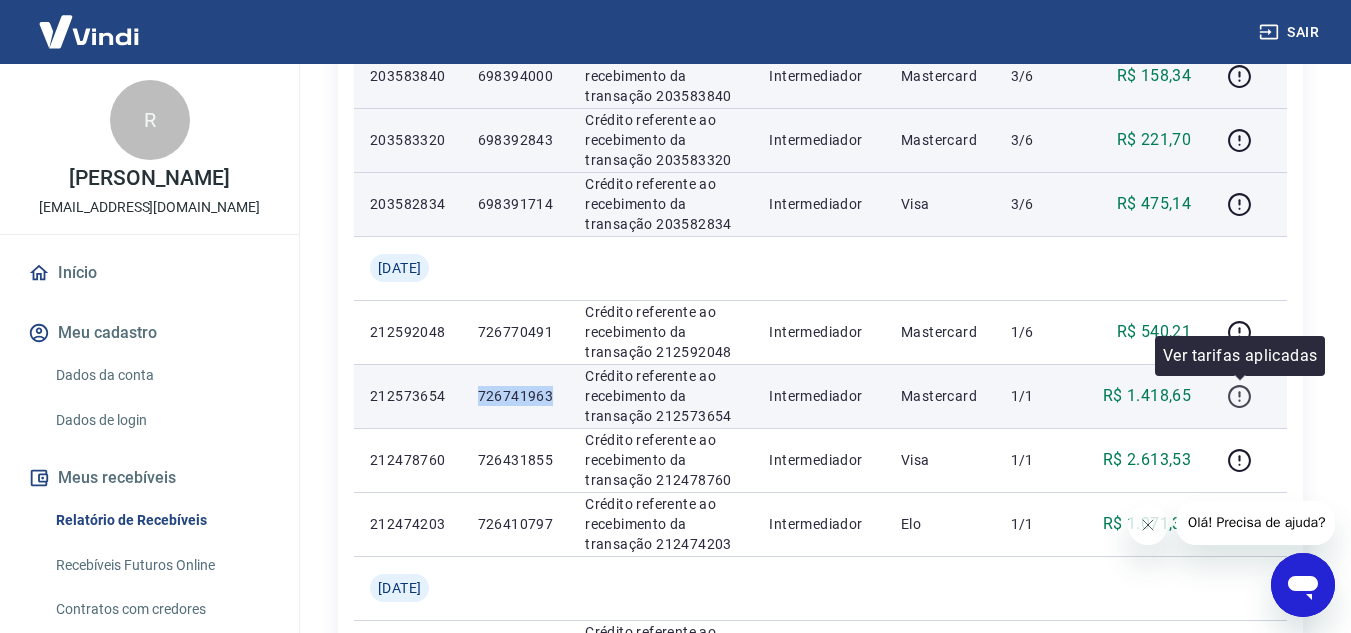 click 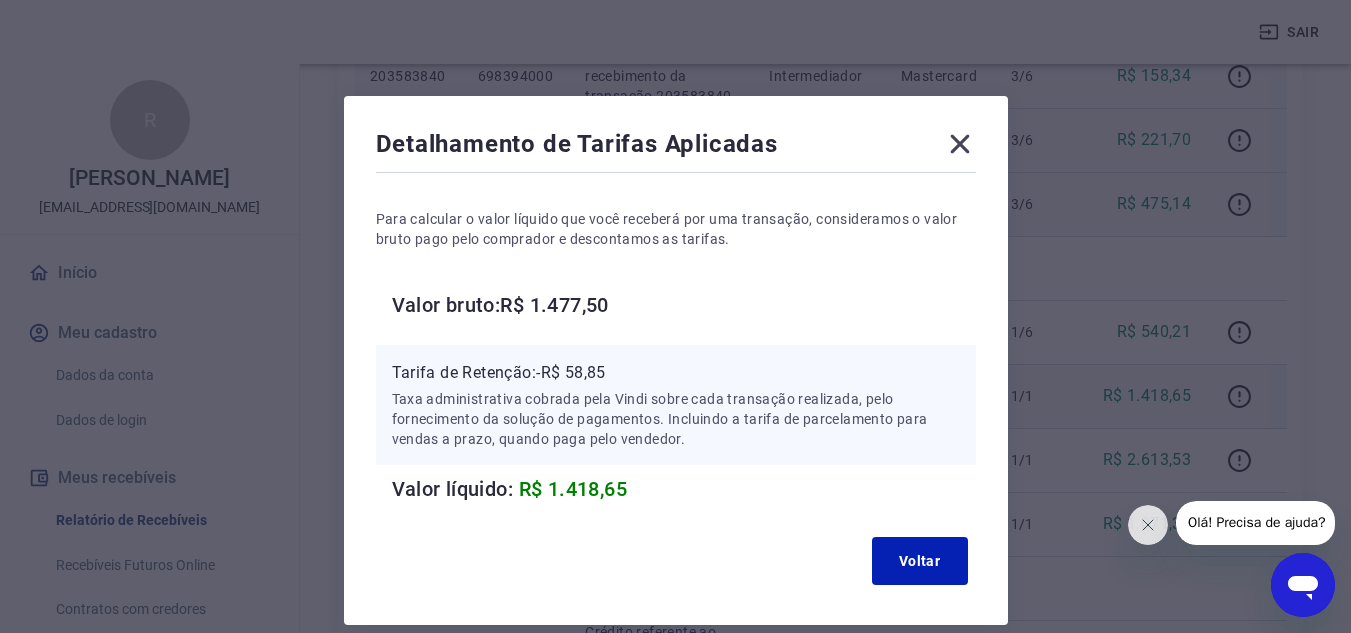 click 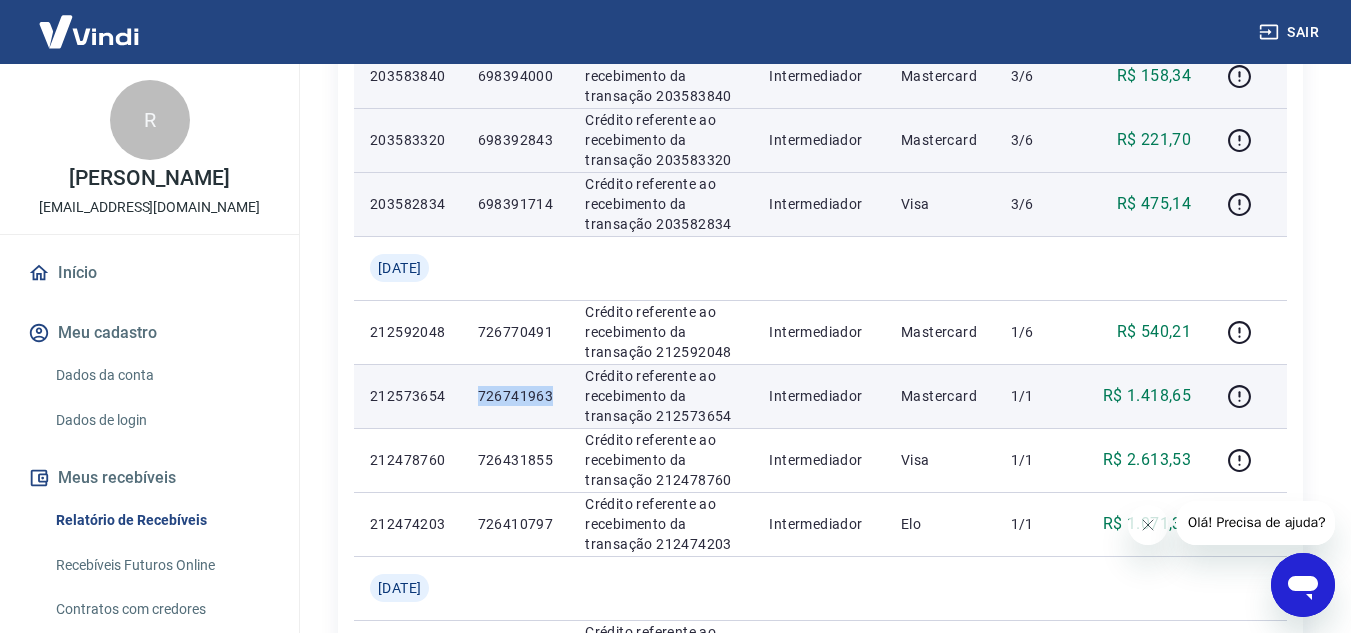 drag, startPoint x: 485, startPoint y: 401, endPoint x: 577, endPoint y: 404, distance: 92.0489 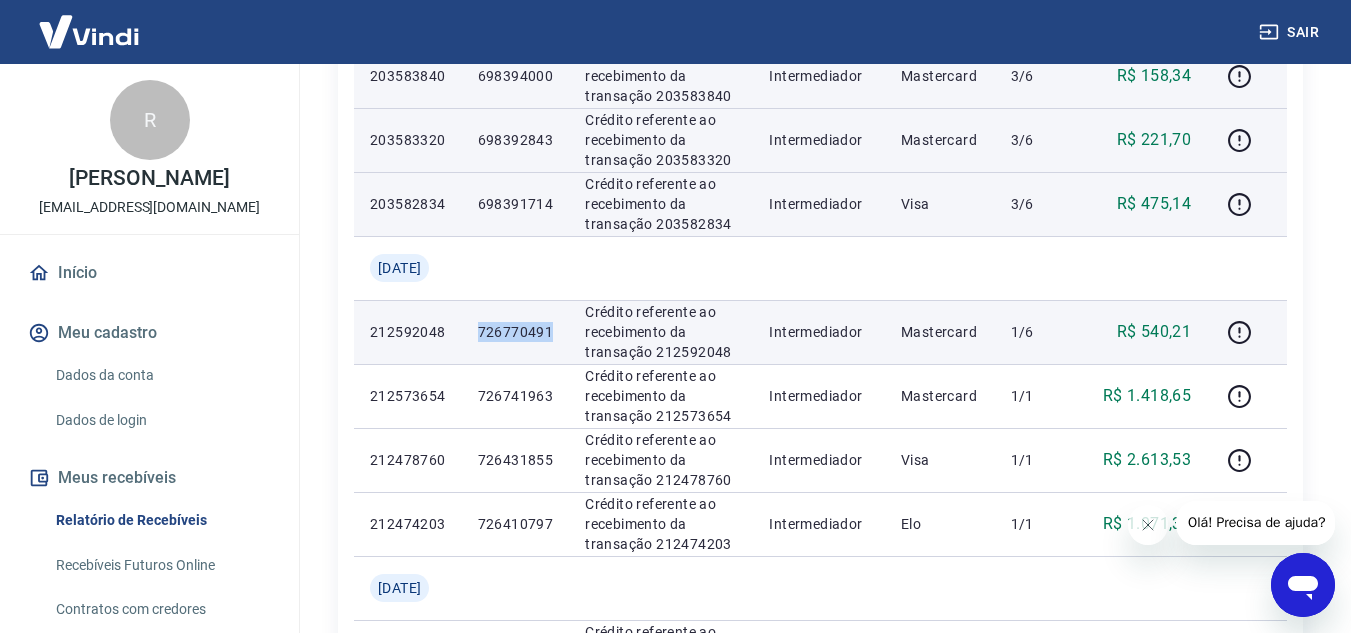 drag, startPoint x: 492, startPoint y: 335, endPoint x: 566, endPoint y: 339, distance: 74.10803 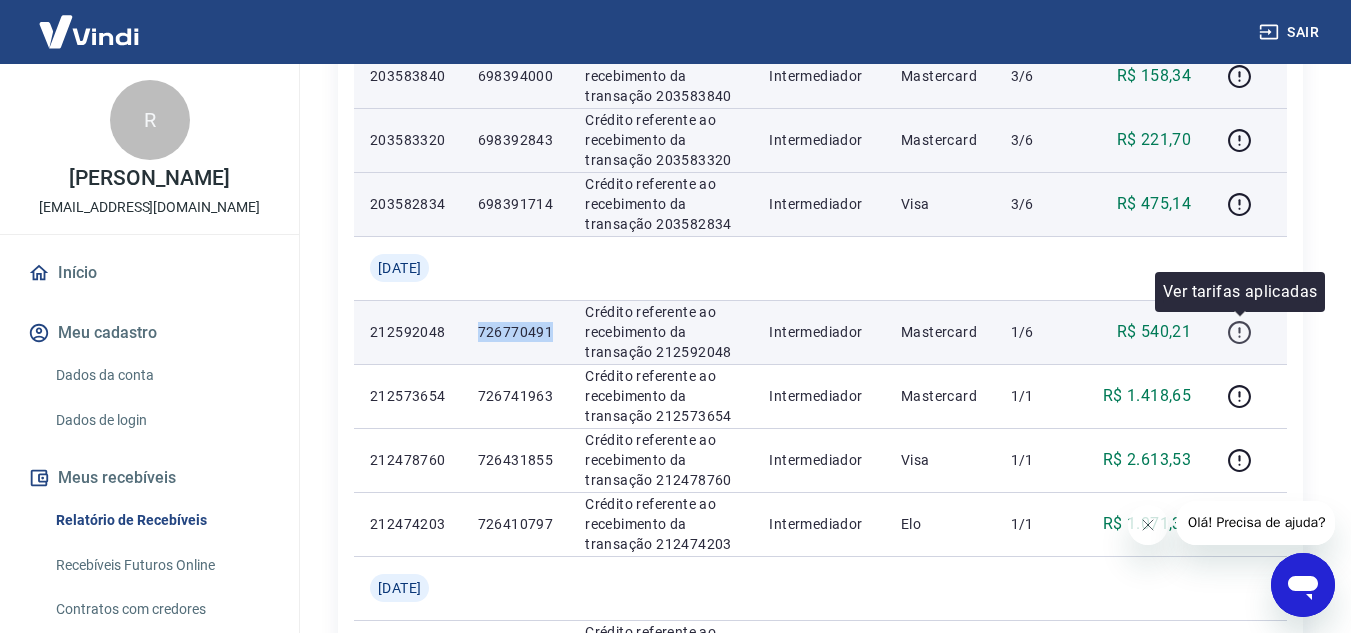 click 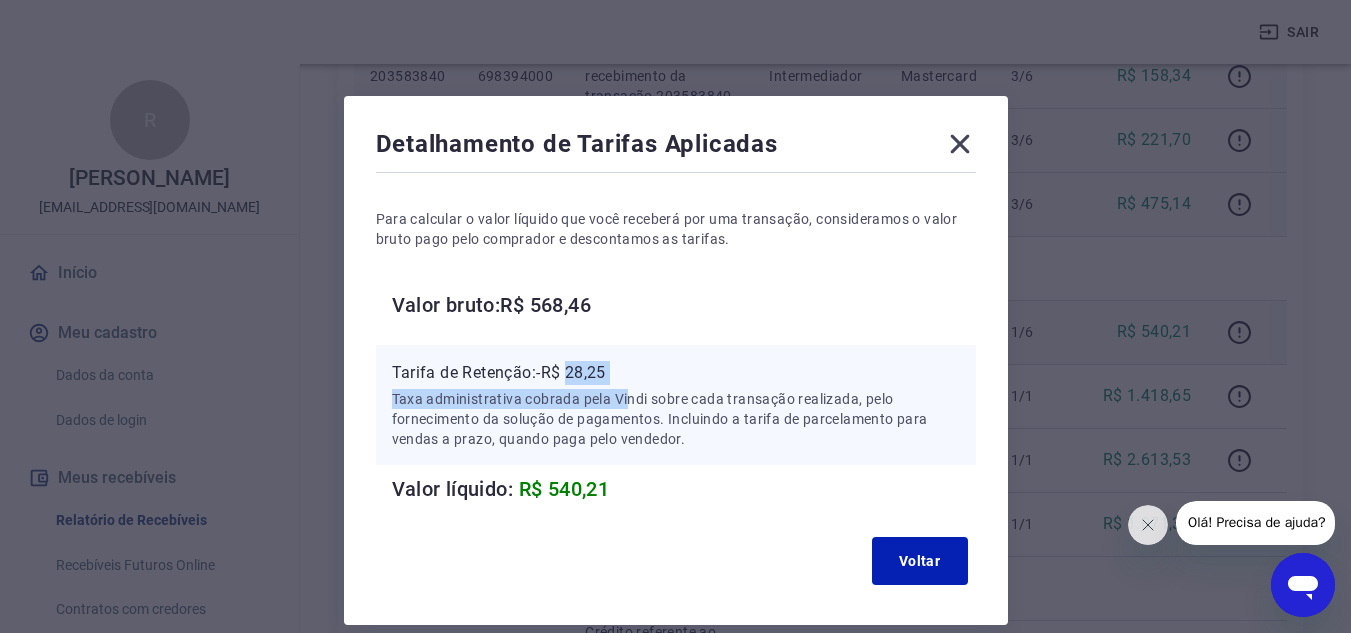 drag, startPoint x: 572, startPoint y: 366, endPoint x: 634, endPoint y: 393, distance: 67.62396 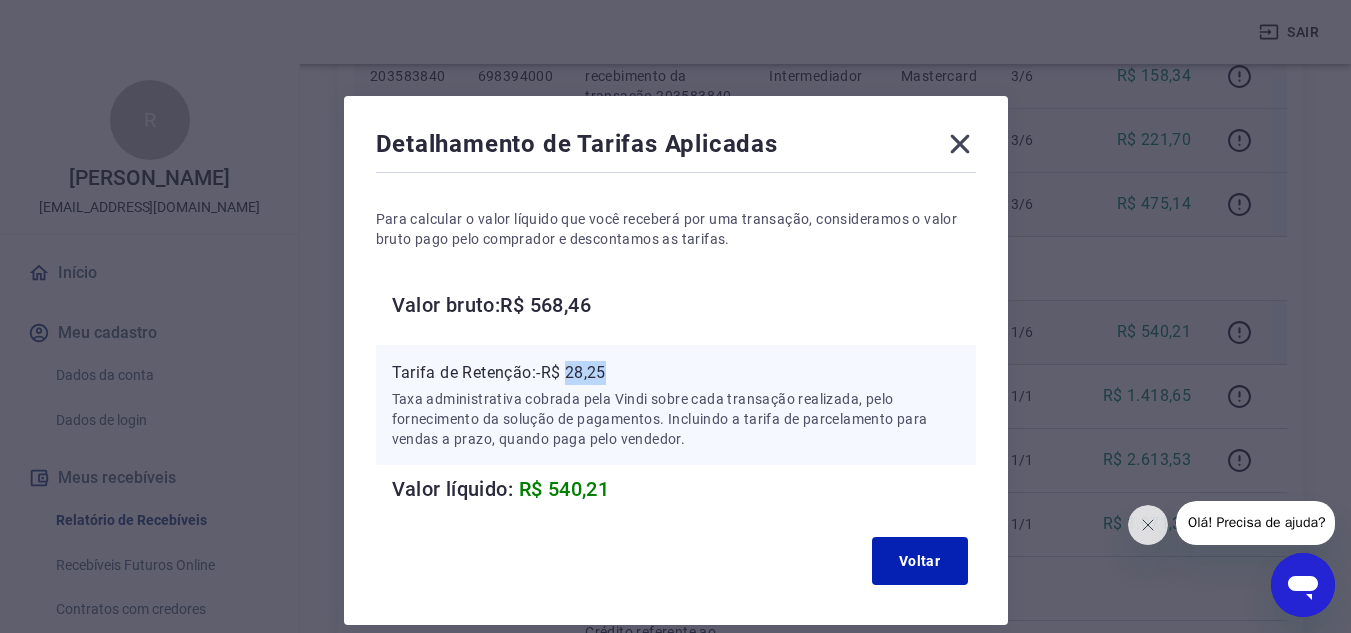 drag, startPoint x: 574, startPoint y: 372, endPoint x: 609, endPoint y: 379, distance: 35.69314 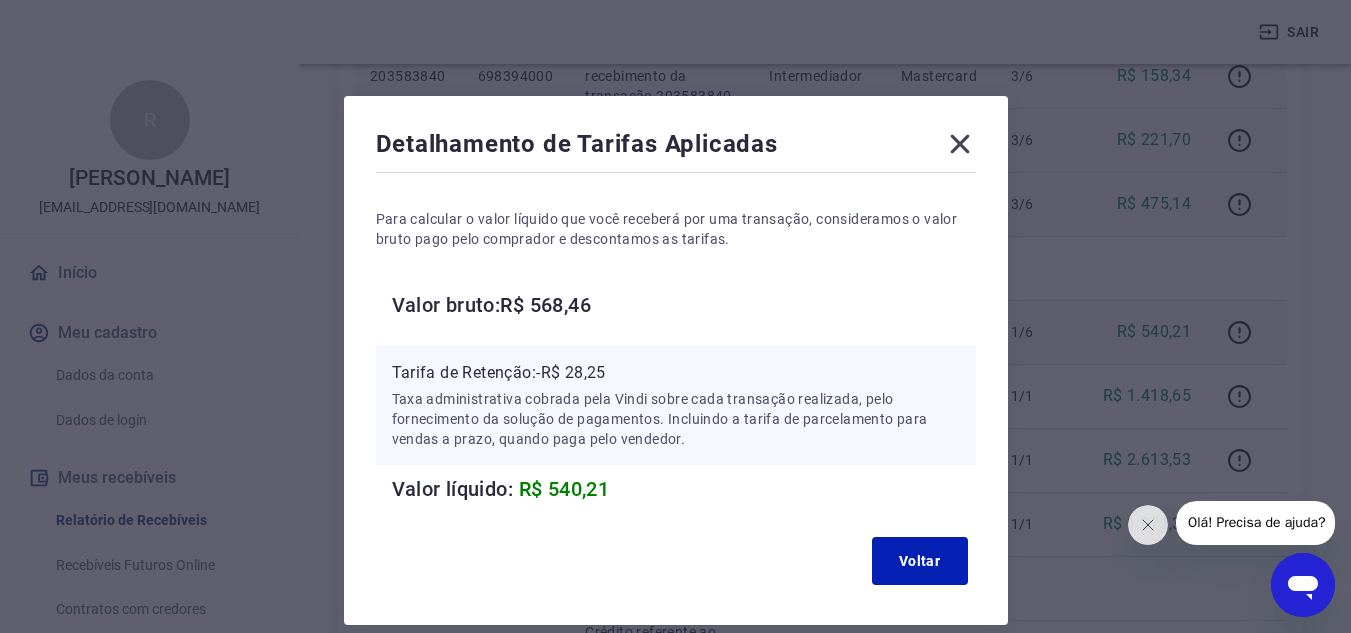 click 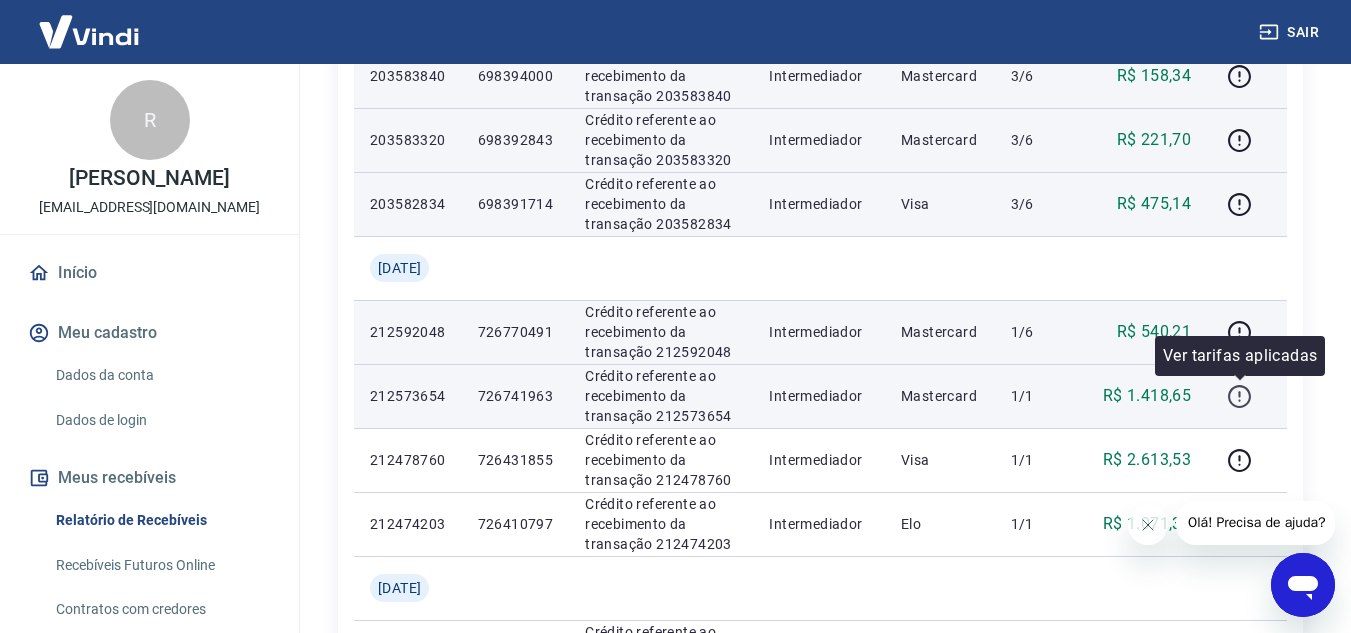 click 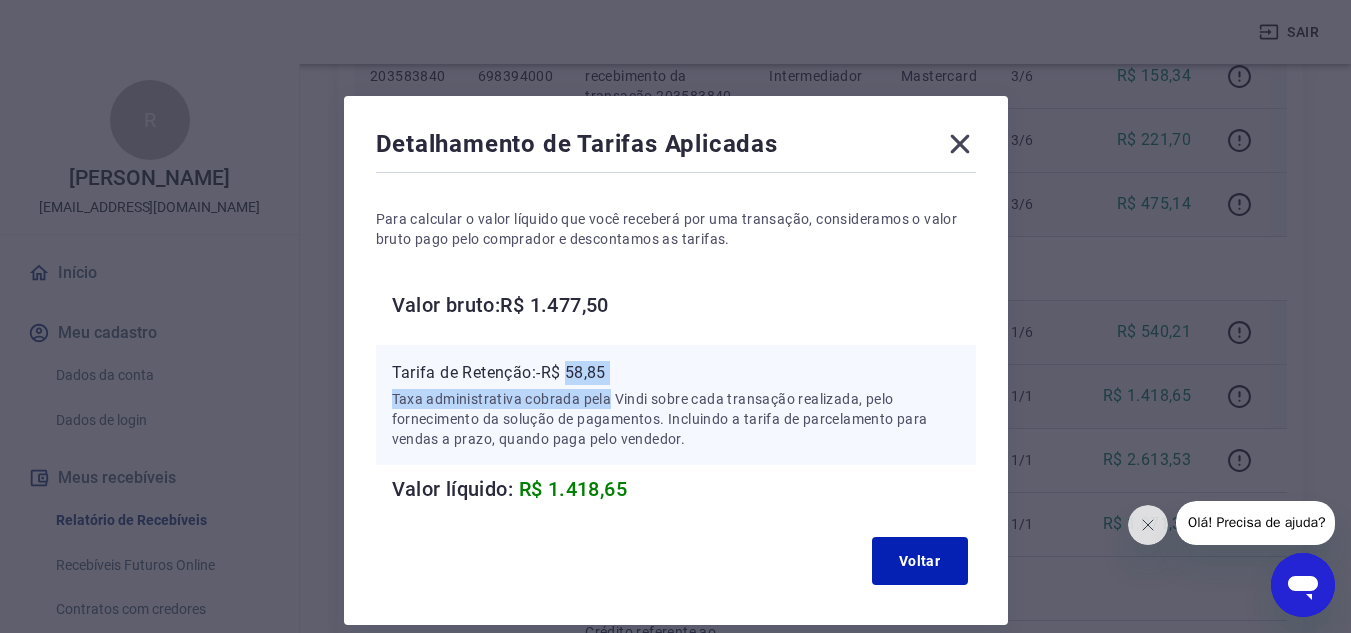 drag, startPoint x: 569, startPoint y: 373, endPoint x: 603, endPoint y: 386, distance: 36.40055 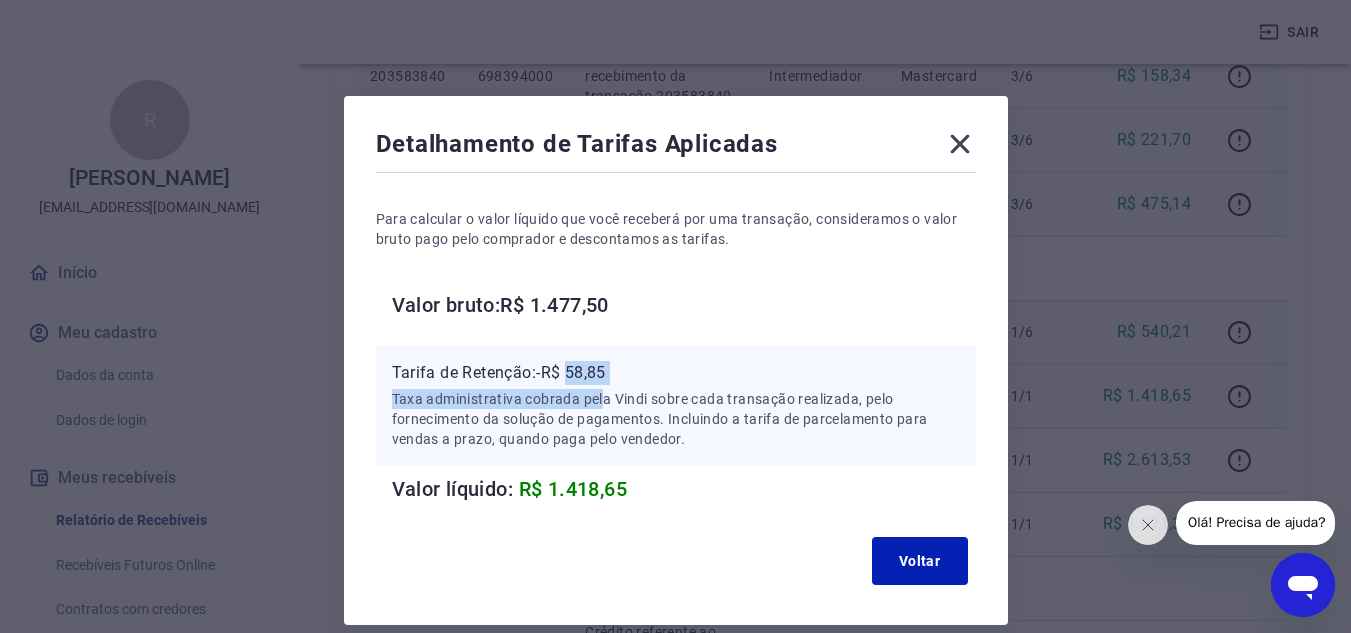 drag, startPoint x: 594, startPoint y: 372, endPoint x: 585, endPoint y: 367, distance: 10.29563 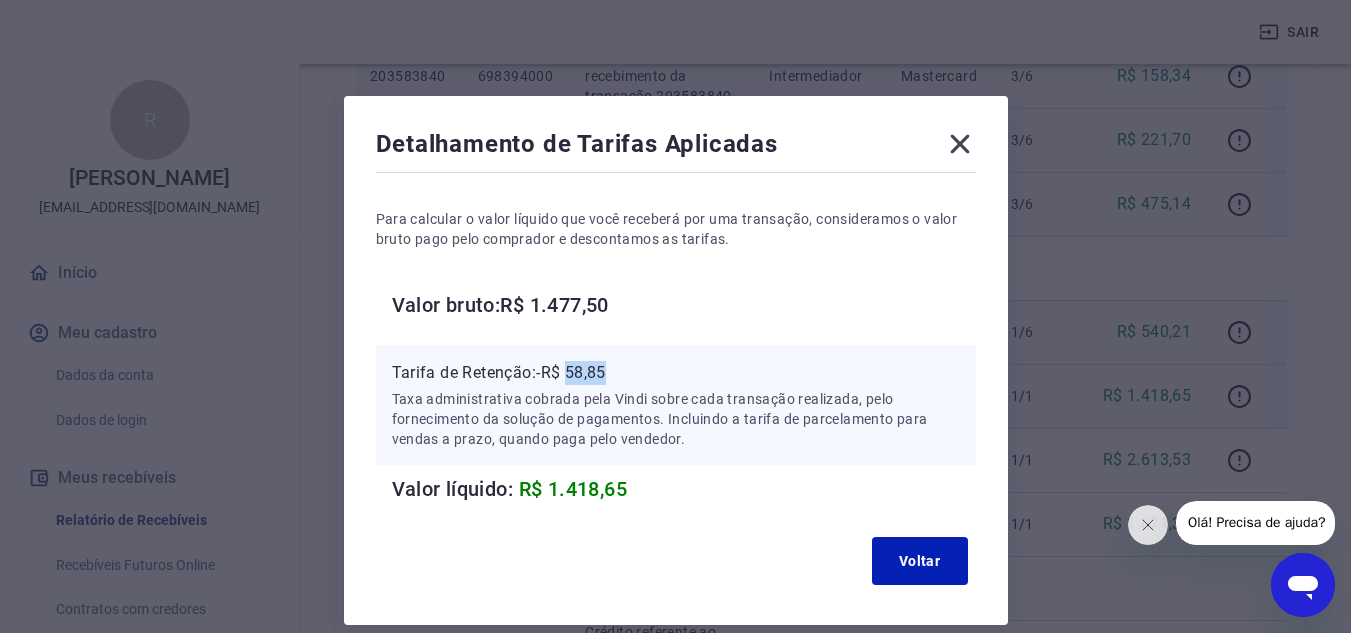 drag, startPoint x: 572, startPoint y: 365, endPoint x: 619, endPoint y: 379, distance: 49.0408 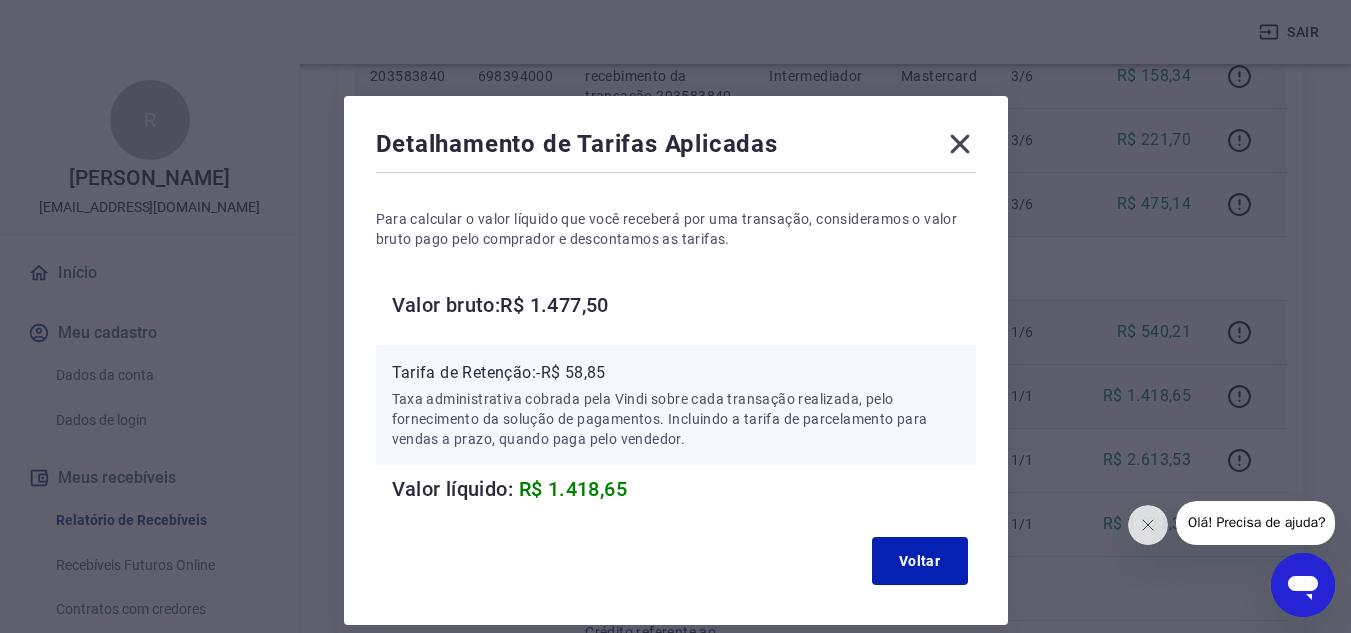click 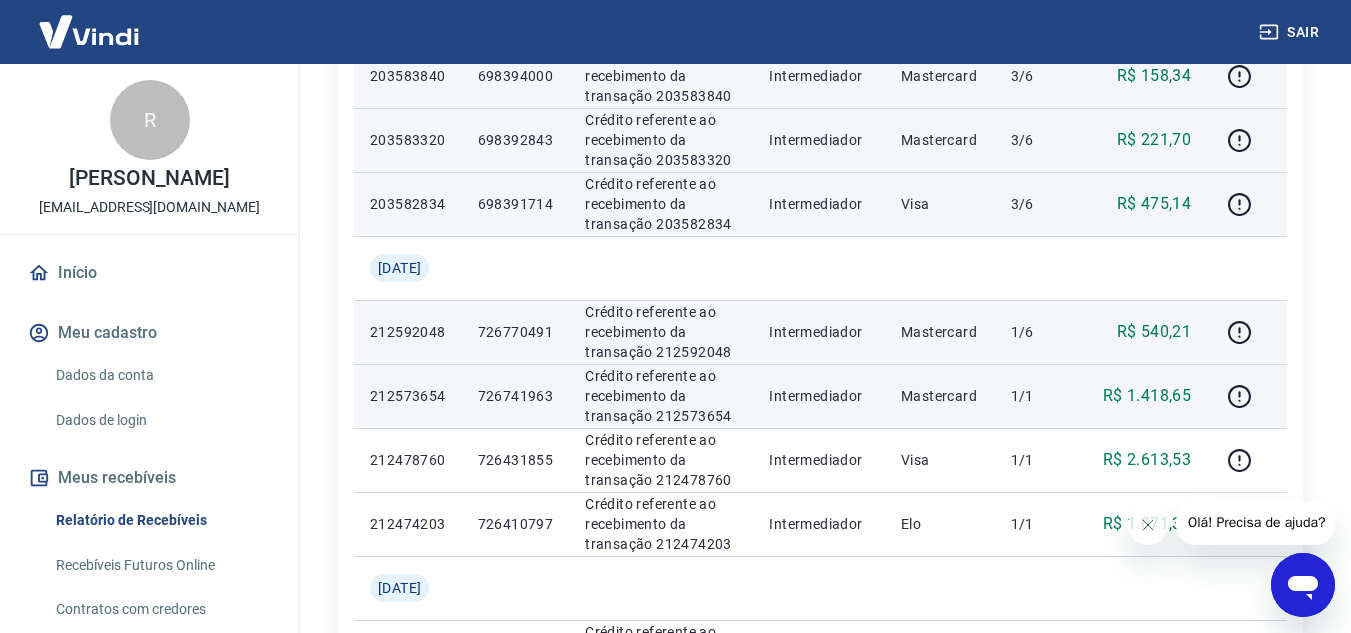 scroll, scrollTop: 1041, scrollLeft: 0, axis: vertical 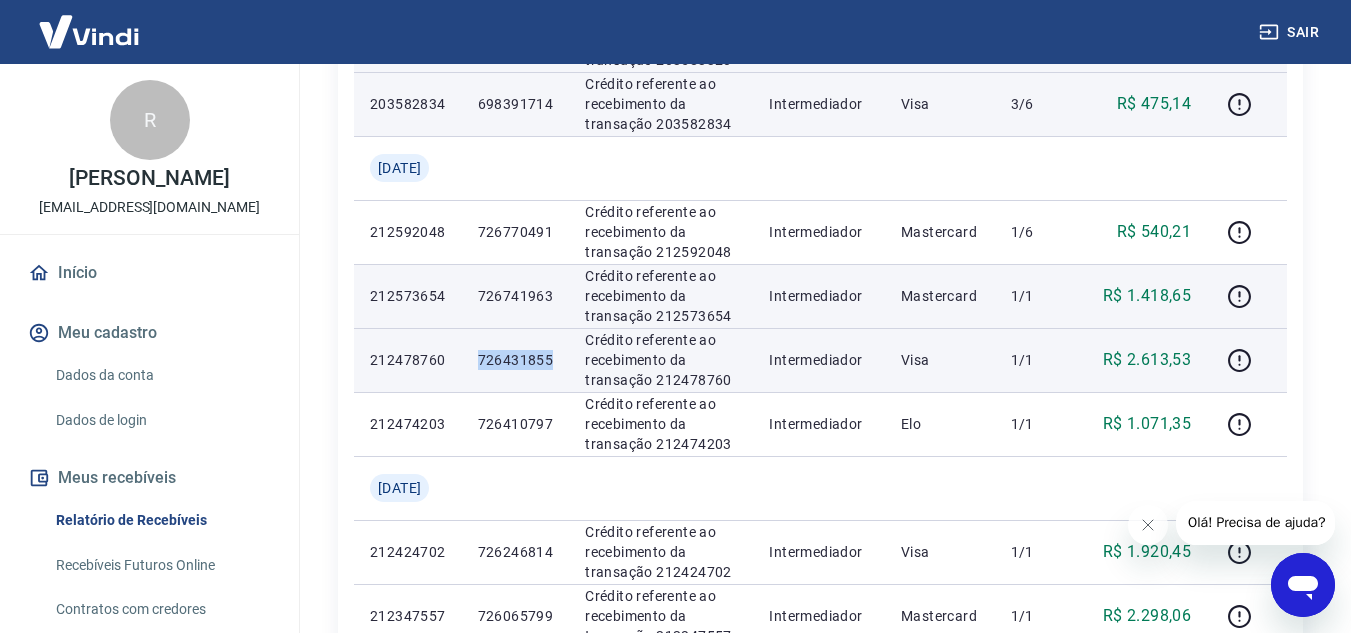 drag, startPoint x: 493, startPoint y: 353, endPoint x: 568, endPoint y: 347, distance: 75.23962 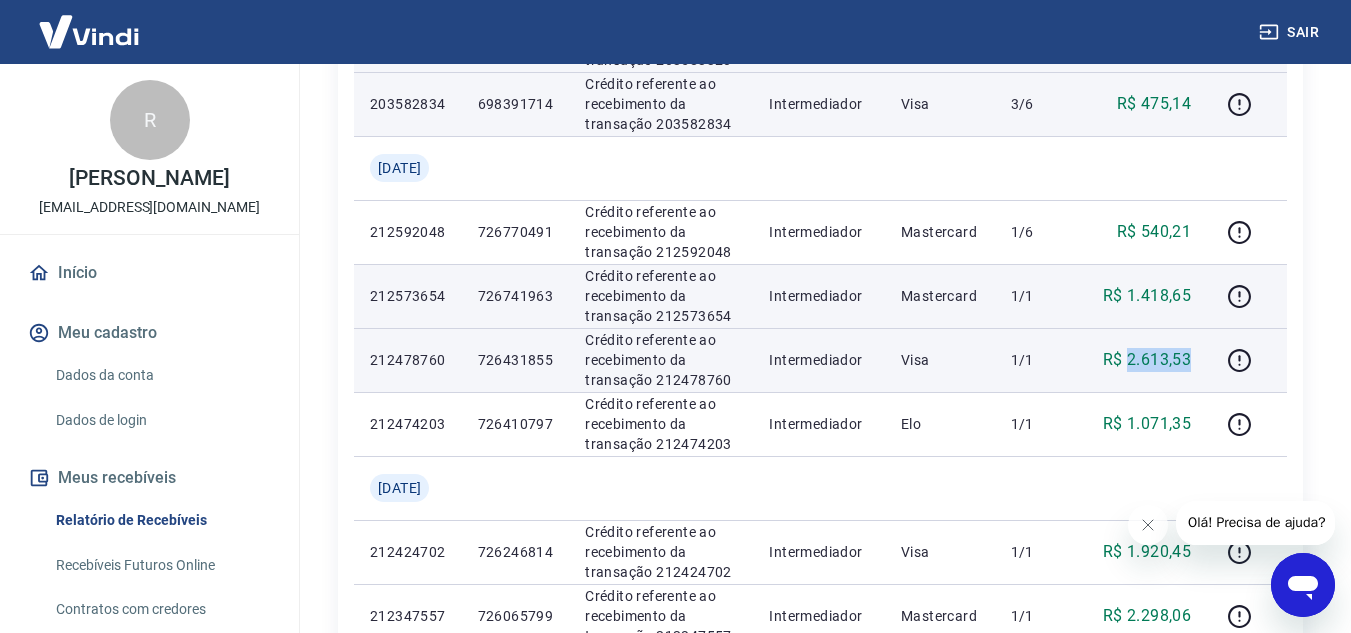 drag, startPoint x: 1129, startPoint y: 355, endPoint x: 1191, endPoint y: 359, distance: 62.1289 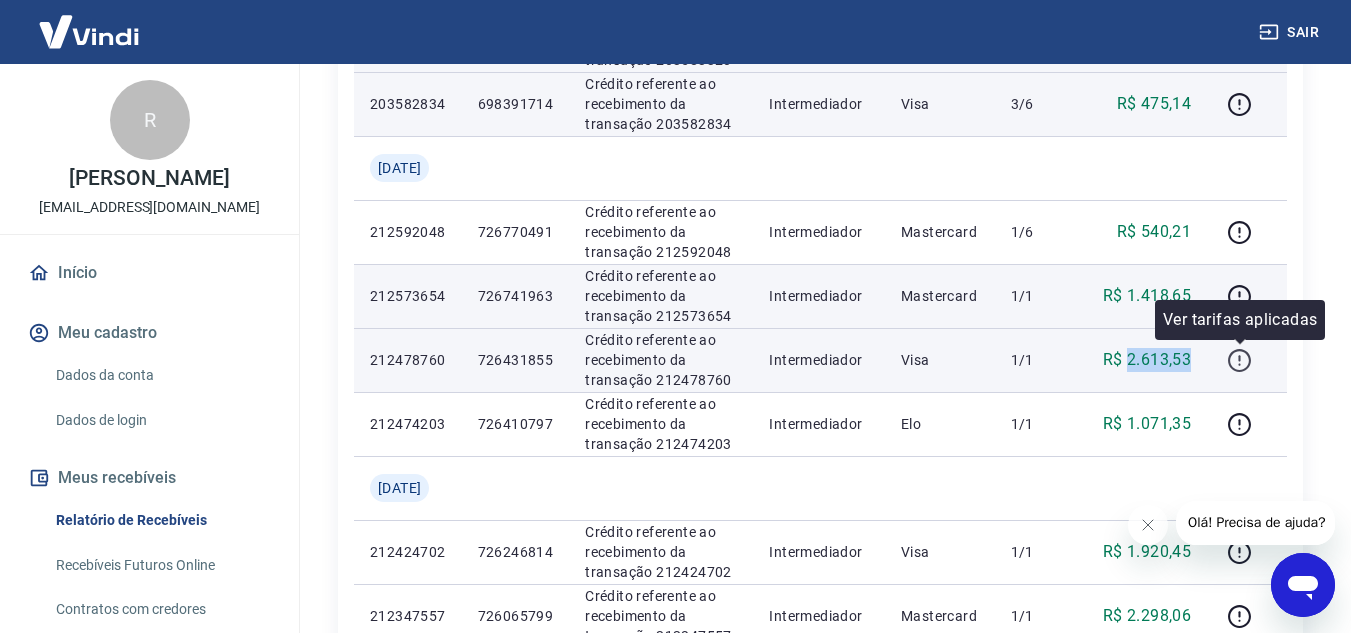 click 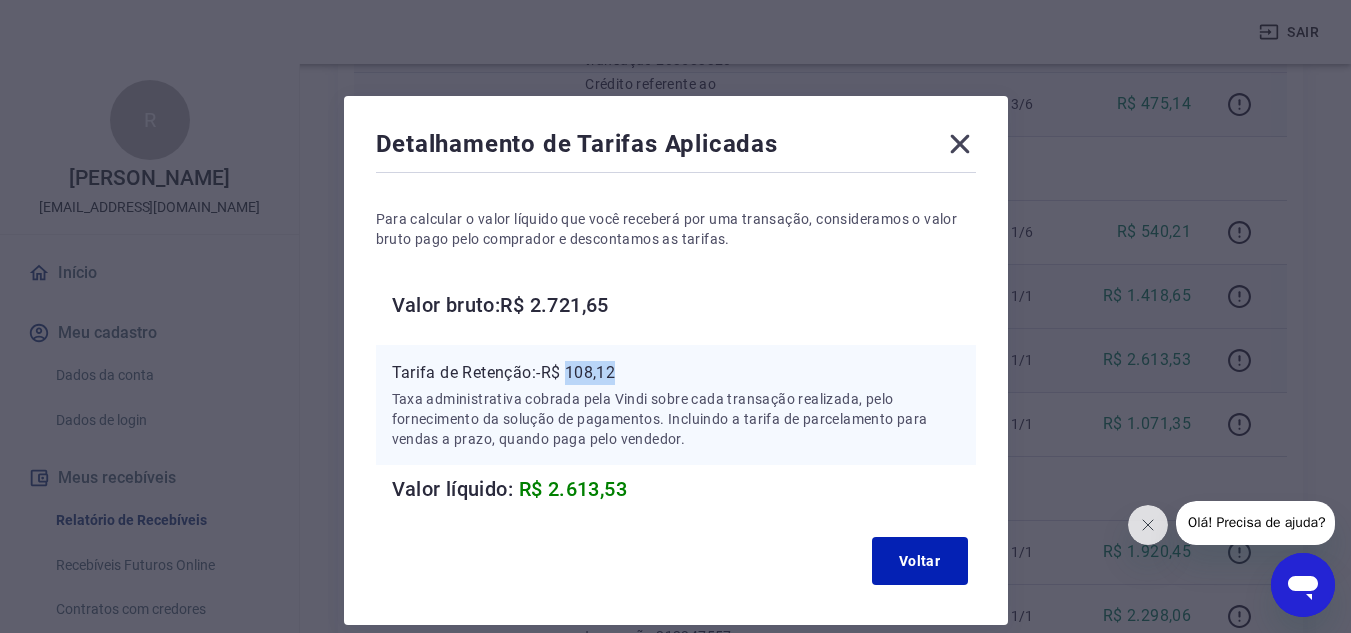 drag, startPoint x: 569, startPoint y: 371, endPoint x: 632, endPoint y: 371, distance: 63 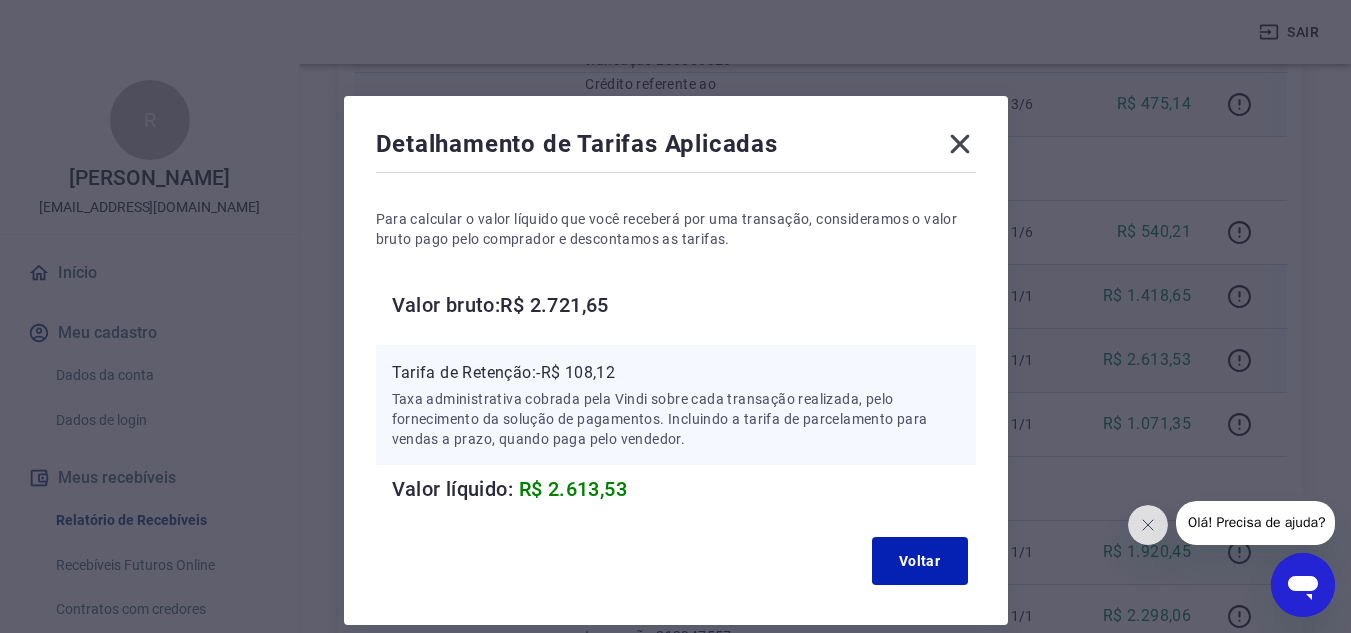 click 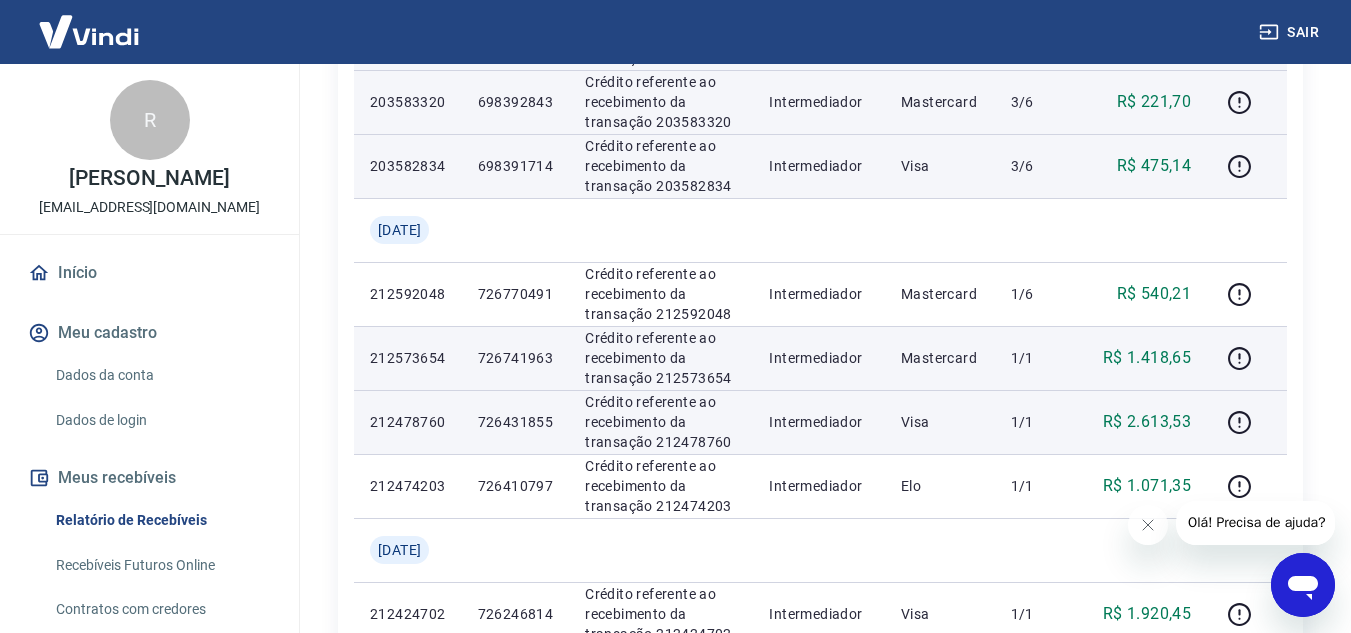 scroll, scrollTop: 1041, scrollLeft: 0, axis: vertical 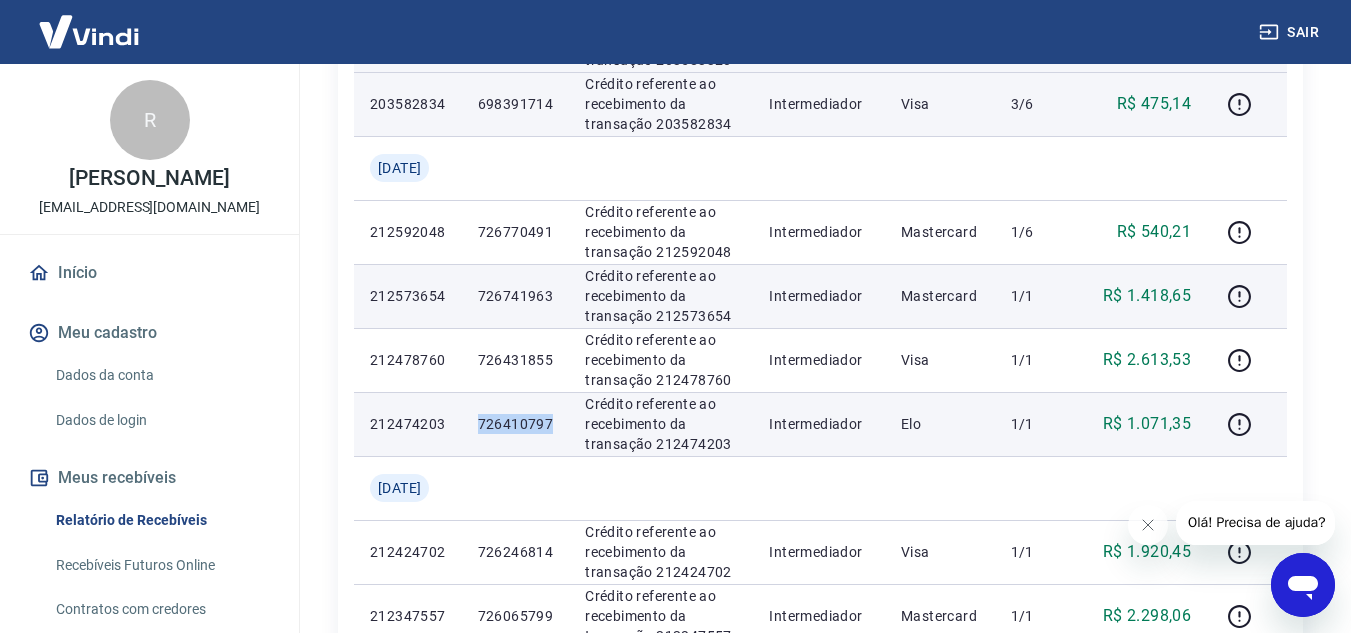 drag, startPoint x: 491, startPoint y: 423, endPoint x: 569, endPoint y: 418, distance: 78.160095 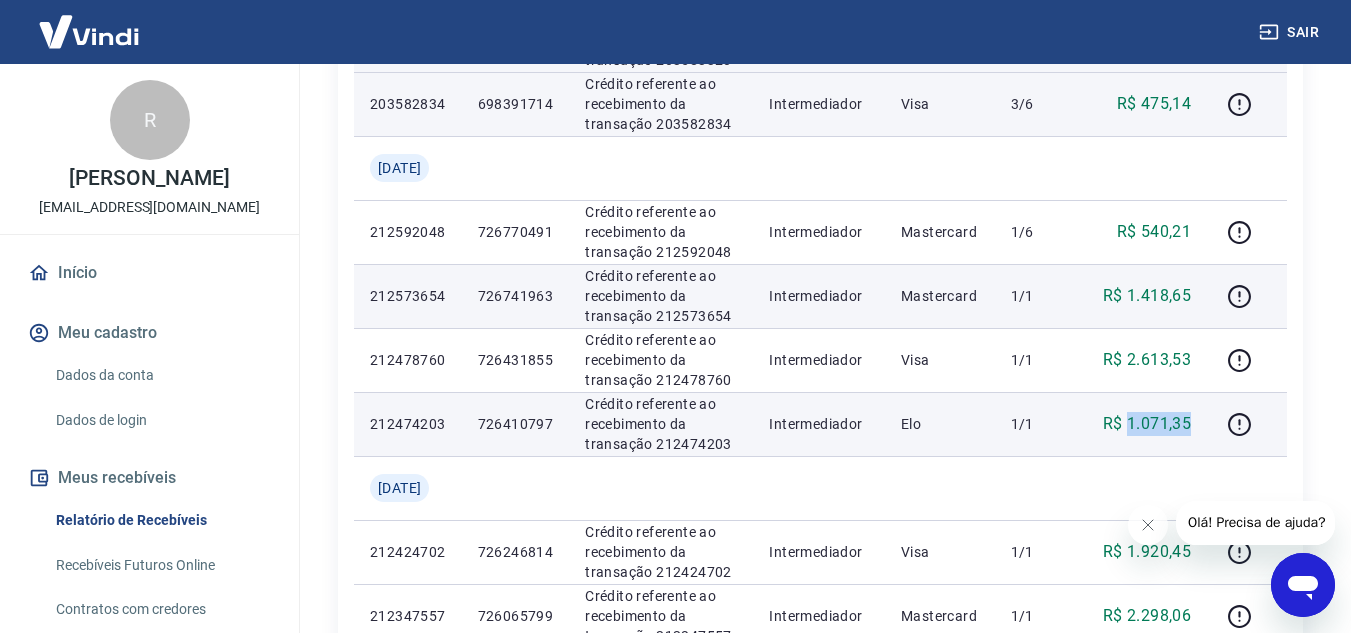 drag, startPoint x: 1131, startPoint y: 426, endPoint x: 1189, endPoint y: 428, distance: 58.034473 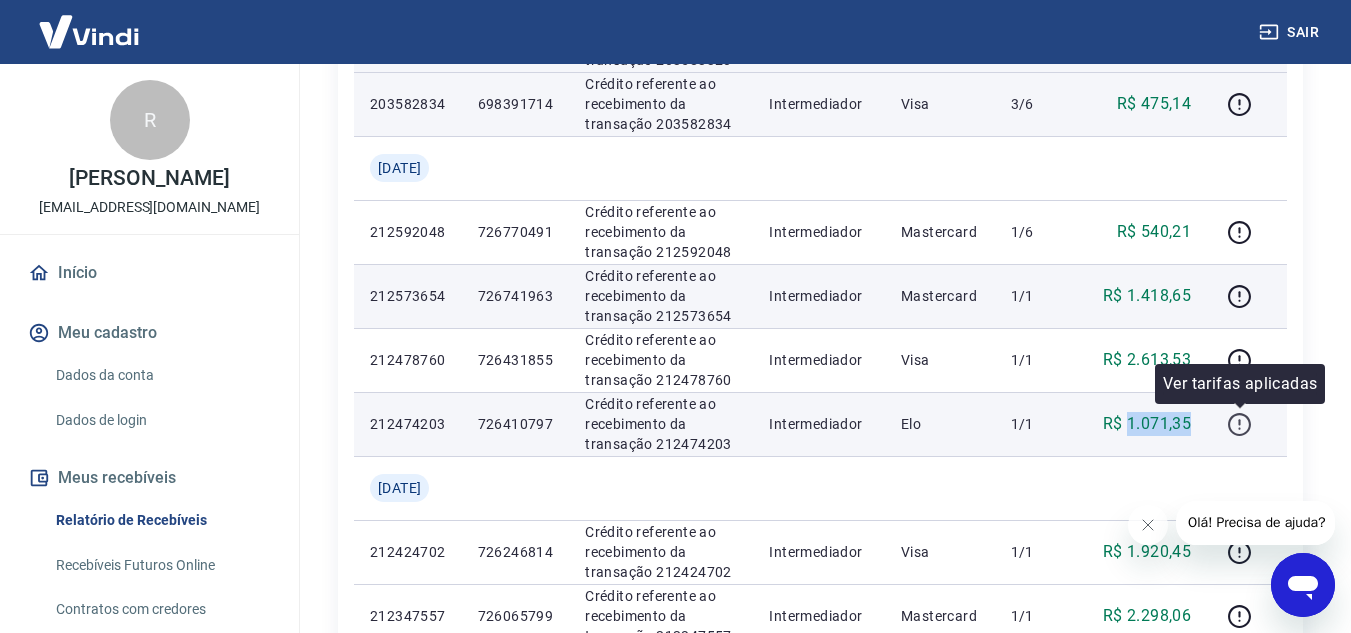 click 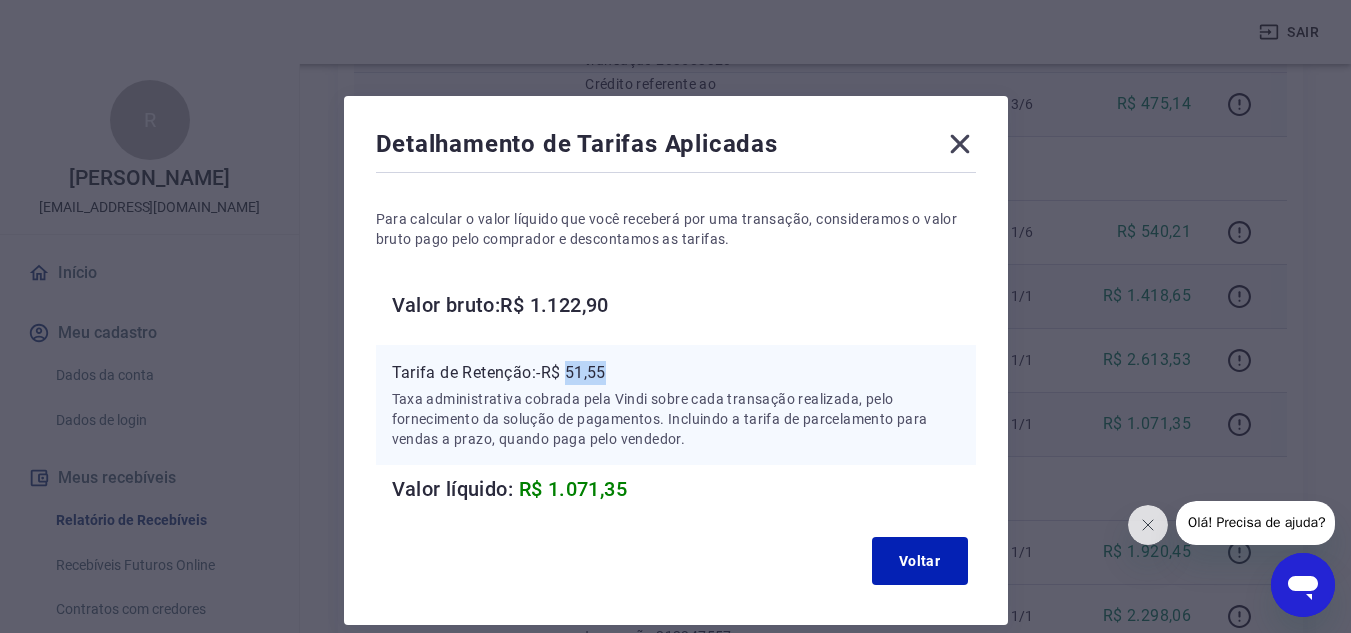 drag, startPoint x: 571, startPoint y: 363, endPoint x: 611, endPoint y: 366, distance: 40.112343 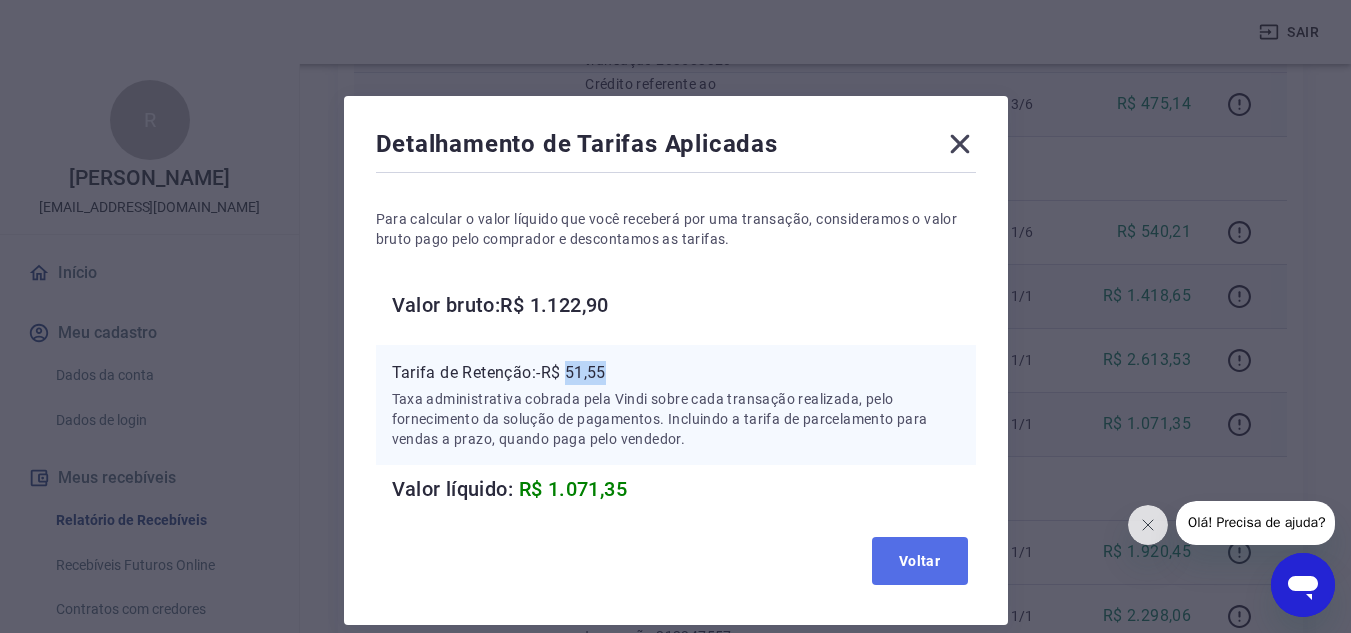 click on "Voltar" at bounding box center (920, 561) 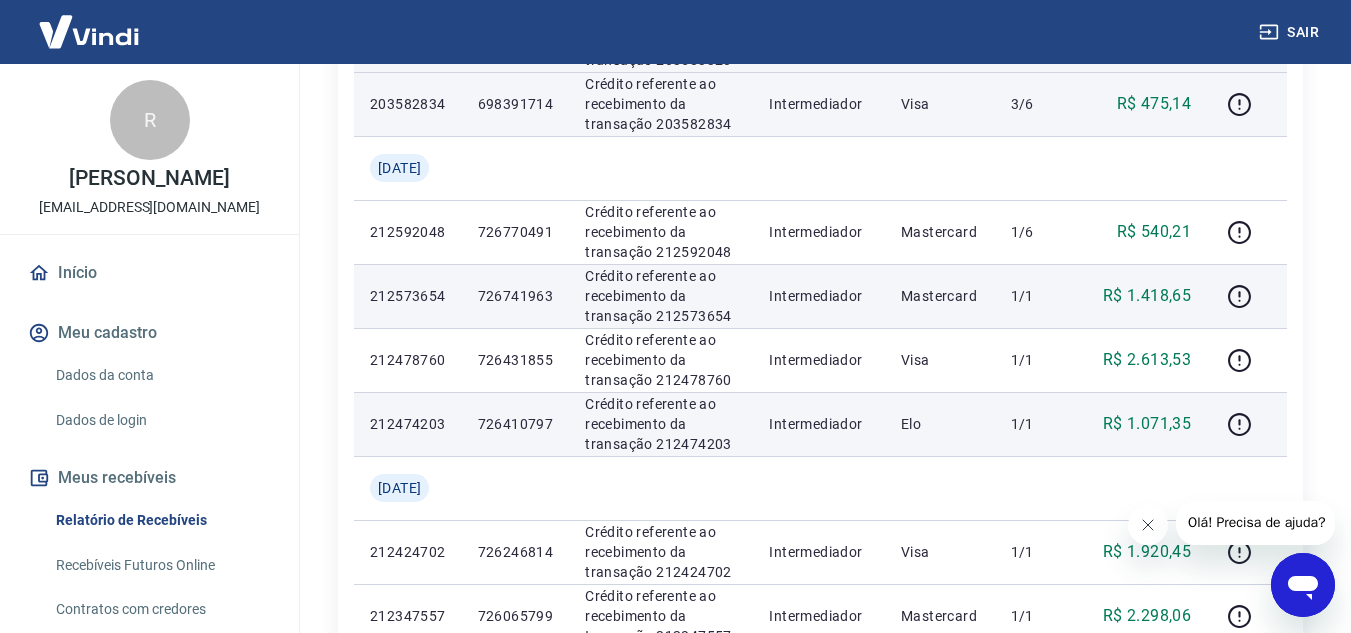 click 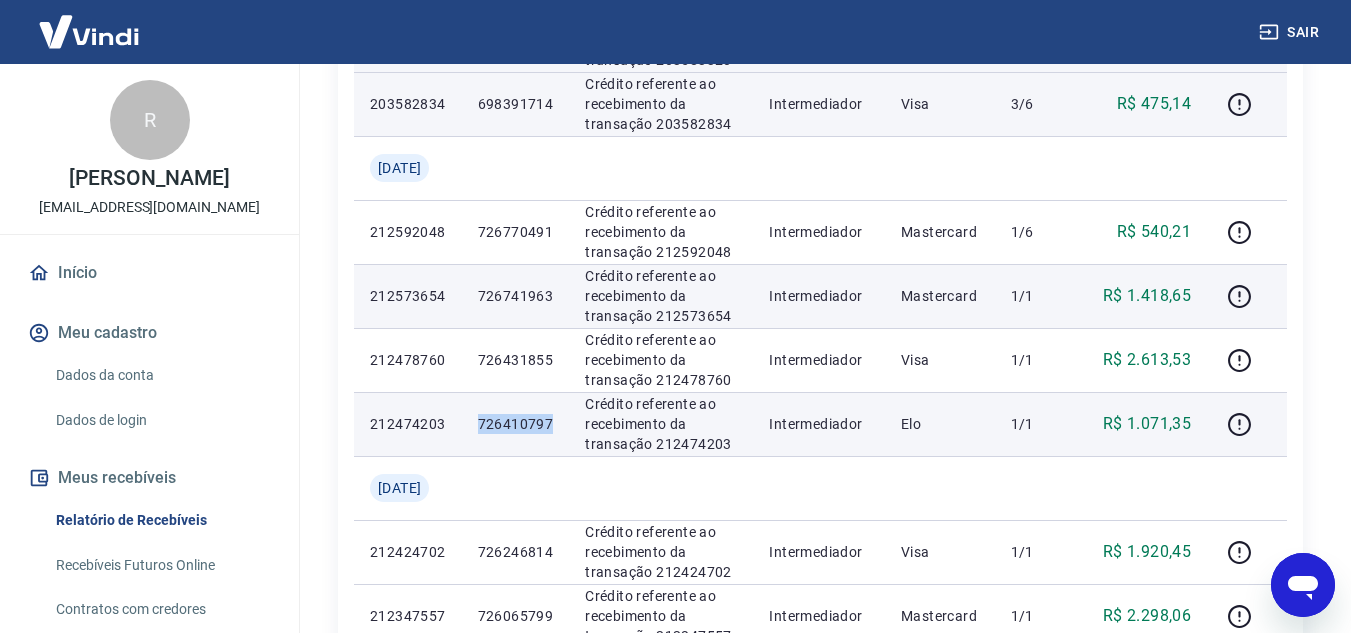 drag, startPoint x: 530, startPoint y: 421, endPoint x: 567, endPoint y: 421, distance: 37 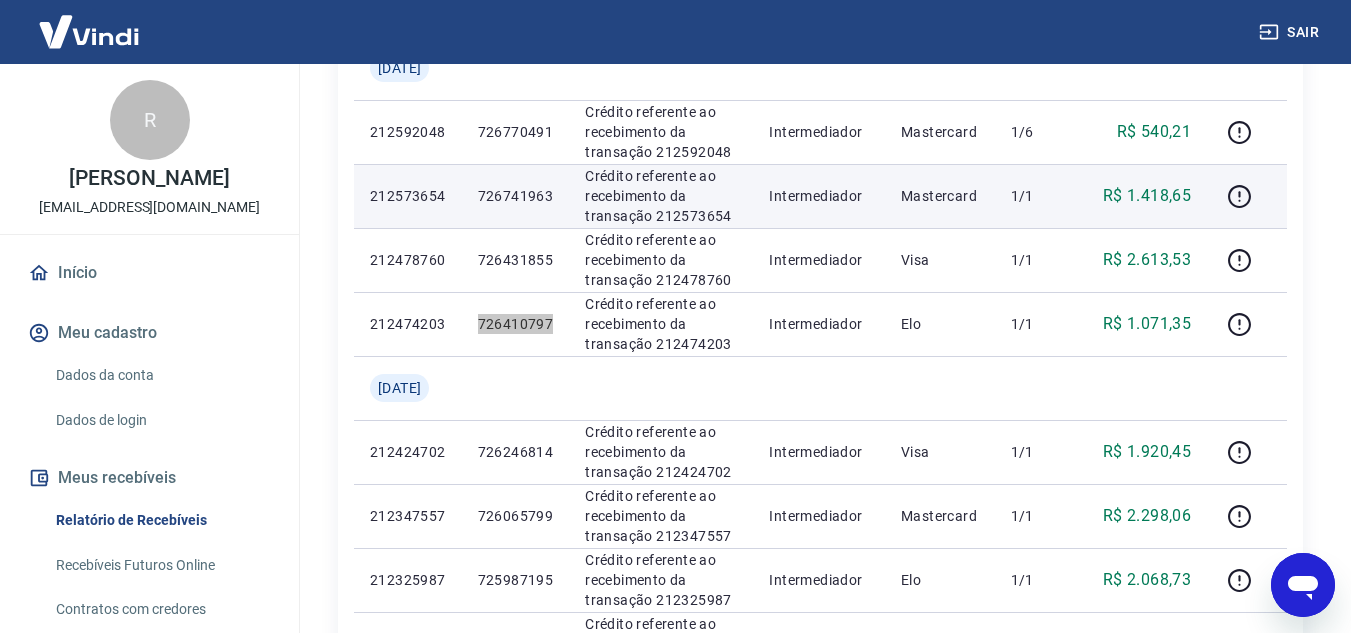 scroll, scrollTop: 1341, scrollLeft: 0, axis: vertical 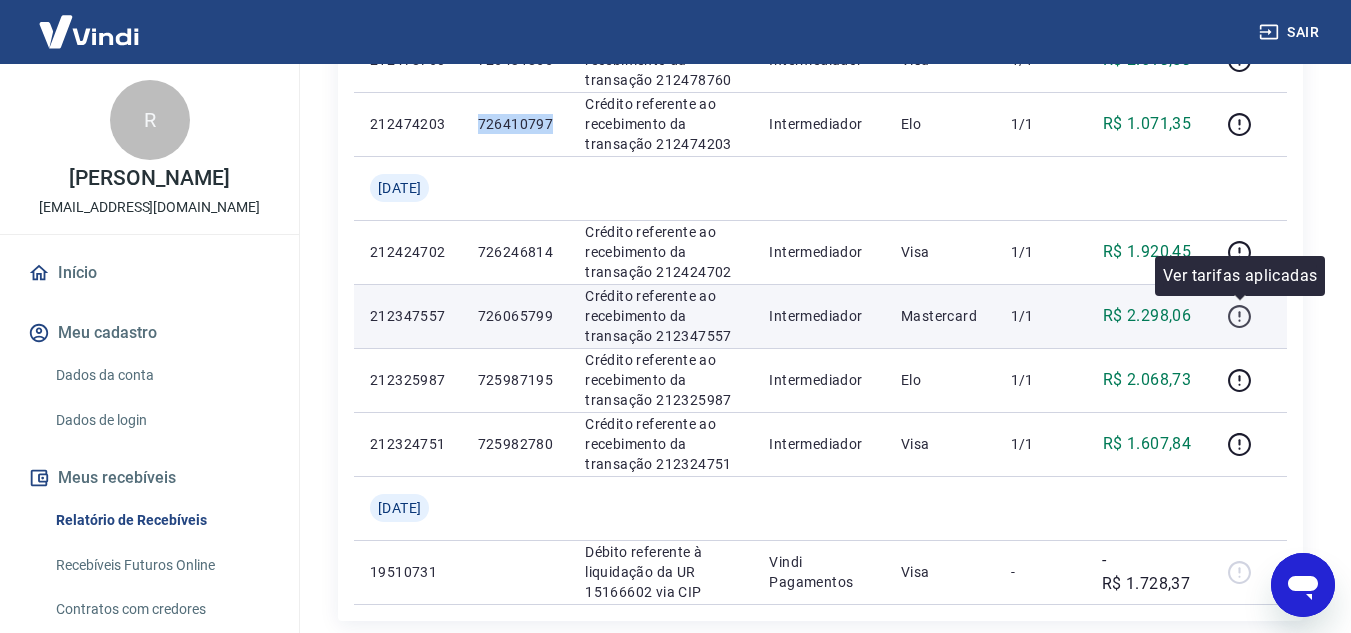 click 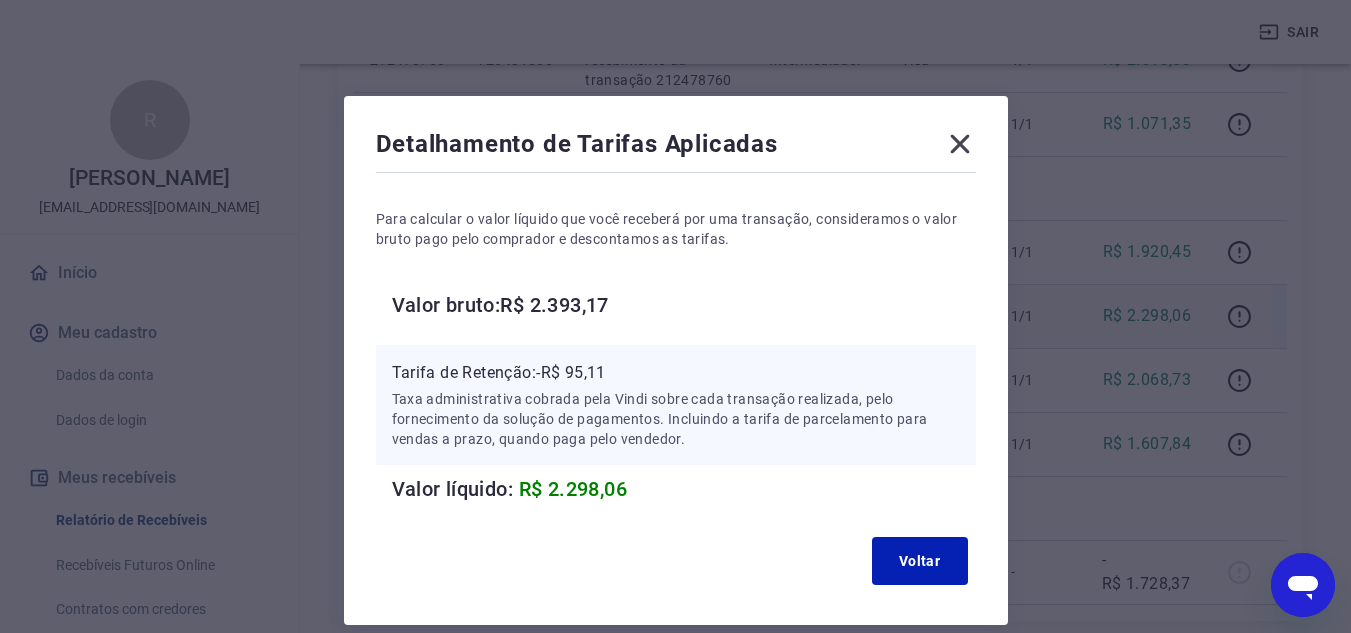 click 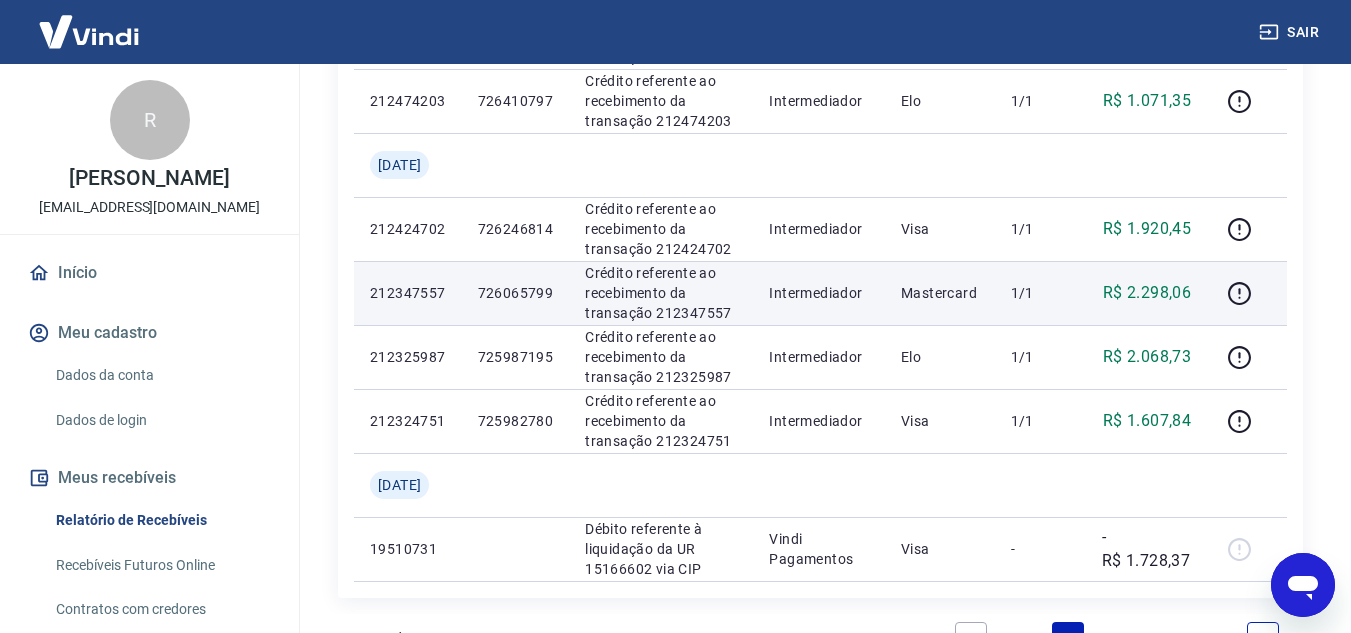 scroll, scrollTop: 1341, scrollLeft: 0, axis: vertical 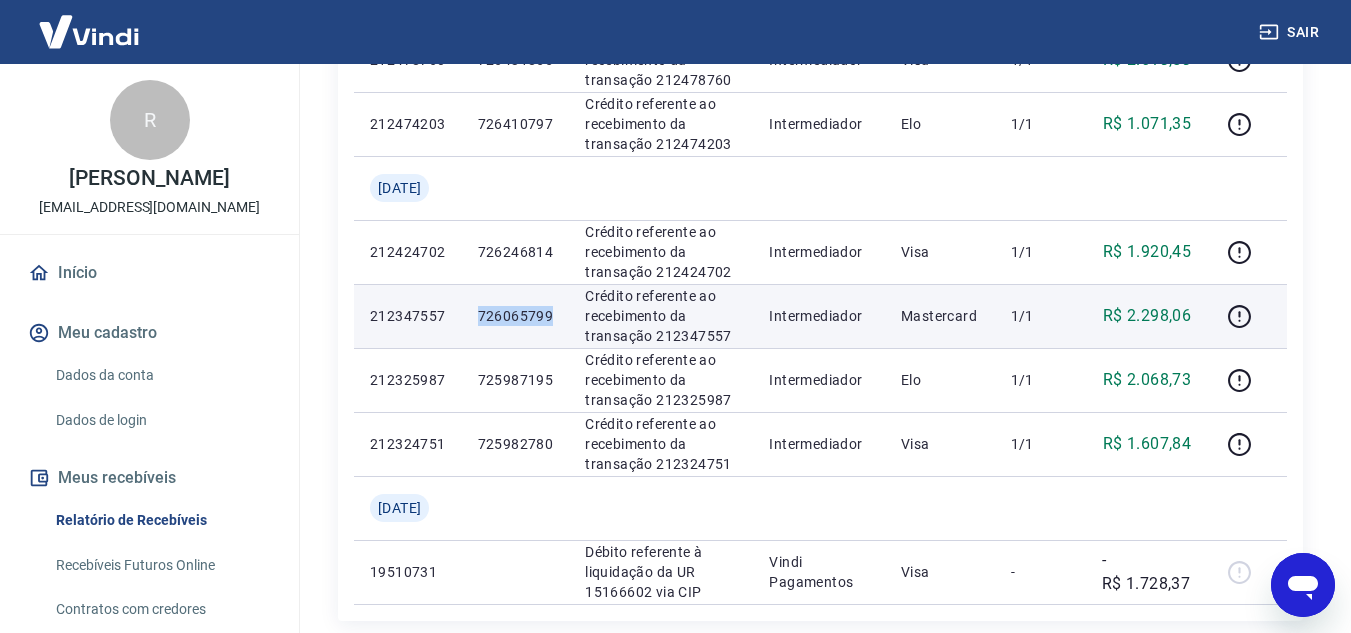 drag, startPoint x: 495, startPoint y: 311, endPoint x: 566, endPoint y: 316, distance: 71.17584 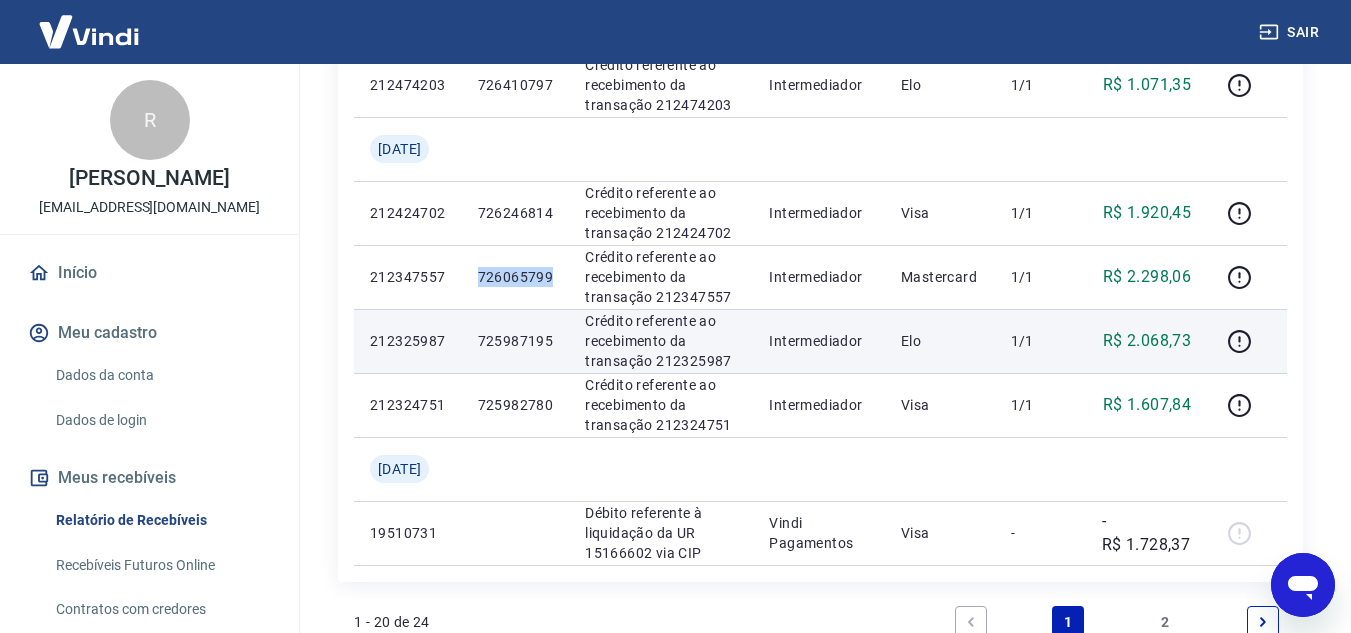 scroll, scrollTop: 1341, scrollLeft: 0, axis: vertical 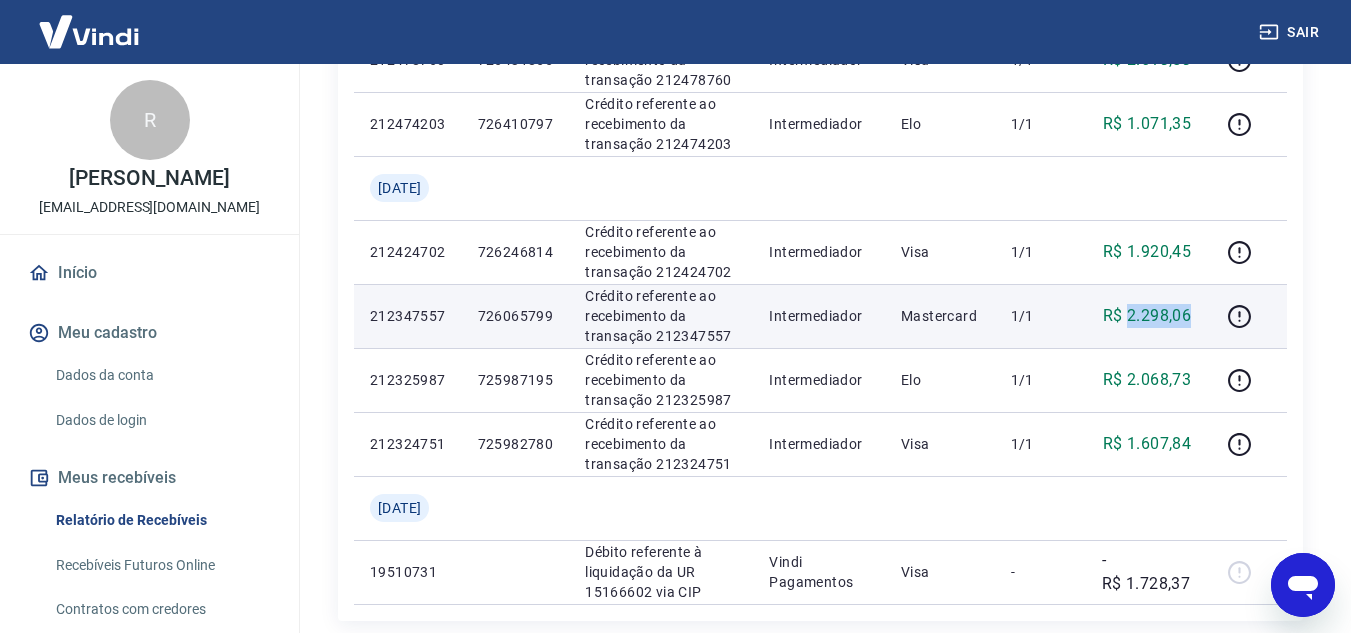drag, startPoint x: 1128, startPoint y: 315, endPoint x: 1192, endPoint y: 317, distance: 64.03124 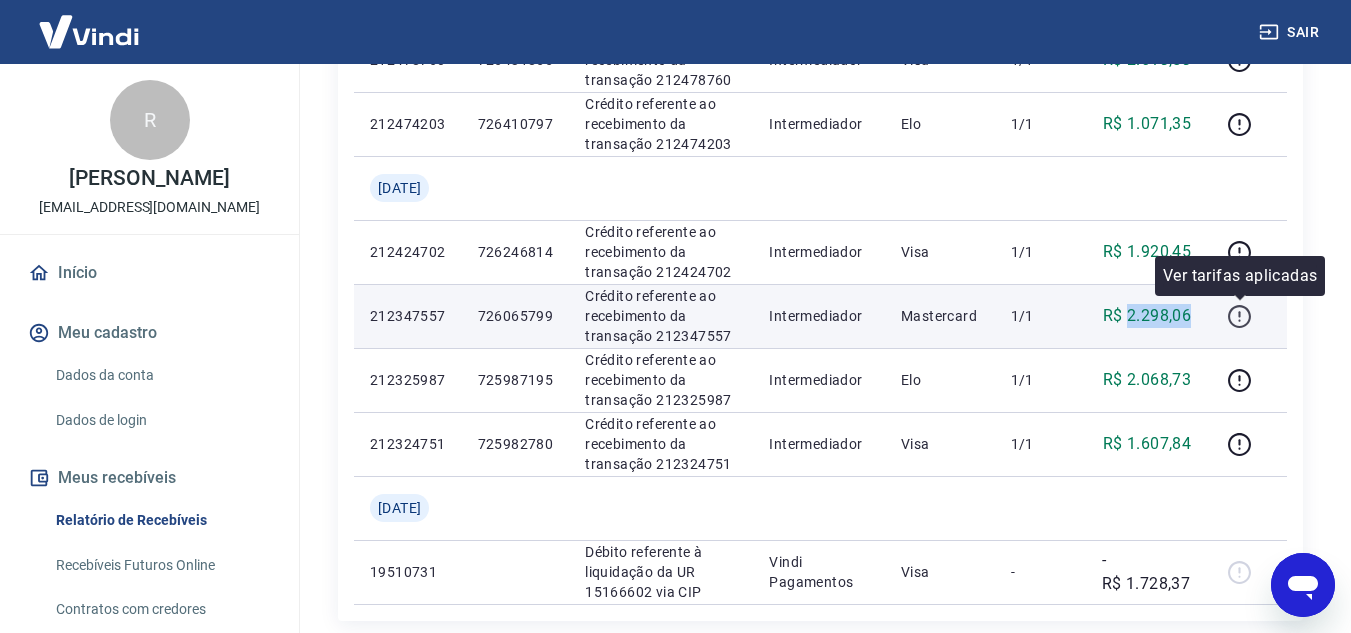 click 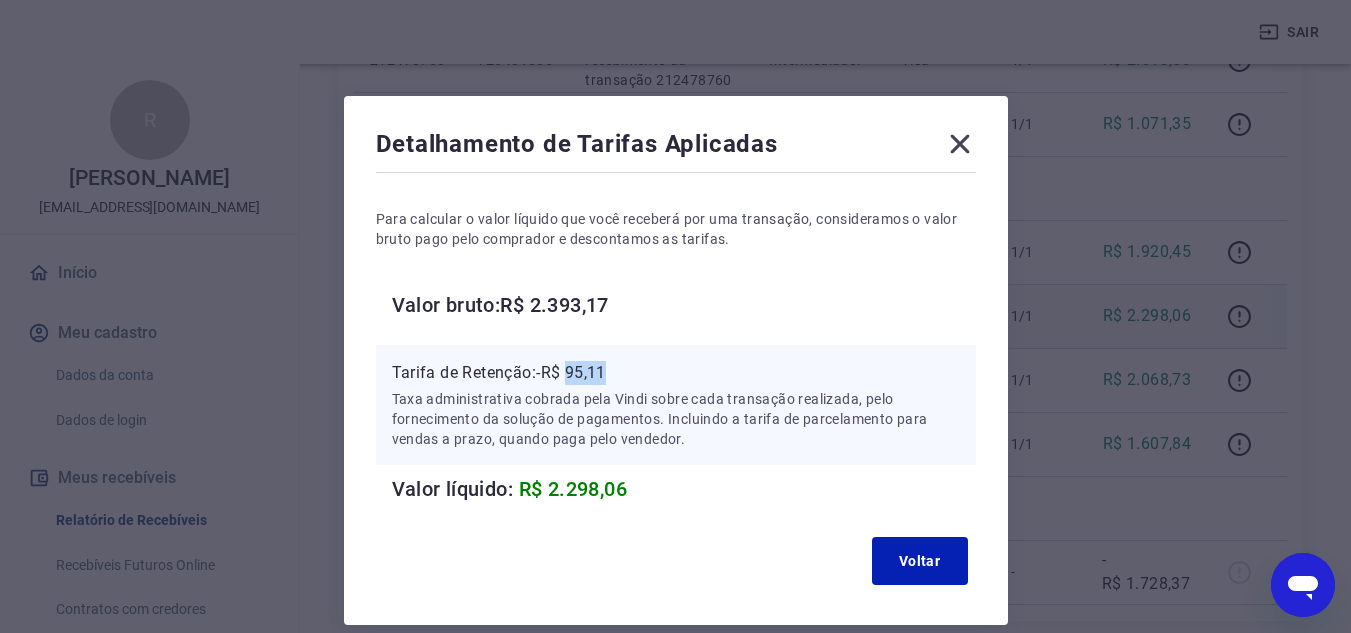drag, startPoint x: 570, startPoint y: 368, endPoint x: 614, endPoint y: 371, distance: 44.102154 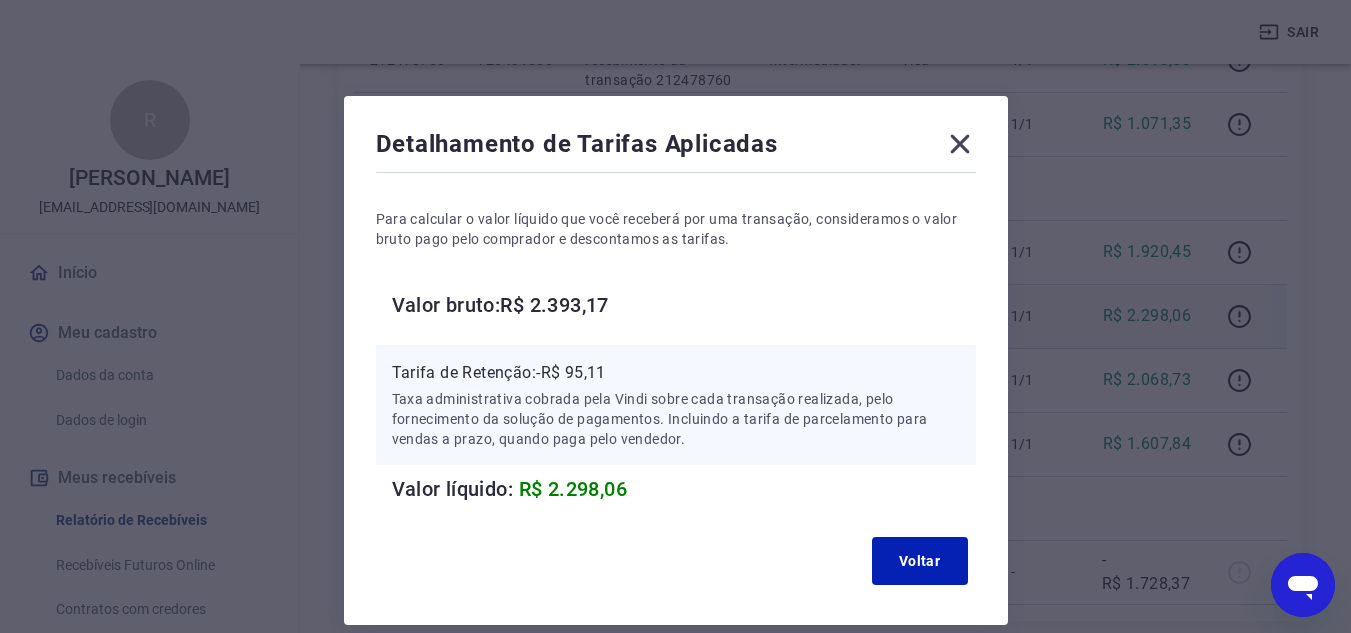 click 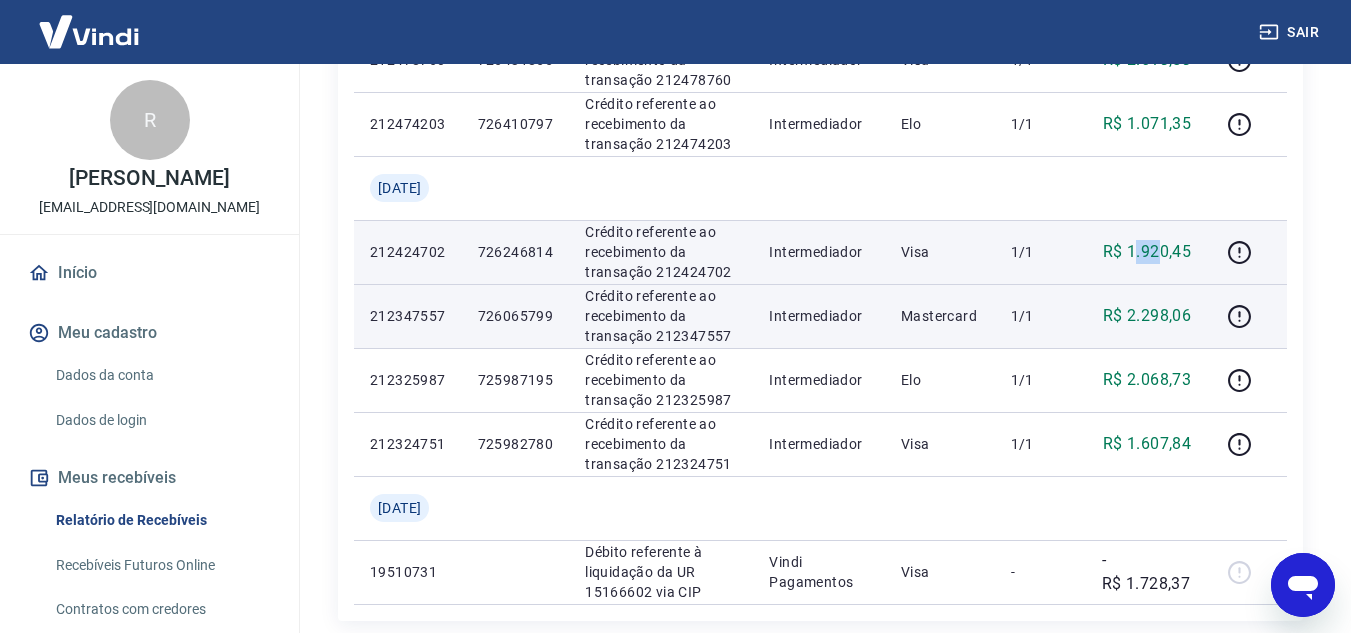 drag, startPoint x: 1134, startPoint y: 247, endPoint x: 1164, endPoint y: 248, distance: 30.016663 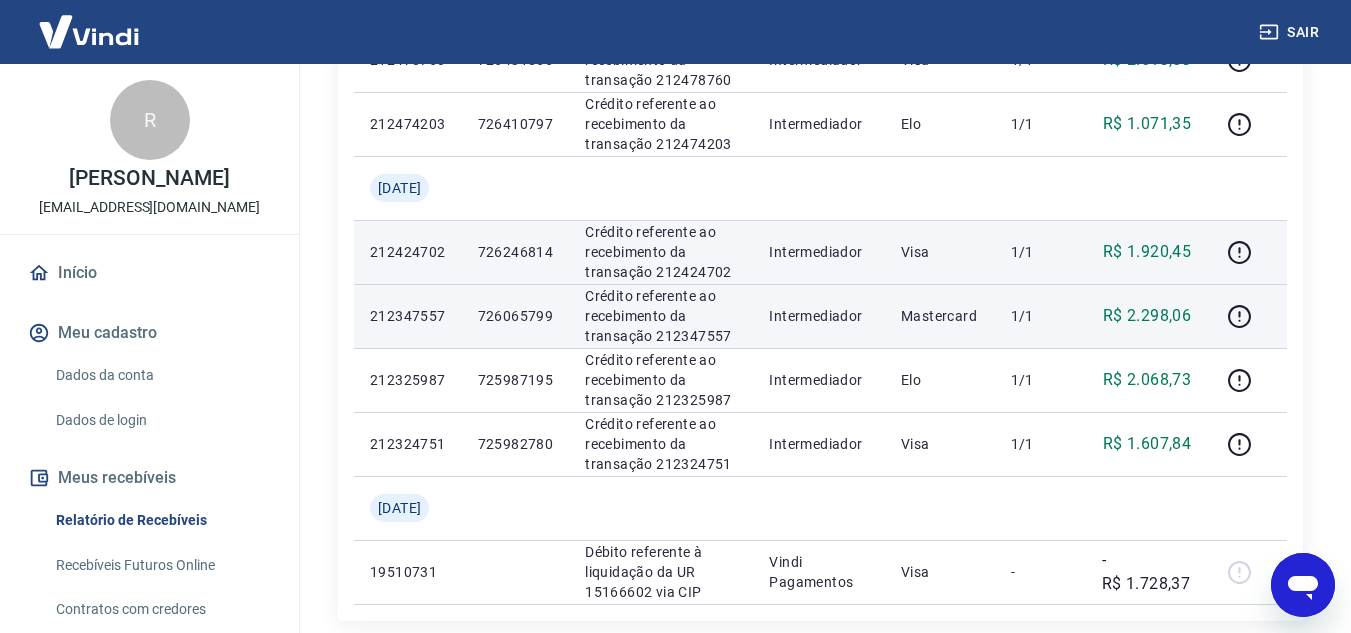 click on "R$ 1.920,45" at bounding box center [1147, 252] 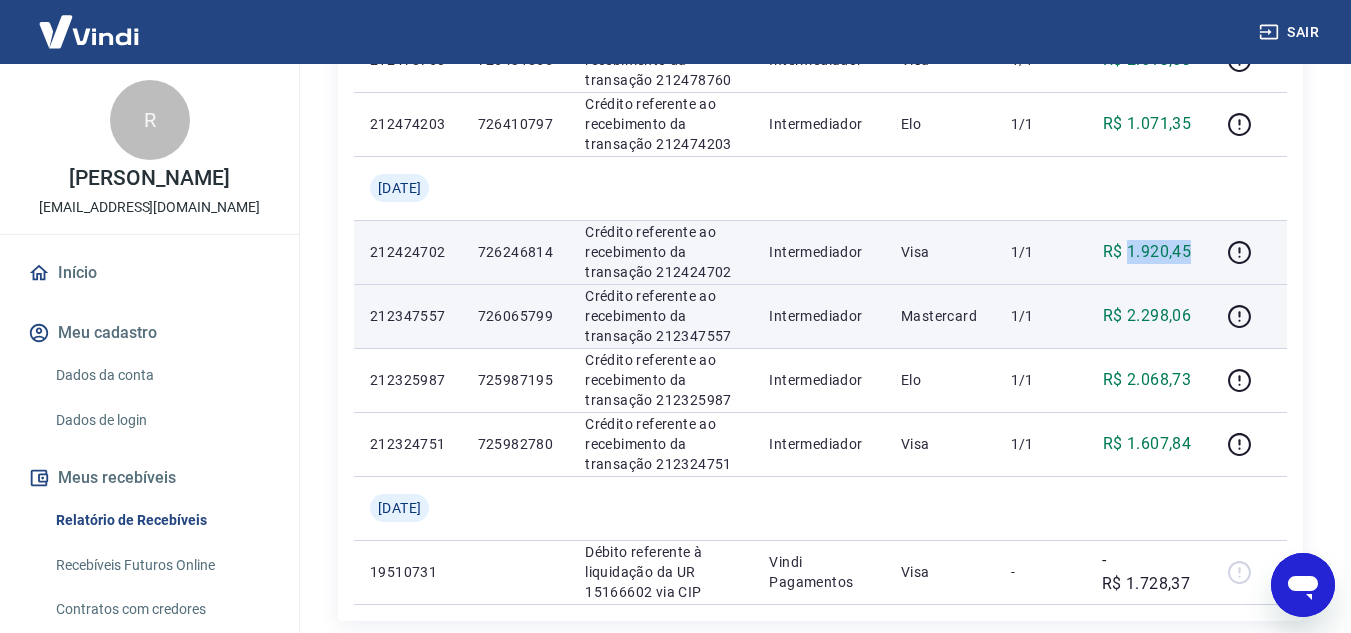 drag, startPoint x: 1134, startPoint y: 251, endPoint x: 1196, endPoint y: 254, distance: 62.072536 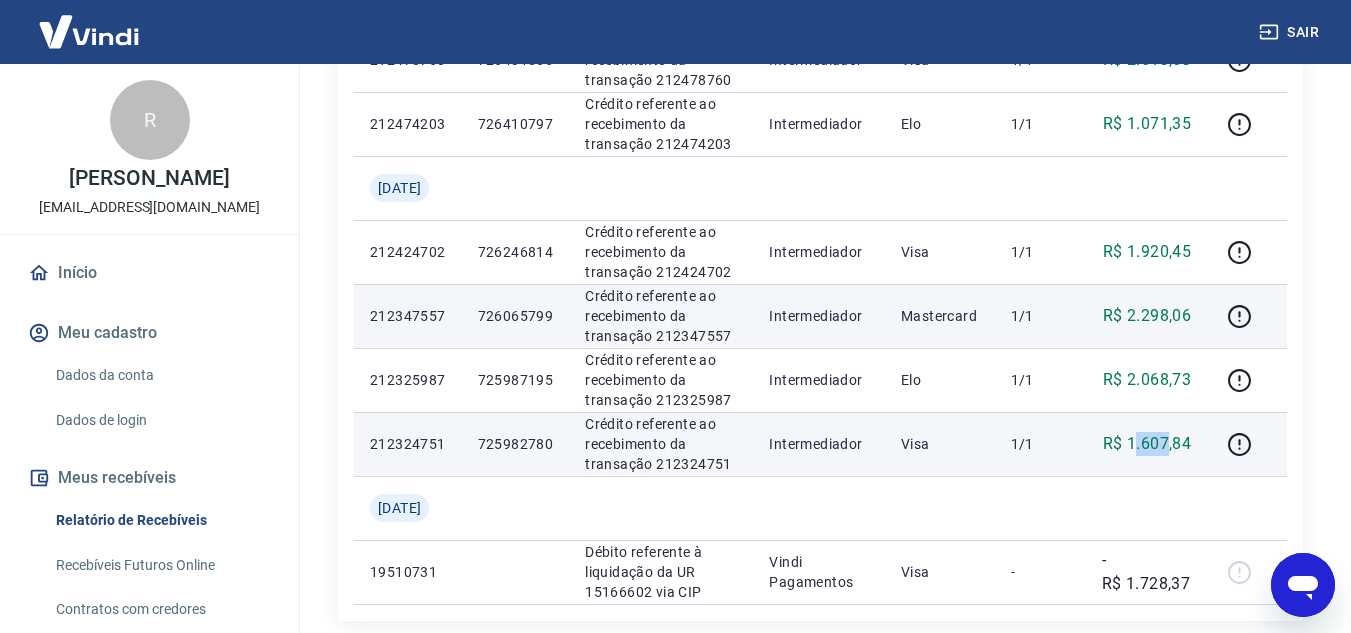 drag, startPoint x: 1133, startPoint y: 440, endPoint x: 1169, endPoint y: 440, distance: 36 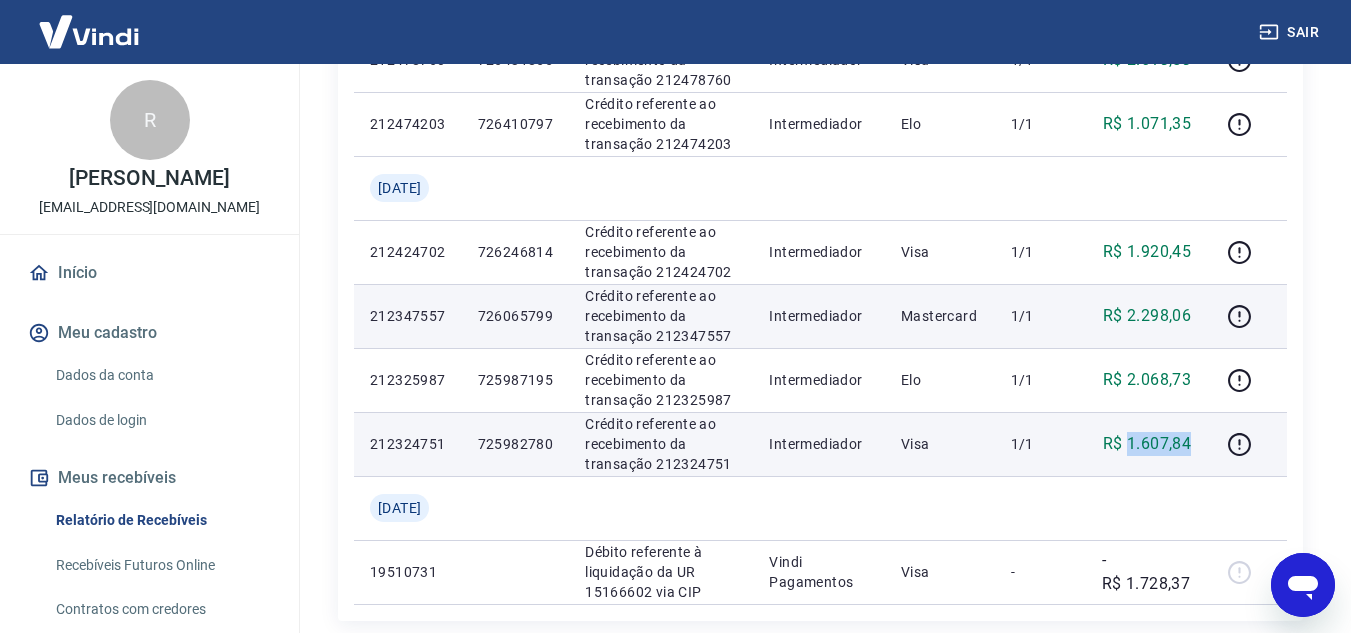 drag, startPoint x: 1149, startPoint y: 442, endPoint x: 1196, endPoint y: 441, distance: 47.010635 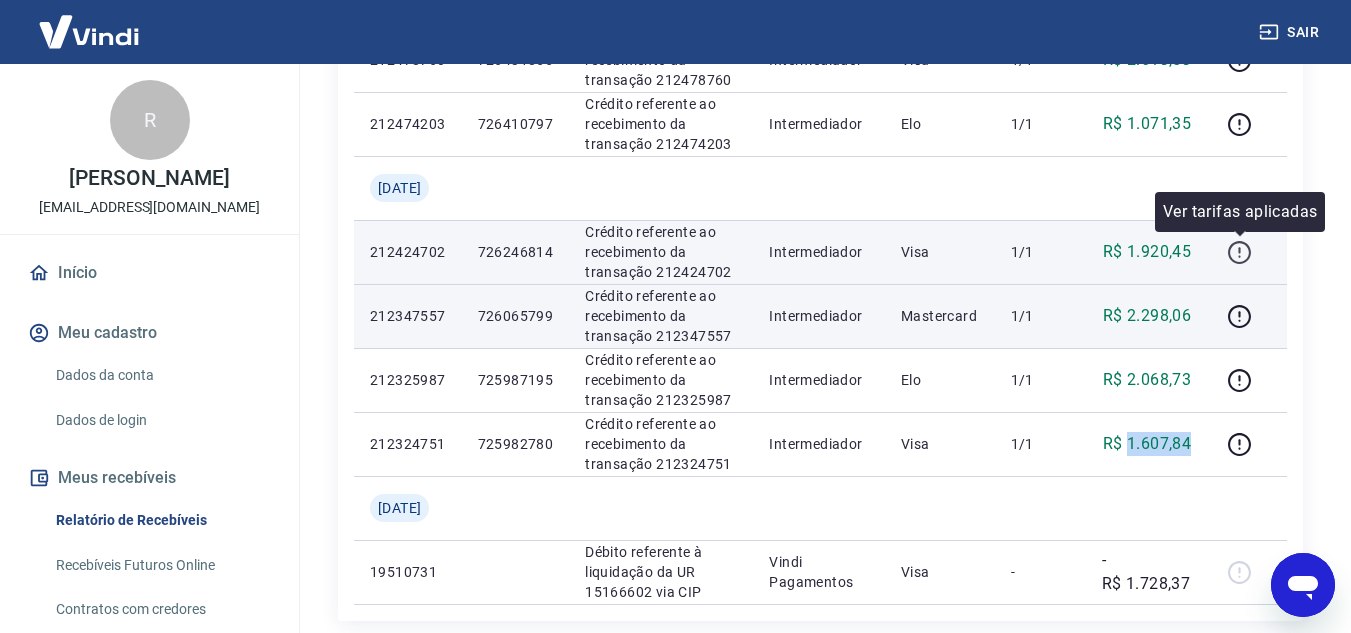 click 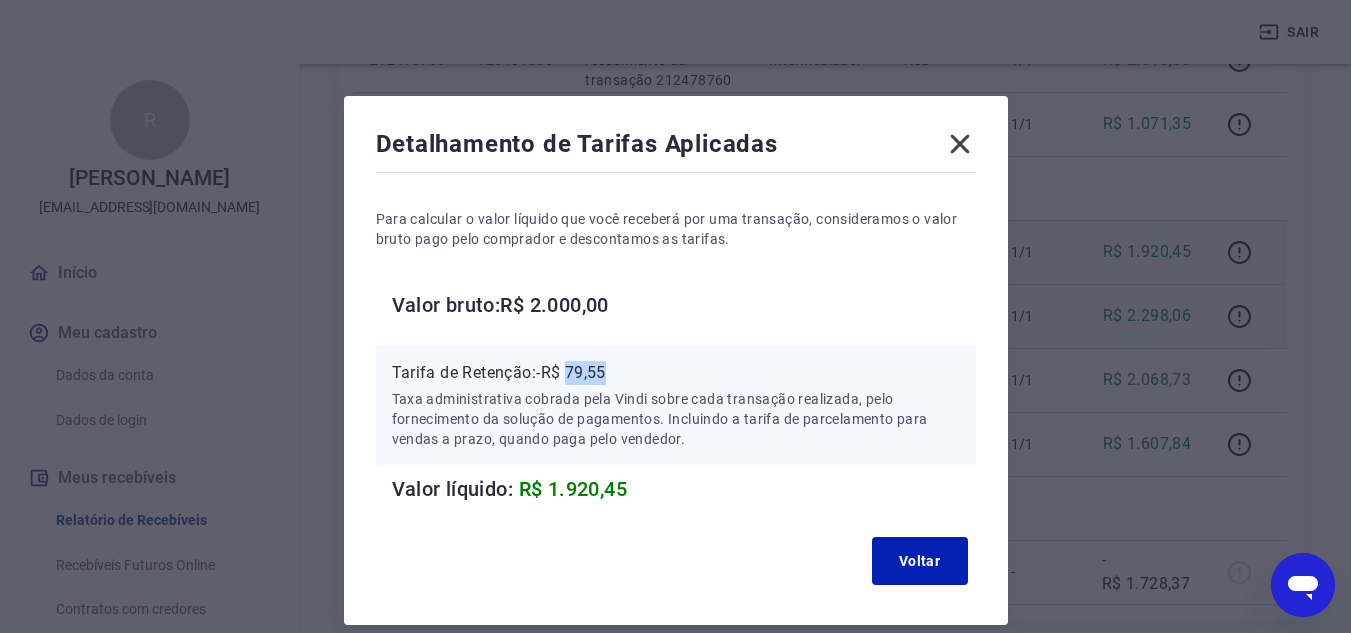 drag, startPoint x: 572, startPoint y: 369, endPoint x: 615, endPoint y: 382, distance: 44.922153 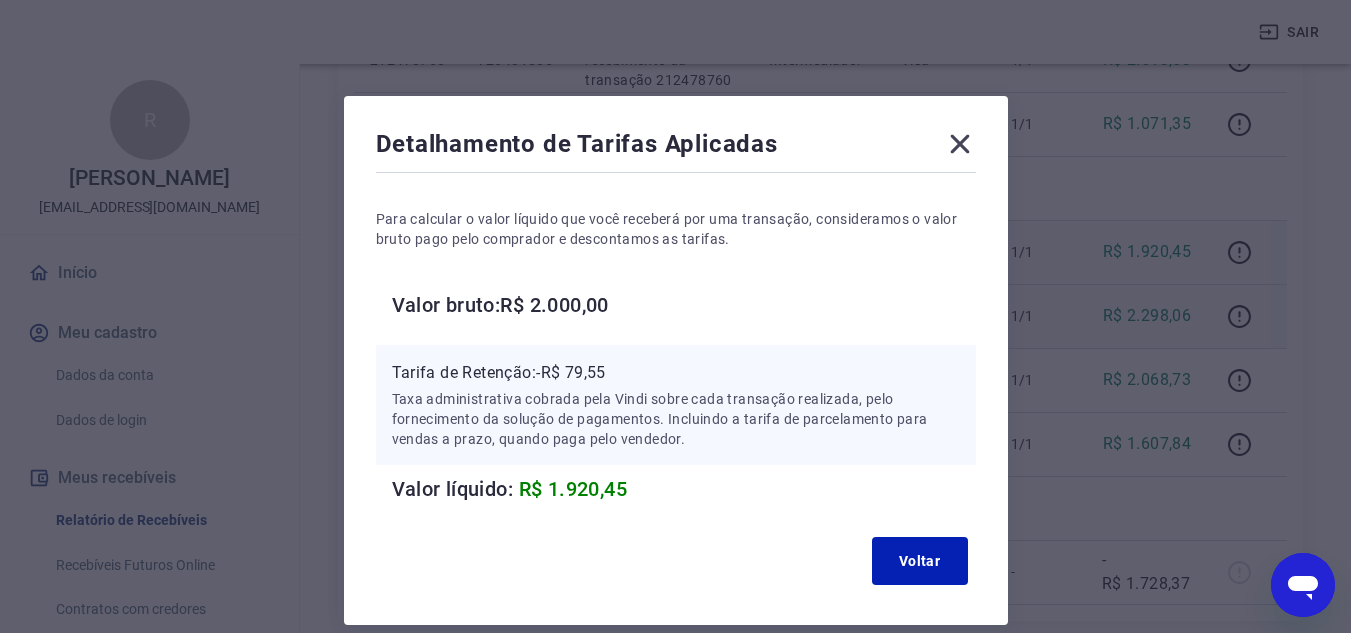 click 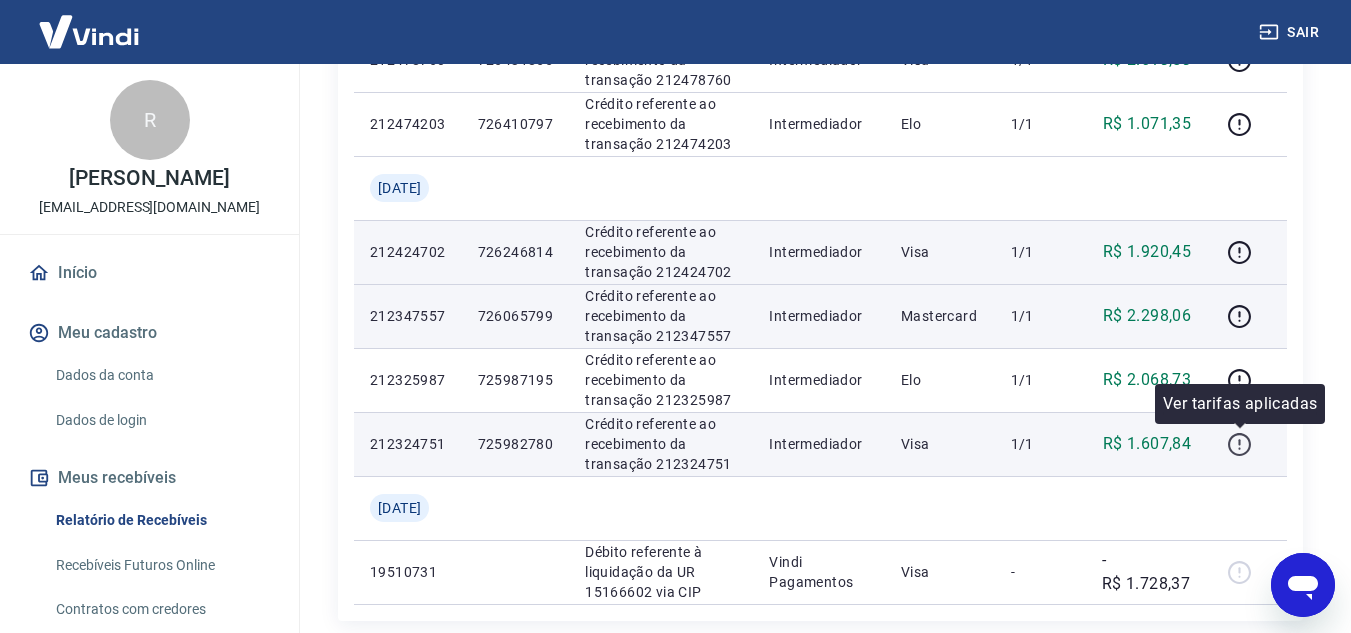 click 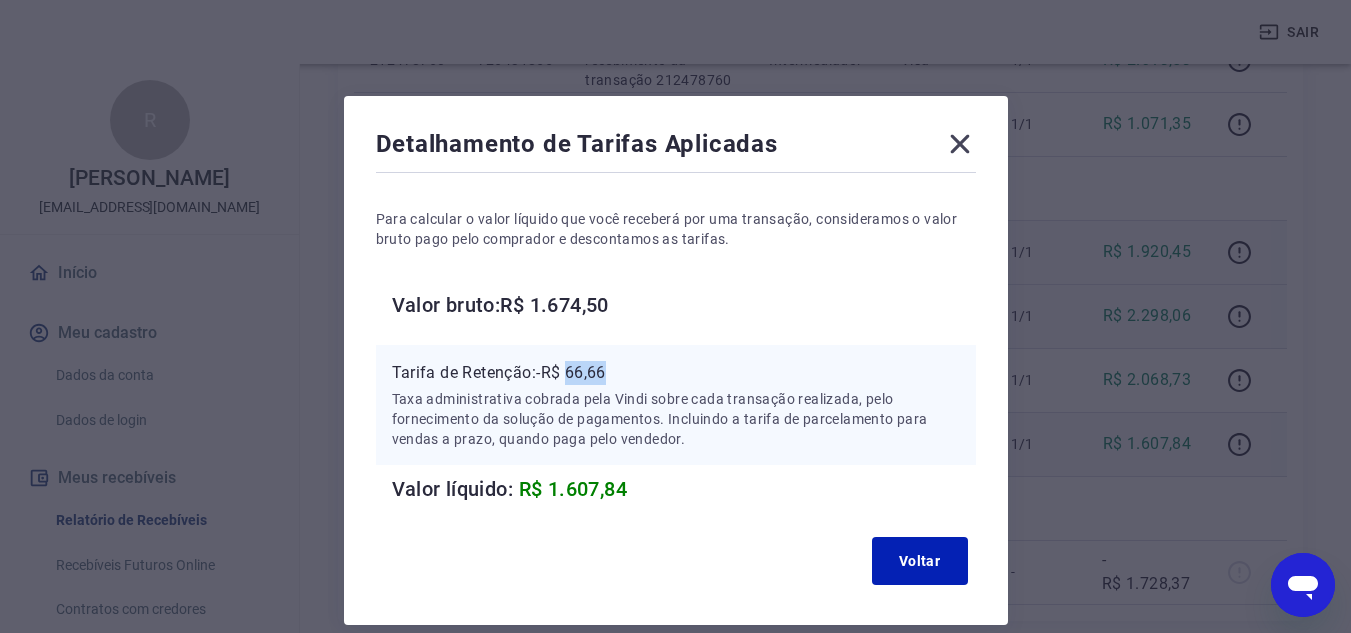 drag, startPoint x: 571, startPoint y: 373, endPoint x: 627, endPoint y: 373, distance: 56 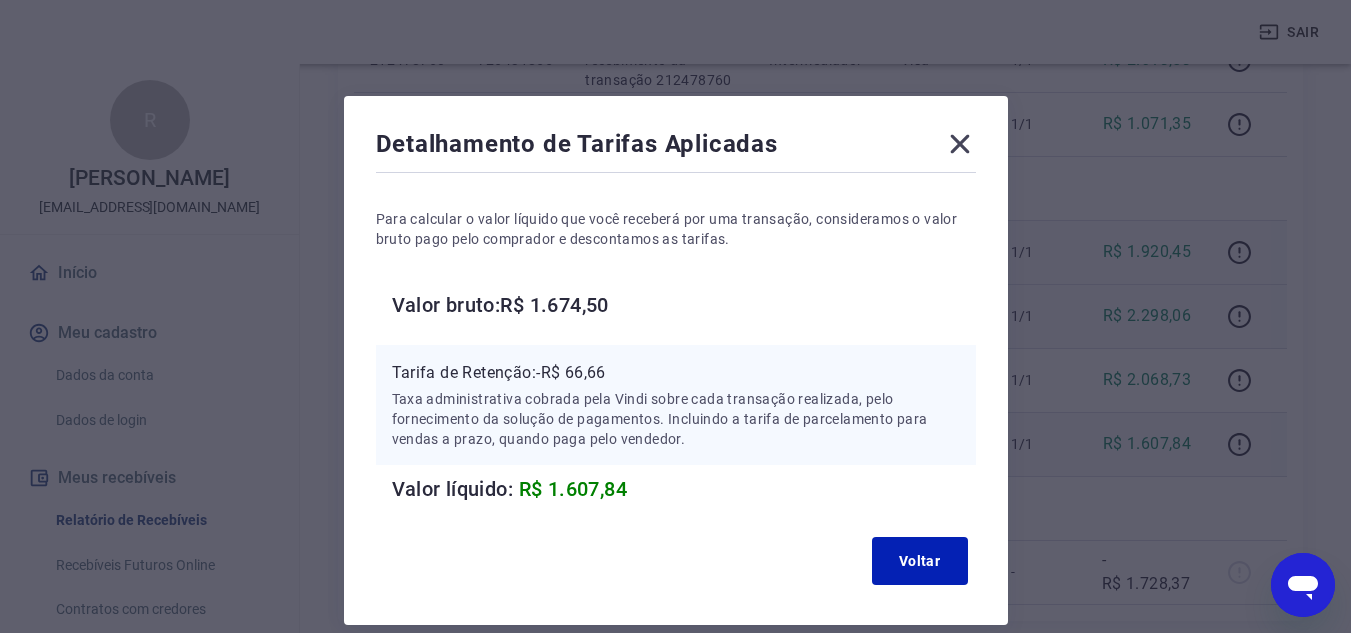 click 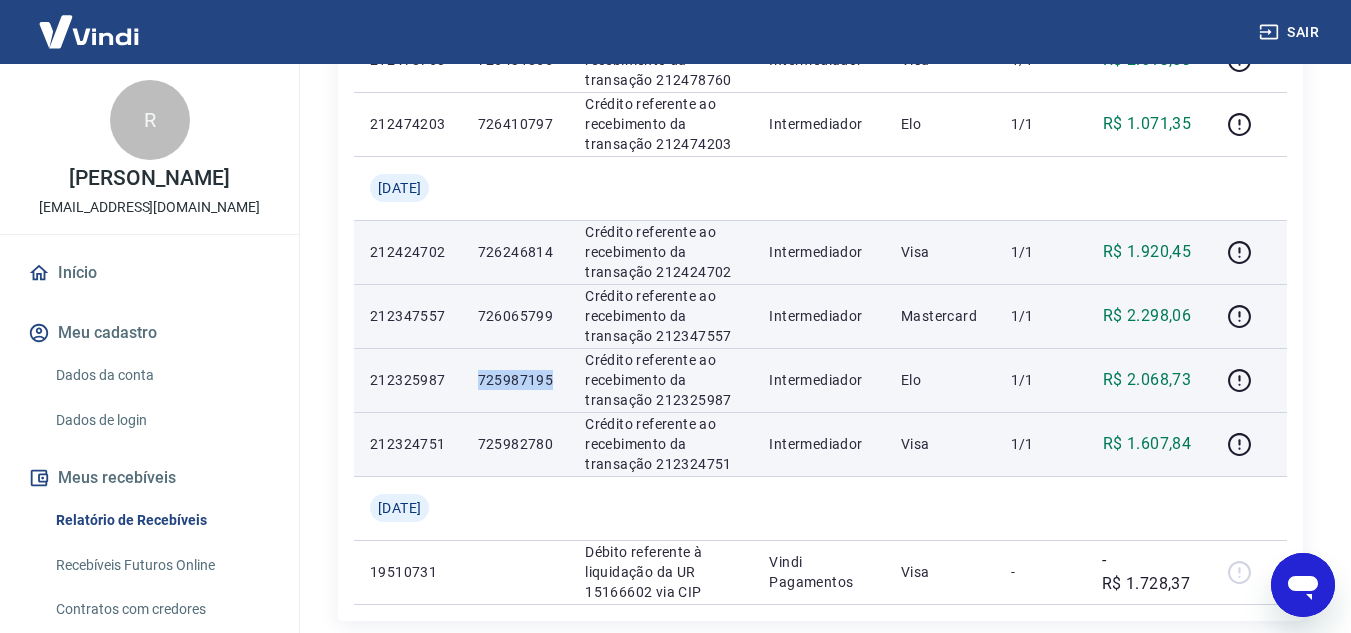 drag, startPoint x: 493, startPoint y: 377, endPoint x: 565, endPoint y: 378, distance: 72.00694 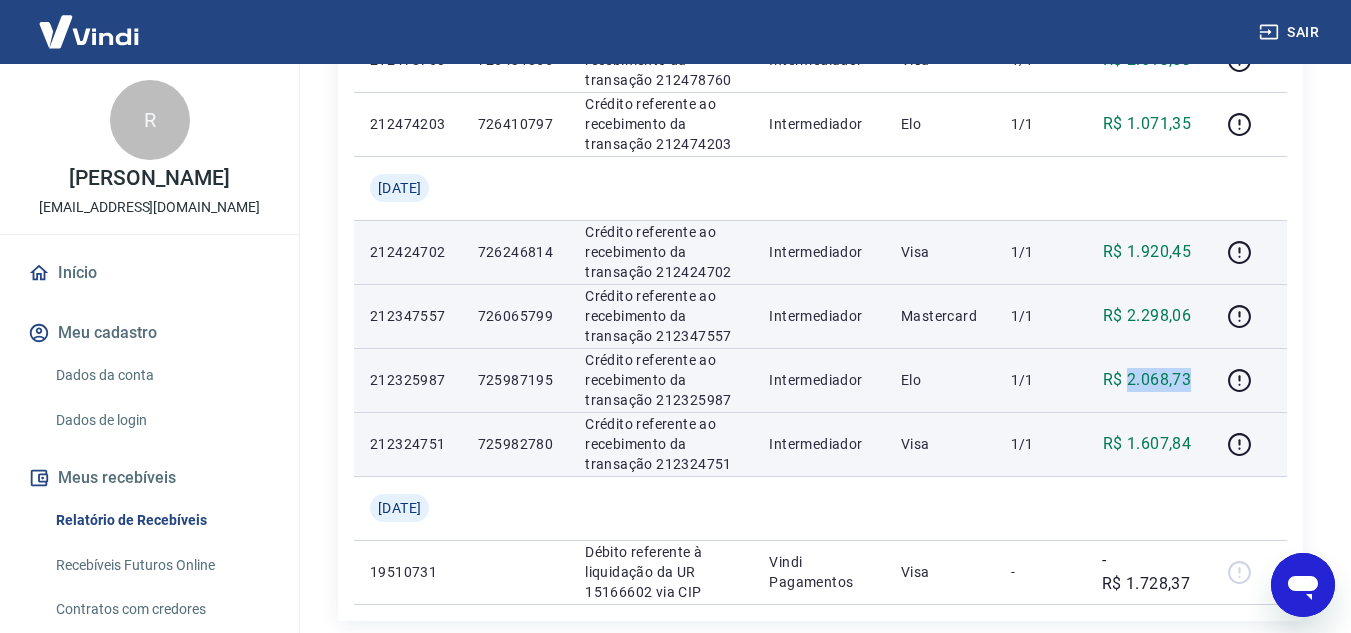 drag, startPoint x: 1131, startPoint y: 379, endPoint x: 1200, endPoint y: 379, distance: 69 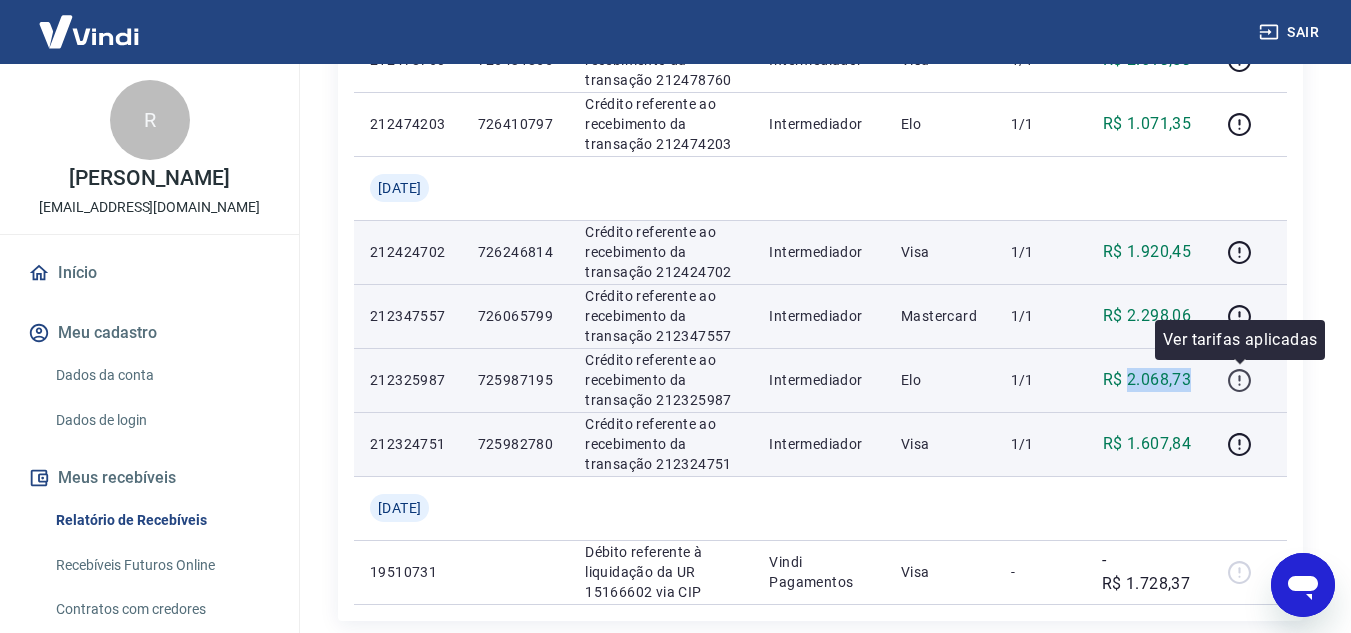 click 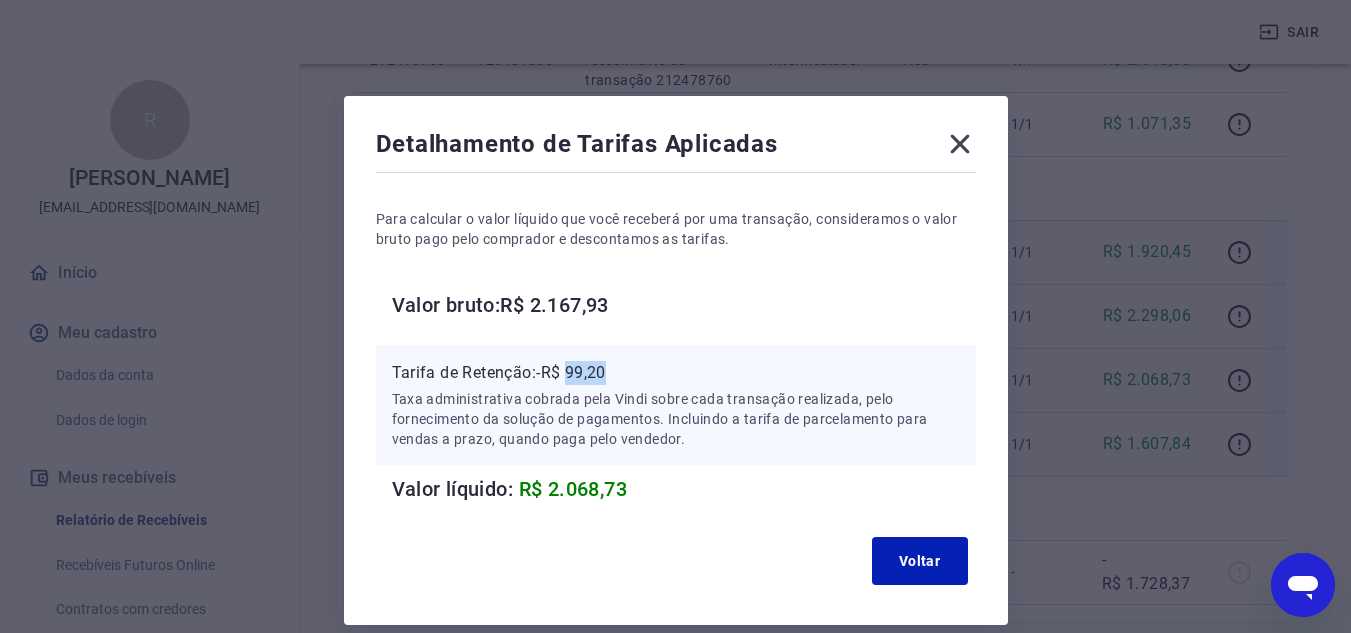 drag, startPoint x: 571, startPoint y: 369, endPoint x: 612, endPoint y: 369, distance: 41 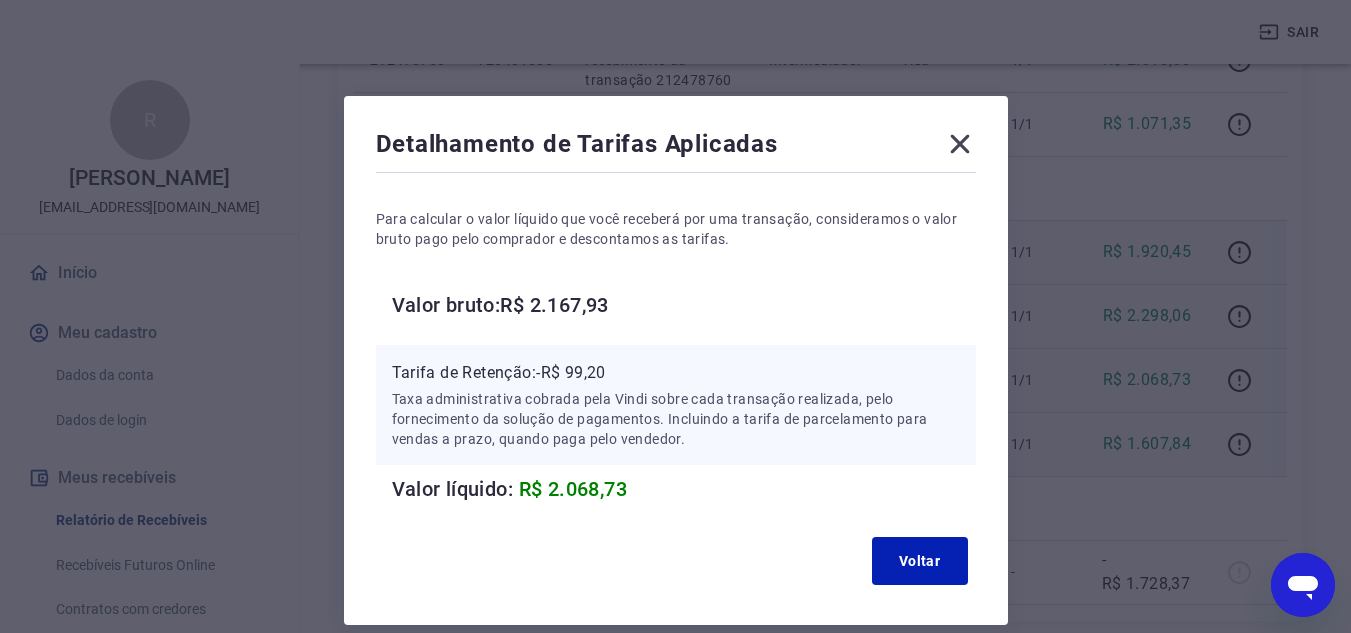 click 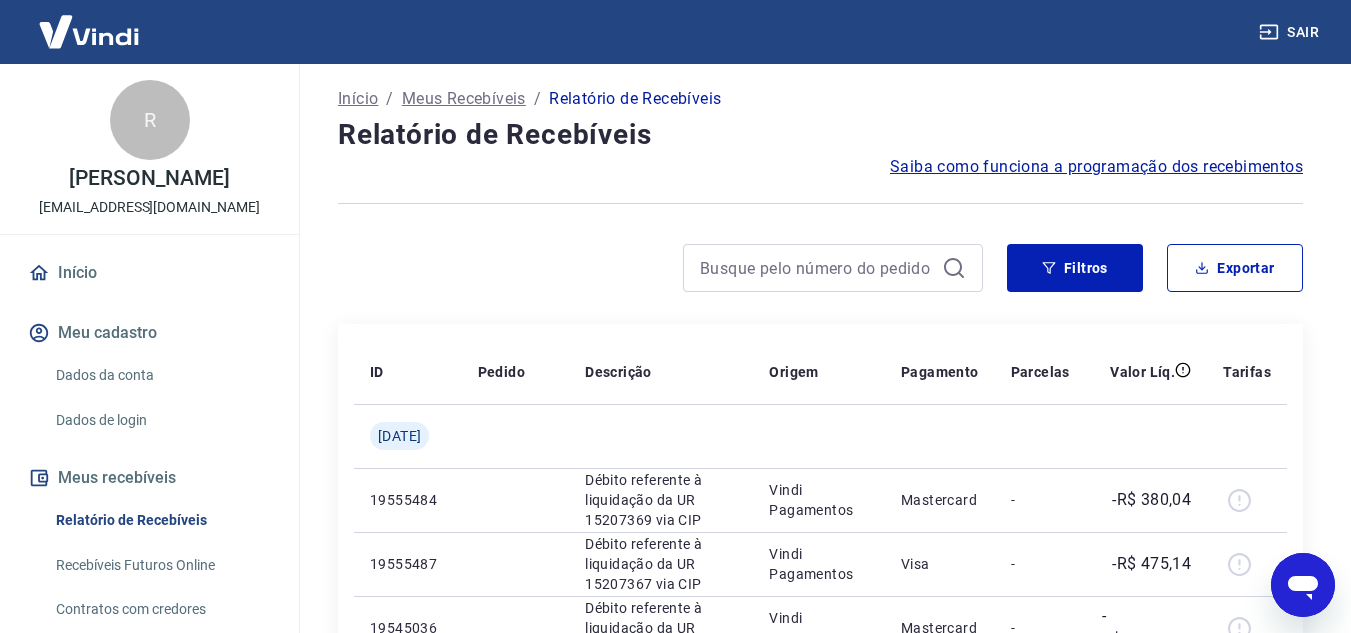 scroll, scrollTop: 0, scrollLeft: 0, axis: both 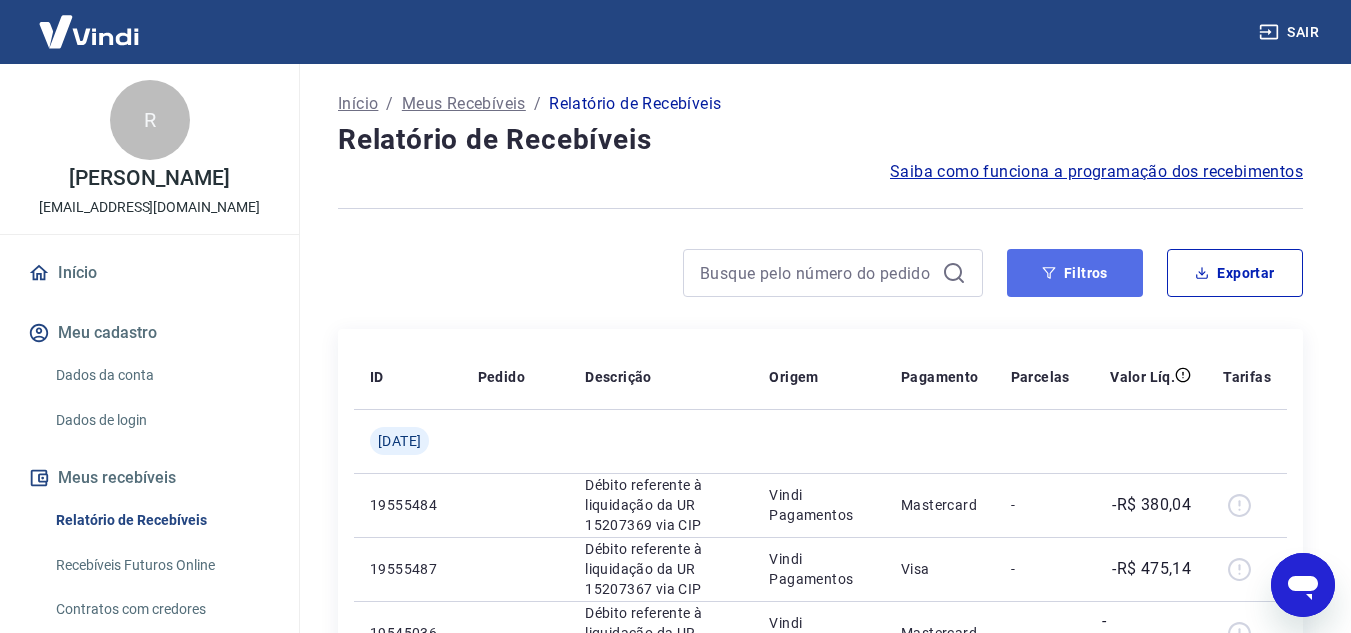 click 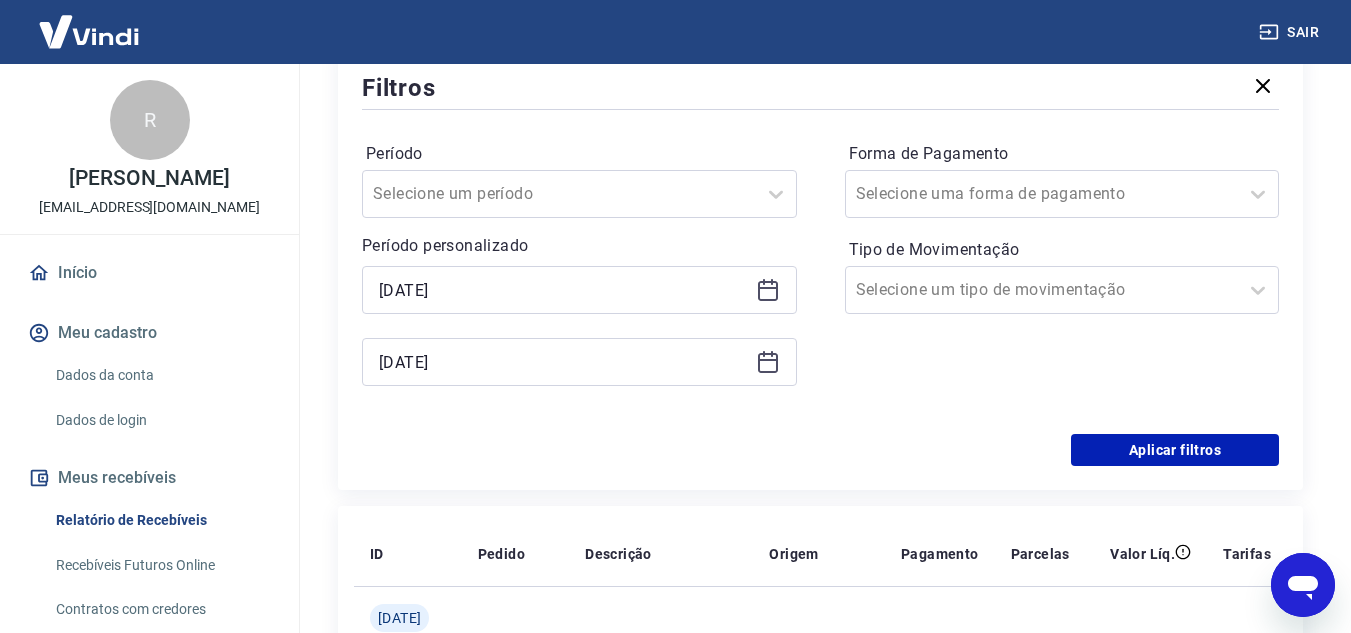 scroll, scrollTop: 300, scrollLeft: 0, axis: vertical 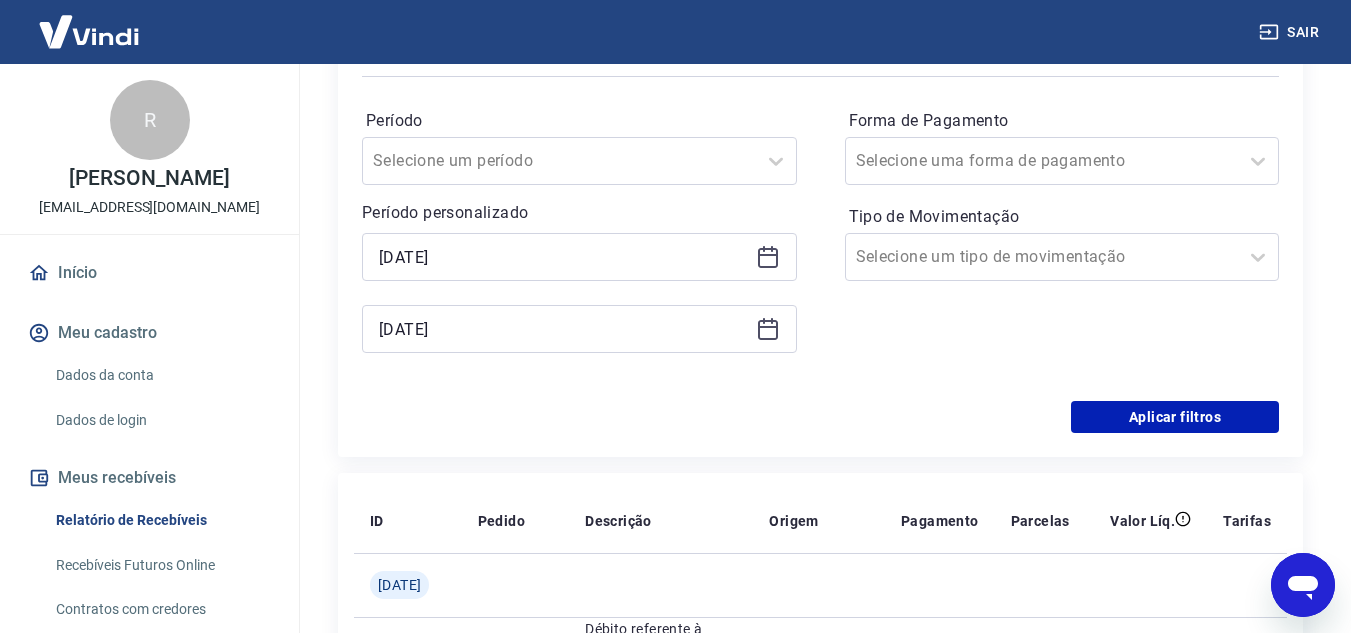 click 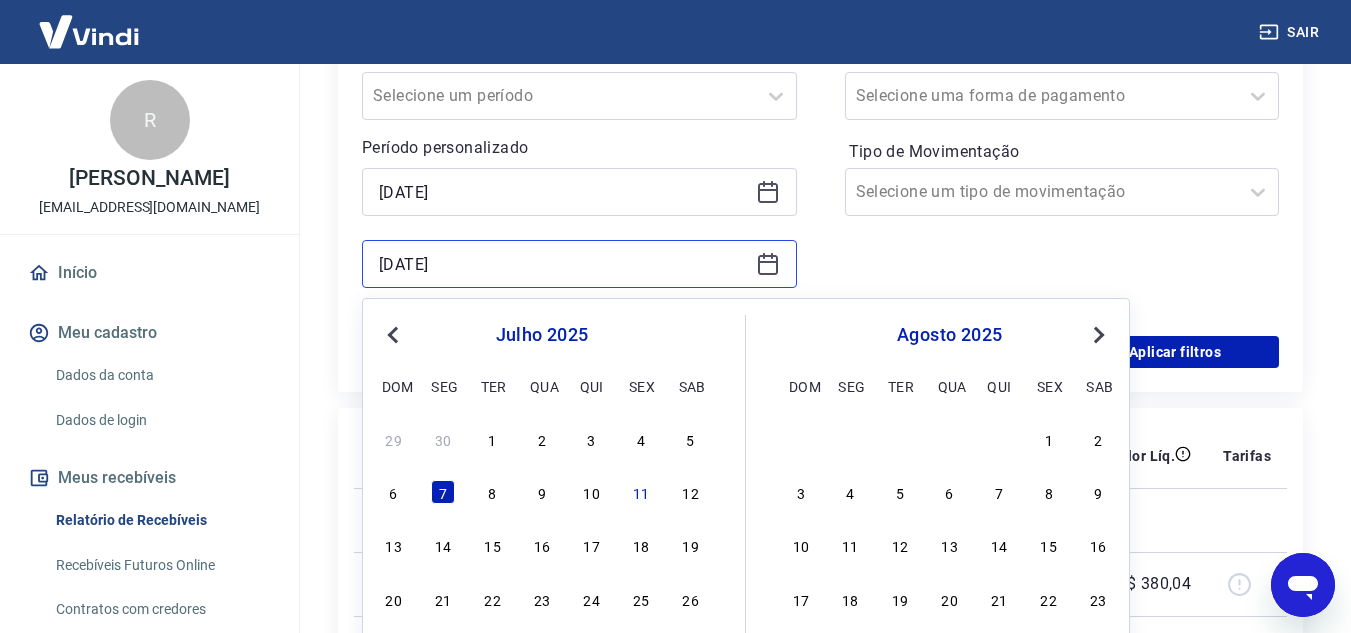 scroll, scrollTop: 400, scrollLeft: 0, axis: vertical 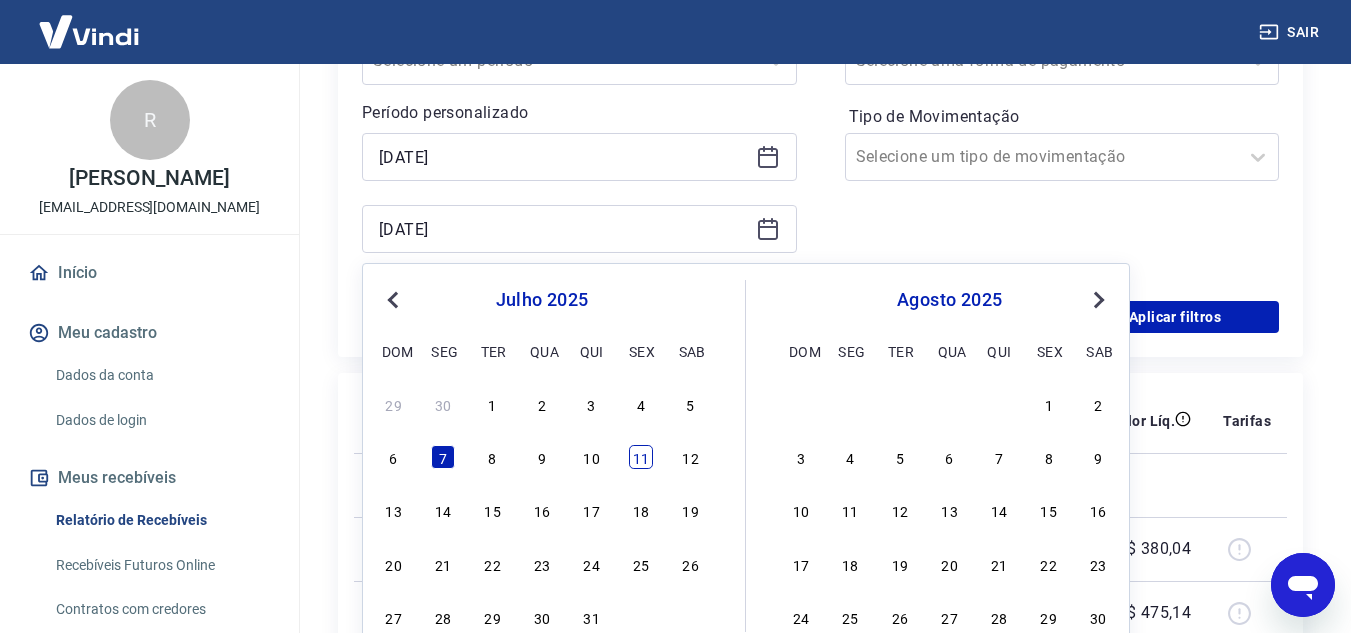 click on "11" at bounding box center (641, 457) 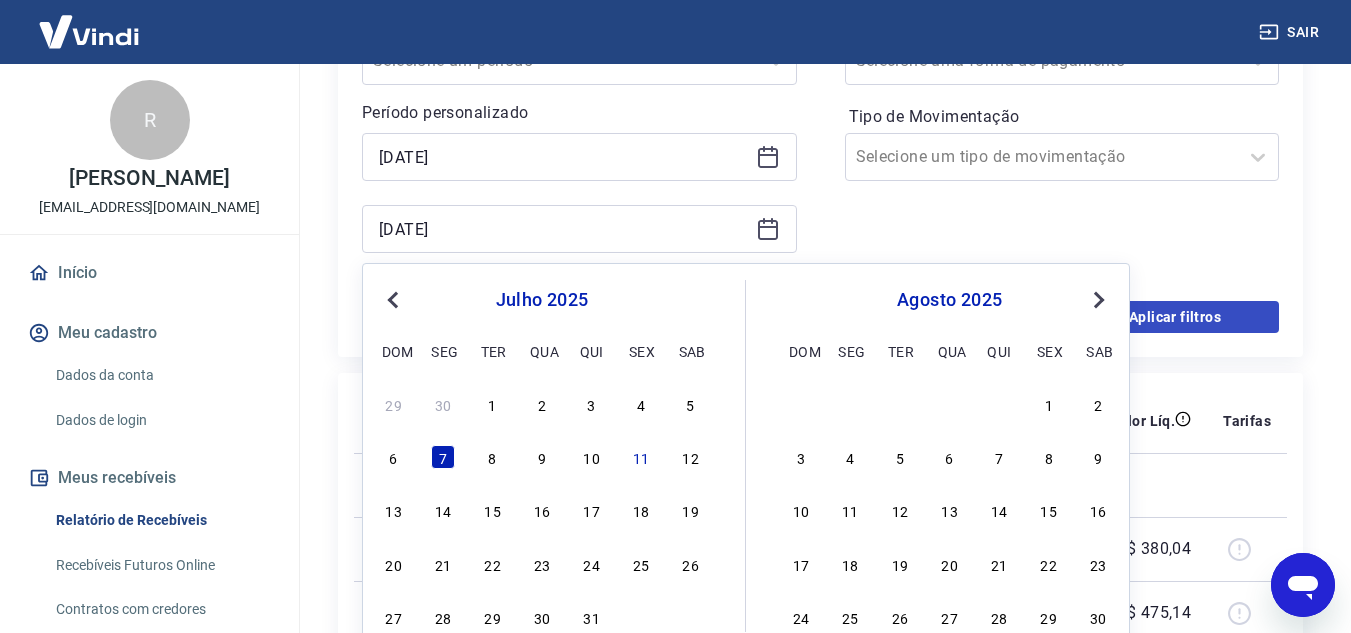 type on "[DATE]" 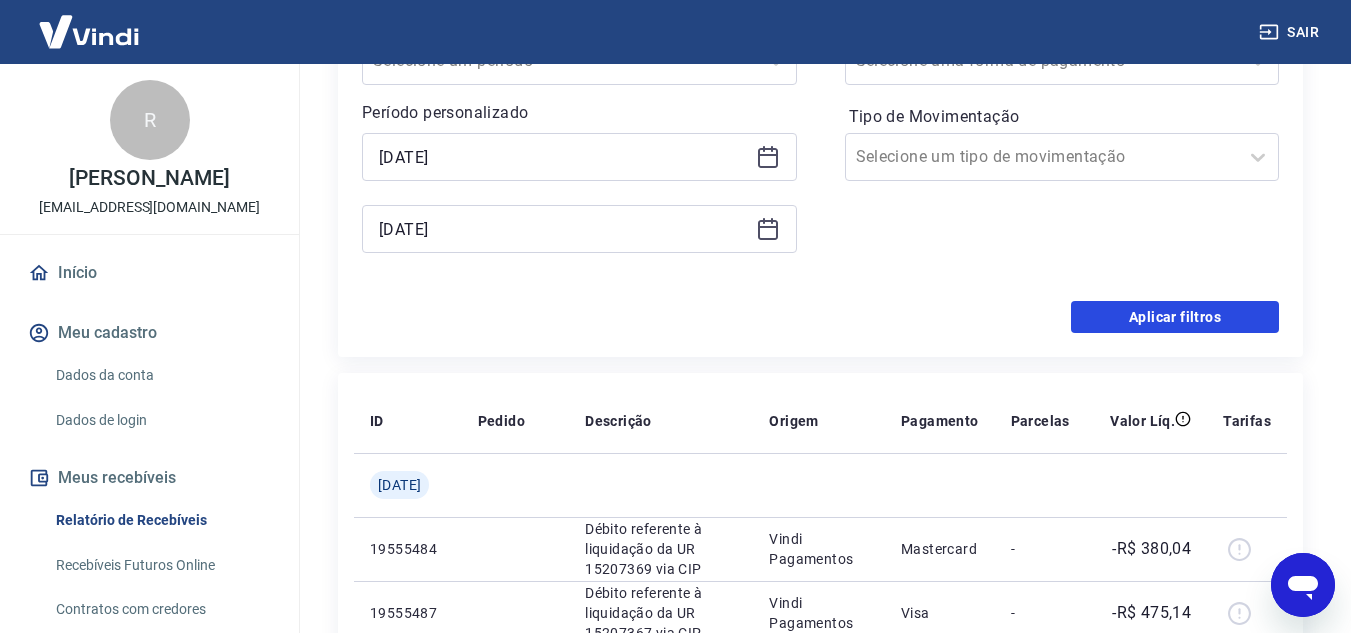 drag, startPoint x: 1180, startPoint y: 319, endPoint x: 925, endPoint y: 275, distance: 258.76825 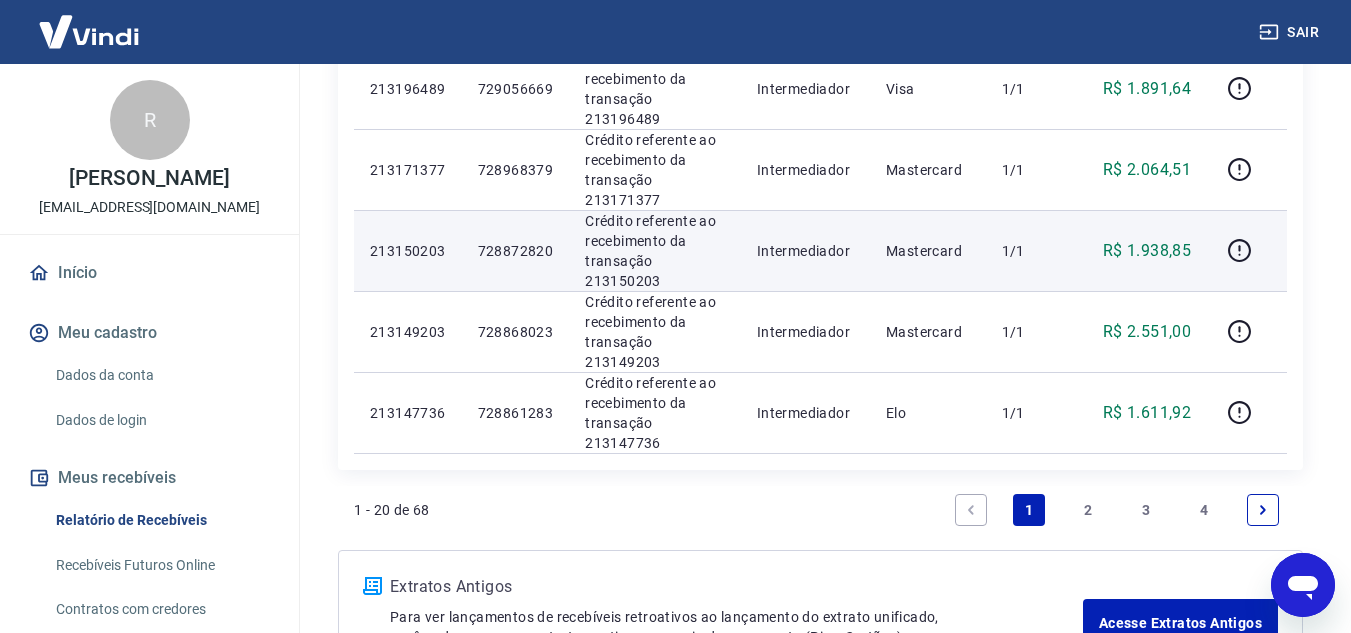 scroll, scrollTop: 1791, scrollLeft: 0, axis: vertical 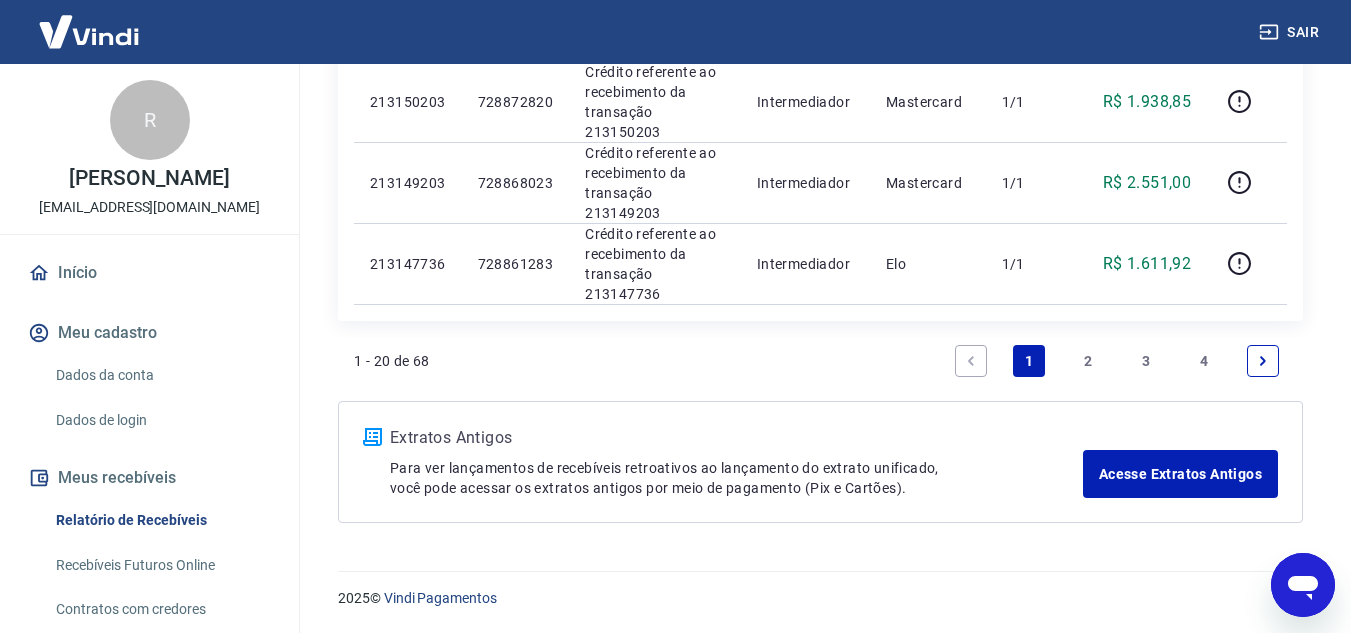 click on "2" at bounding box center [1088, 361] 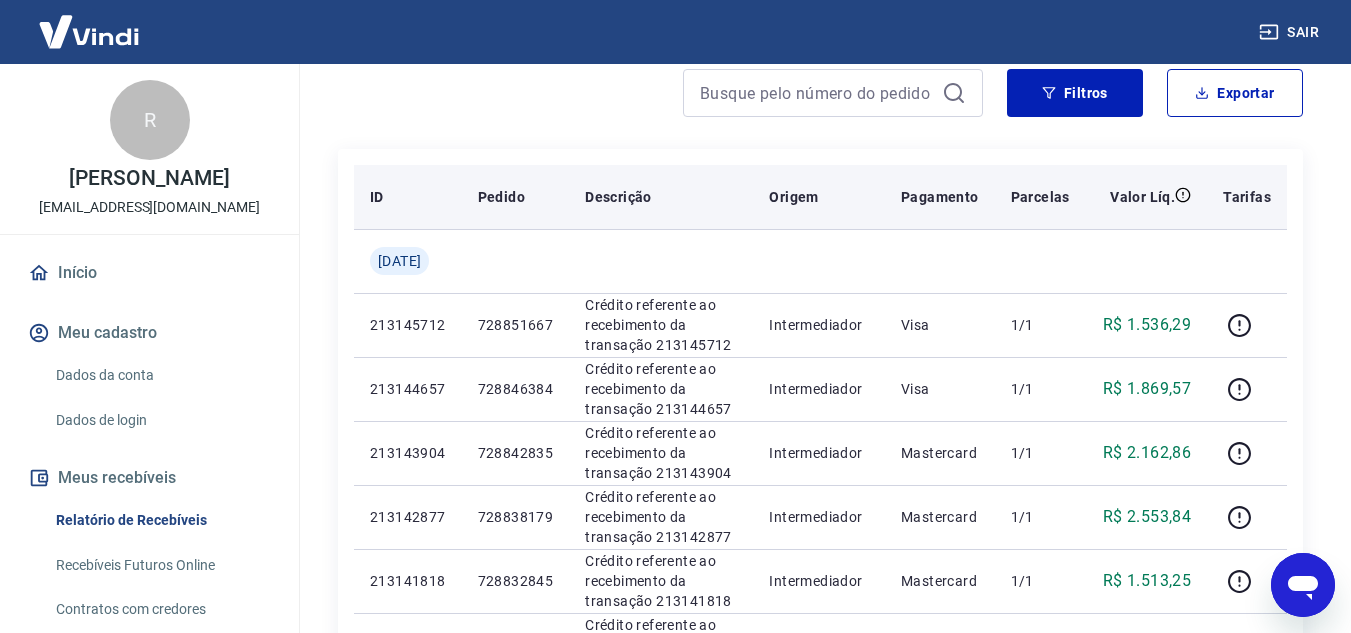 scroll, scrollTop: 0, scrollLeft: 0, axis: both 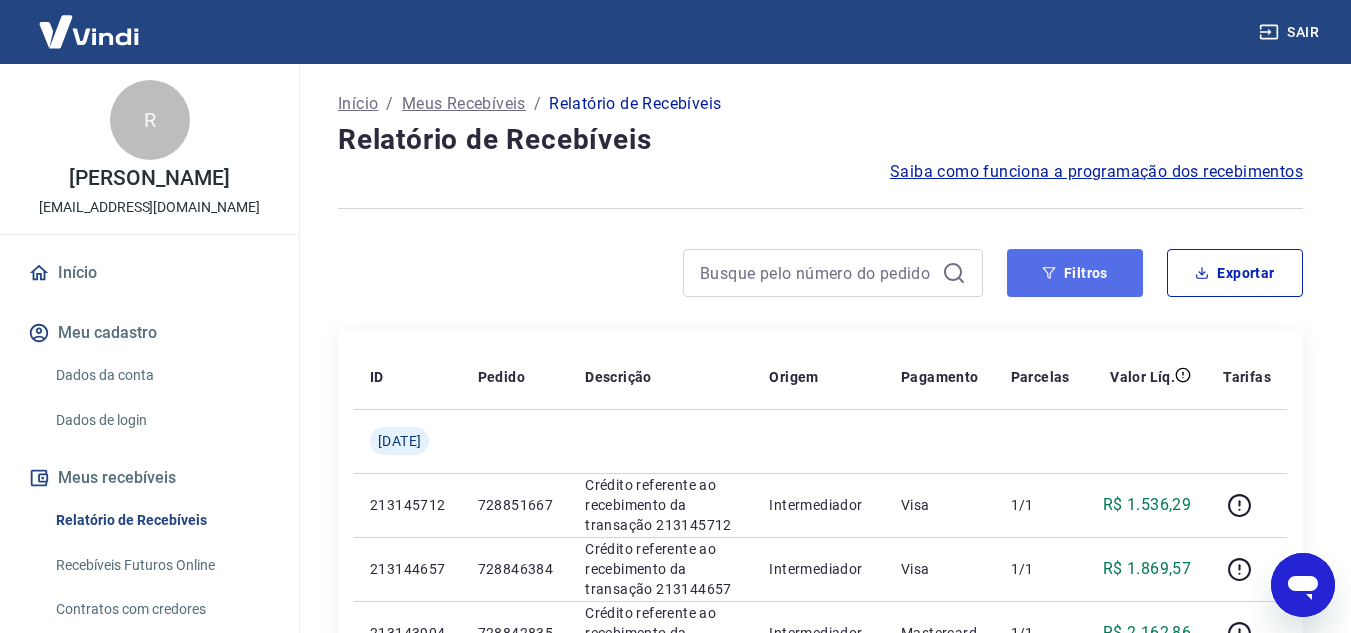 click on "Filtros" at bounding box center [1075, 273] 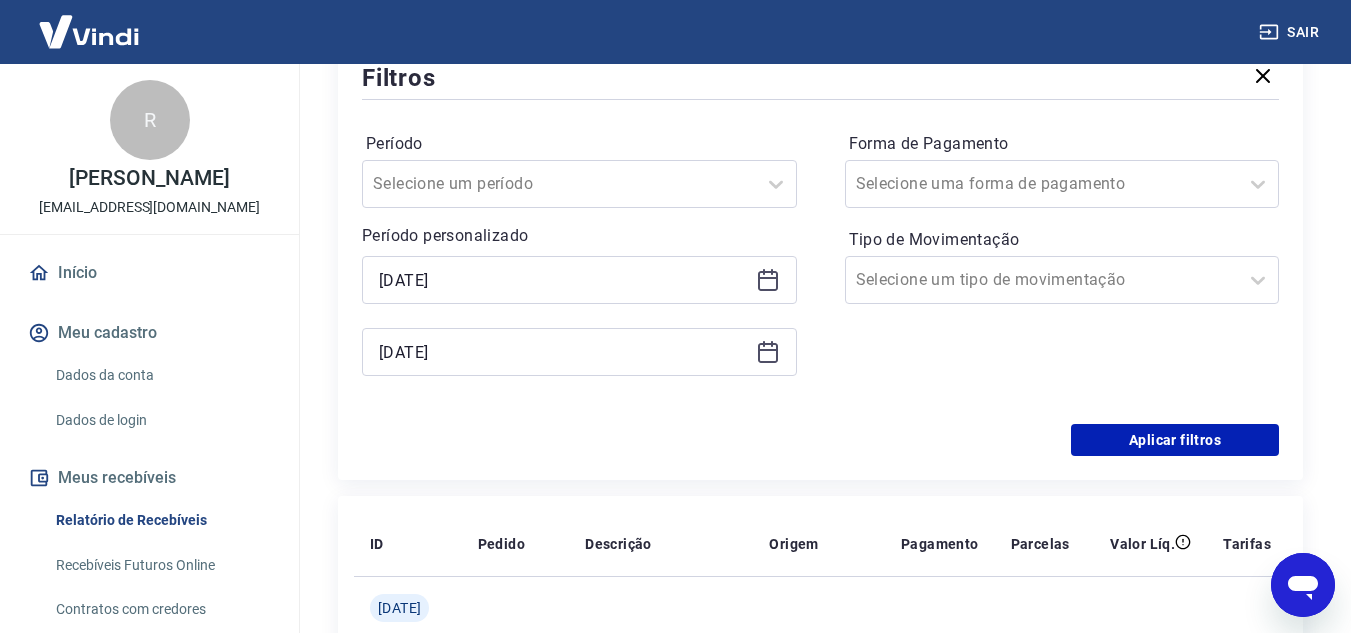 scroll, scrollTop: 300, scrollLeft: 0, axis: vertical 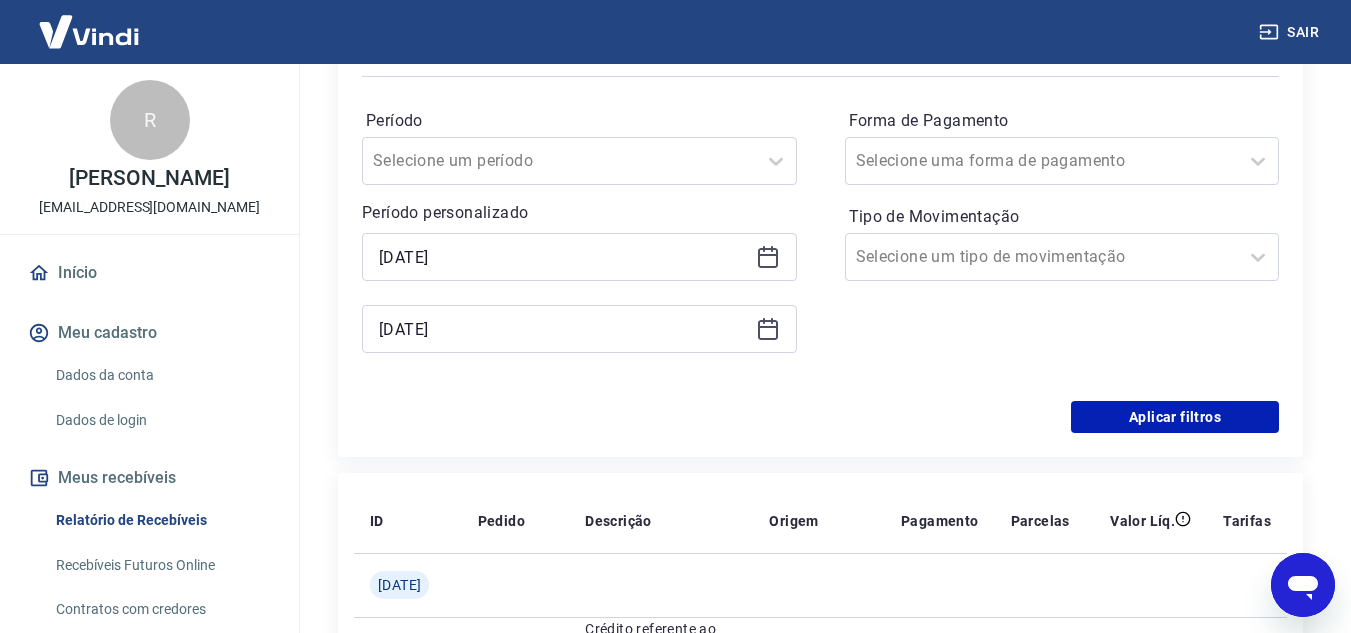 click on "04/07/2025" at bounding box center (579, 257) 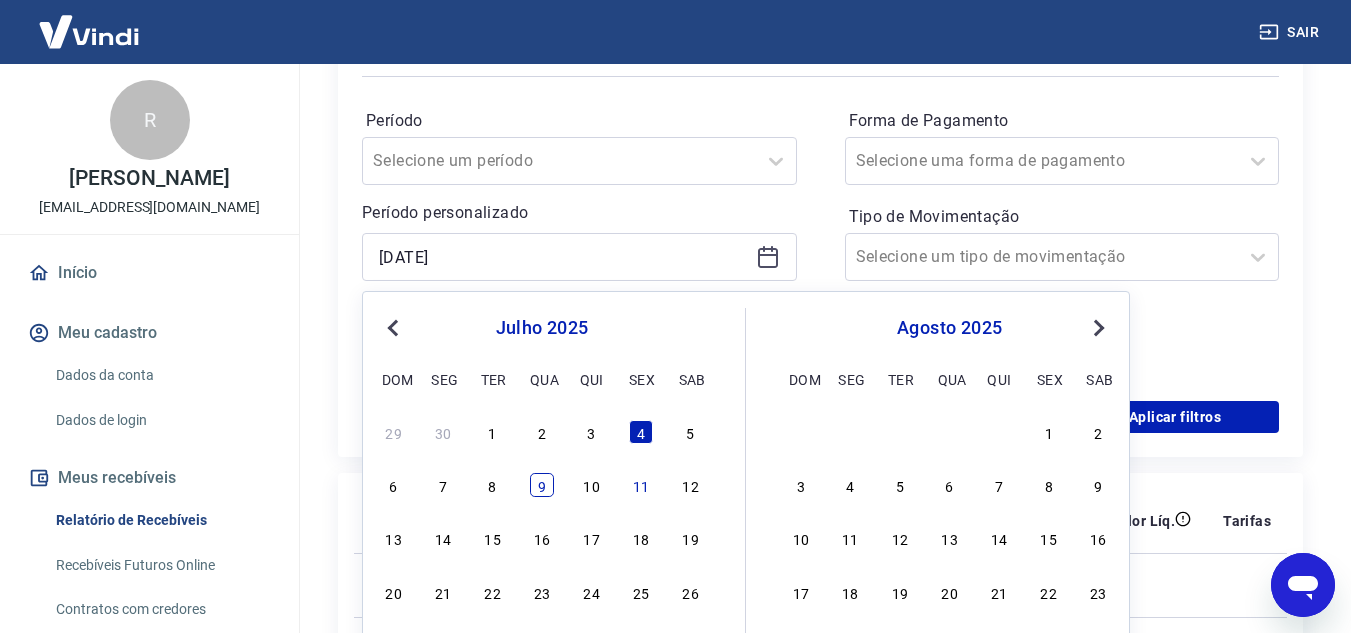 click on "9" at bounding box center (542, 485) 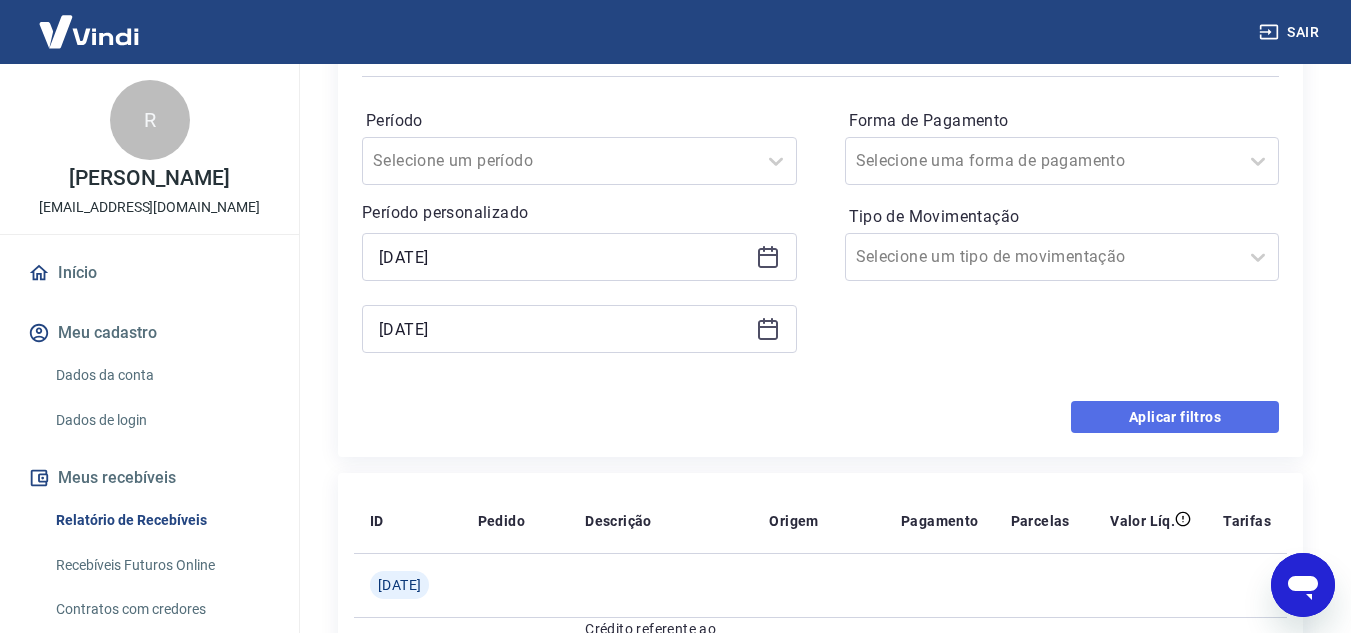 click on "Aplicar filtros" at bounding box center (1175, 417) 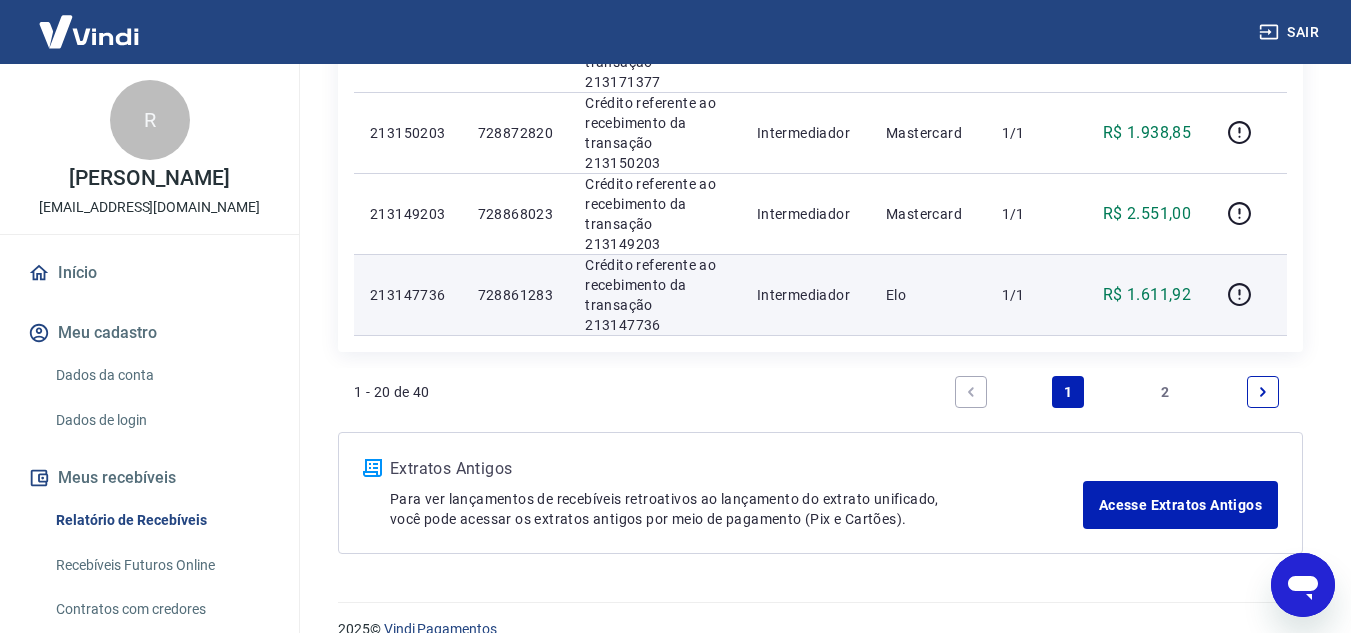 scroll, scrollTop: 1791, scrollLeft: 0, axis: vertical 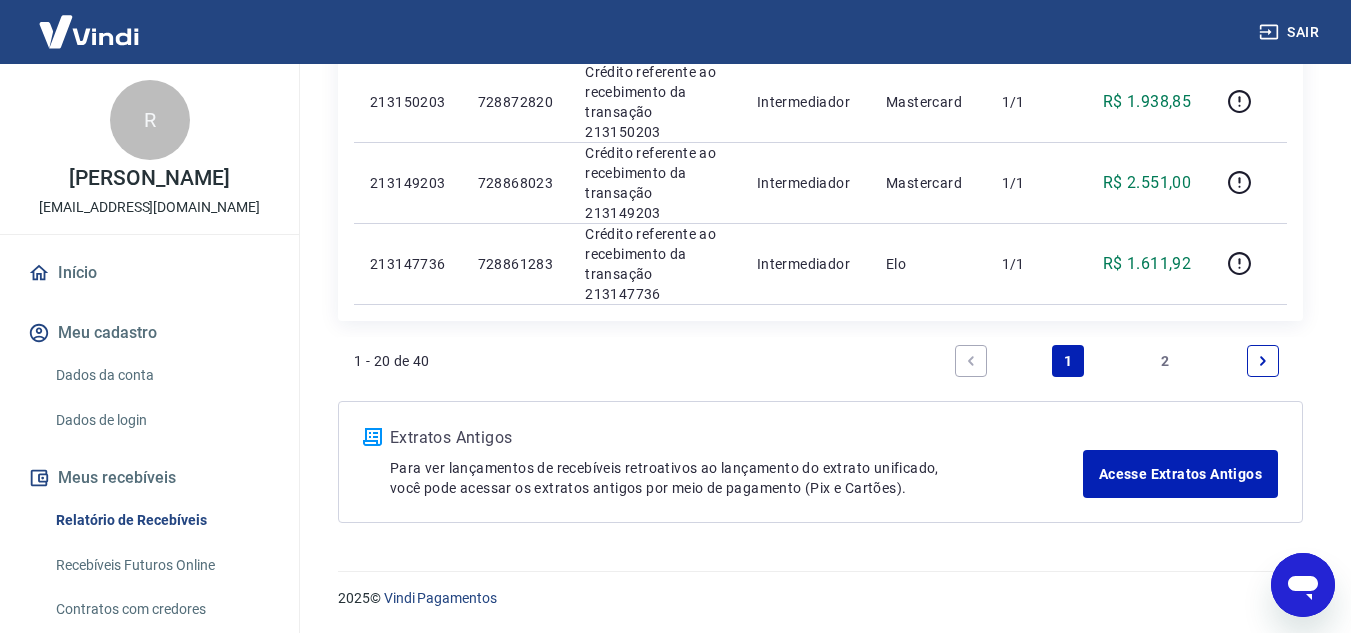 click on "2" at bounding box center [1166, 361] 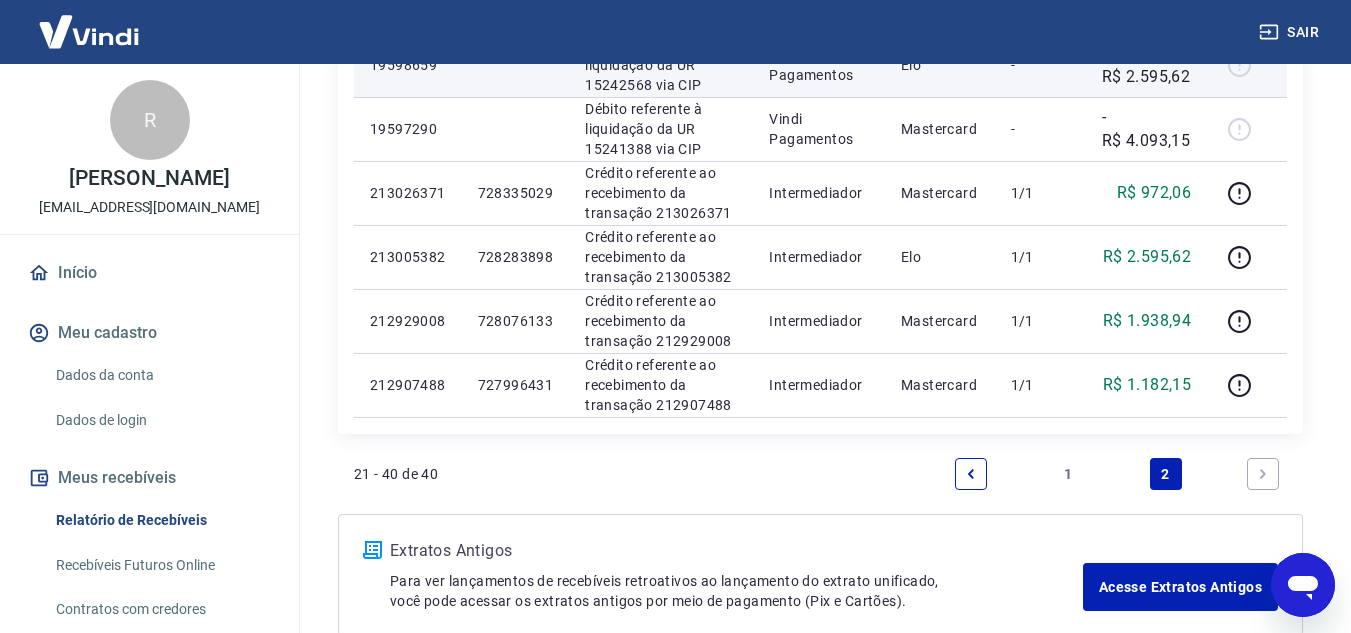 scroll, scrollTop: 1200, scrollLeft: 0, axis: vertical 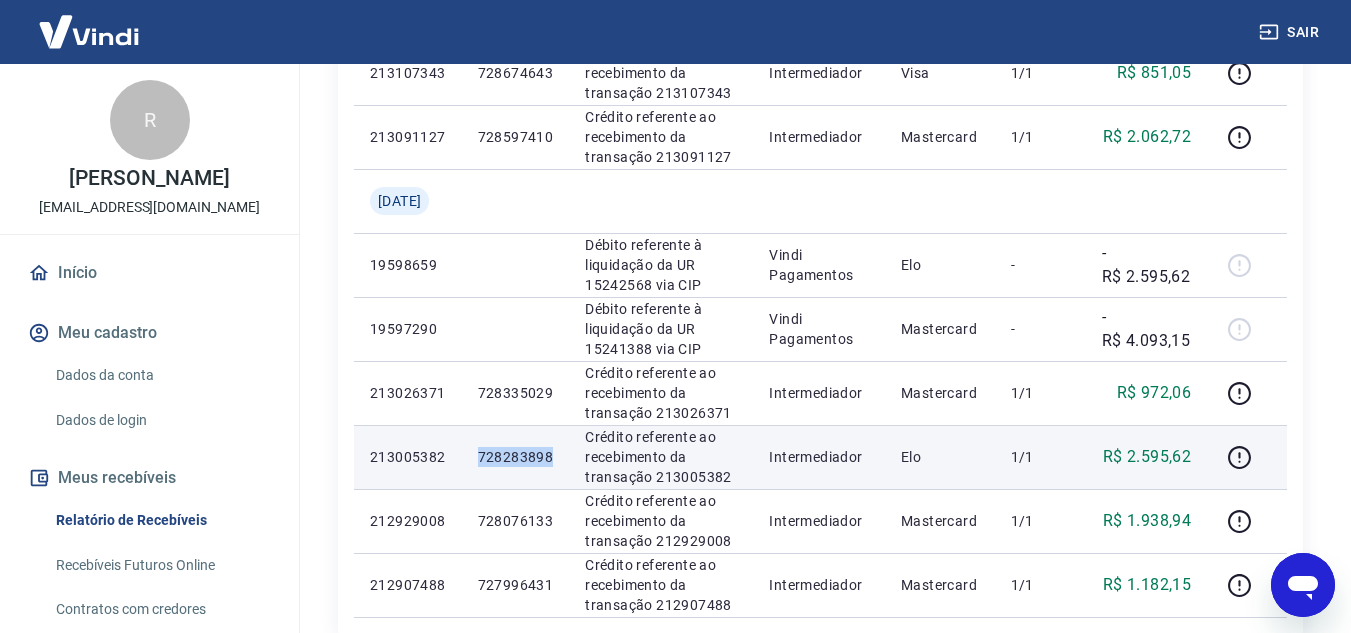 drag, startPoint x: 488, startPoint y: 460, endPoint x: 562, endPoint y: 461, distance: 74.00676 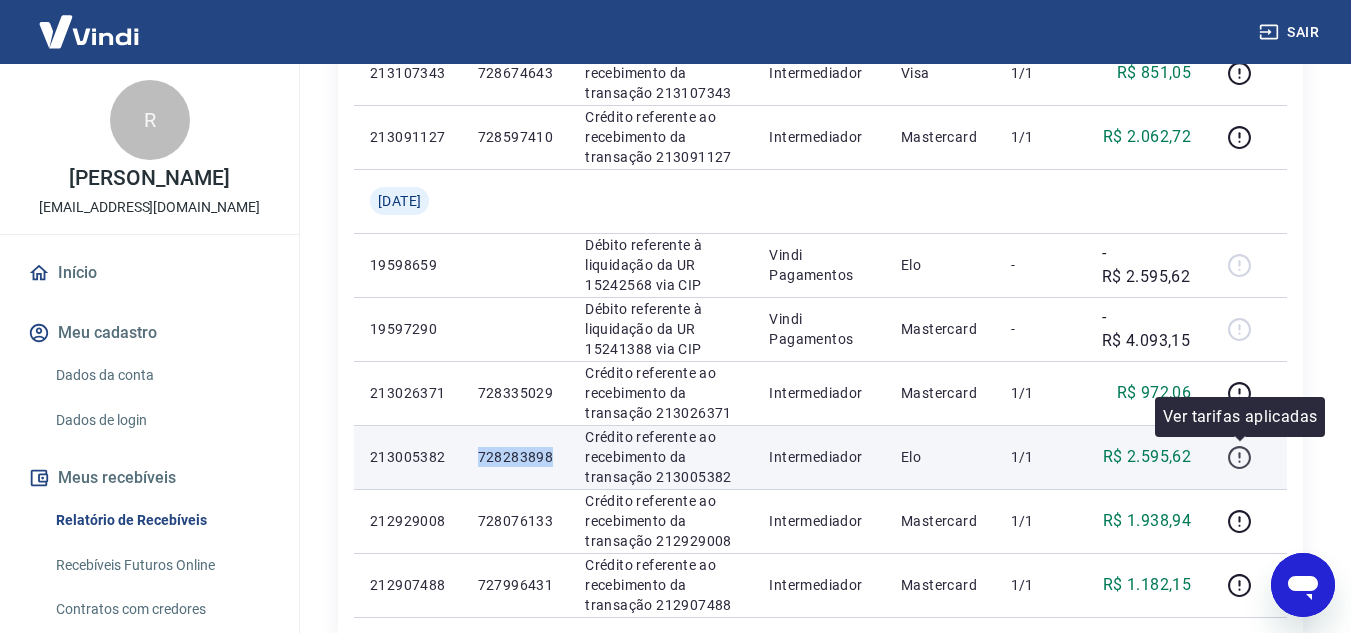 click 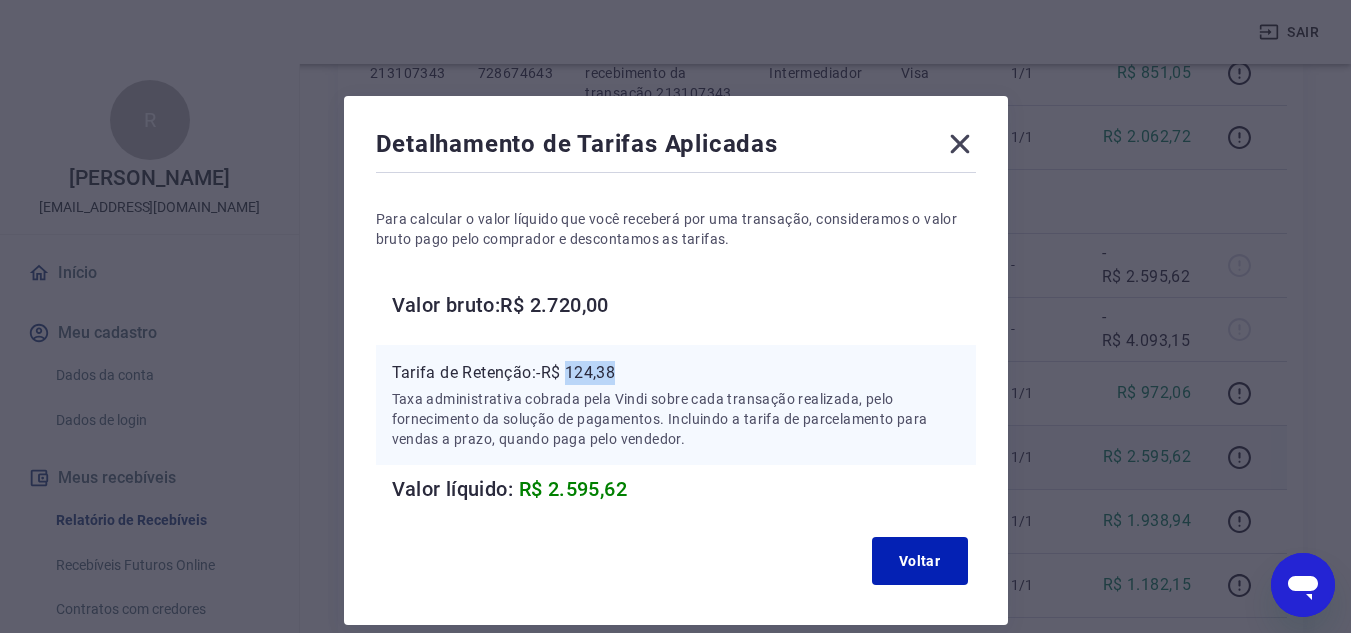 drag, startPoint x: 571, startPoint y: 373, endPoint x: 627, endPoint y: 379, distance: 56.32051 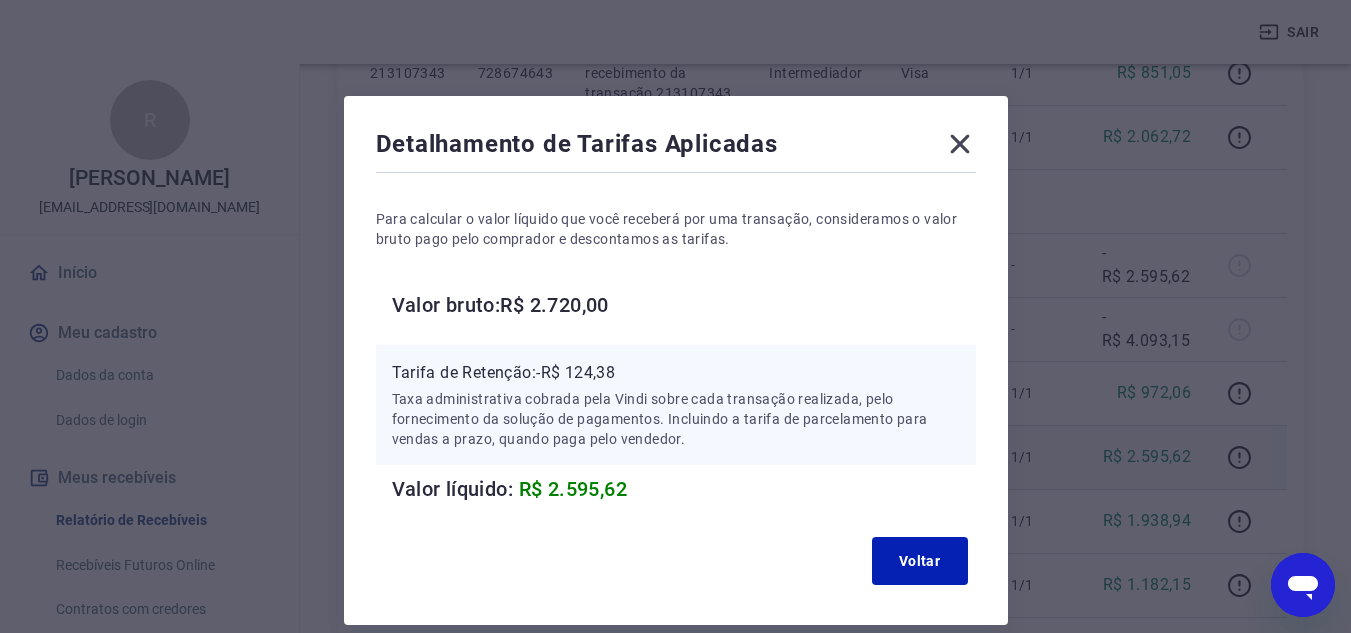 click 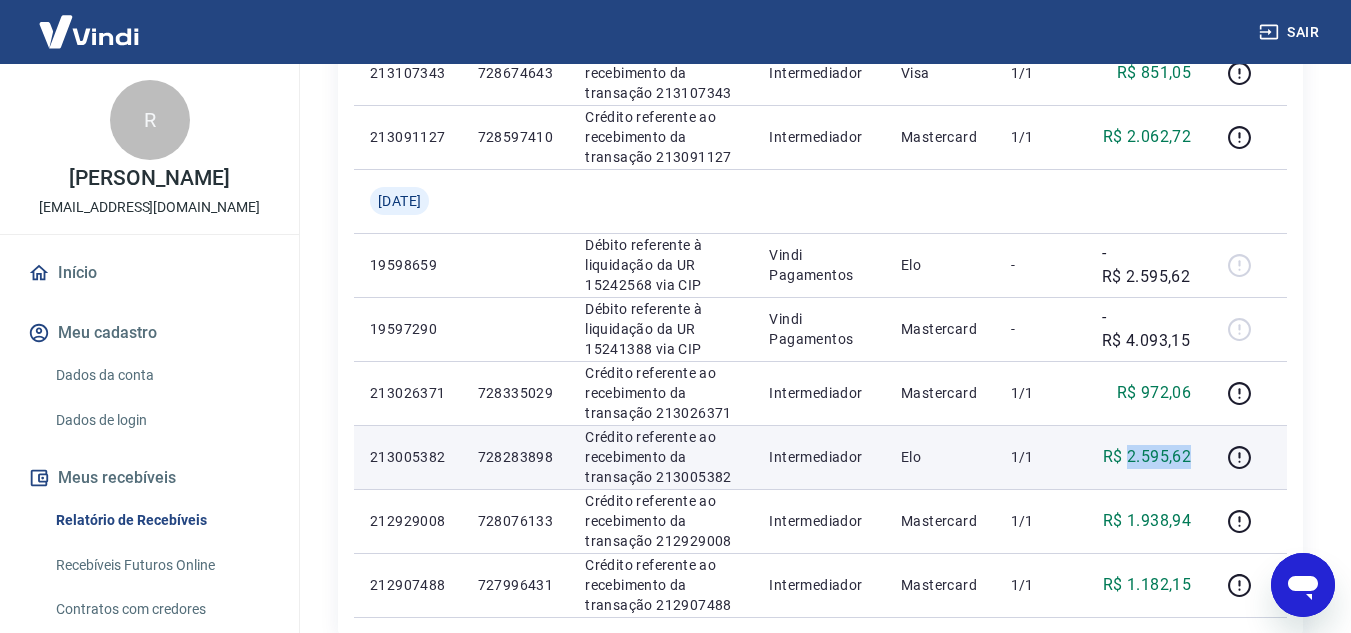 drag, startPoint x: 1129, startPoint y: 457, endPoint x: 1197, endPoint y: 458, distance: 68.007355 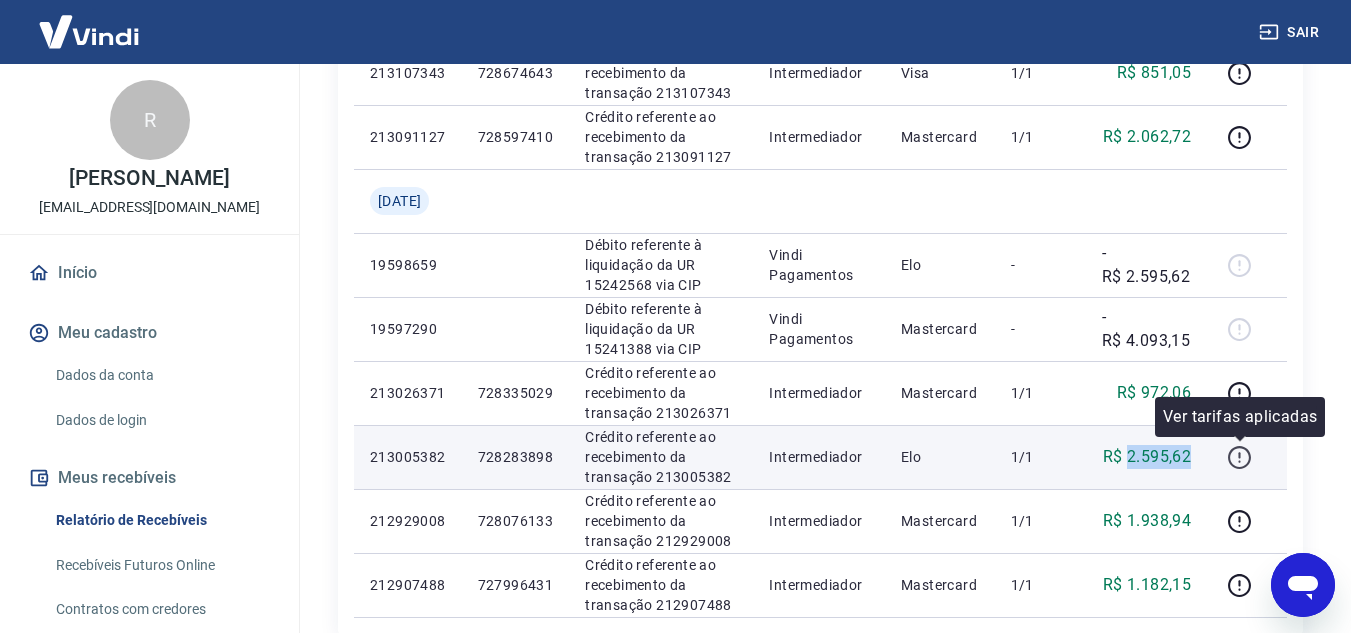 click 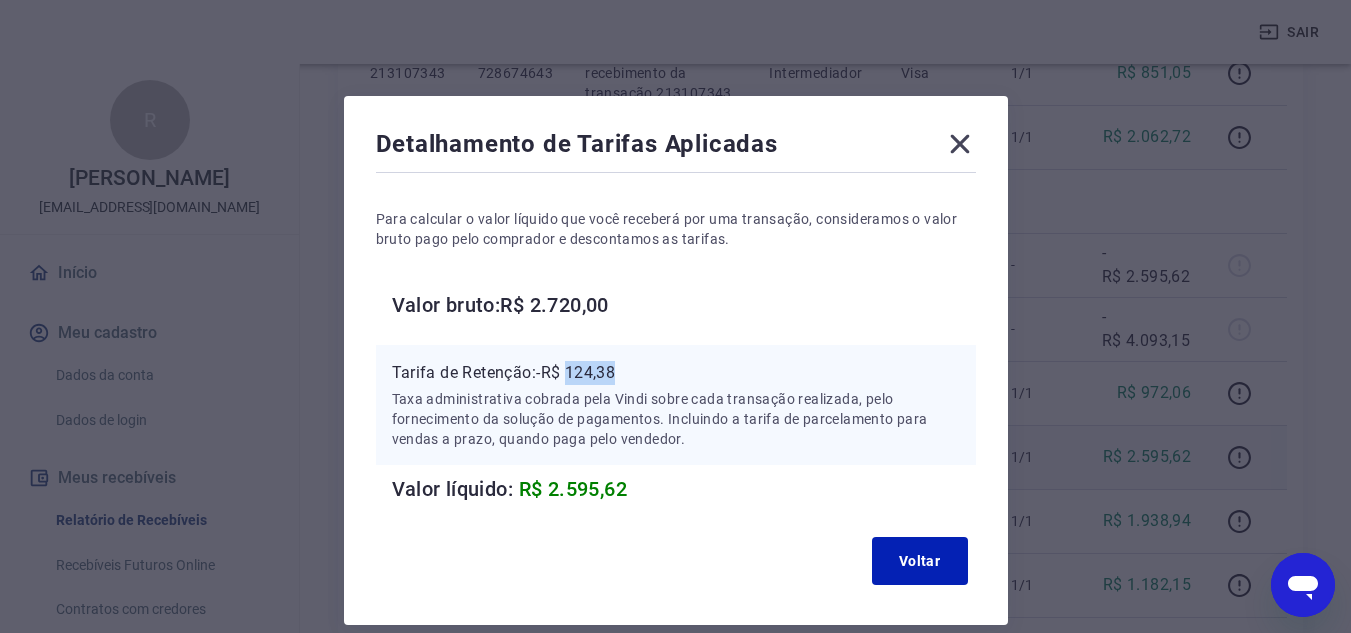 drag, startPoint x: 572, startPoint y: 372, endPoint x: 621, endPoint y: 374, distance: 49.0408 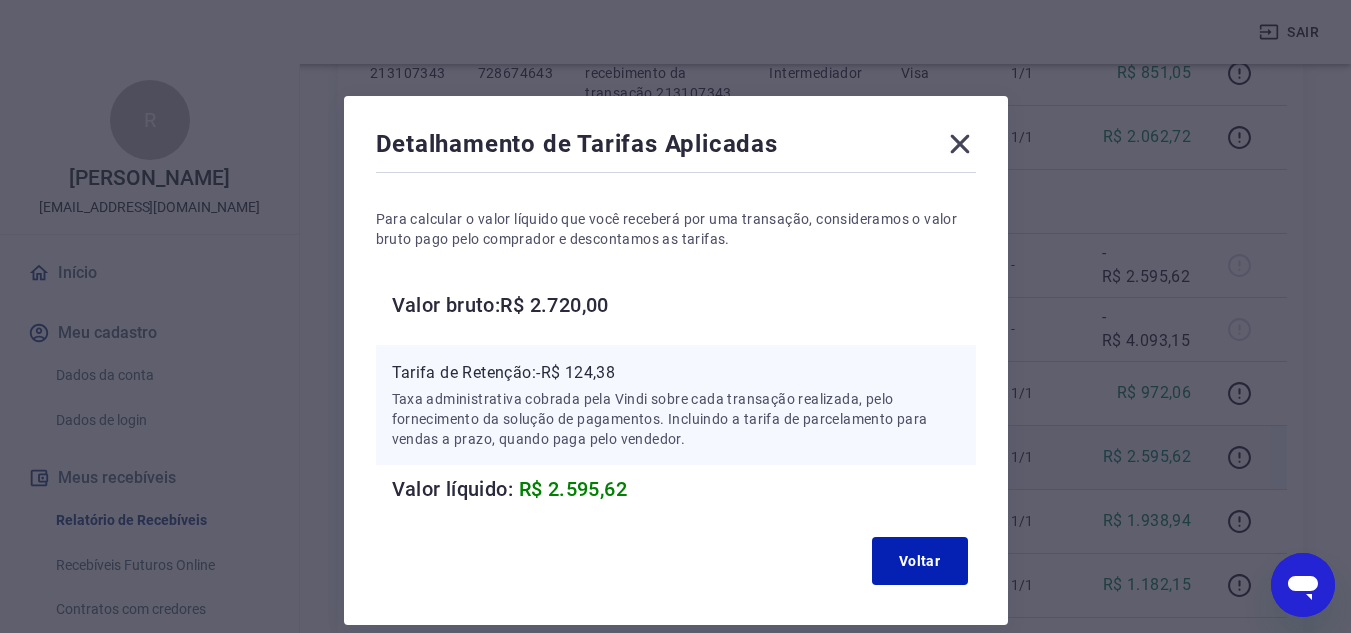 click 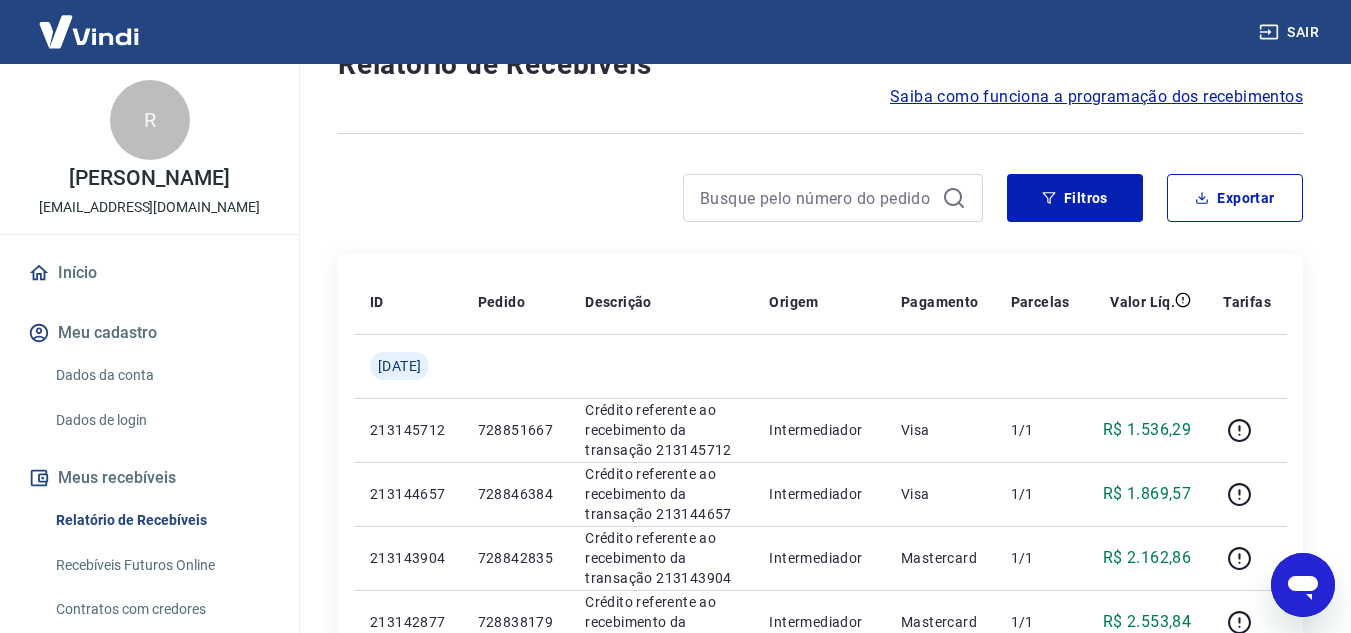 scroll, scrollTop: 0, scrollLeft: 0, axis: both 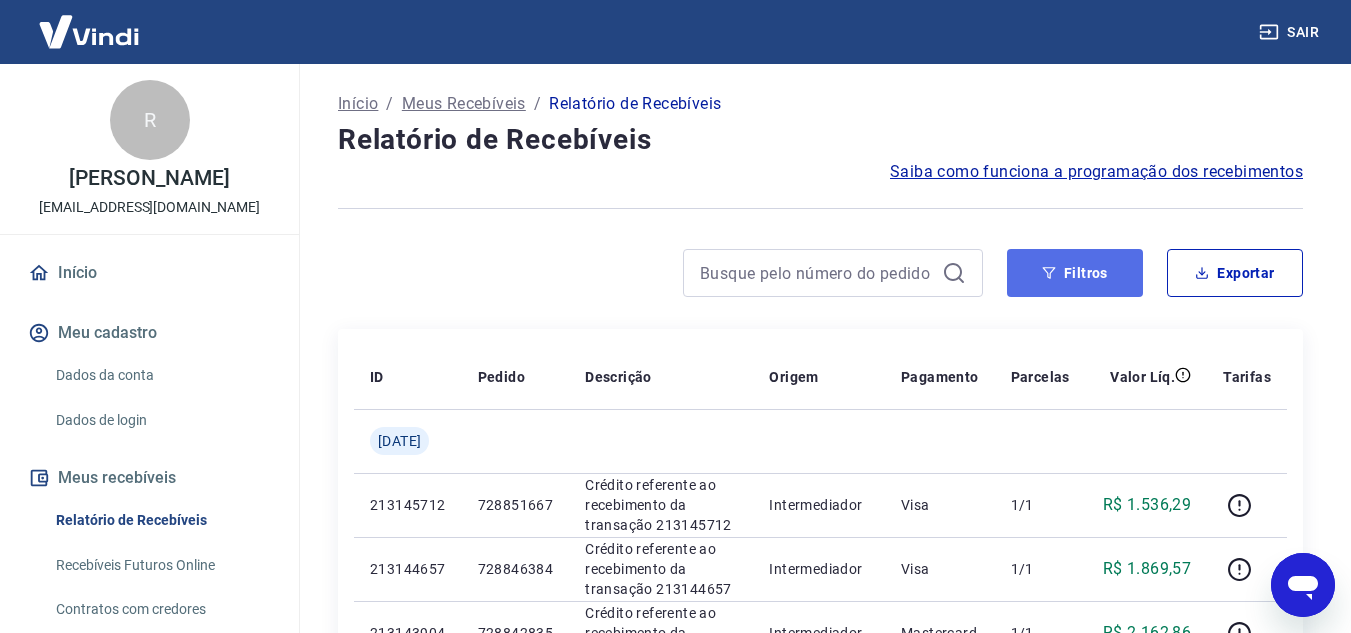 click on "Filtros" at bounding box center (1075, 273) 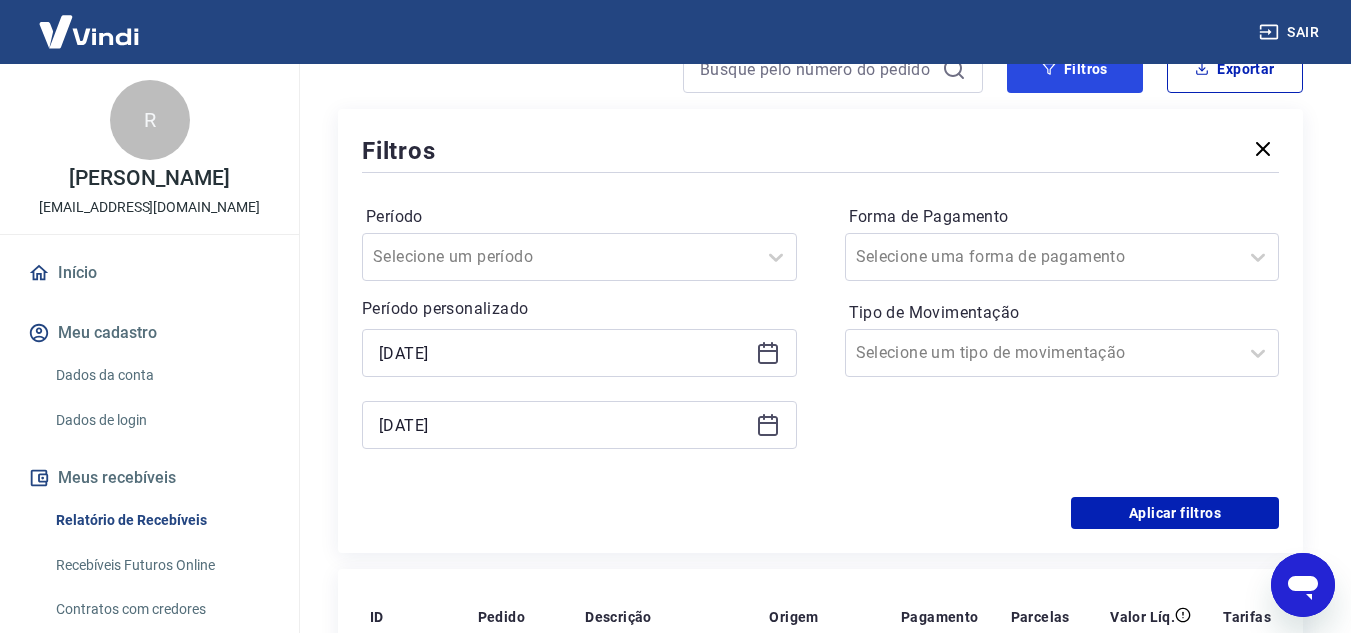 scroll, scrollTop: 200, scrollLeft: 0, axis: vertical 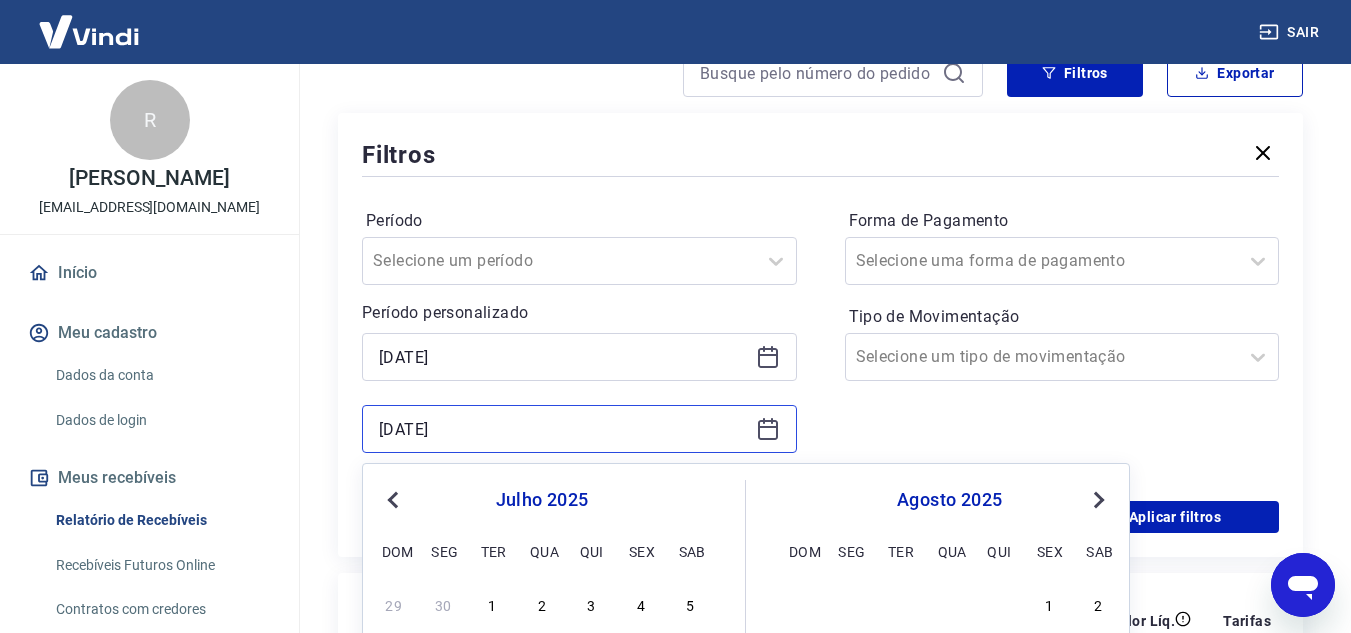 drag, startPoint x: 398, startPoint y: 427, endPoint x: 1150, endPoint y: 413, distance: 752.1303 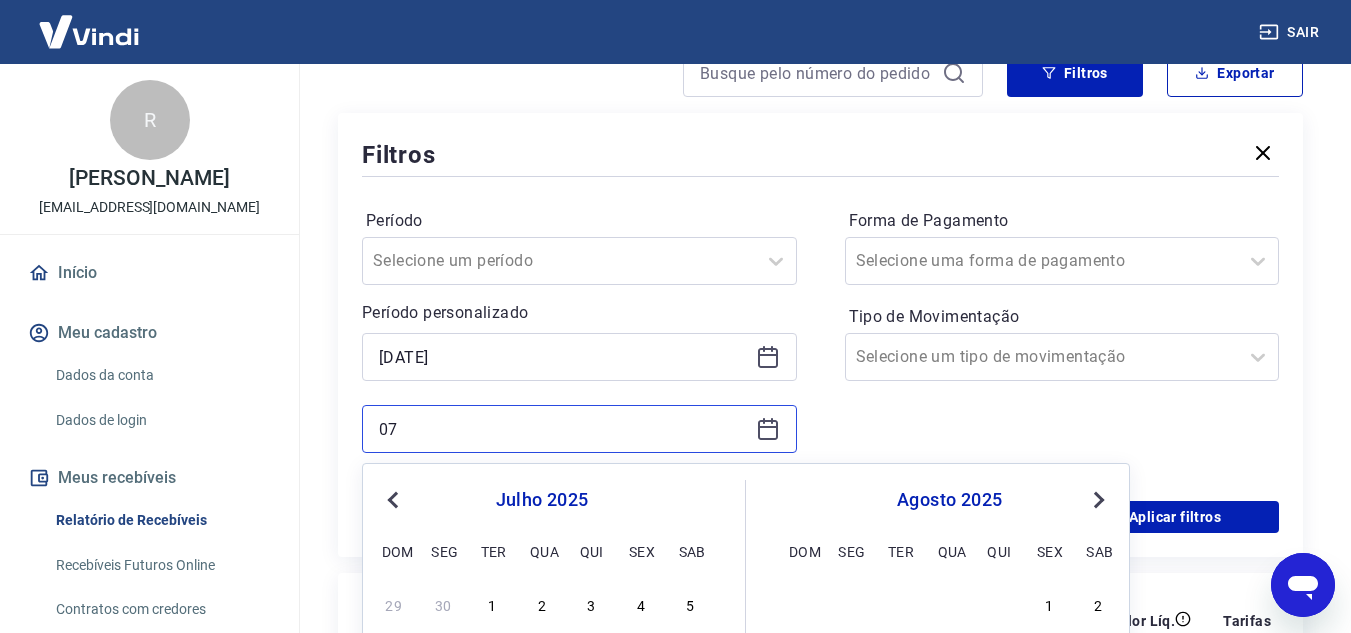 type on "0" 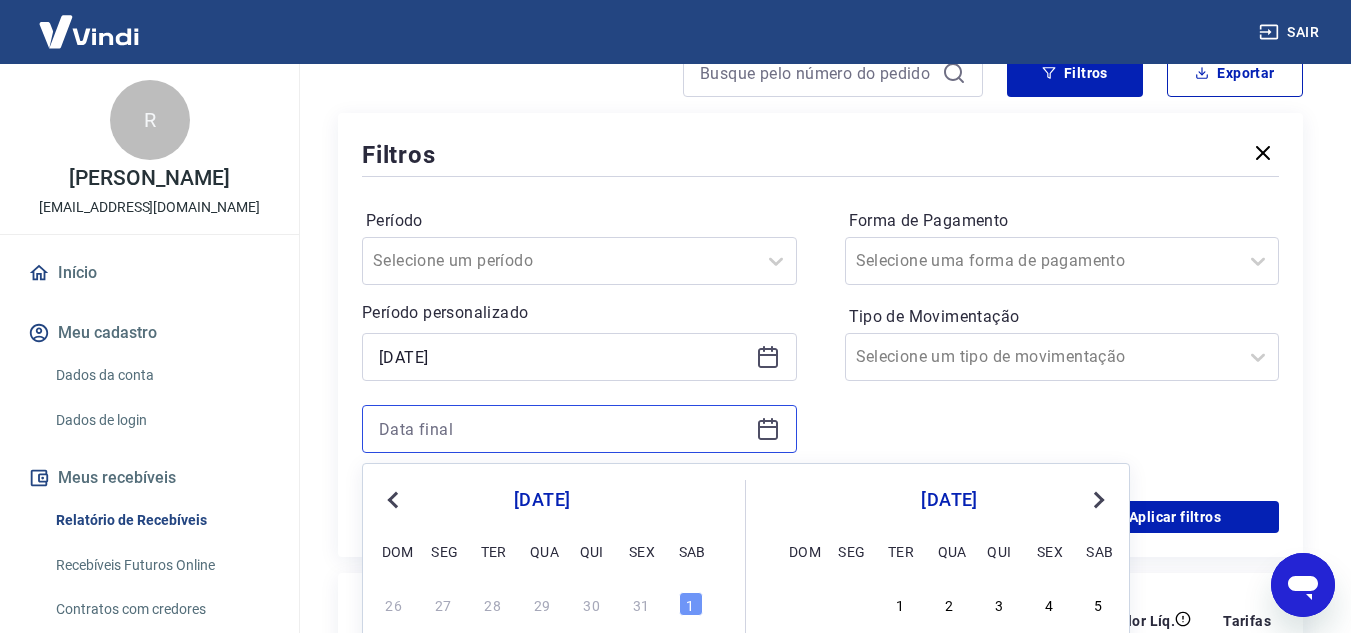 scroll, scrollTop: 500, scrollLeft: 0, axis: vertical 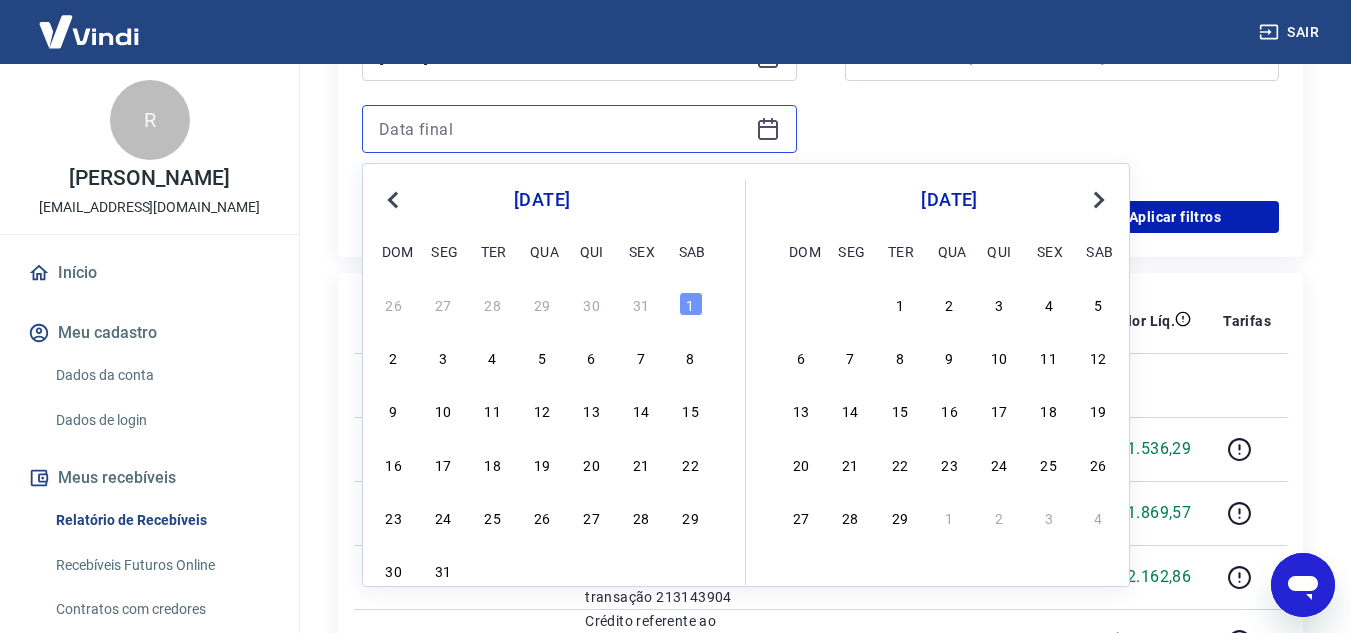 type 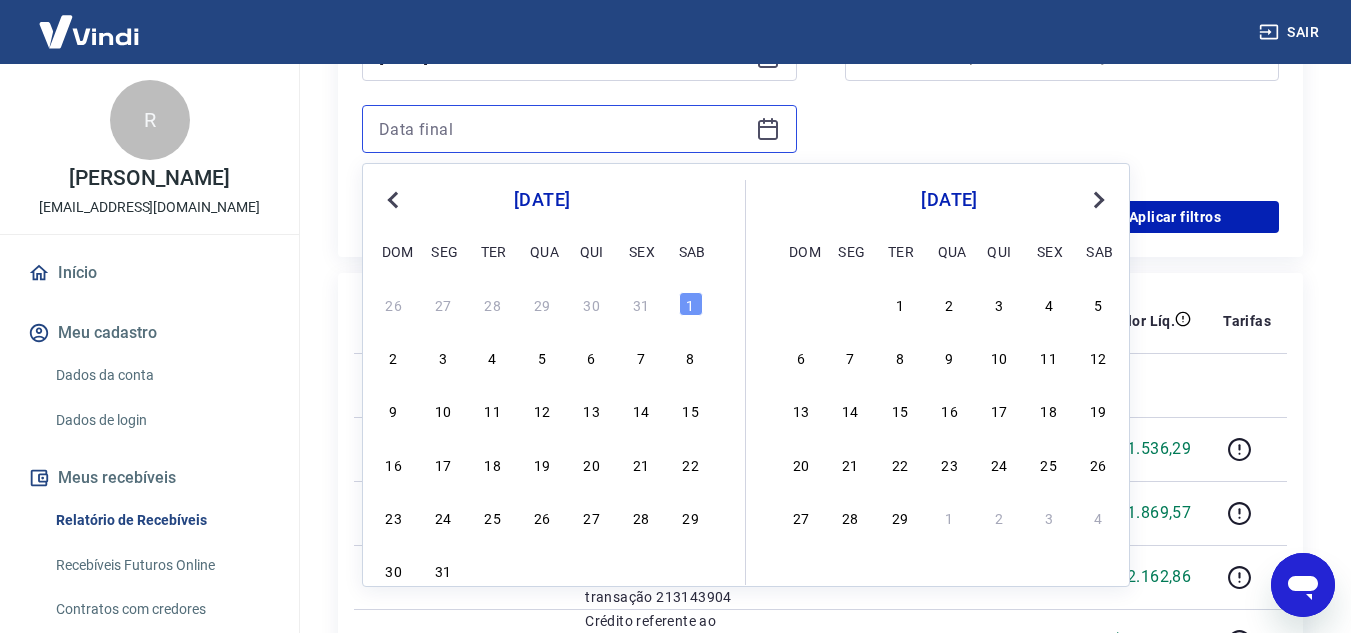 click at bounding box center [563, 129] 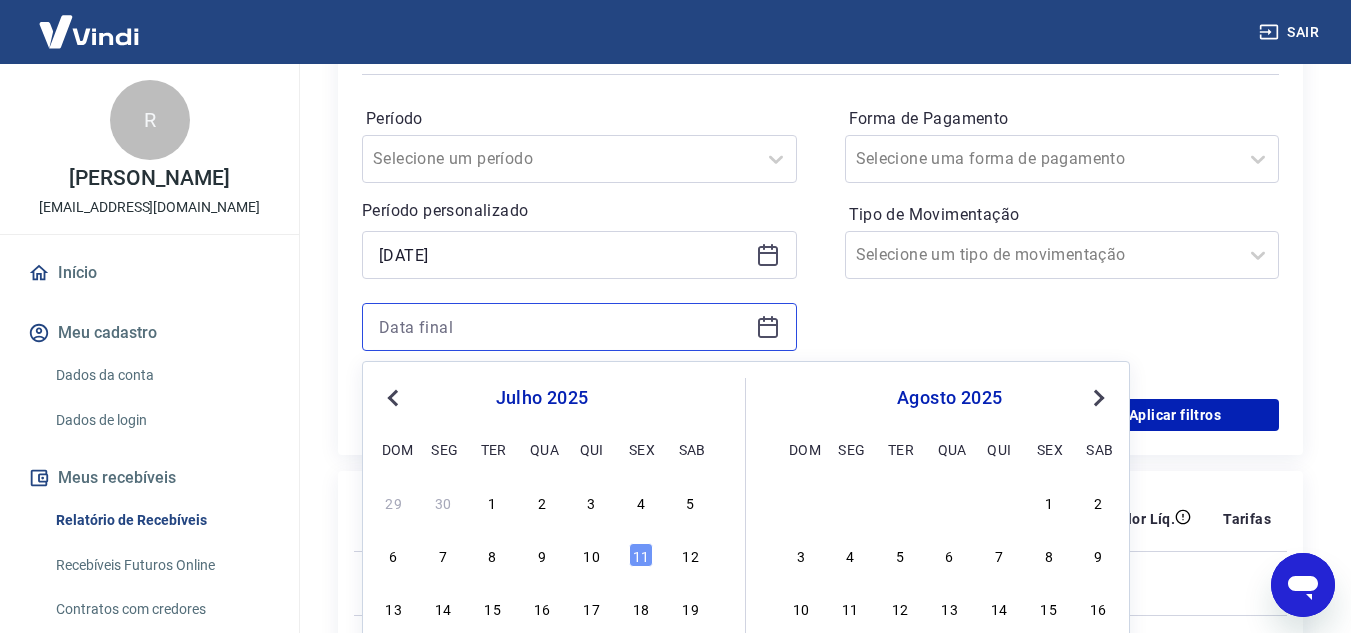 scroll, scrollTop: 300, scrollLeft: 0, axis: vertical 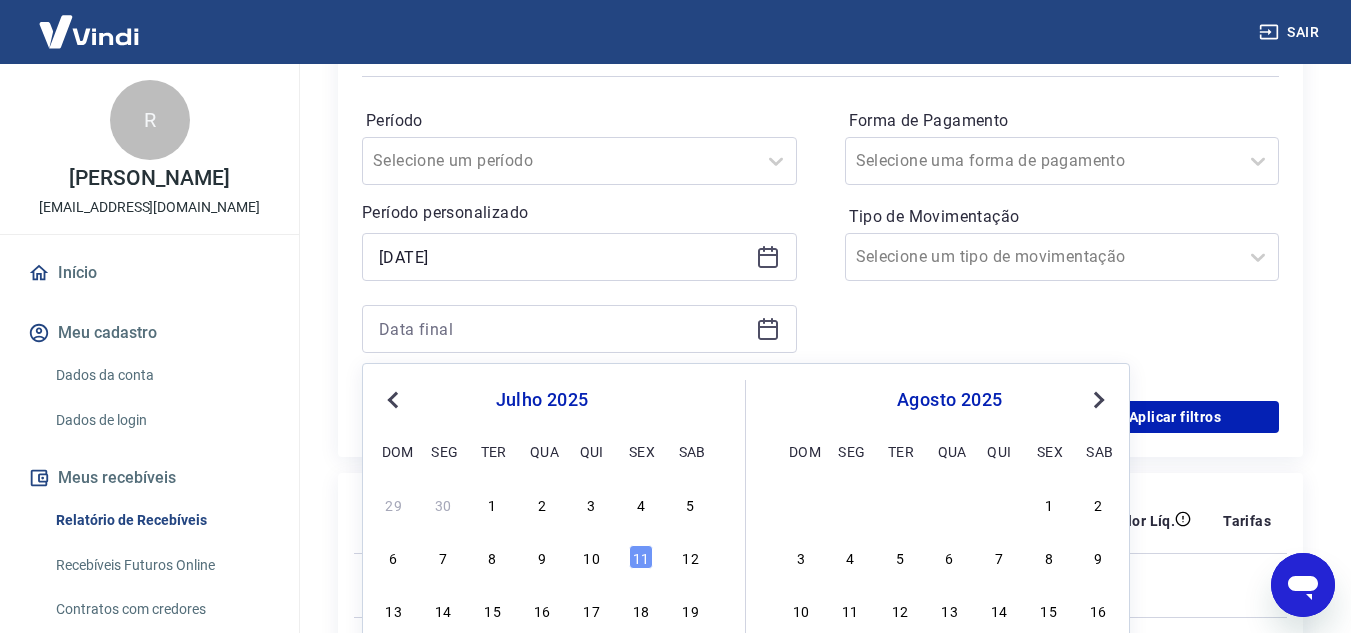 click 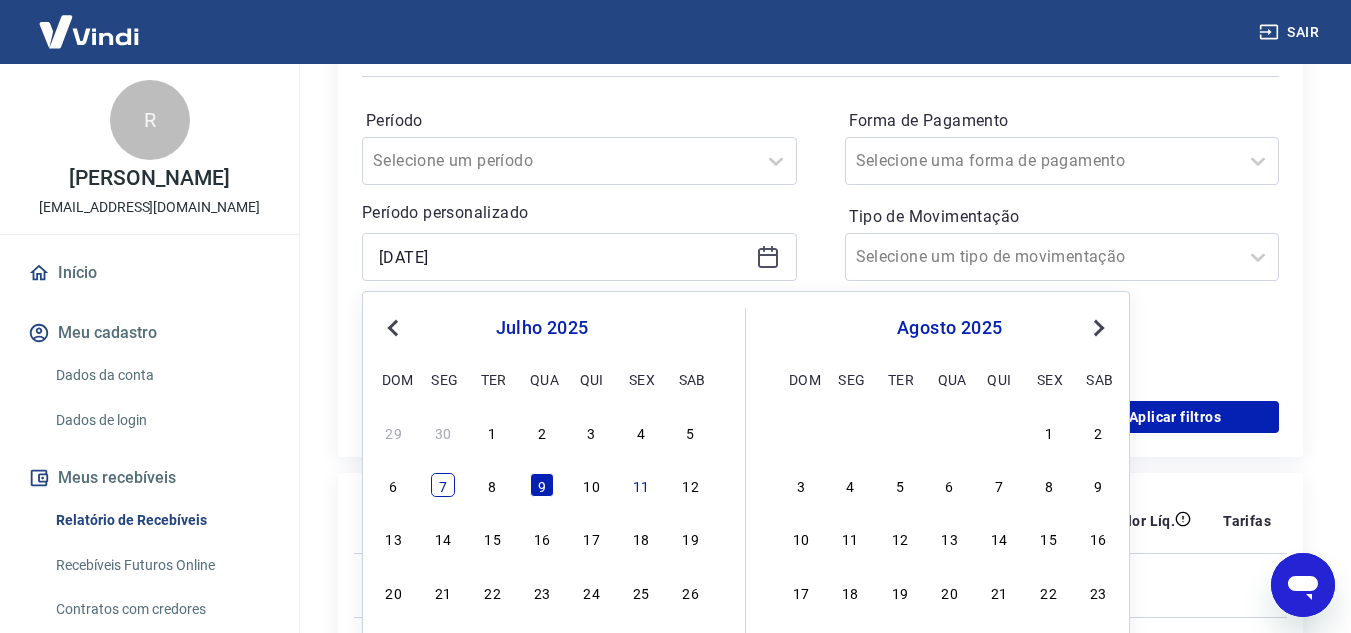 click on "7" at bounding box center [443, 485] 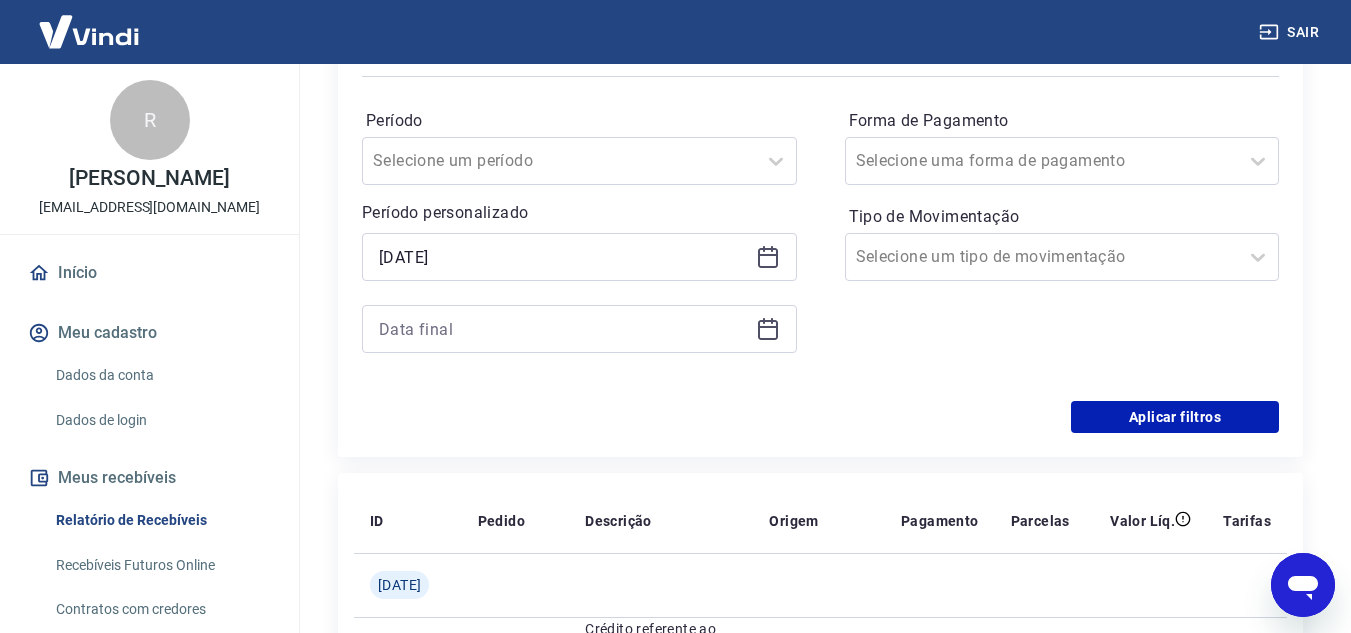 click 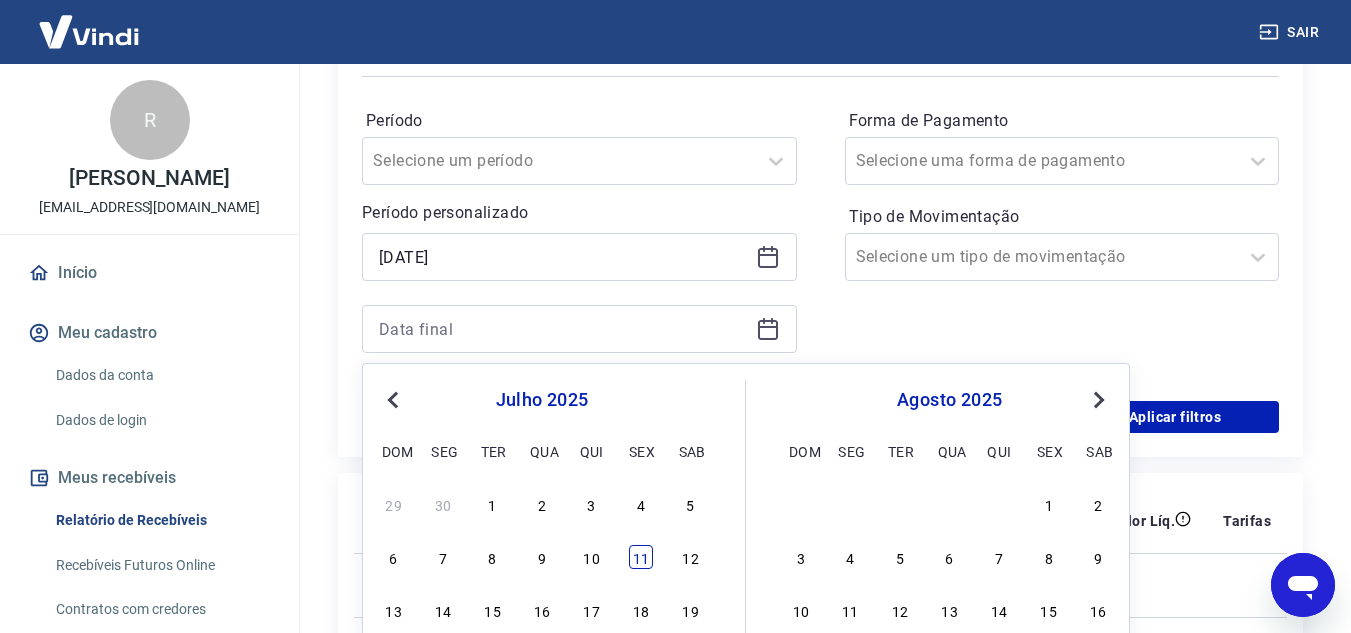 click on "11" at bounding box center [641, 557] 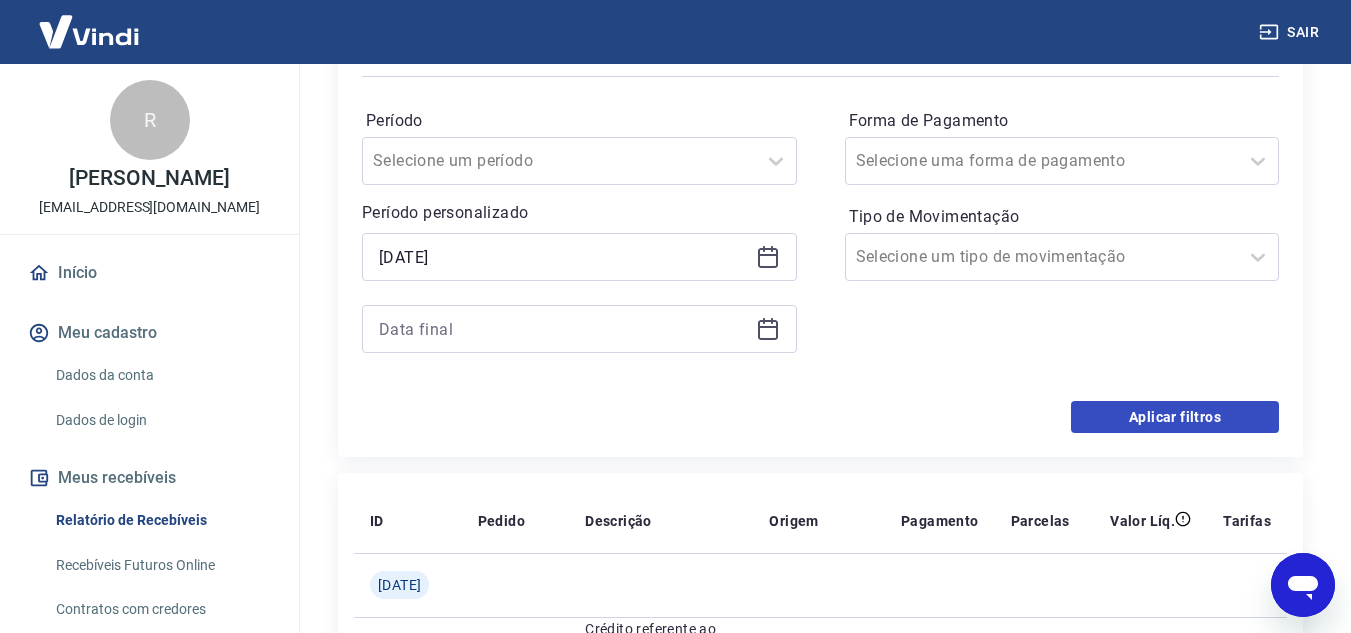 type on "[DATE]" 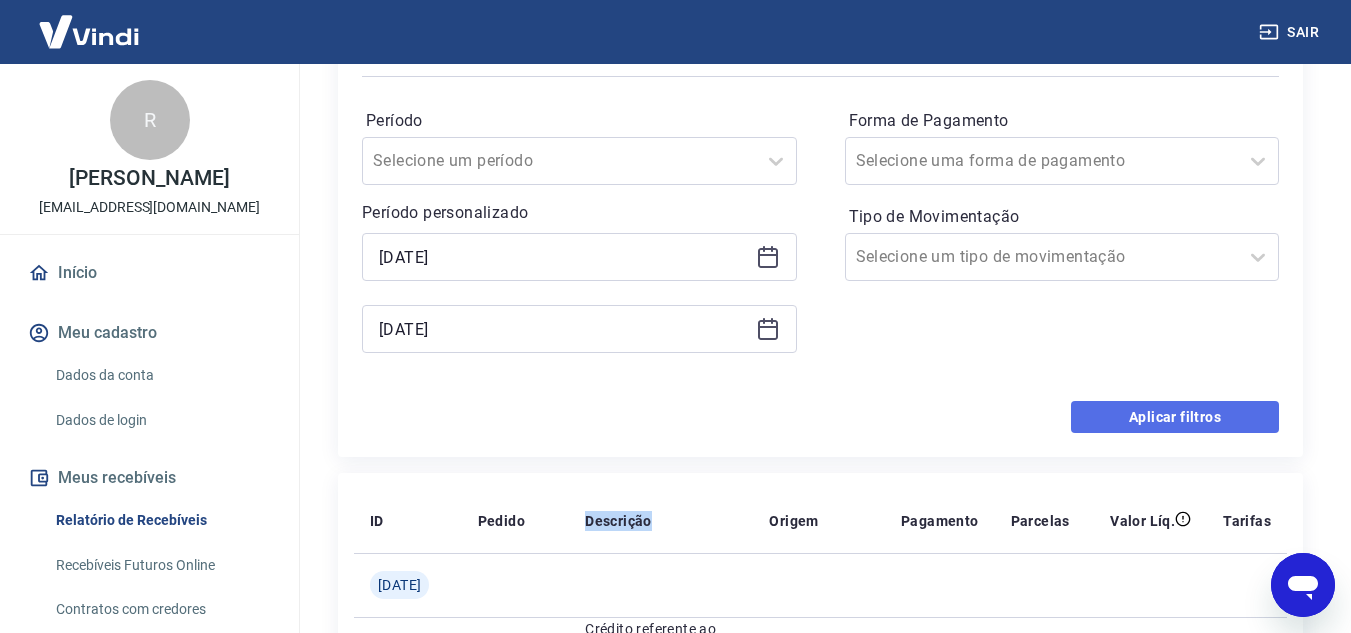 click on "Aplicar filtros" at bounding box center (1175, 417) 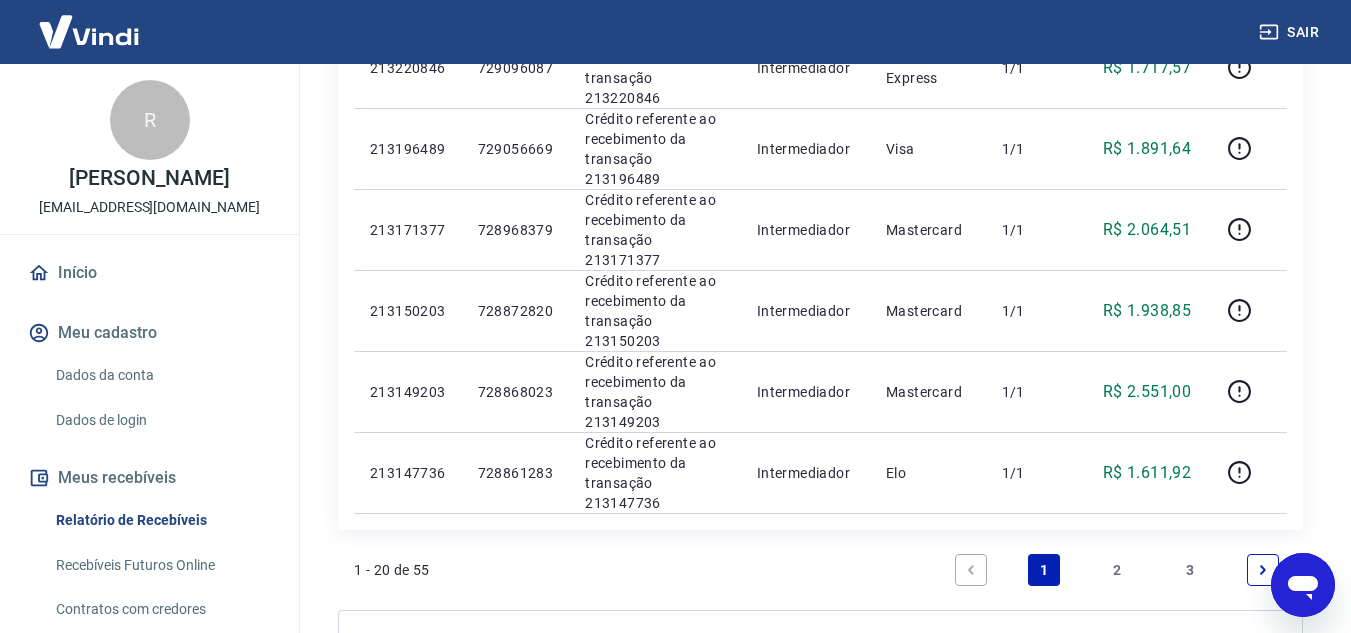 scroll, scrollTop: 1791, scrollLeft: 0, axis: vertical 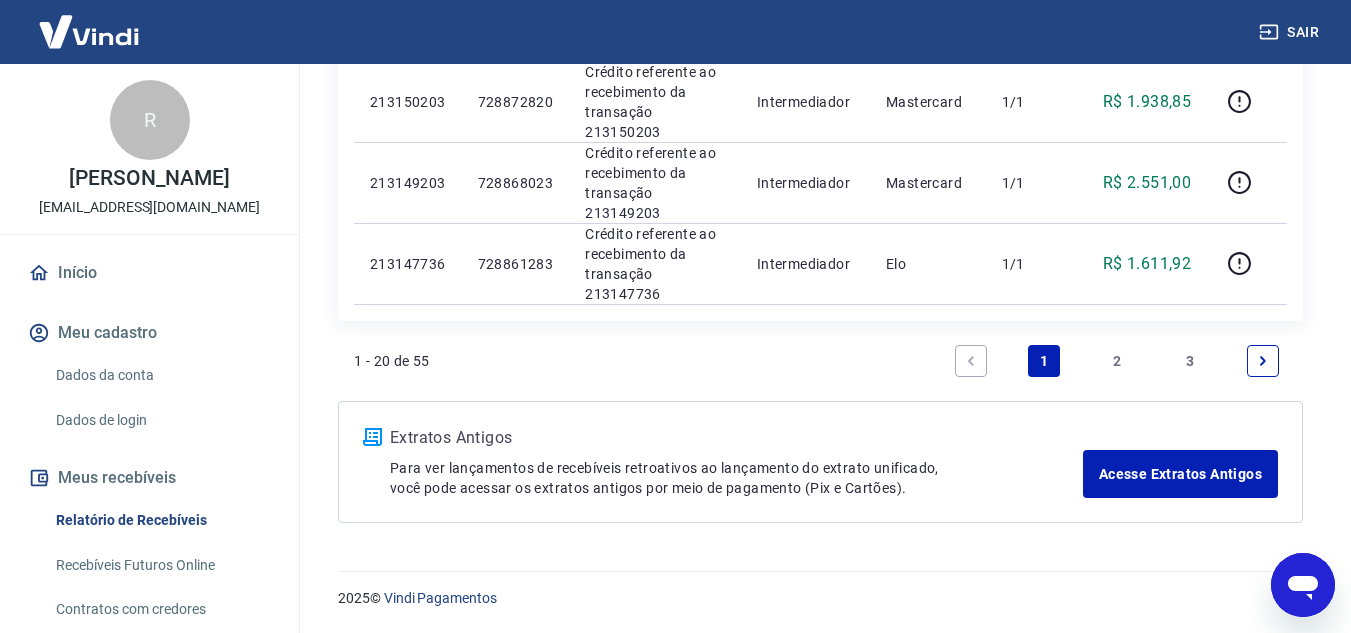 click on "2" at bounding box center (1117, 361) 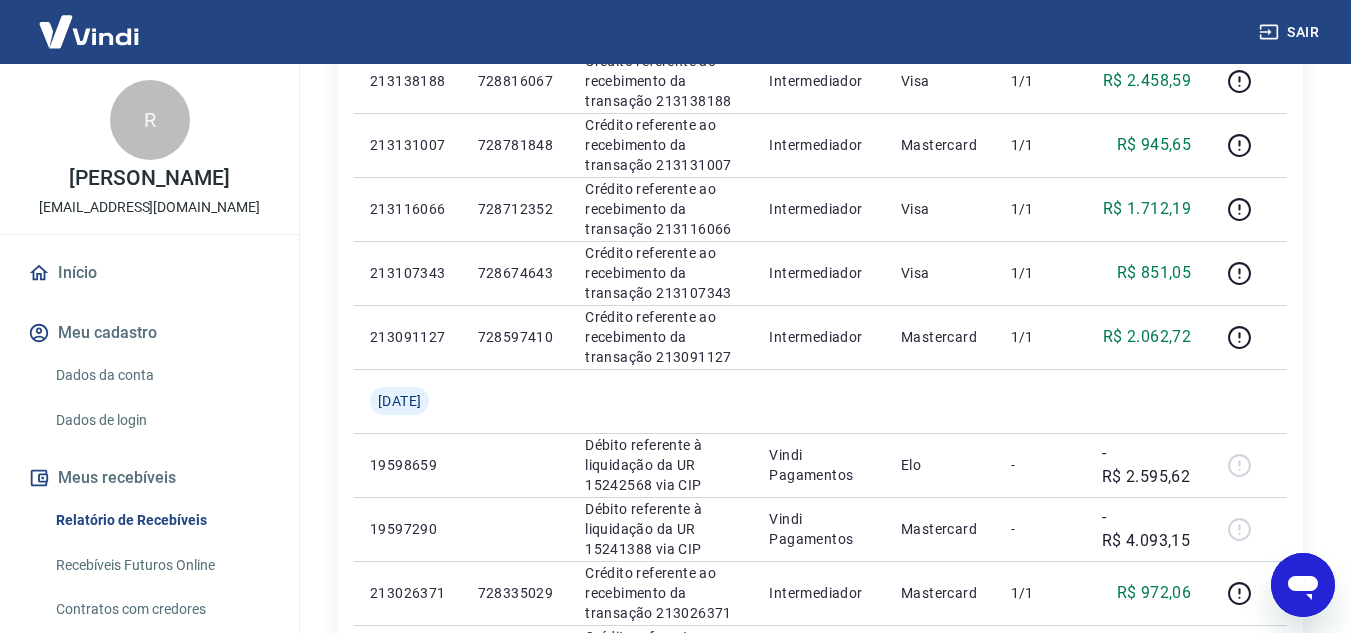 scroll, scrollTop: 1300, scrollLeft: 0, axis: vertical 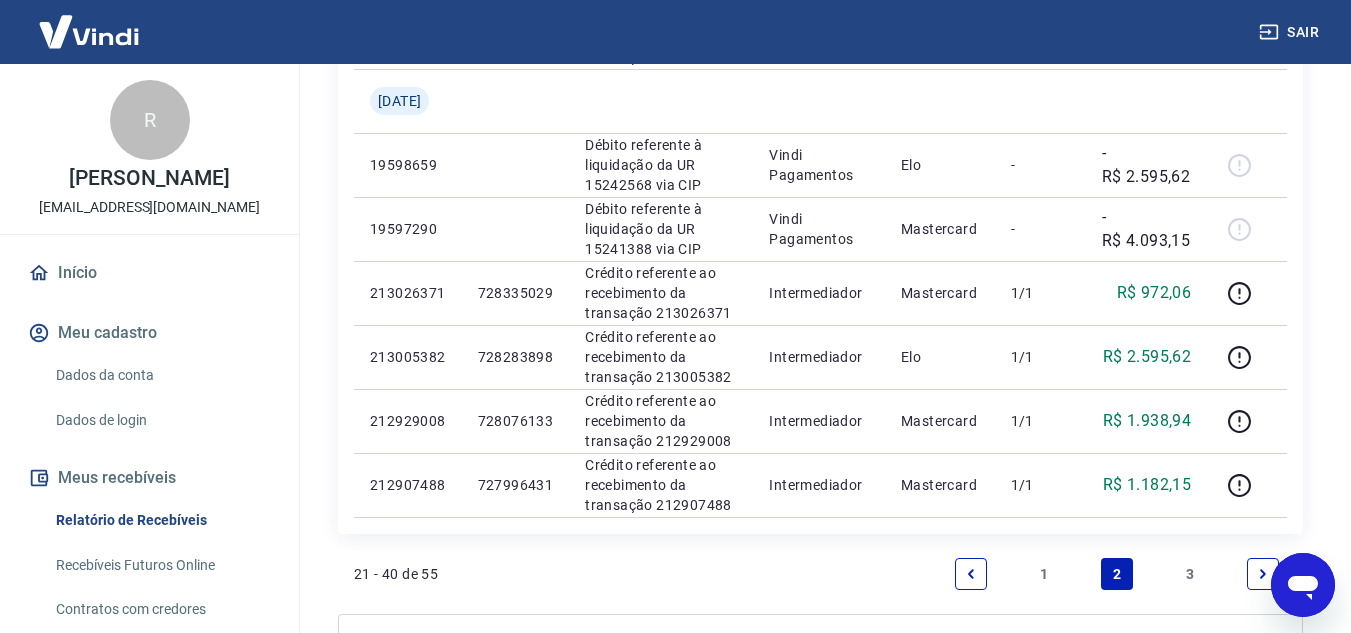 click on "3" at bounding box center [1190, 574] 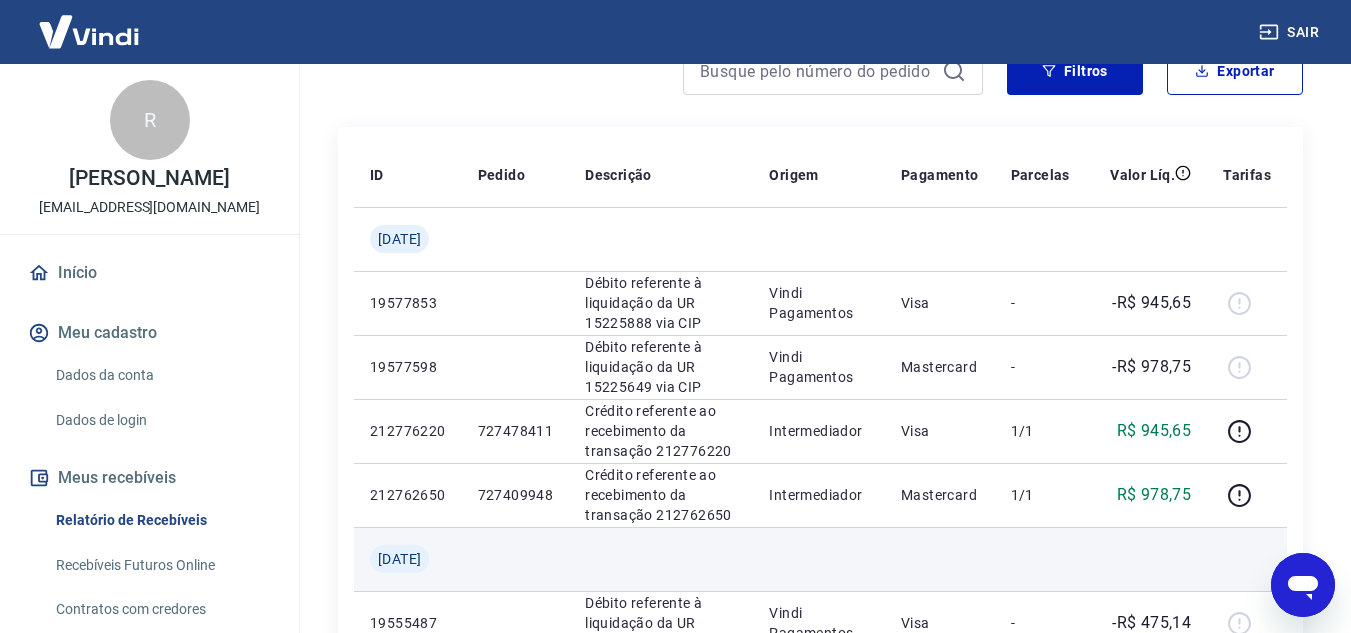 scroll, scrollTop: 200, scrollLeft: 0, axis: vertical 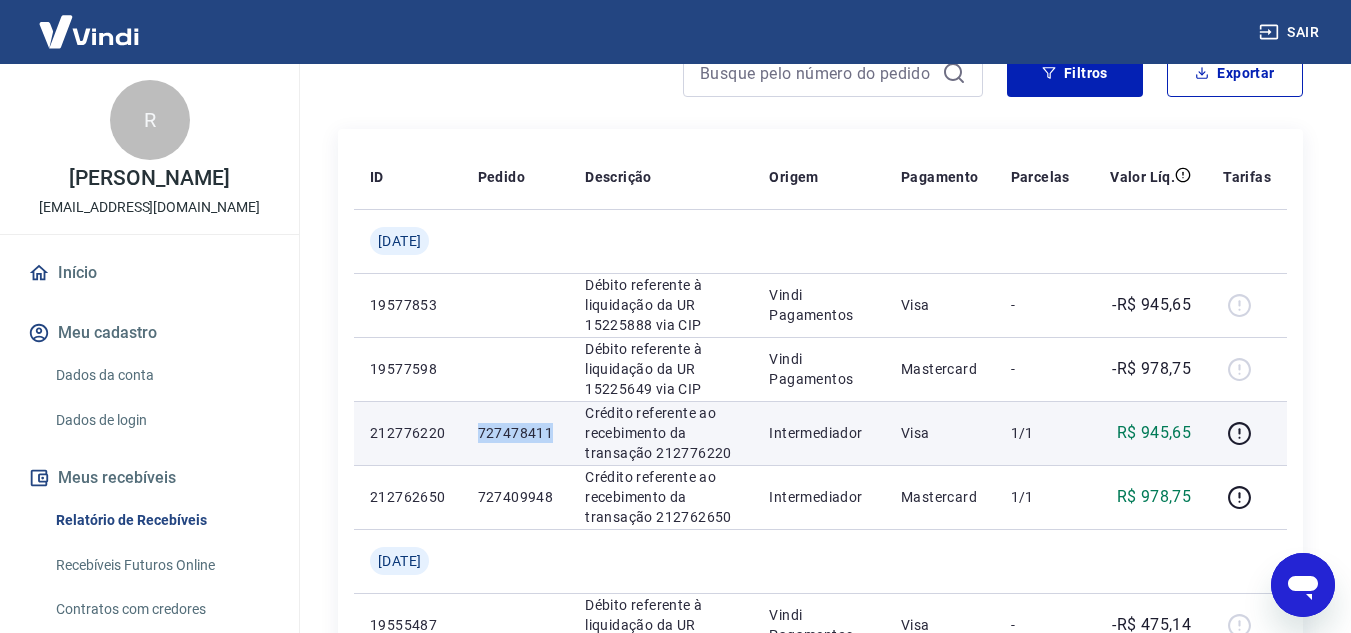drag, startPoint x: 523, startPoint y: 431, endPoint x: 560, endPoint y: 431, distance: 37 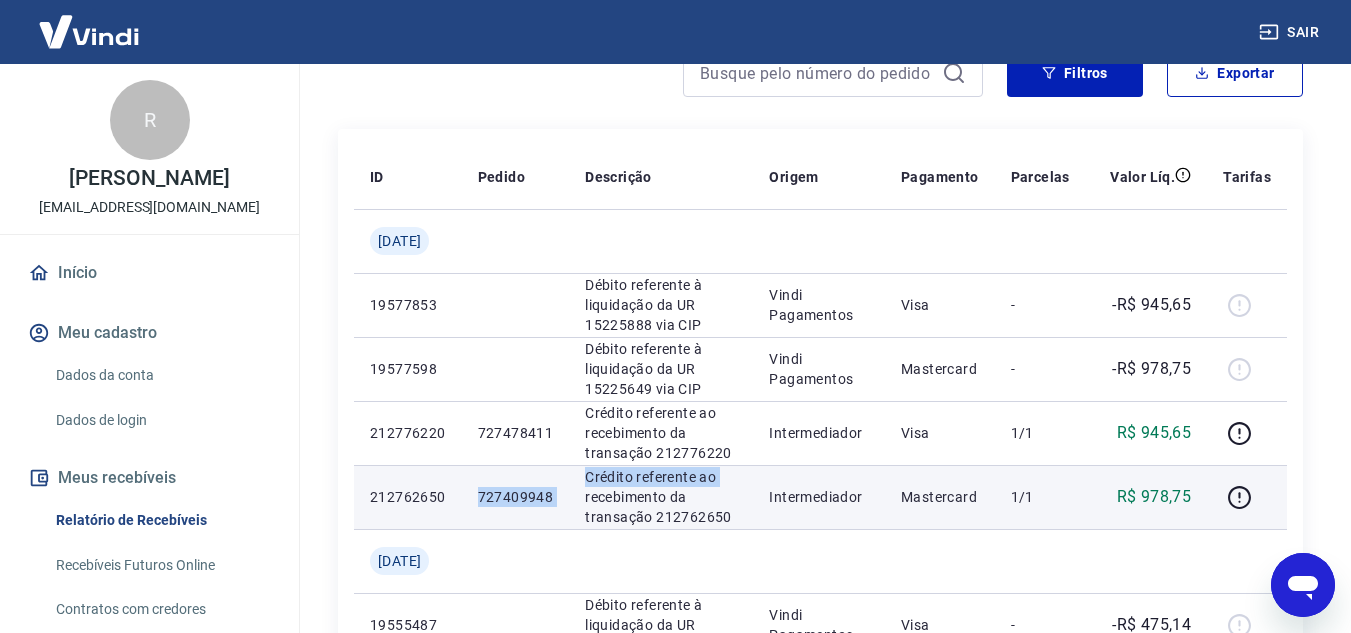 drag, startPoint x: 487, startPoint y: 491, endPoint x: 577, endPoint y: 494, distance: 90.04999 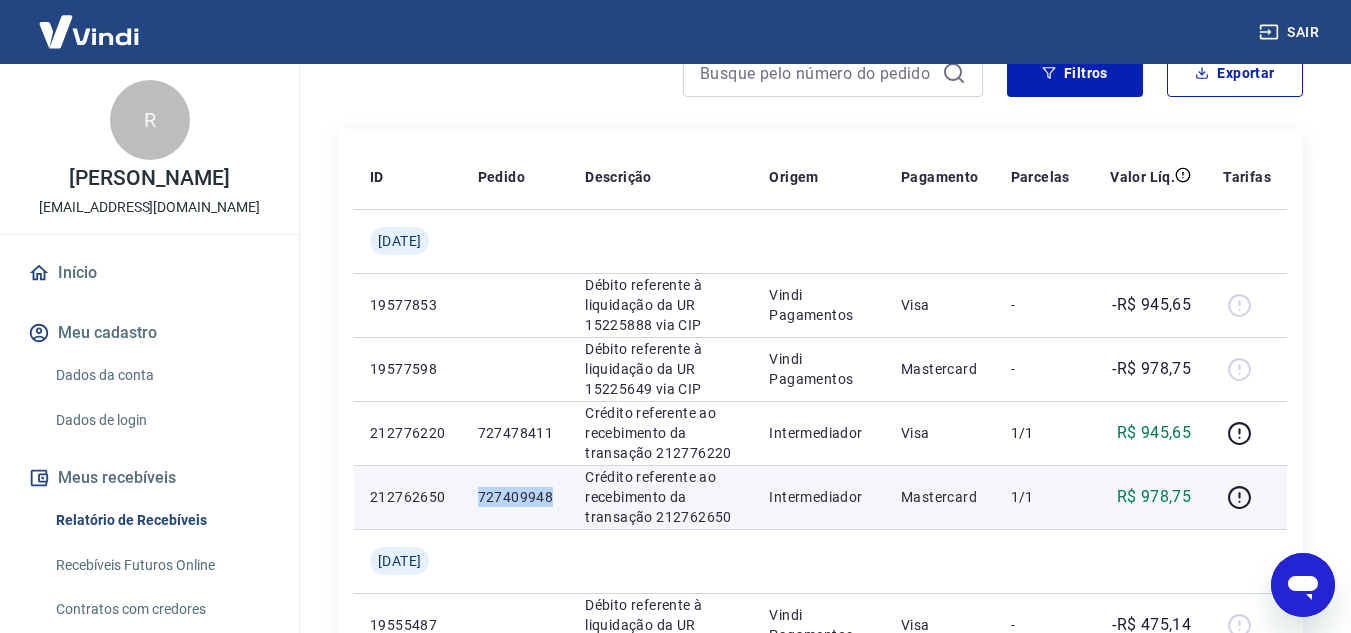 drag, startPoint x: 488, startPoint y: 496, endPoint x: 564, endPoint y: 500, distance: 76.105194 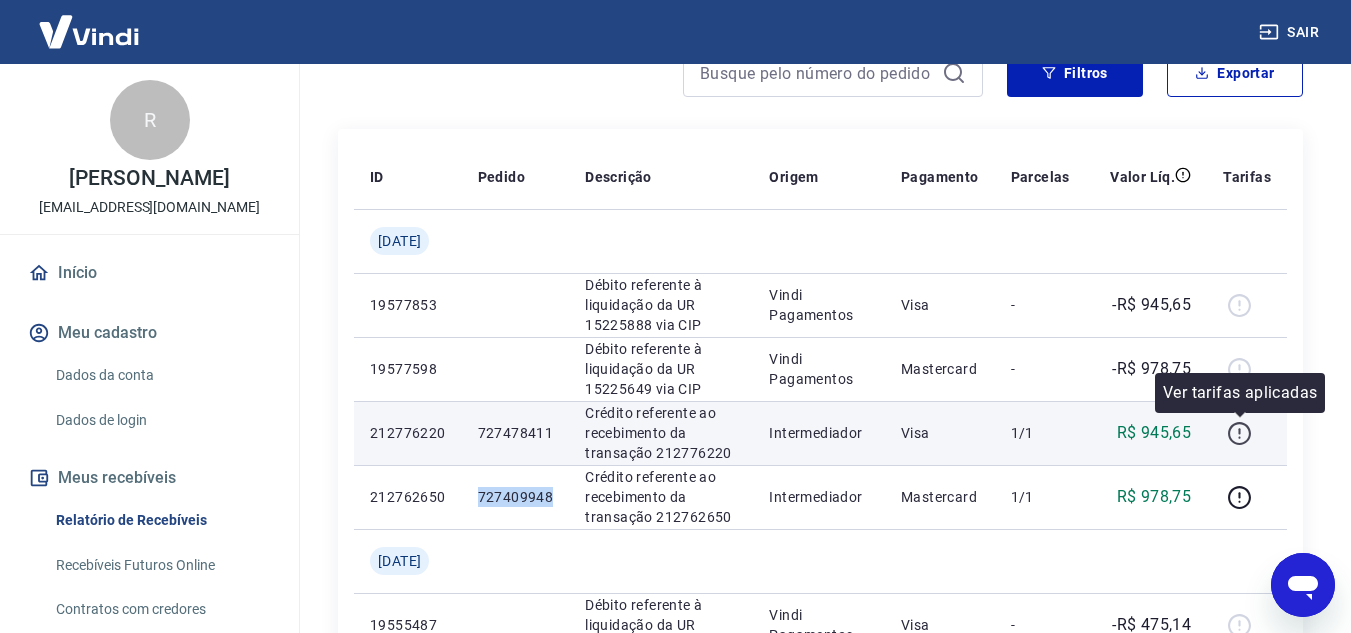 click 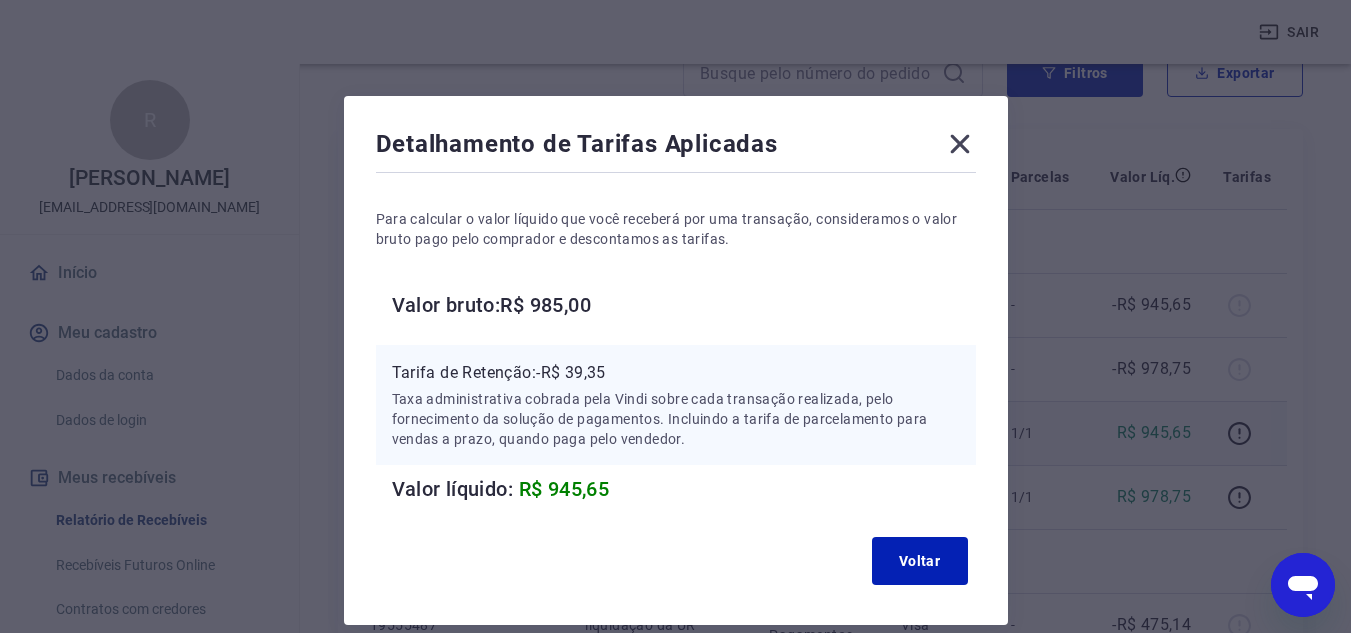 click on "Tarifa de Retenção:  -R$ 39,35" at bounding box center [676, 373] 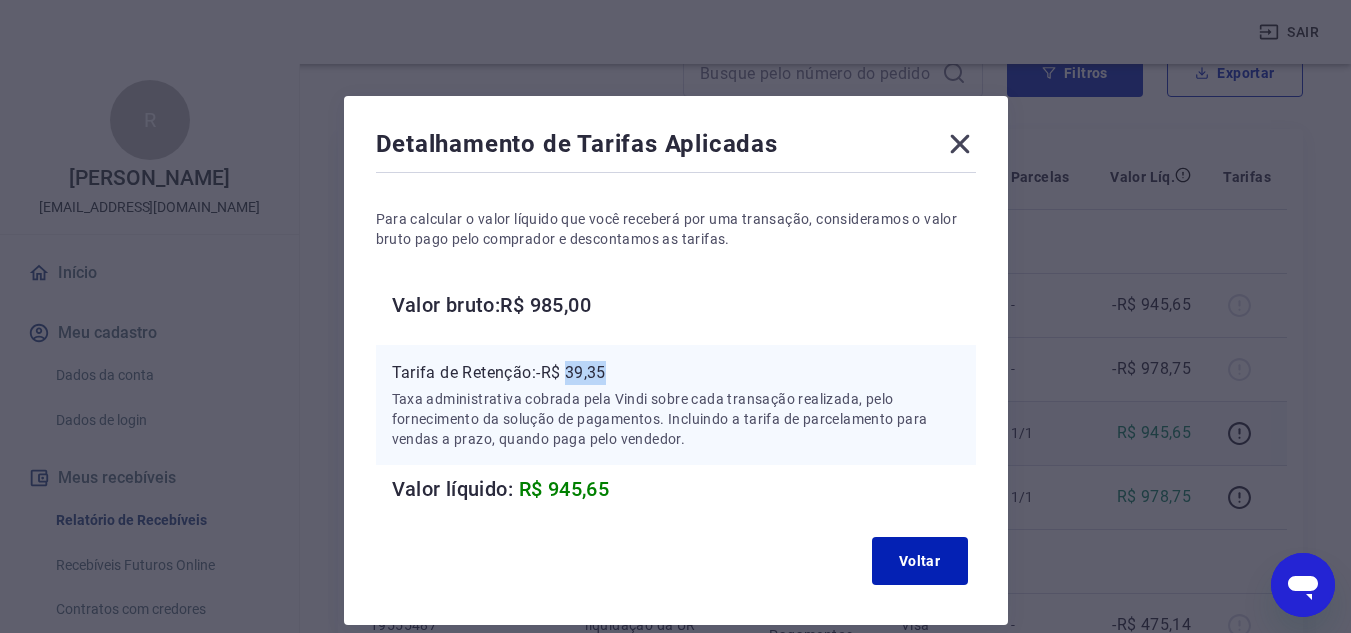 drag, startPoint x: 572, startPoint y: 369, endPoint x: 614, endPoint y: 378, distance: 42.953465 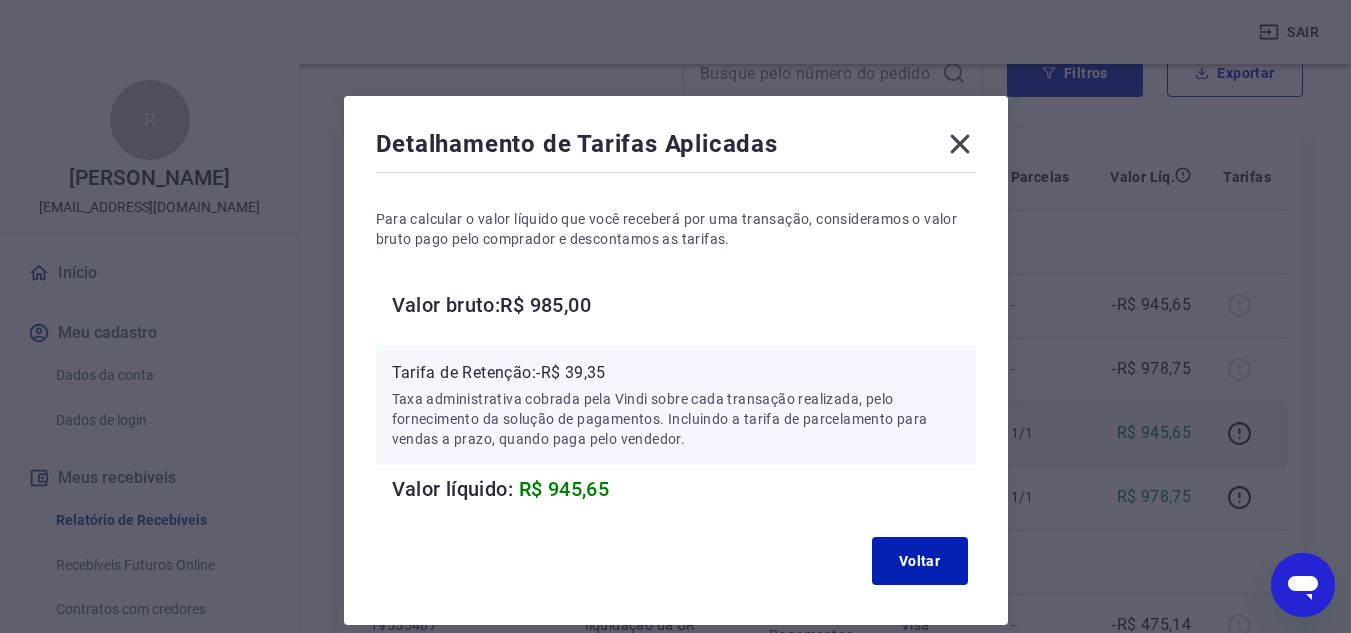 click 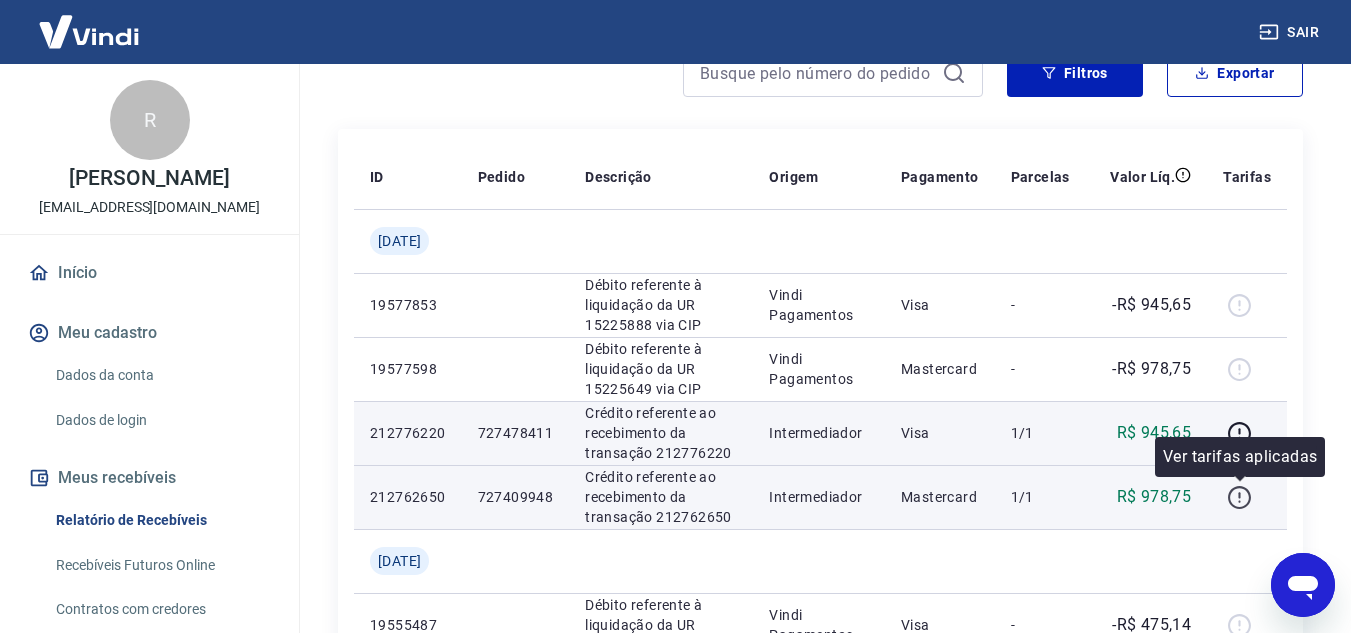 click 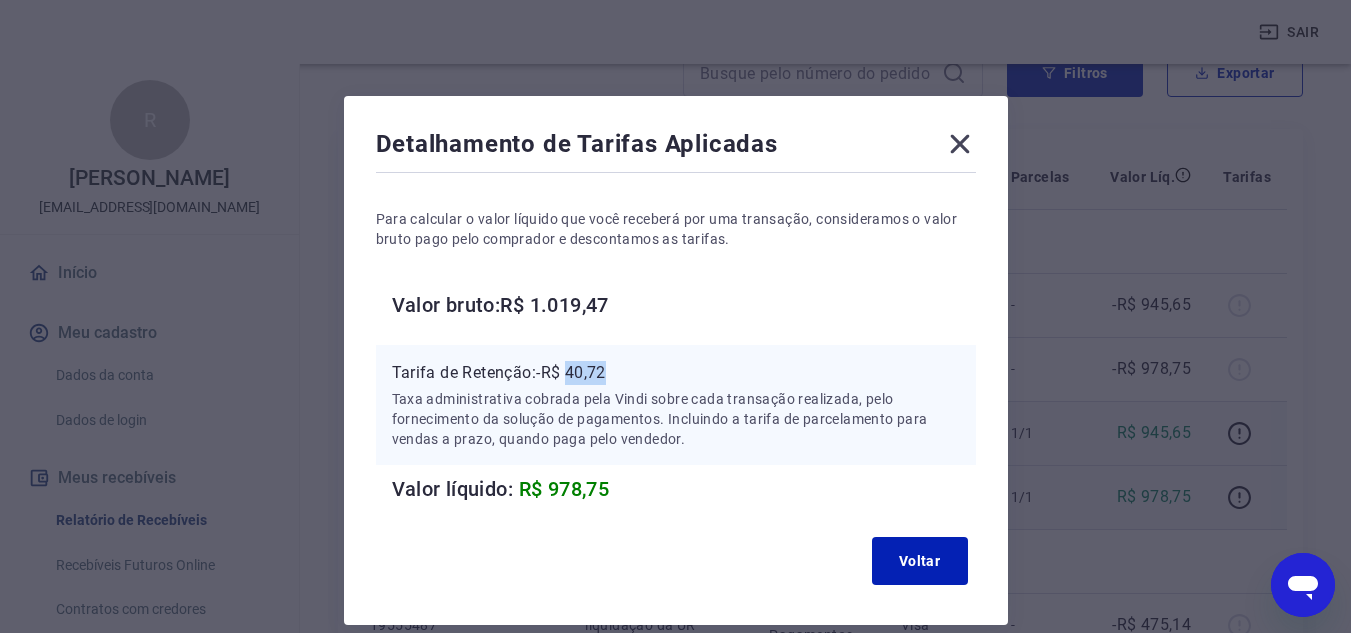 drag, startPoint x: 571, startPoint y: 373, endPoint x: 610, endPoint y: 371, distance: 39.051247 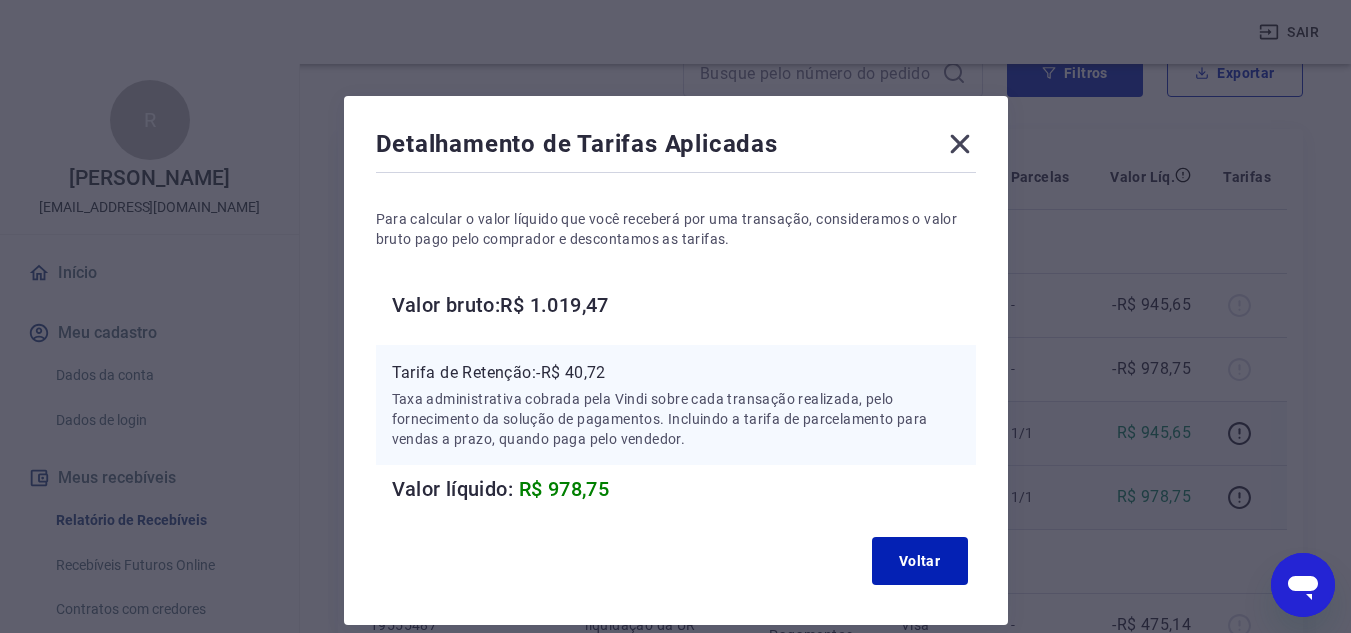 click 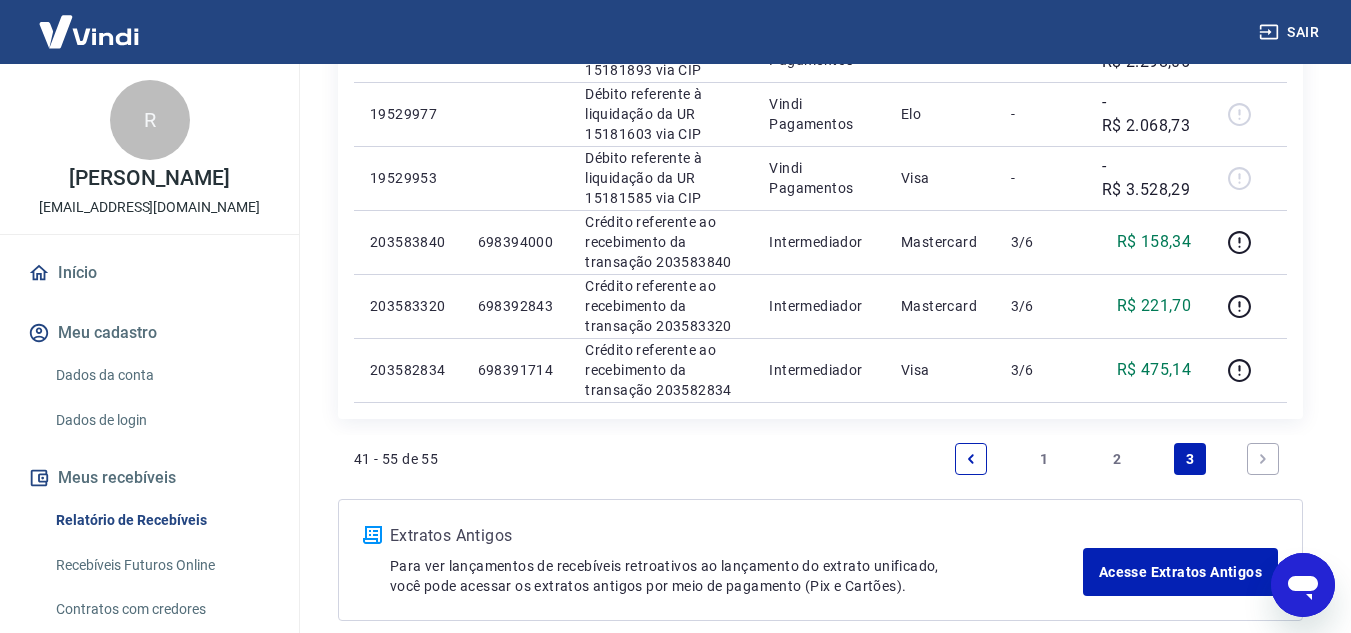 scroll, scrollTop: 1193, scrollLeft: 0, axis: vertical 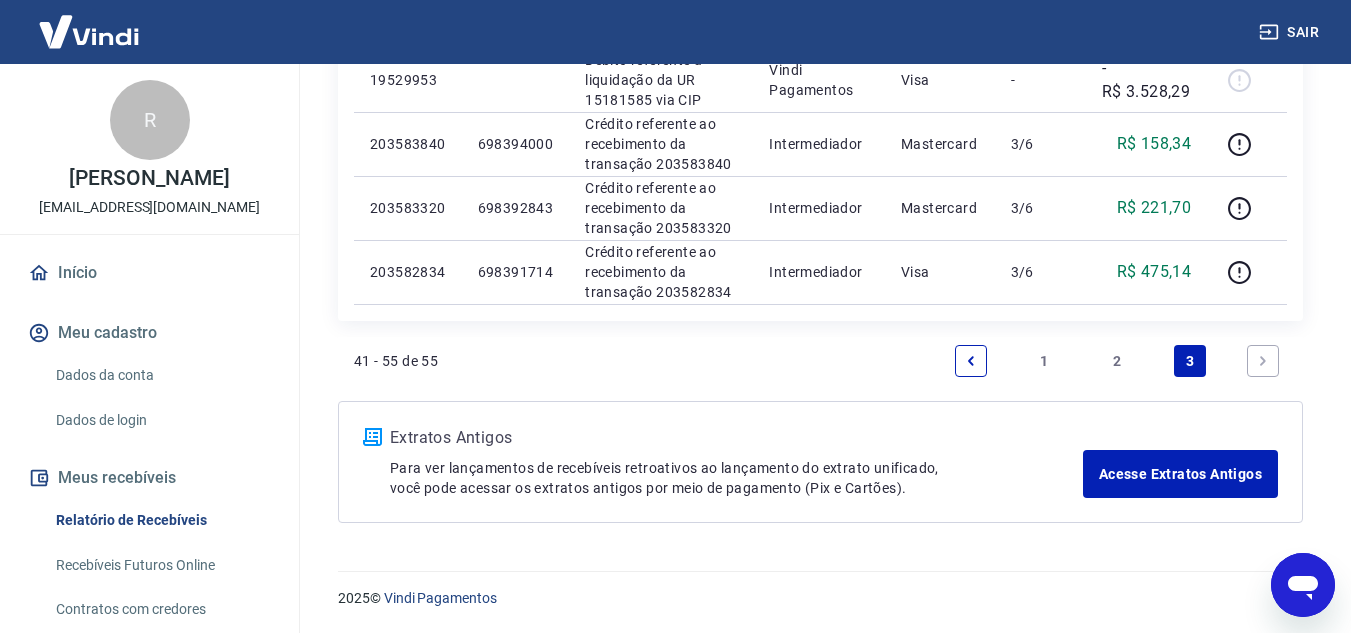 click on "2" at bounding box center [1117, 361] 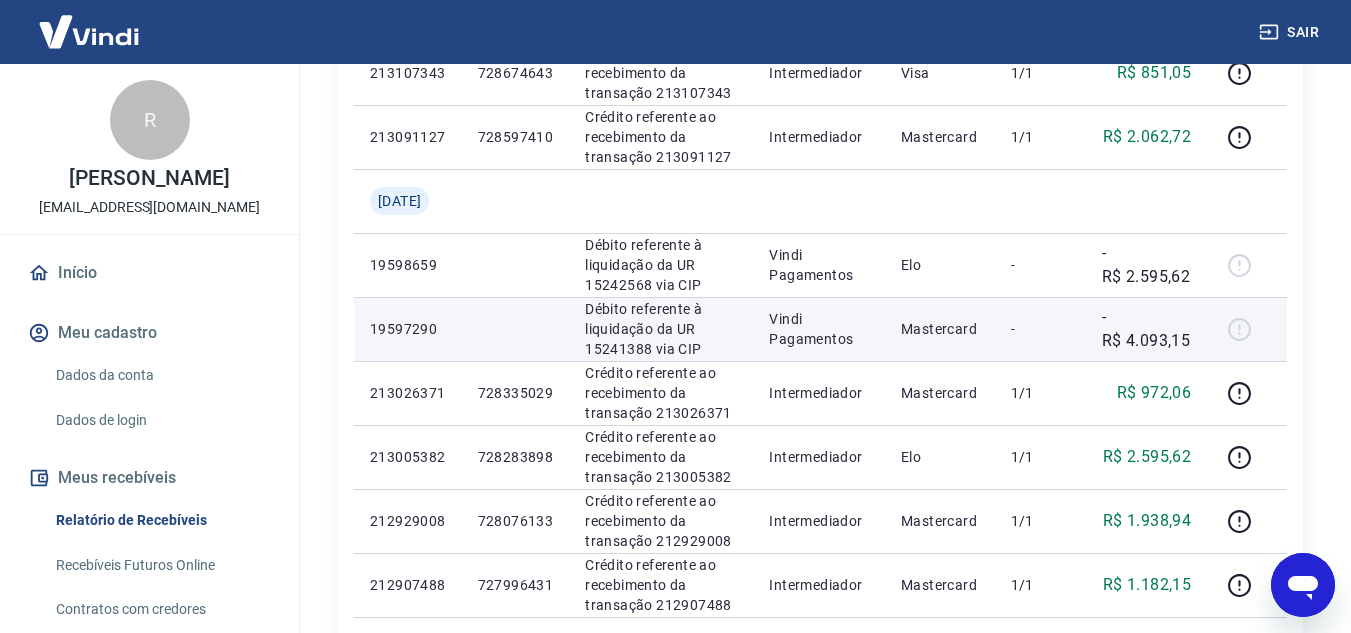 scroll, scrollTop: 1300, scrollLeft: 0, axis: vertical 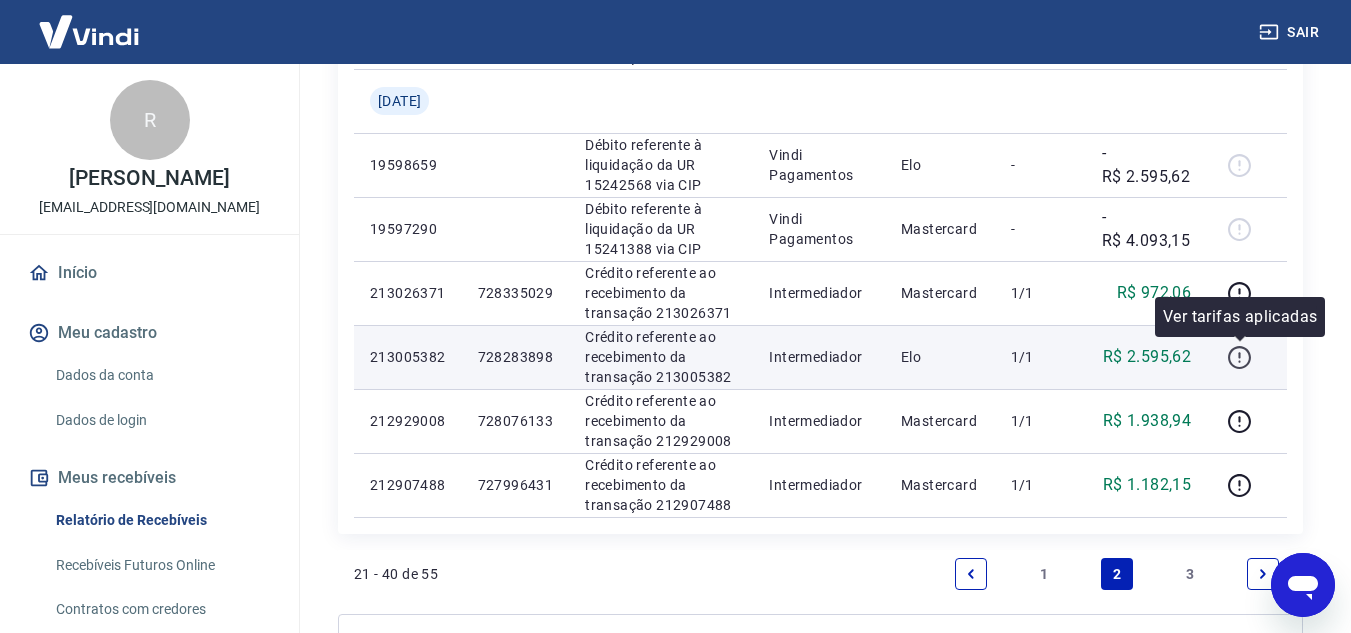 click 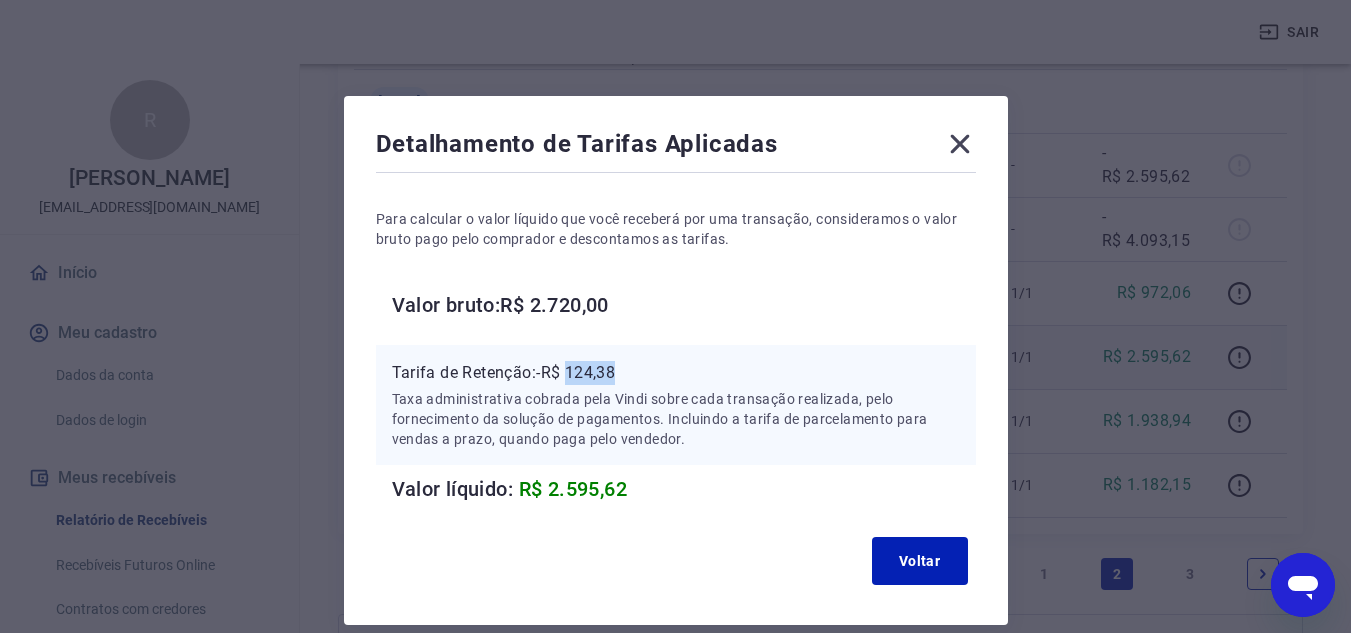 drag, startPoint x: 574, startPoint y: 370, endPoint x: 624, endPoint y: 371, distance: 50.01 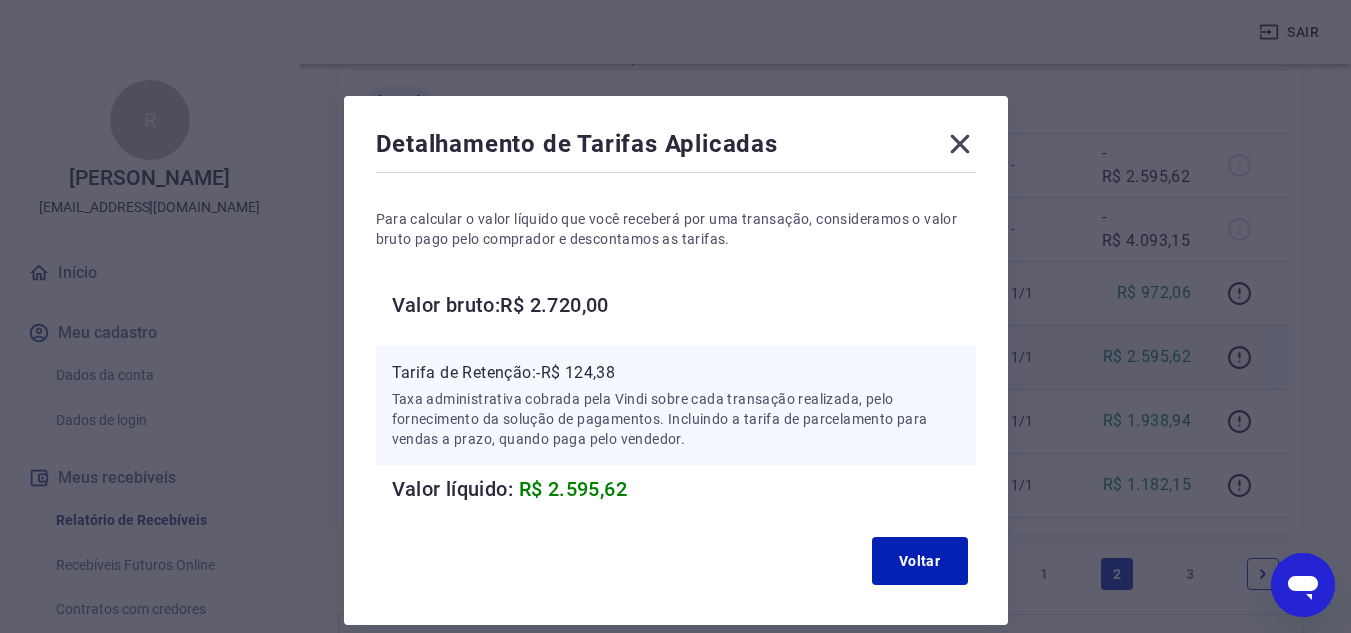 click 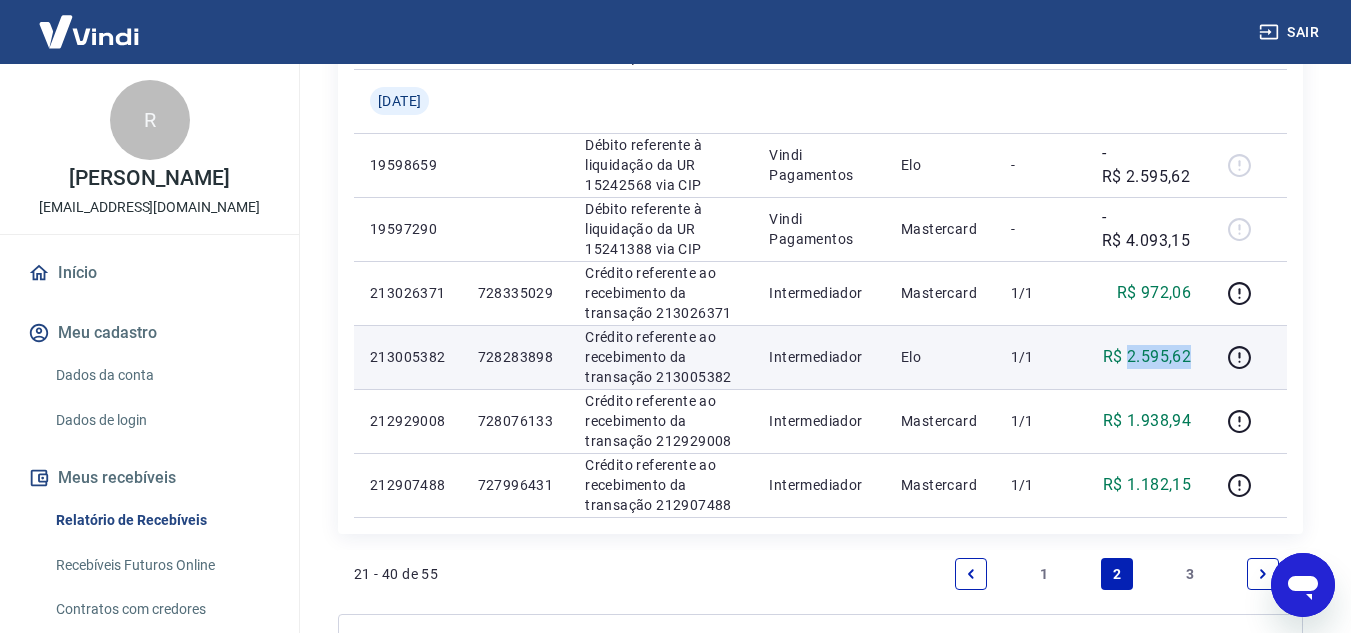 drag, startPoint x: 1131, startPoint y: 356, endPoint x: 1202, endPoint y: 352, distance: 71.11259 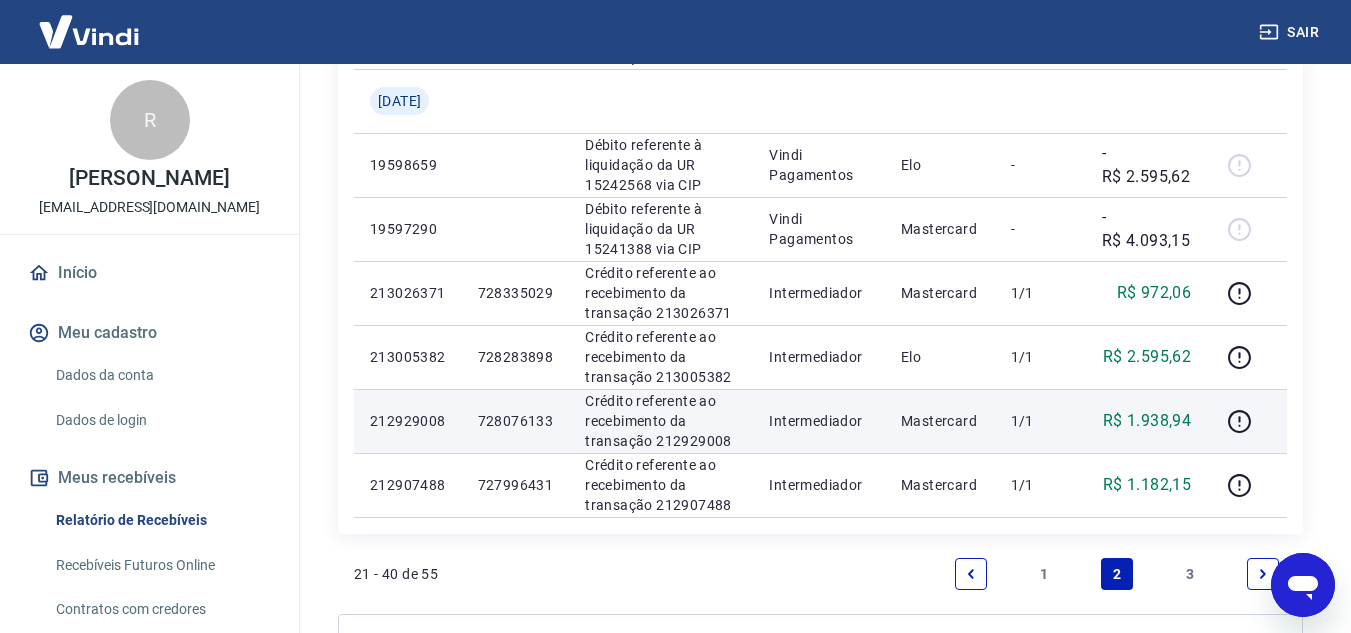 click on "1/1" at bounding box center [1040, 421] 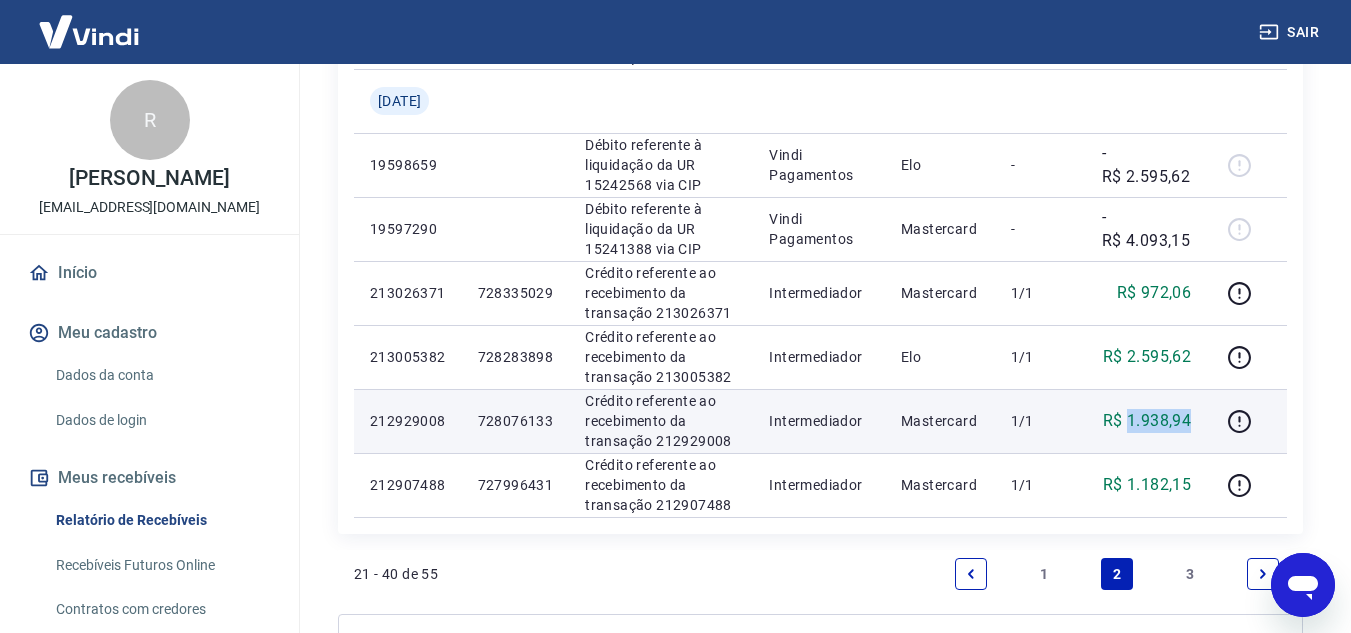 drag, startPoint x: 1130, startPoint y: 417, endPoint x: 1199, endPoint y: 433, distance: 70.83079 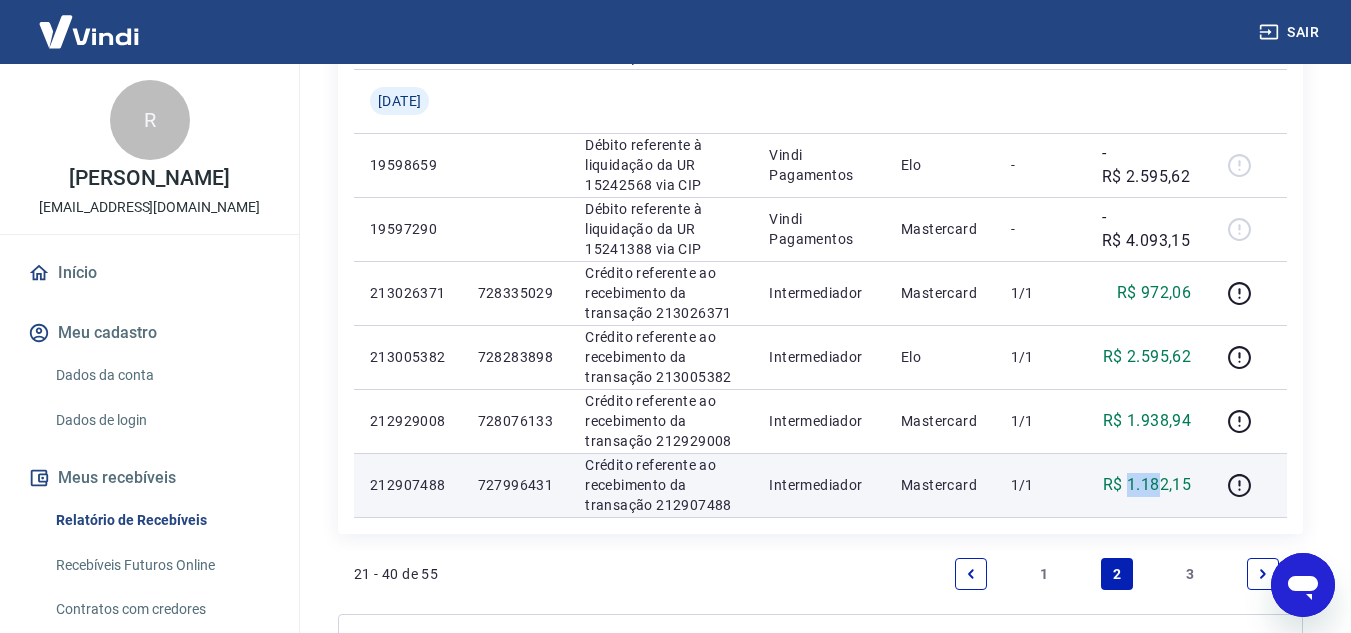 drag, startPoint x: 1130, startPoint y: 489, endPoint x: 1201, endPoint y: 489, distance: 71 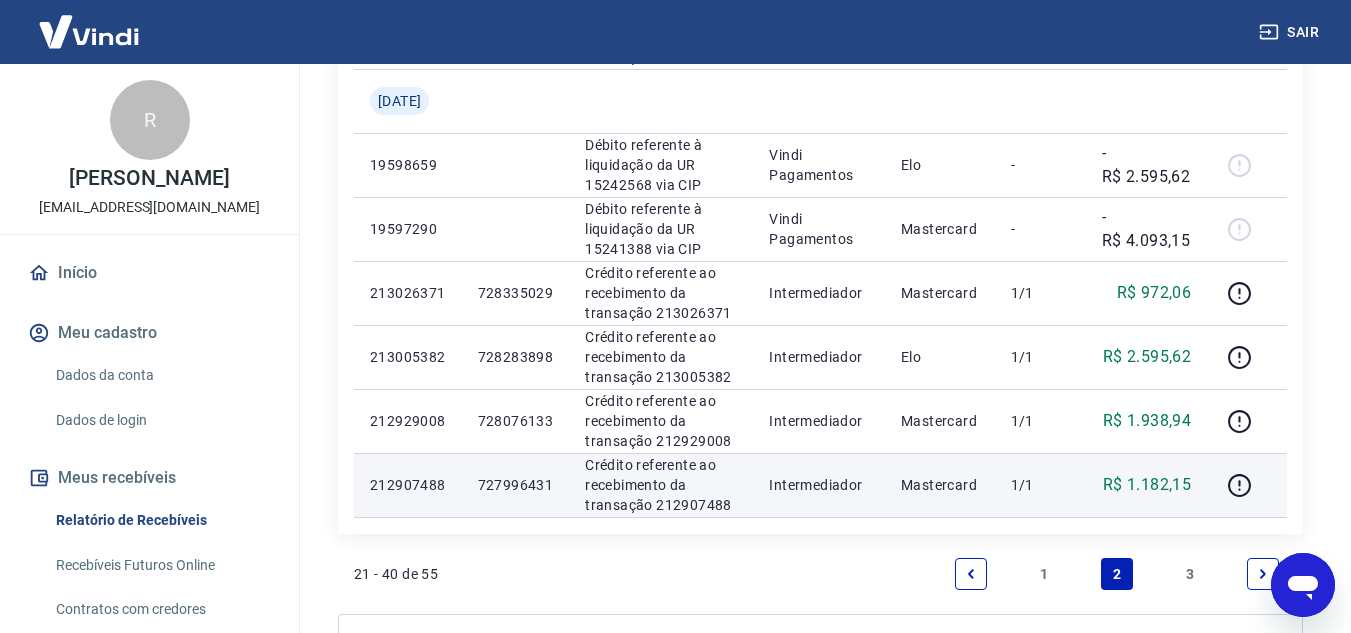 click on "R$ 1.182,15" at bounding box center (1146, 485) 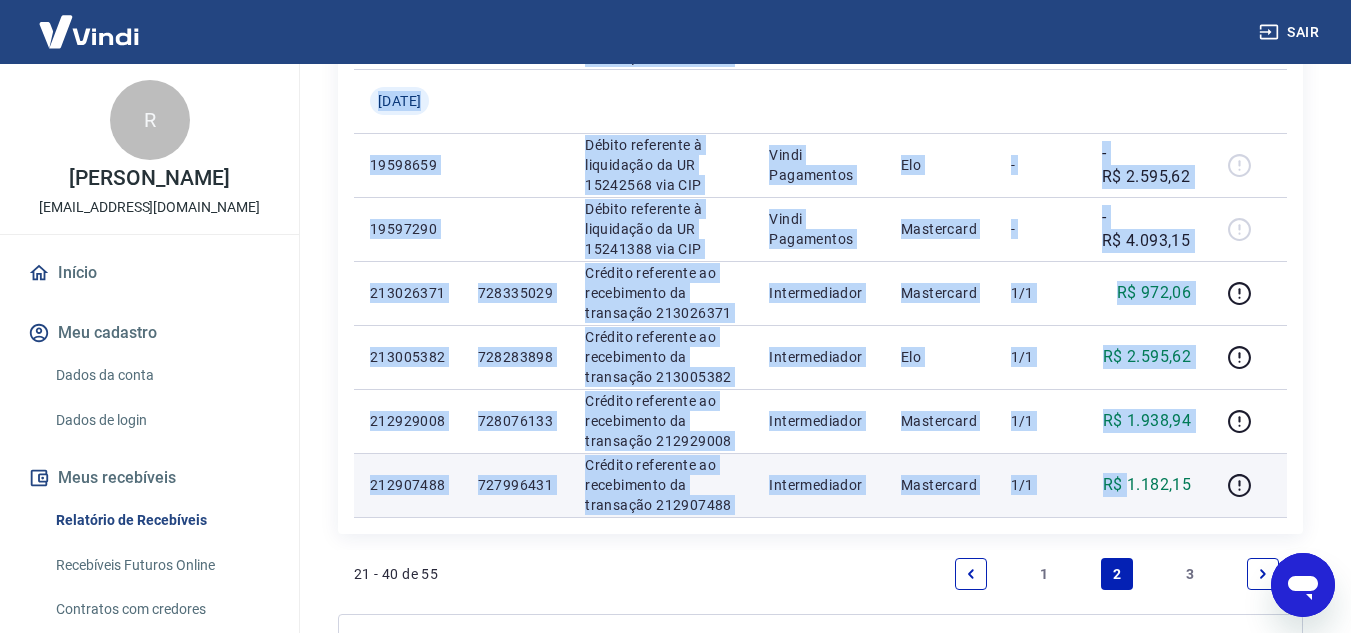 drag, startPoint x: 1131, startPoint y: 482, endPoint x: 1213, endPoint y: 492, distance: 82.607506 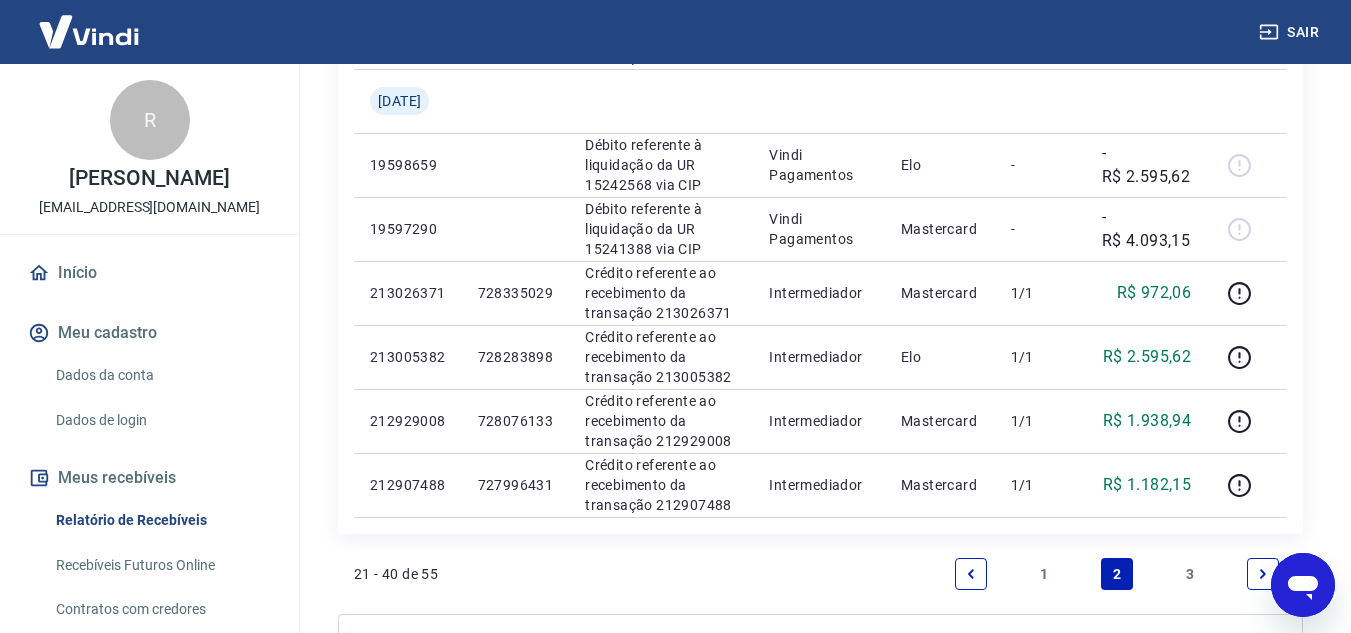 click on "3" at bounding box center (1190, 574) 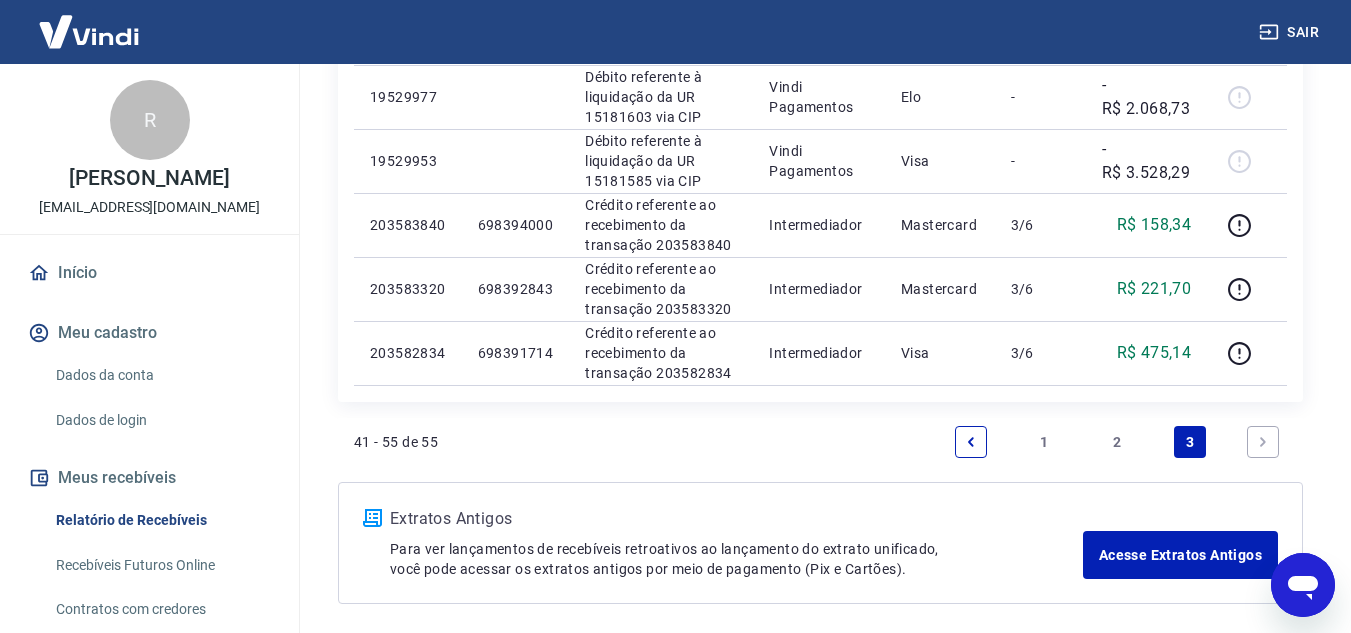 scroll, scrollTop: 1193, scrollLeft: 0, axis: vertical 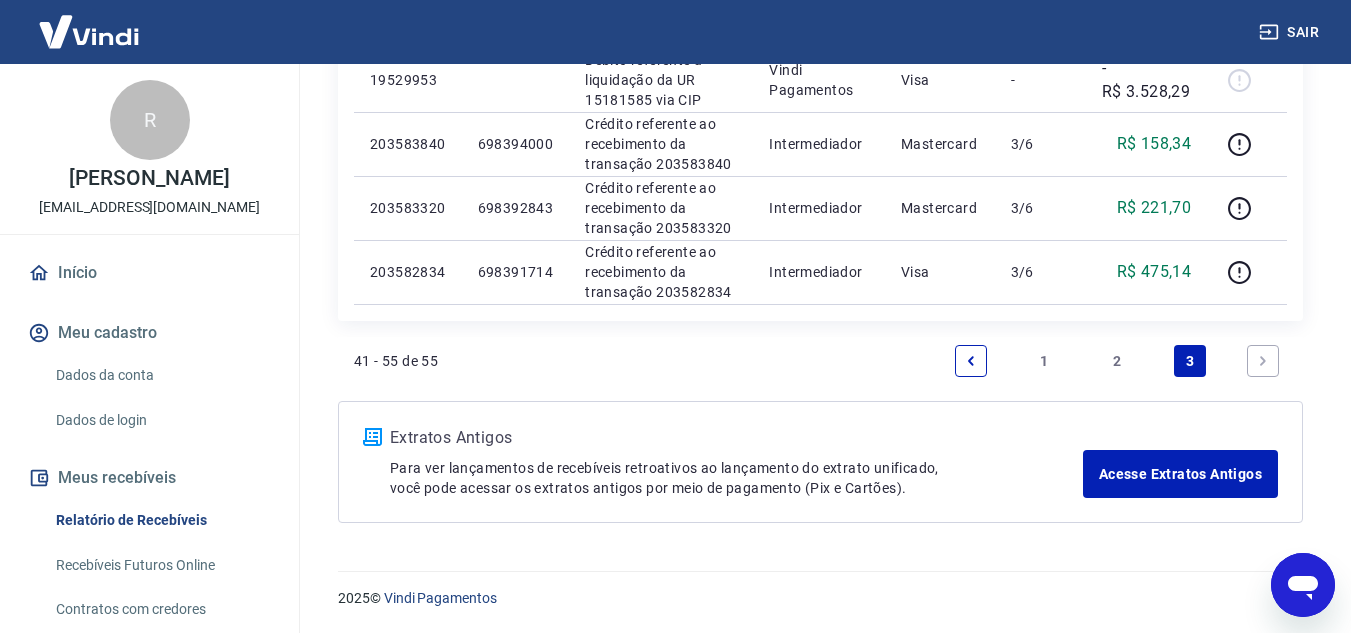 click on "2" at bounding box center [1117, 361] 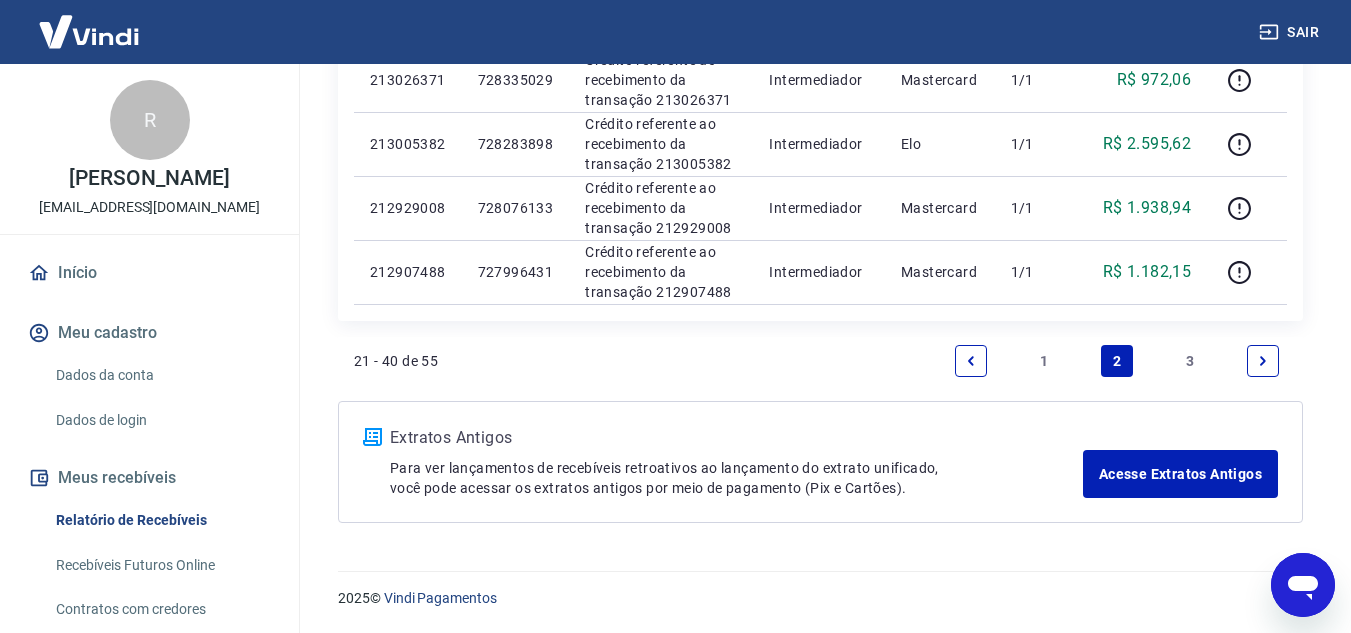 scroll, scrollTop: 1313, scrollLeft: 0, axis: vertical 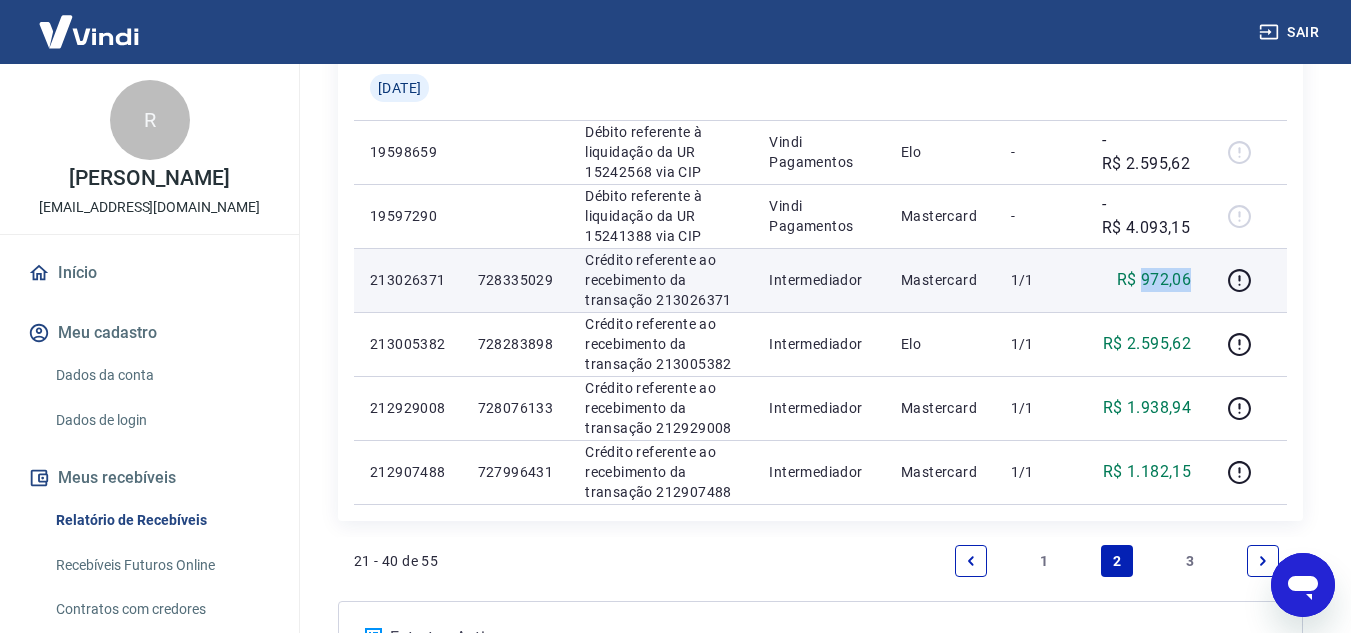 drag, startPoint x: 1142, startPoint y: 278, endPoint x: 1192, endPoint y: 281, distance: 50.08992 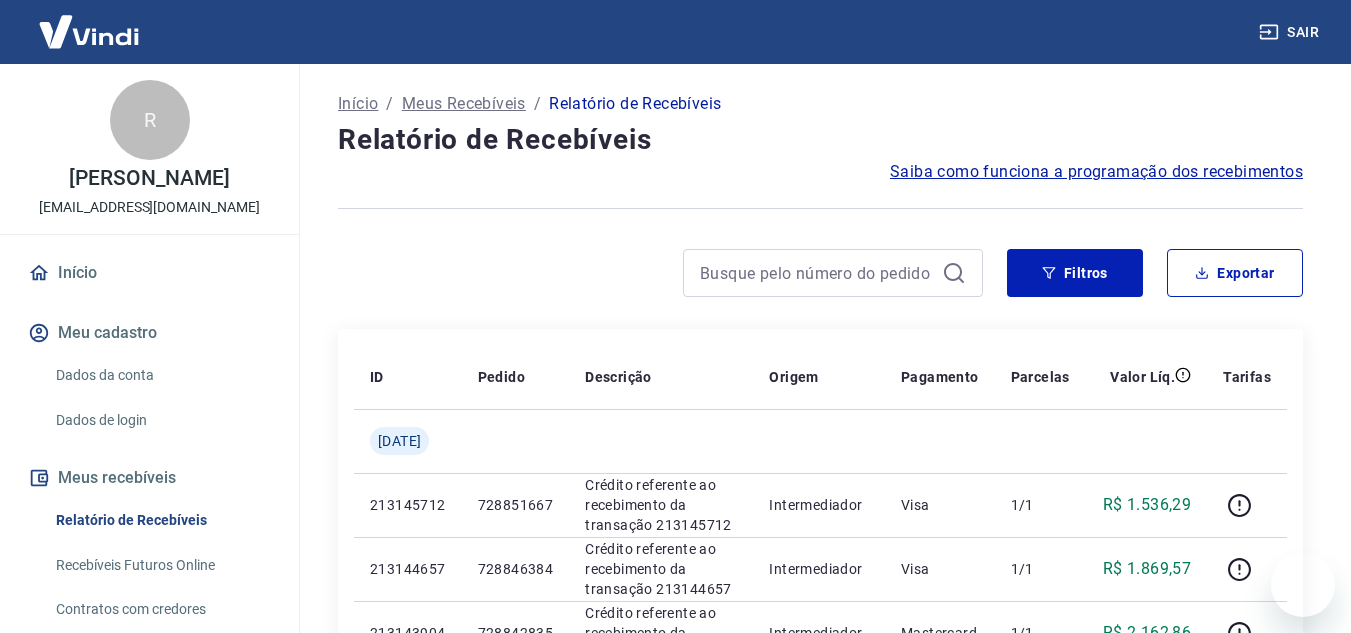 scroll, scrollTop: 1313, scrollLeft: 0, axis: vertical 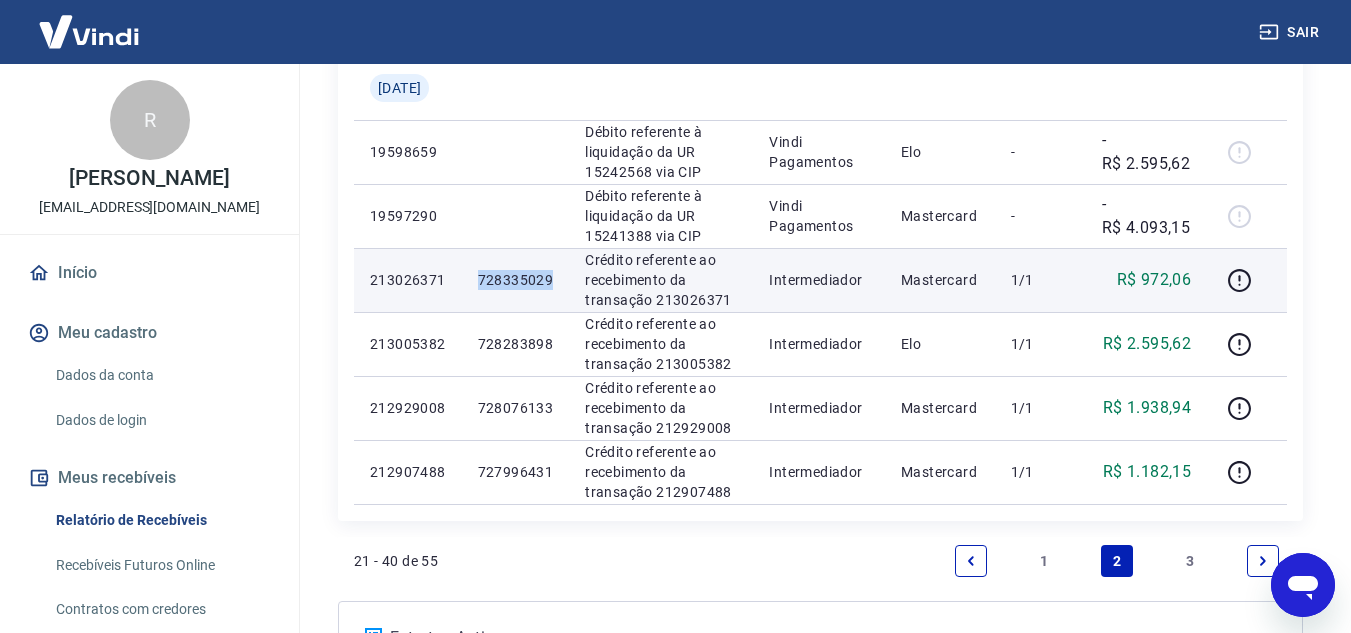 drag, startPoint x: 491, startPoint y: 273, endPoint x: 567, endPoint y: 275, distance: 76.02631 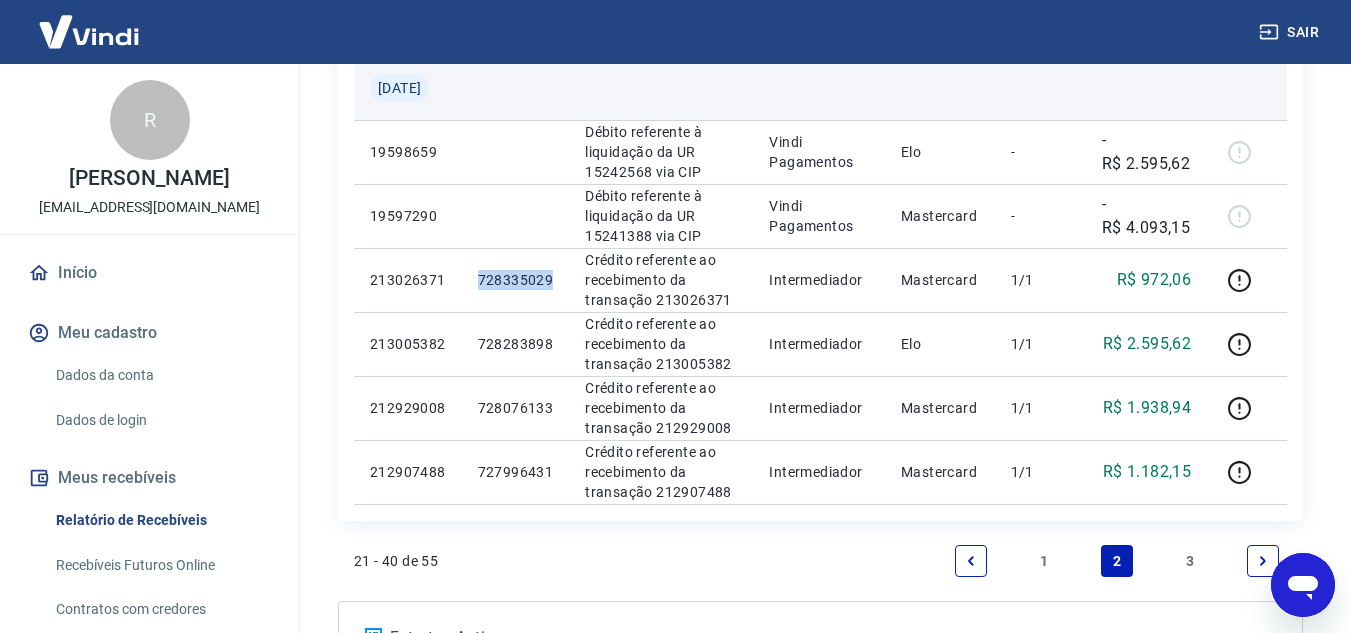 copy on "728335029" 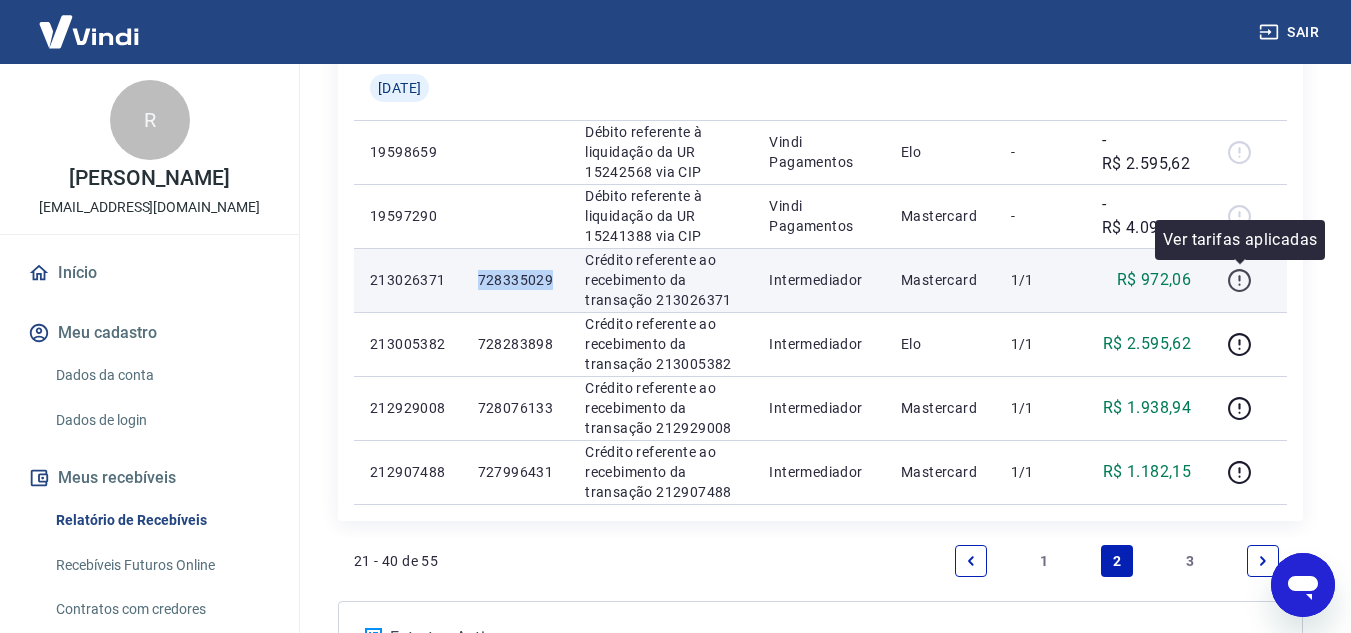 click 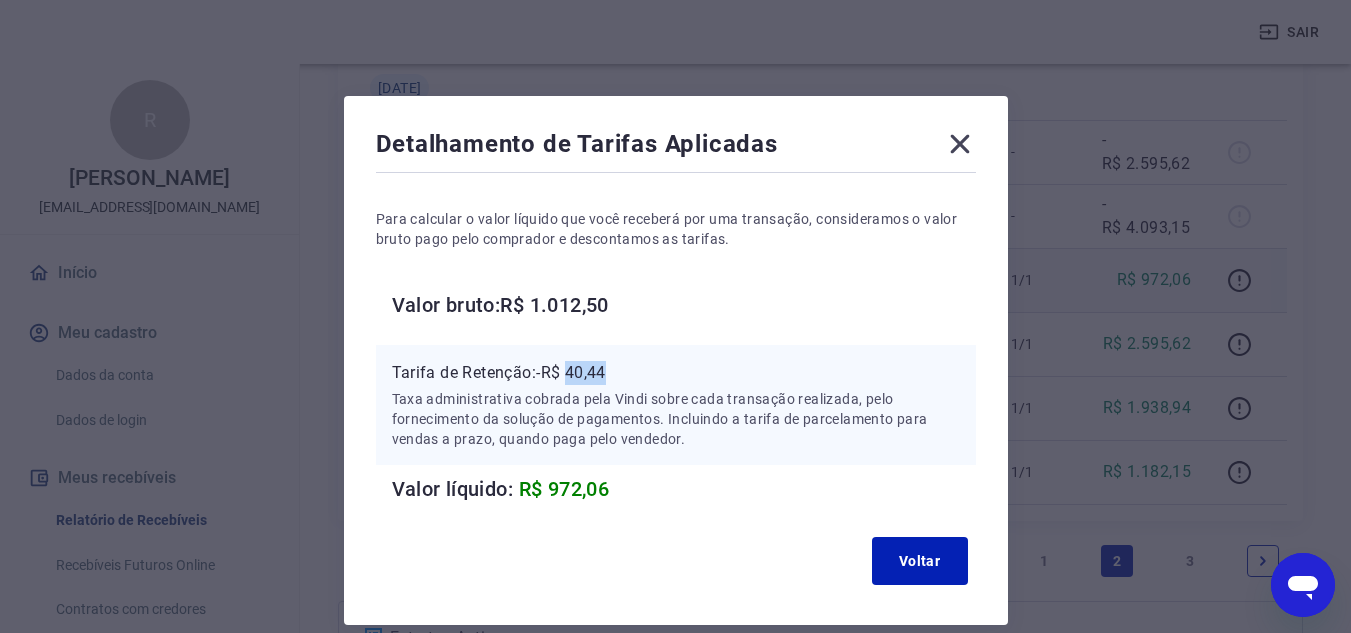 drag, startPoint x: 573, startPoint y: 373, endPoint x: 623, endPoint y: 369, distance: 50.159744 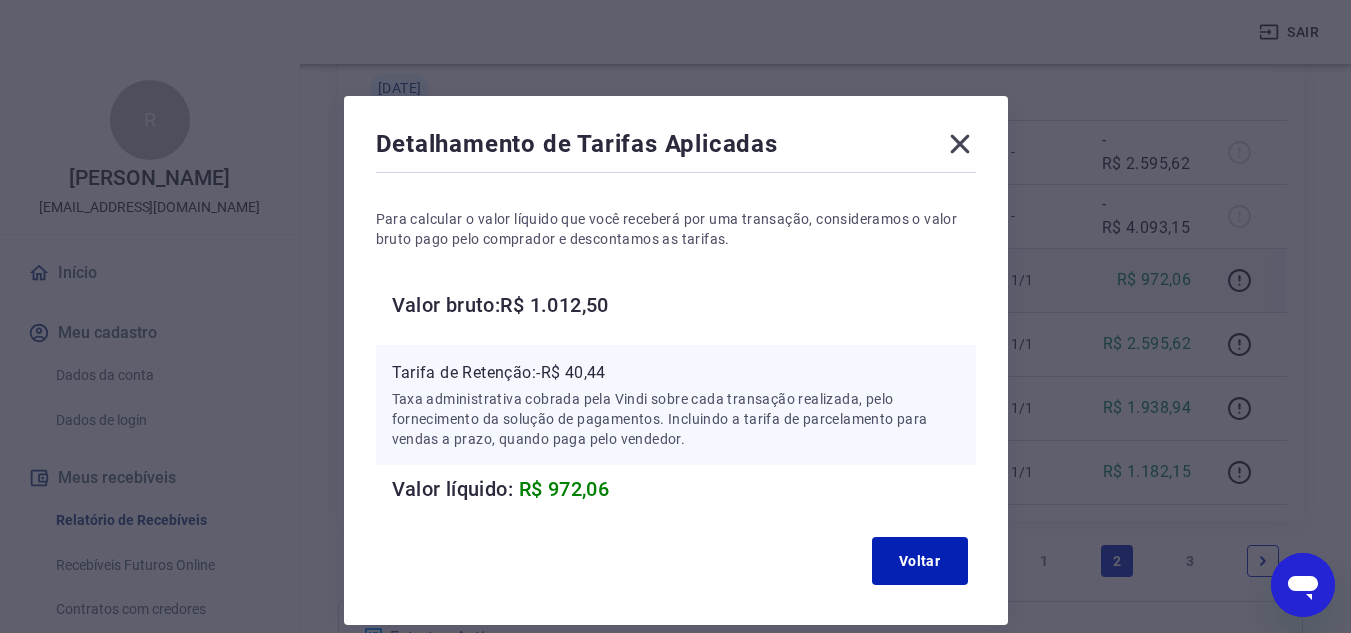 click 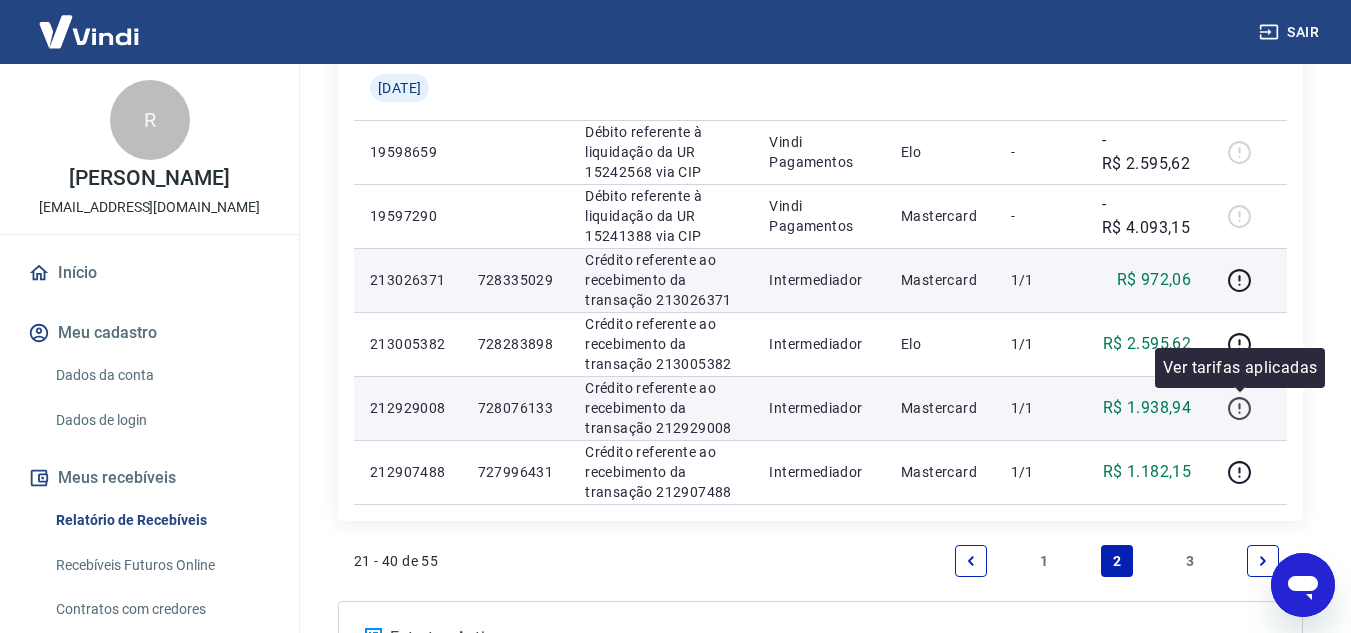 click 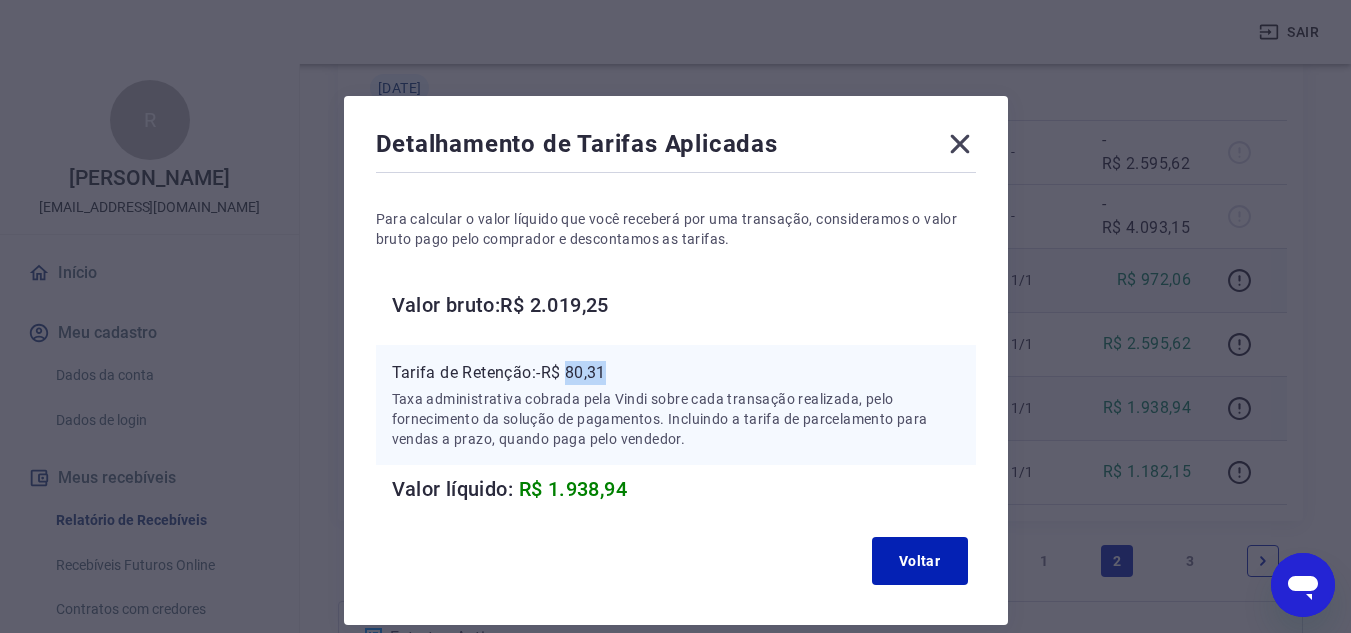 drag, startPoint x: 577, startPoint y: 373, endPoint x: 612, endPoint y: 373, distance: 35 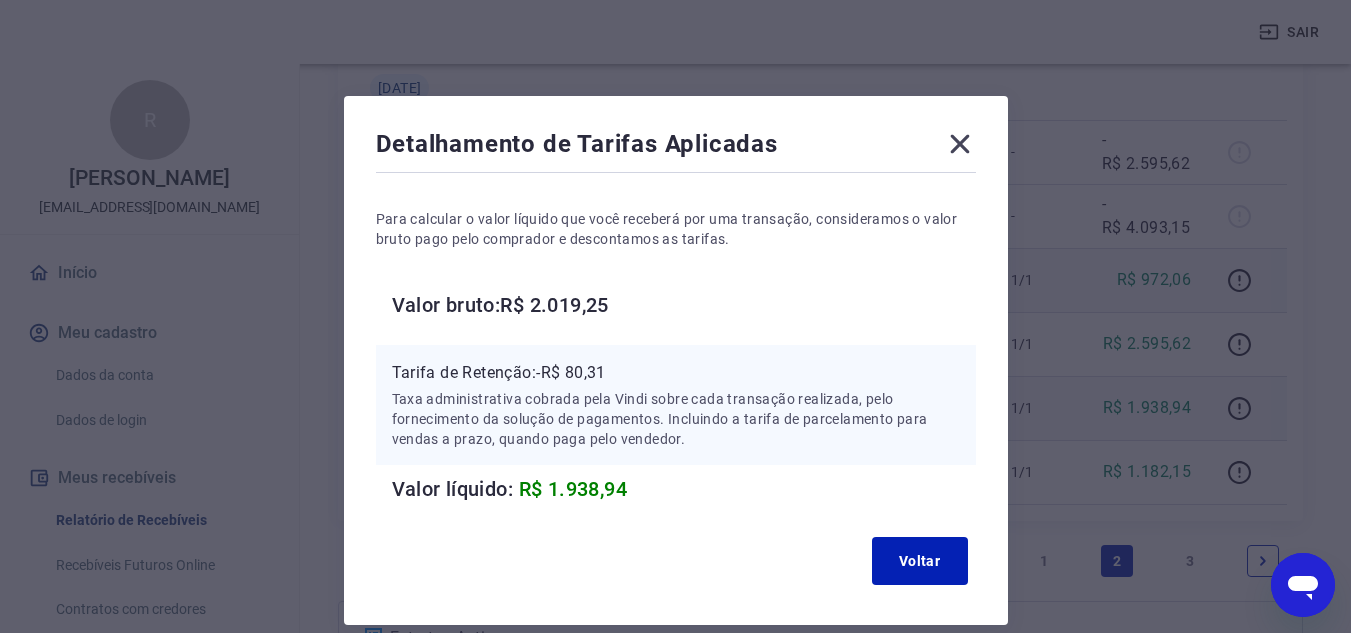 click 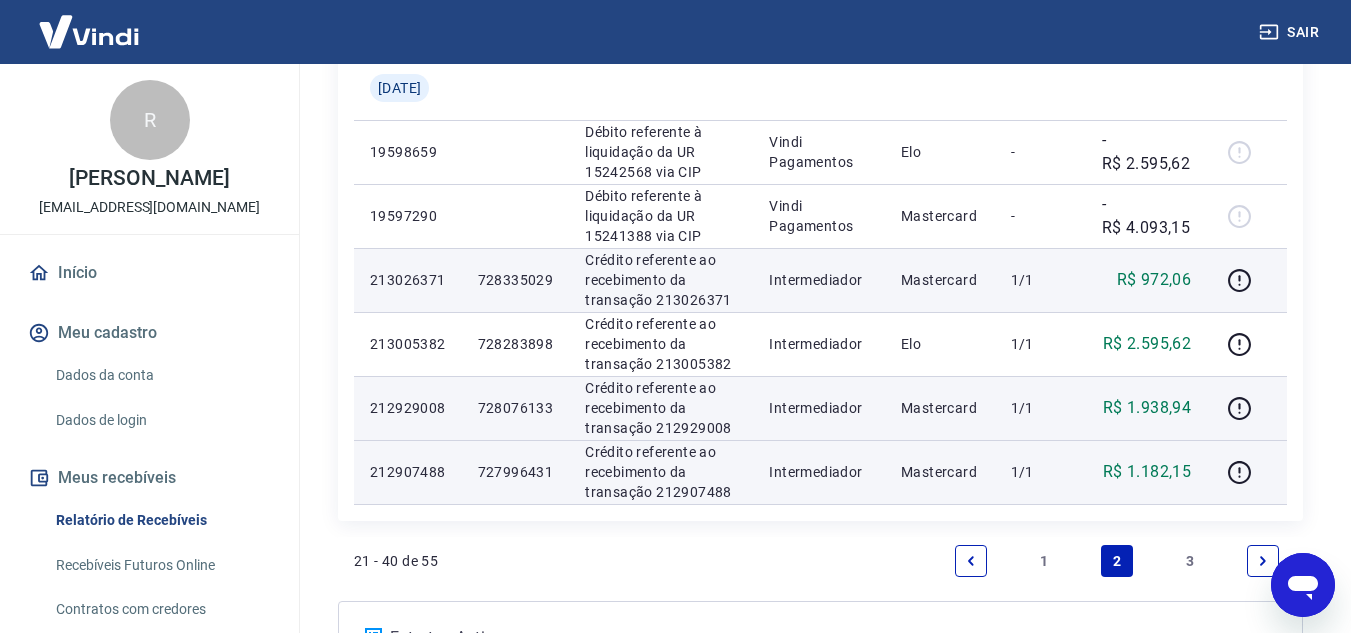 click at bounding box center (1247, 472) 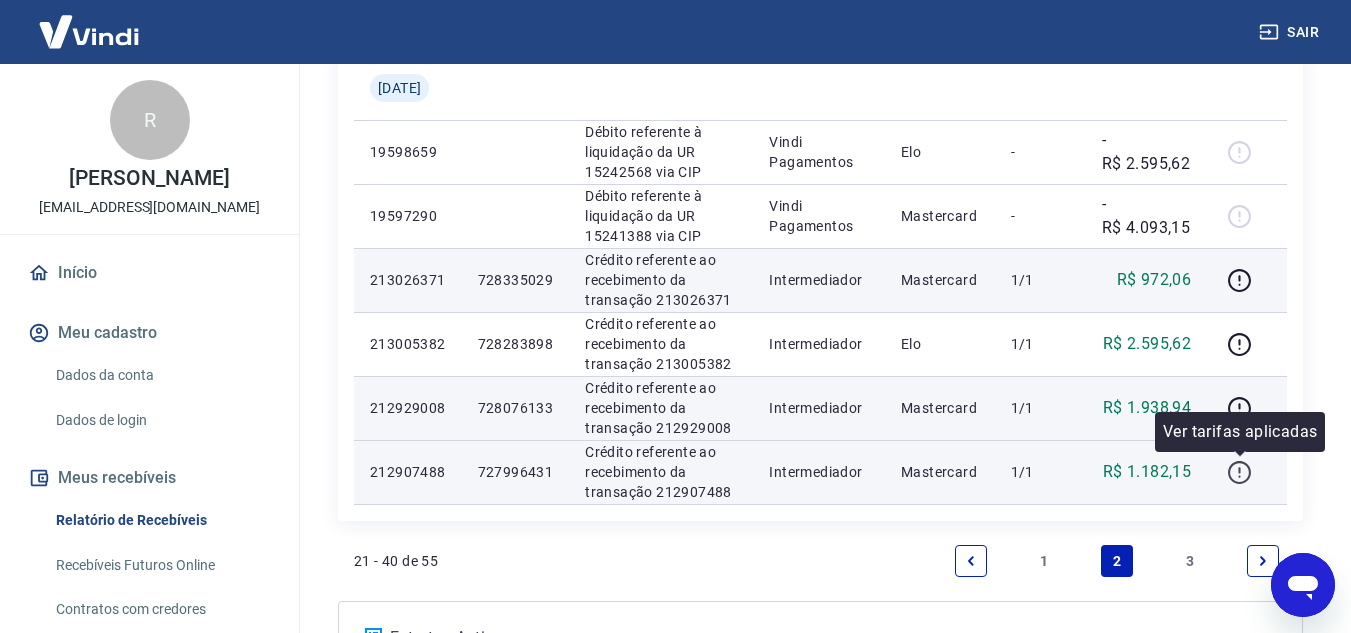 click 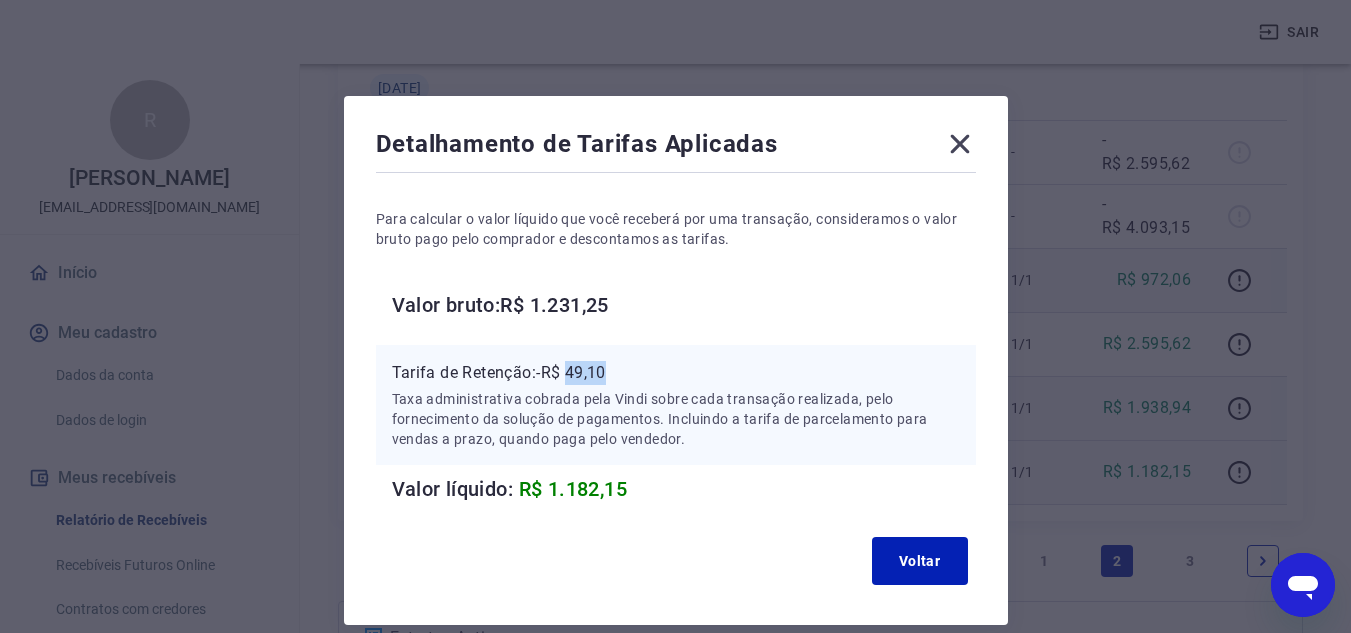 drag, startPoint x: 569, startPoint y: 371, endPoint x: 611, endPoint y: 372, distance: 42.0119 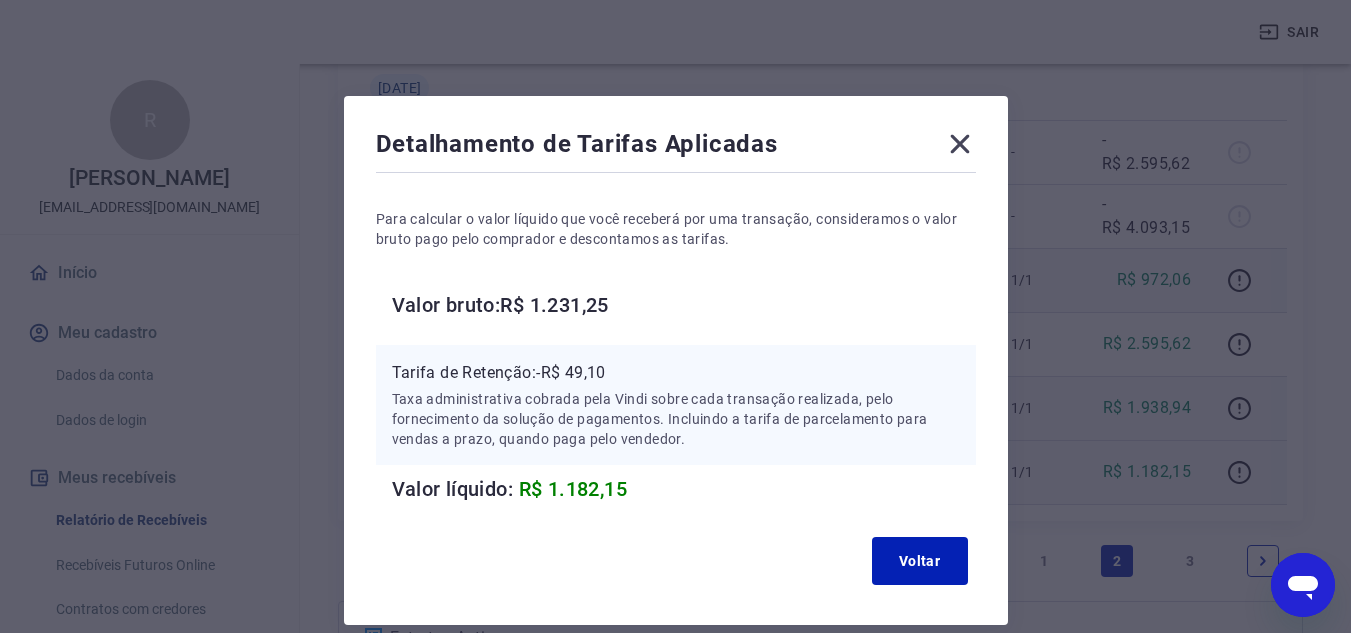 click 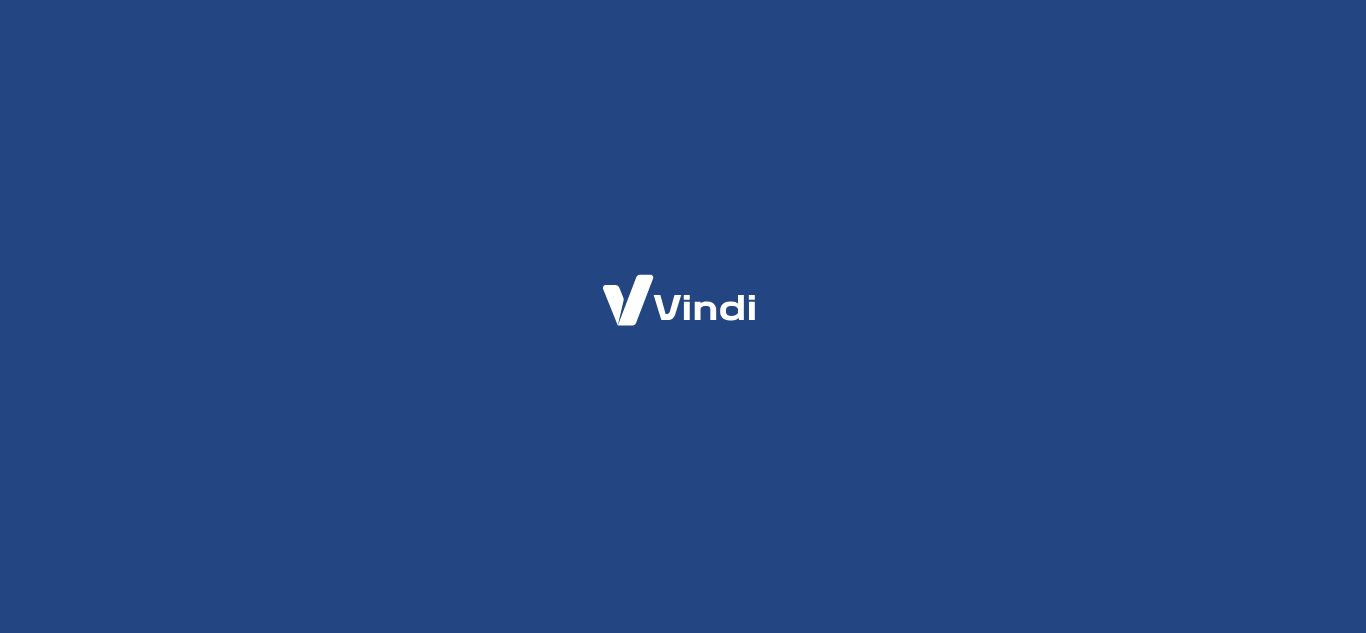 scroll, scrollTop: 0, scrollLeft: 0, axis: both 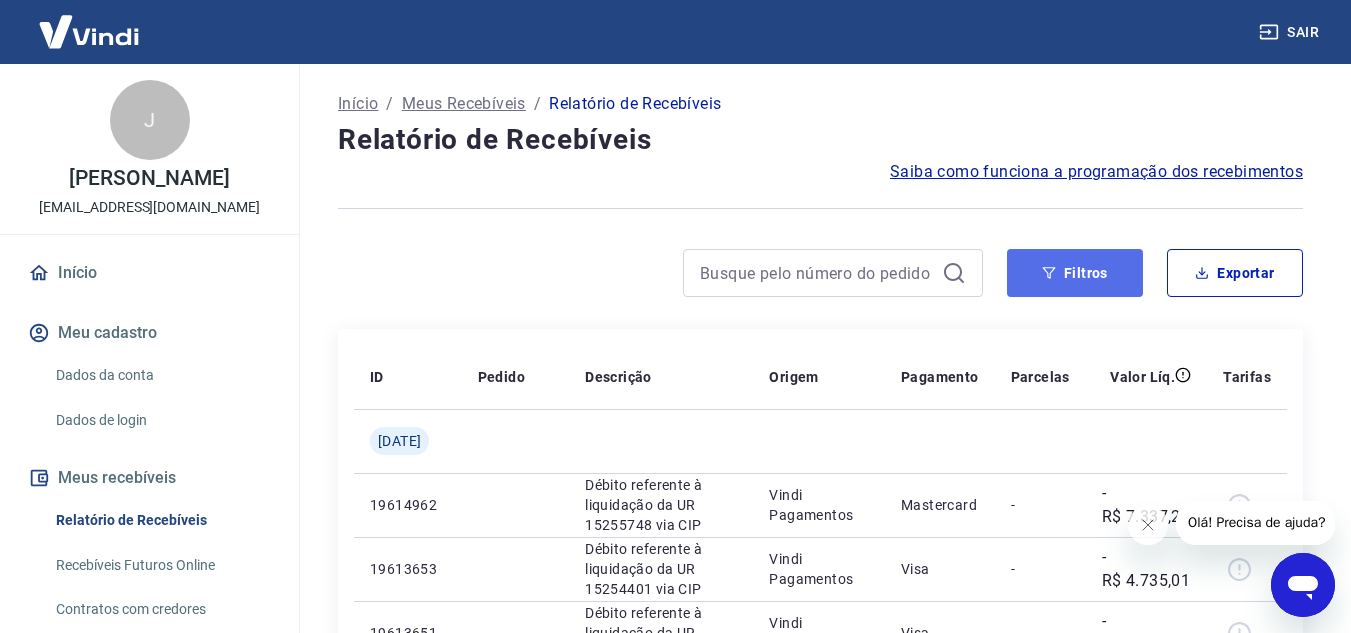 click on "Filtros" at bounding box center [1075, 273] 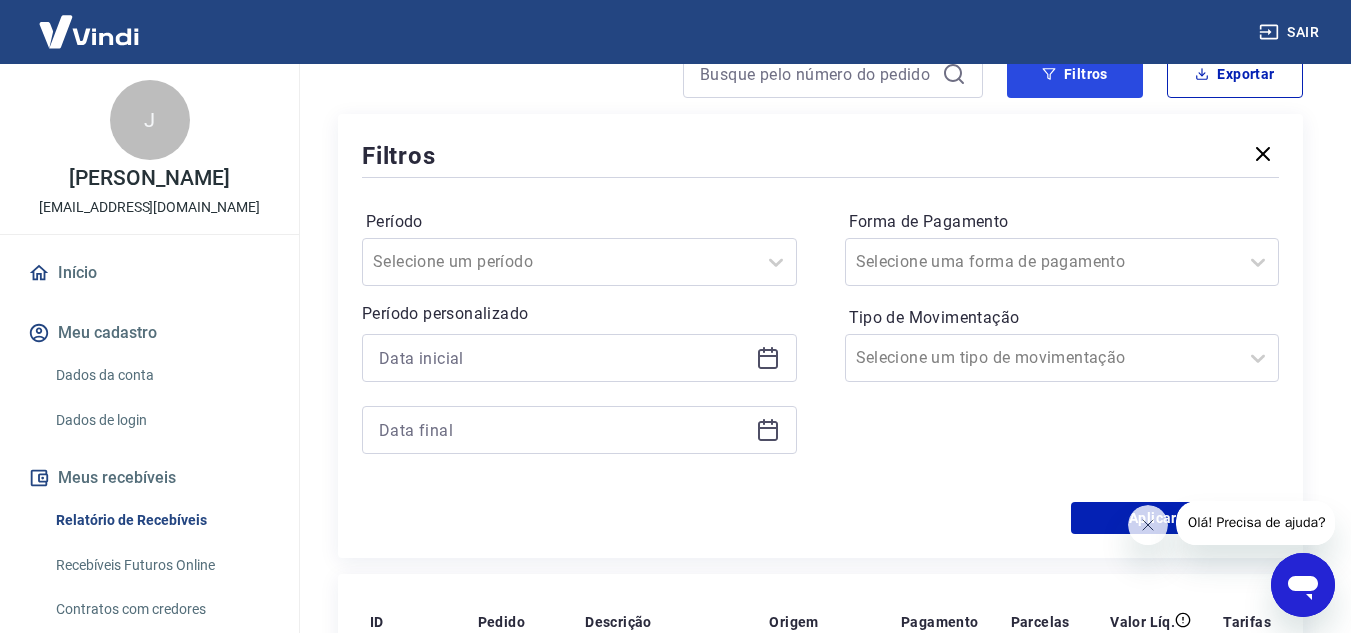 scroll, scrollTop: 200, scrollLeft: 0, axis: vertical 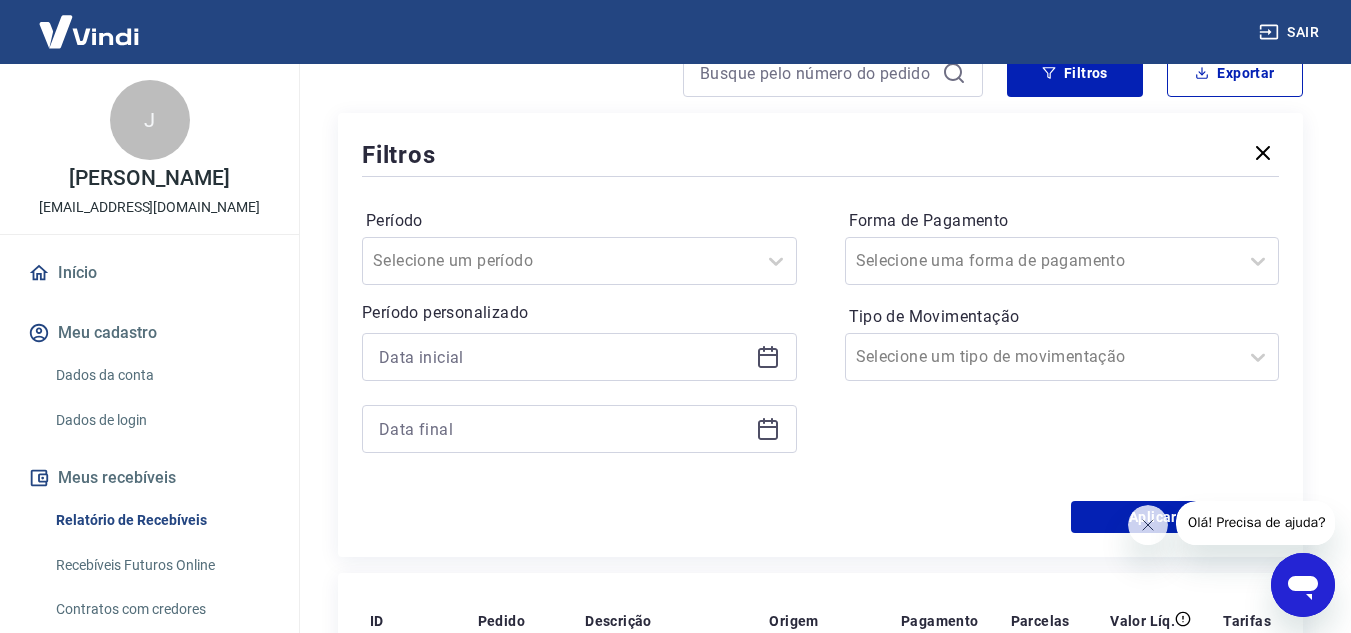 click 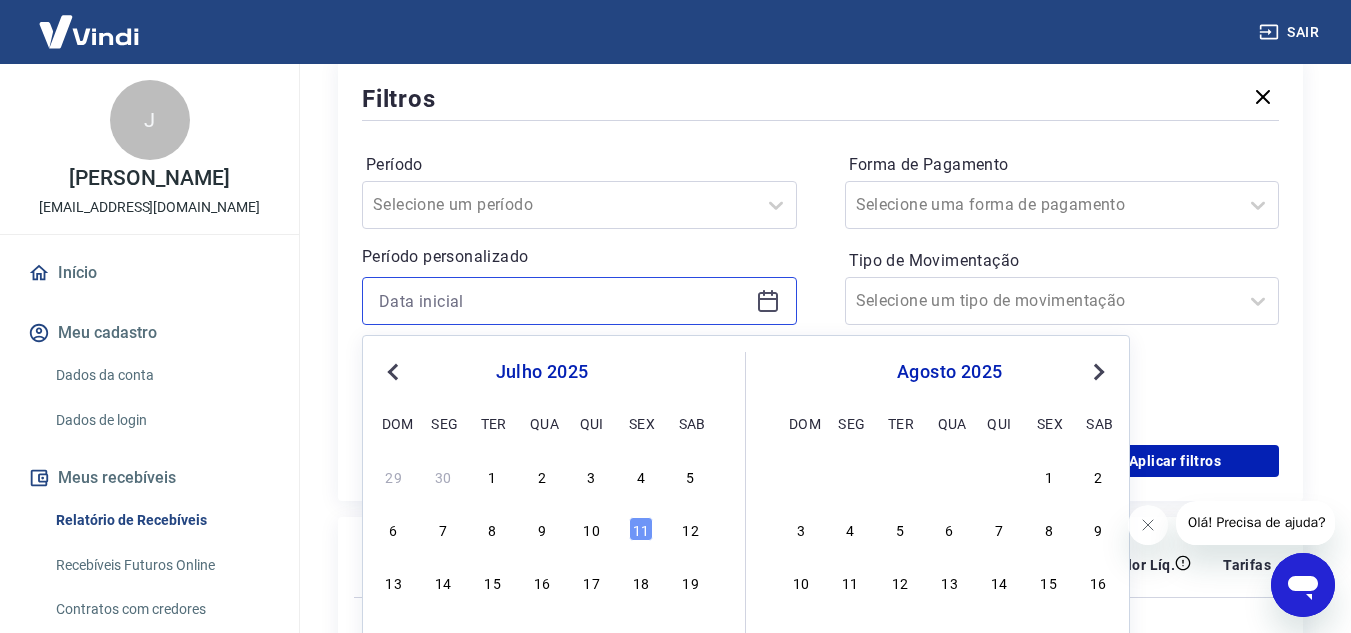scroll, scrollTop: 300, scrollLeft: 0, axis: vertical 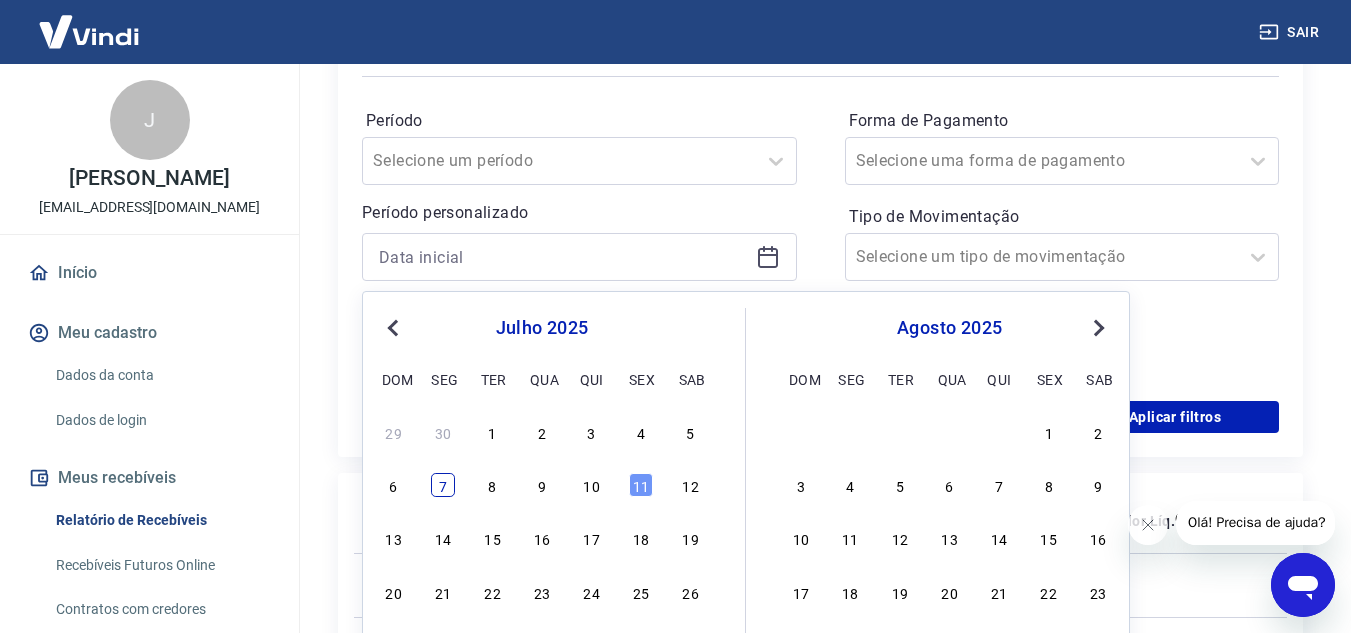 click on "7" at bounding box center (443, 485) 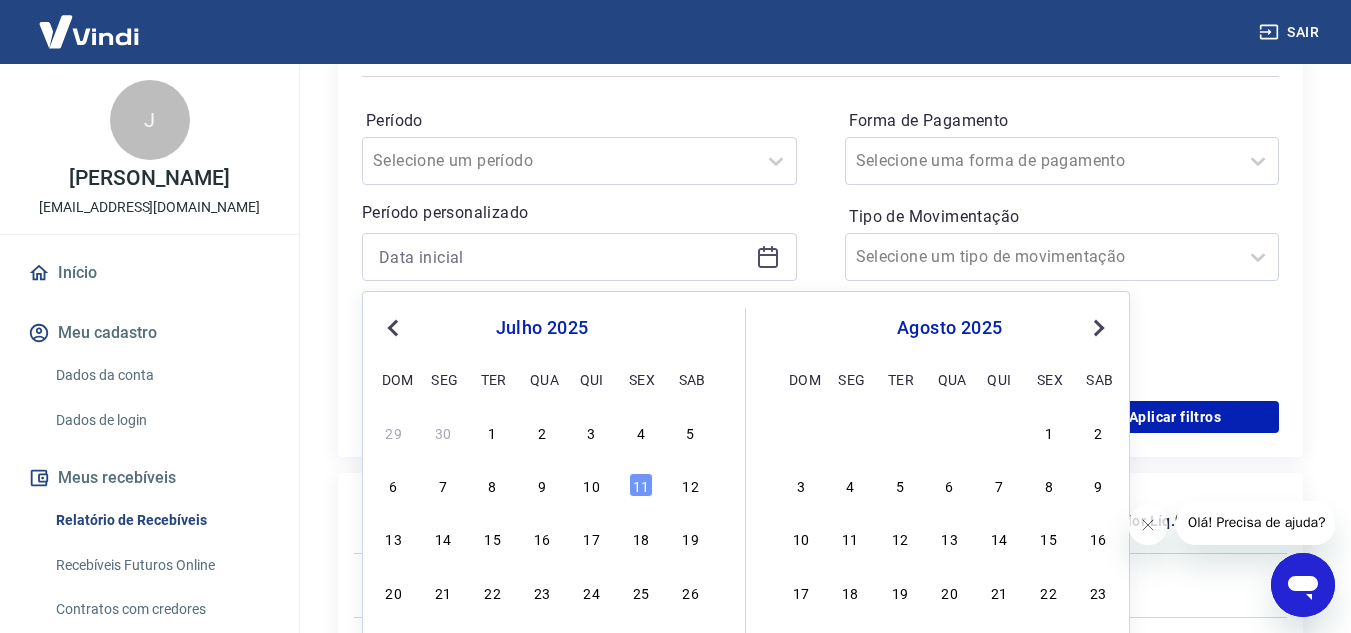 type on "[DATE]" 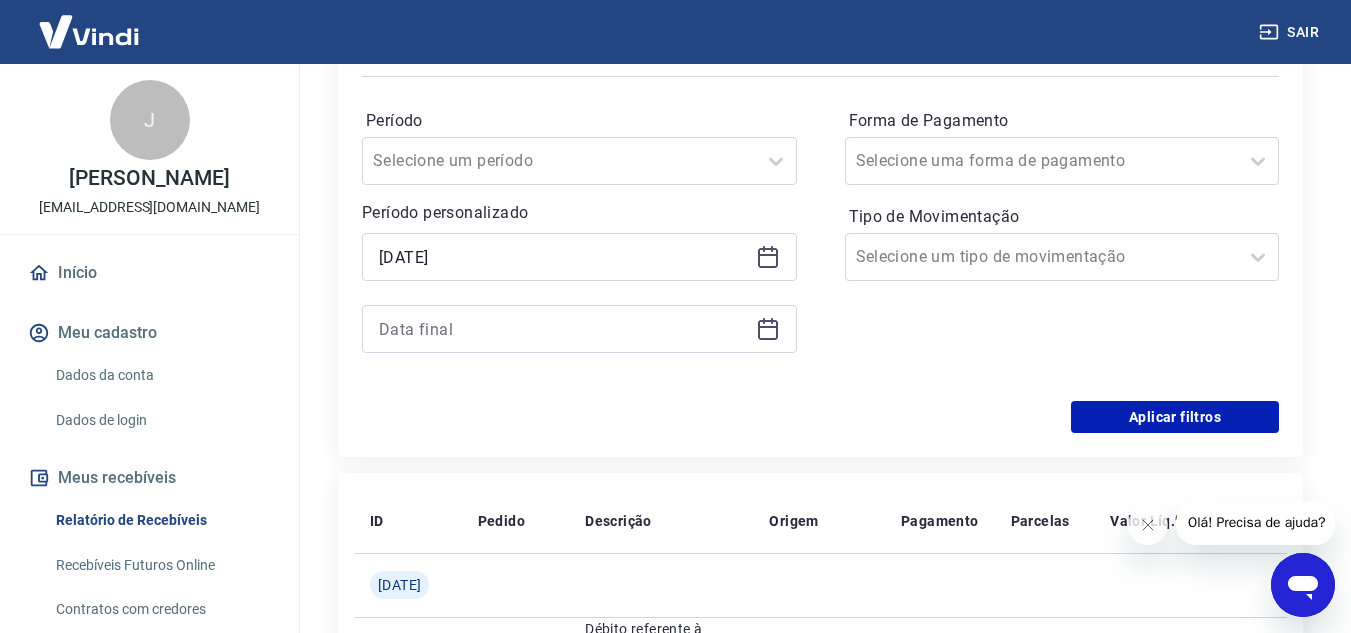 click 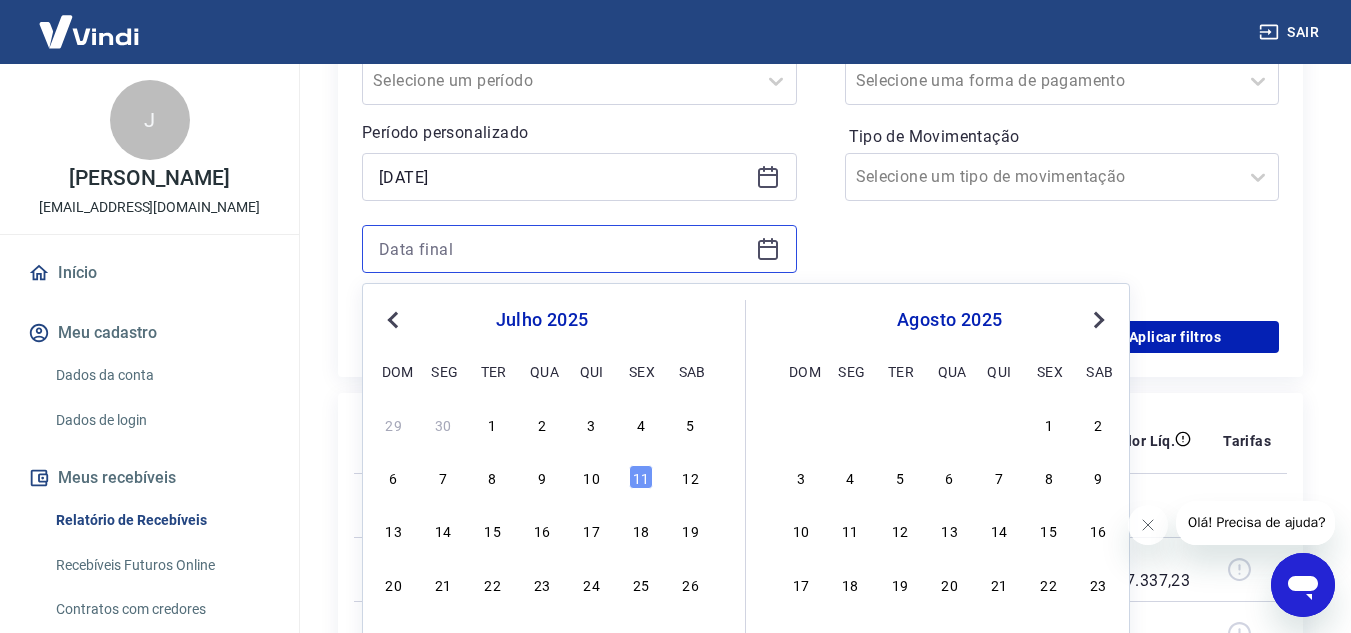 scroll, scrollTop: 400, scrollLeft: 0, axis: vertical 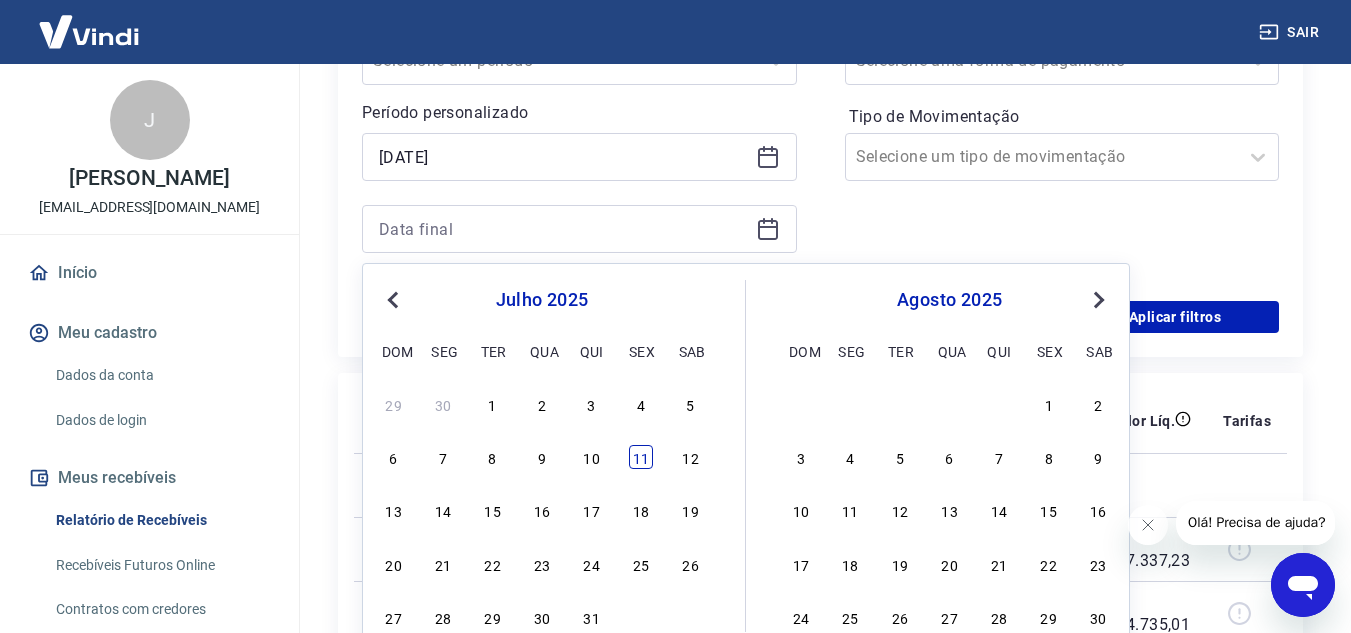 click on "11" at bounding box center [641, 457] 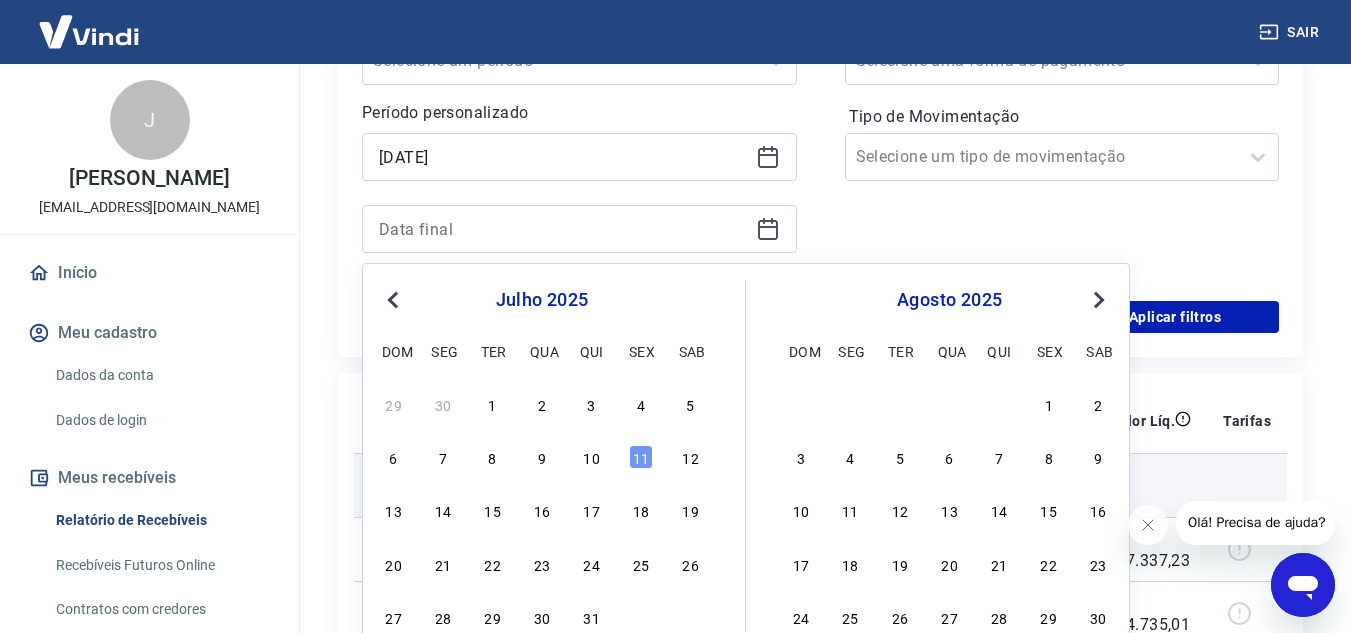 type on "[DATE]" 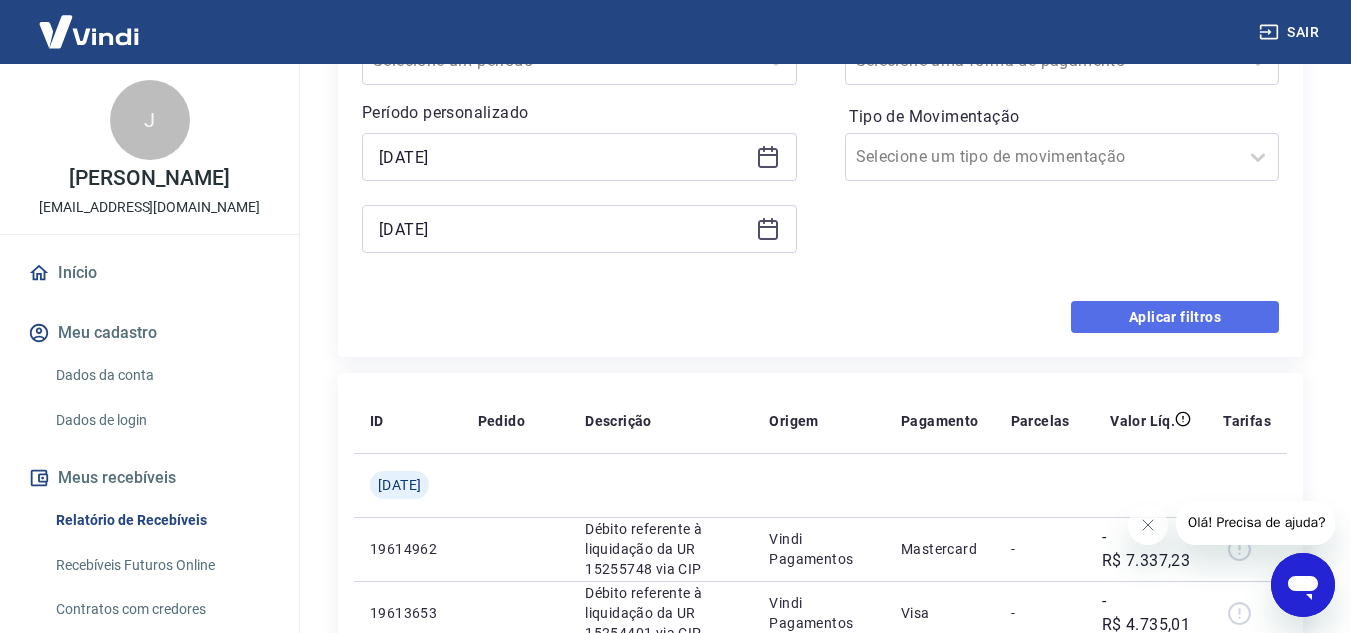click on "Aplicar filtros" at bounding box center (1175, 317) 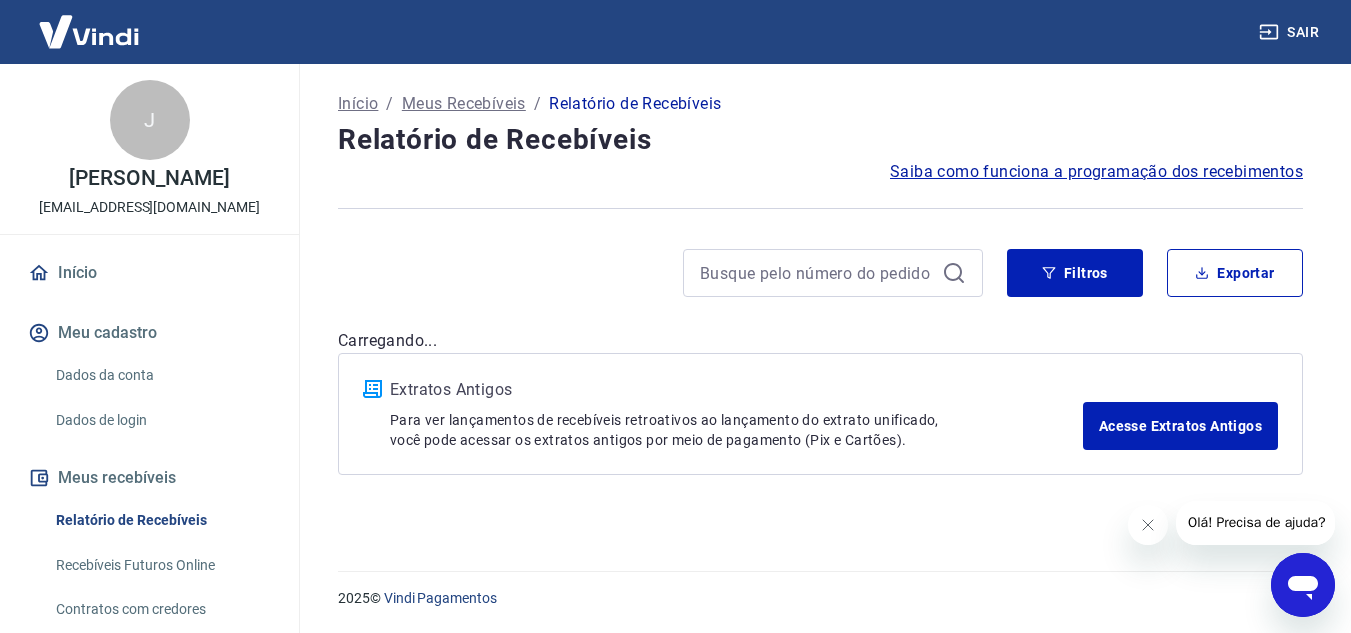 scroll, scrollTop: 0, scrollLeft: 0, axis: both 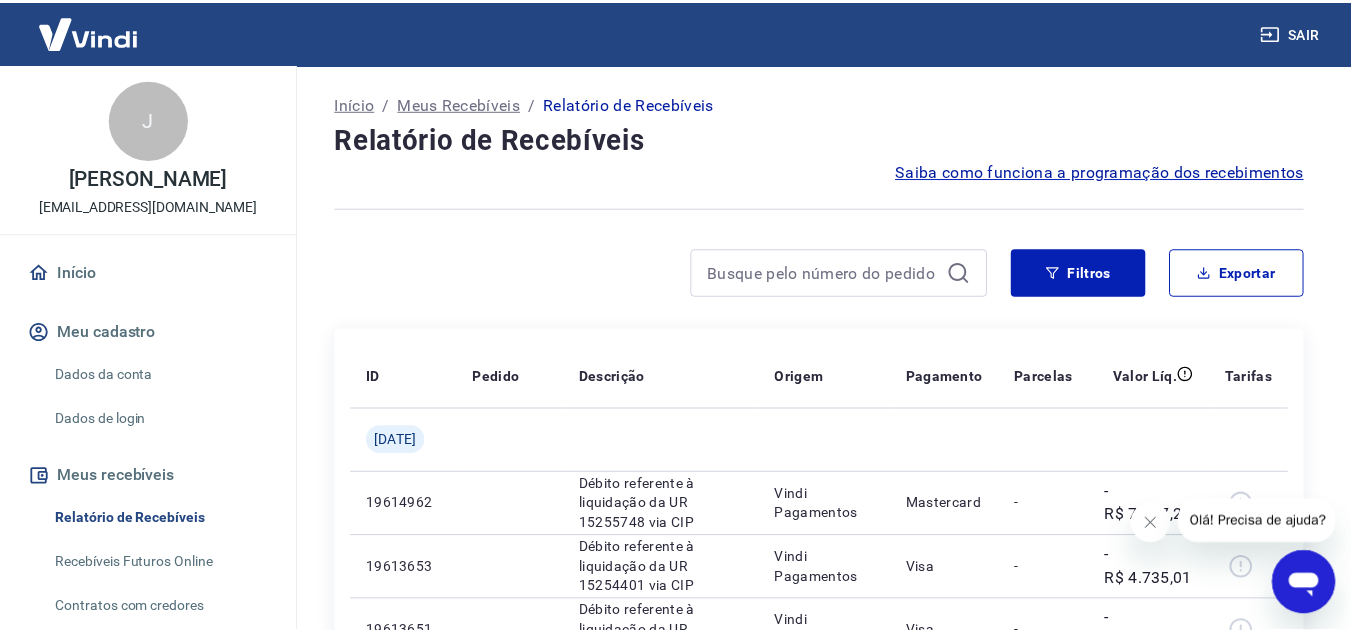 drag, startPoint x: 1169, startPoint y: 520, endPoint x: 2298, endPoint y: 1025, distance: 1236.7966 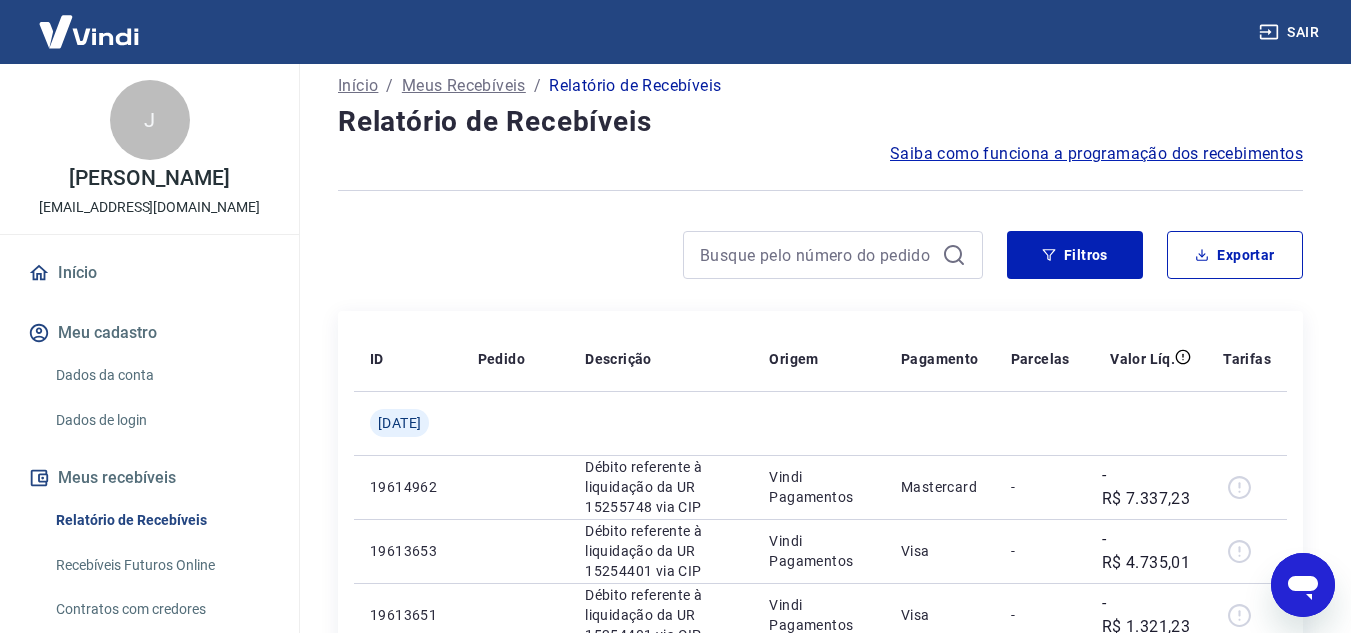 scroll, scrollTop: 0, scrollLeft: 0, axis: both 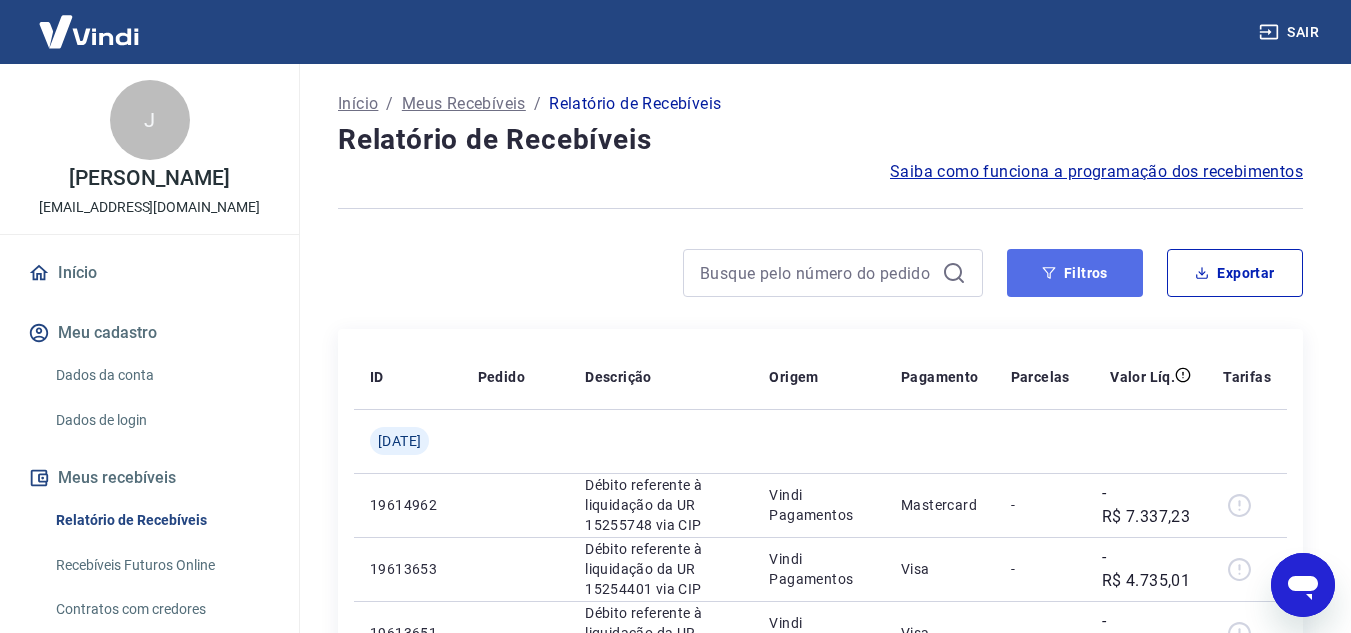 click on "Filtros" at bounding box center (1075, 273) 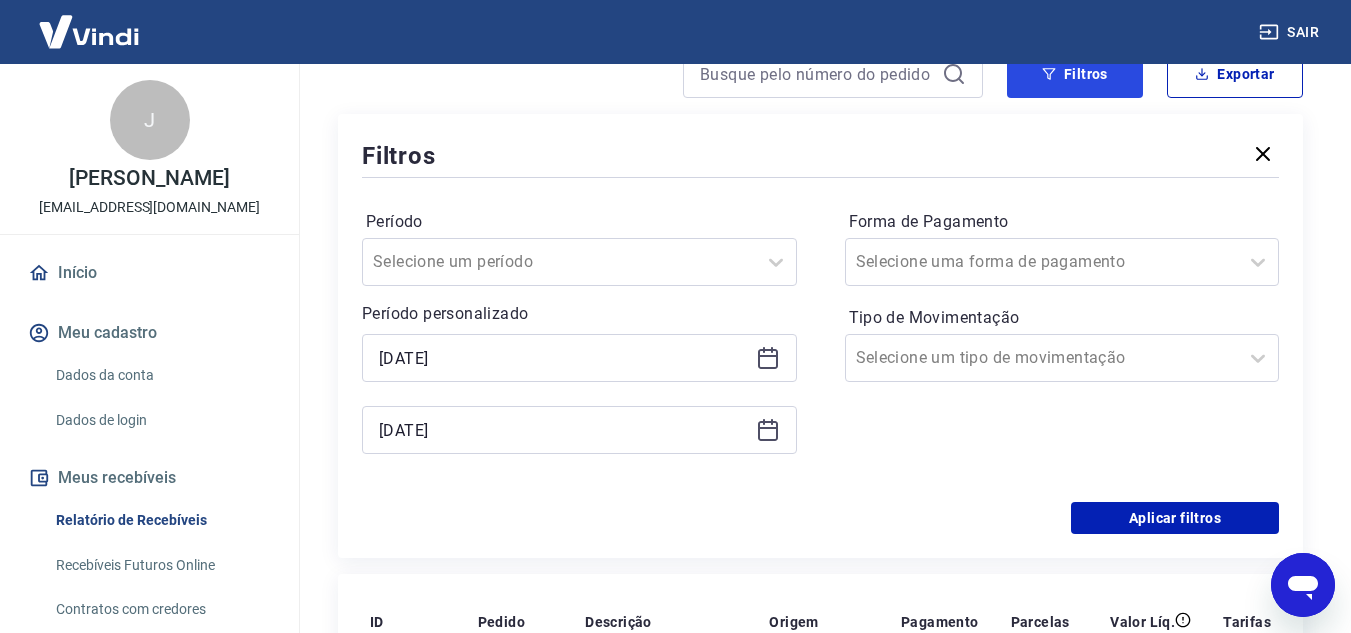 scroll, scrollTop: 200, scrollLeft: 0, axis: vertical 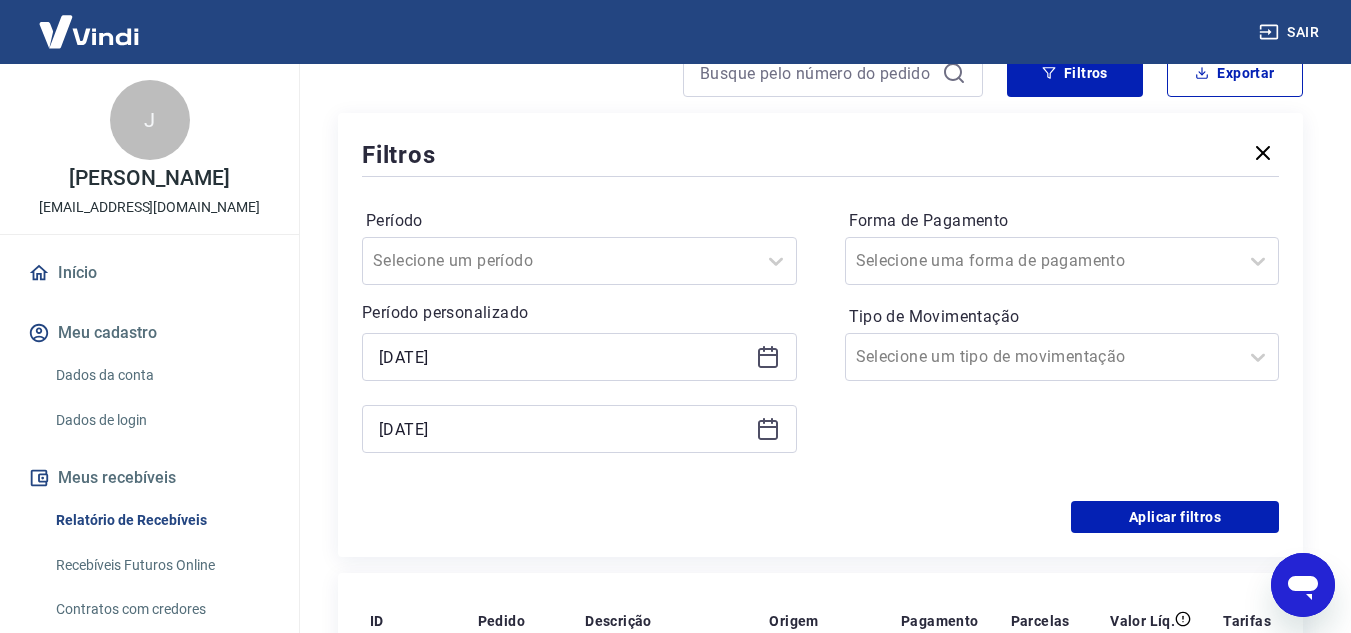 click 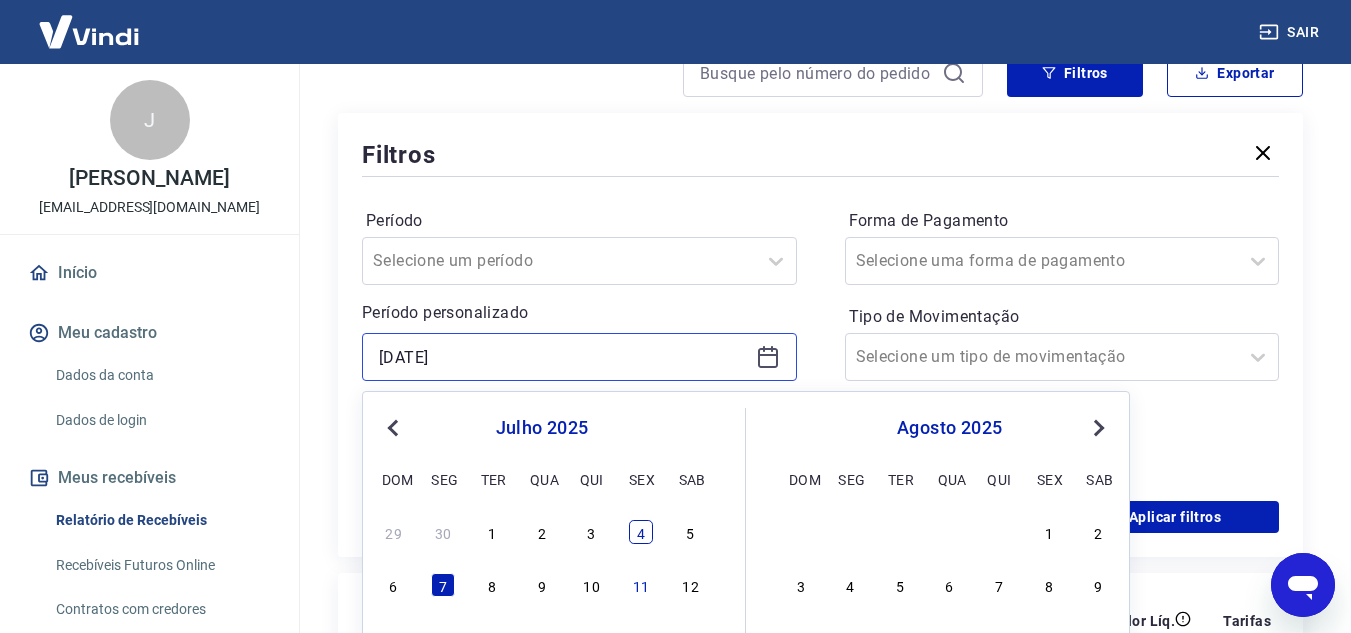 scroll, scrollTop: 300, scrollLeft: 0, axis: vertical 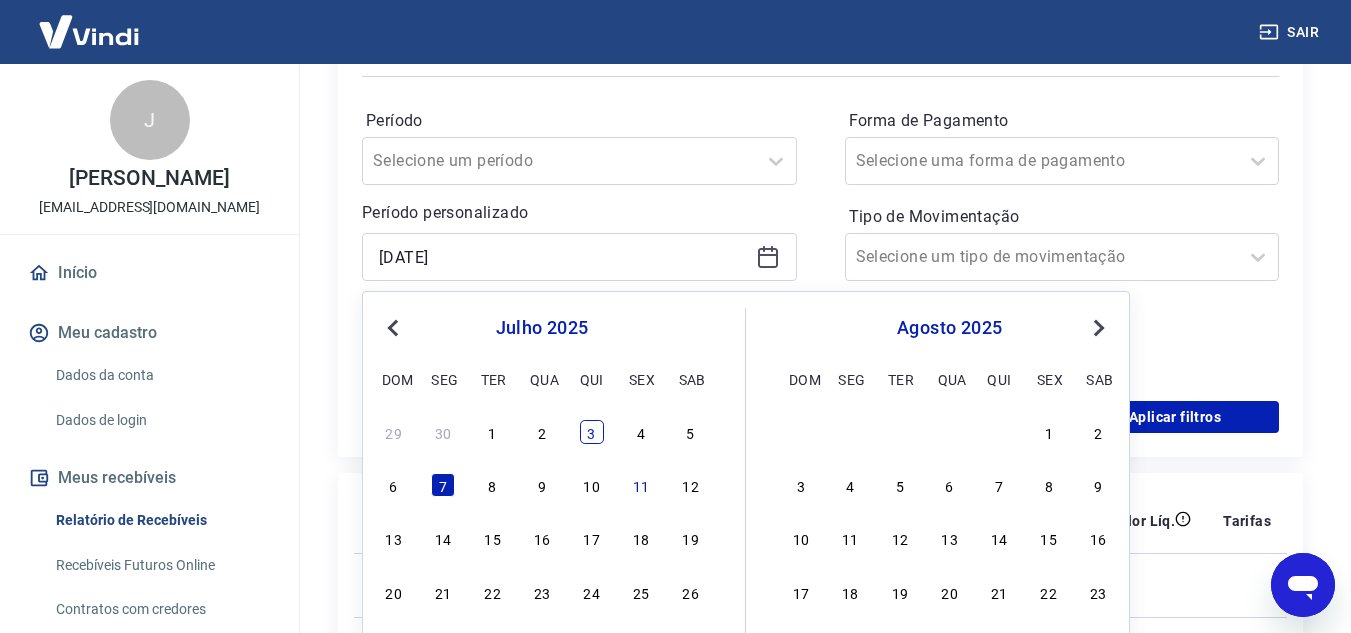 click on "3" at bounding box center (592, 432) 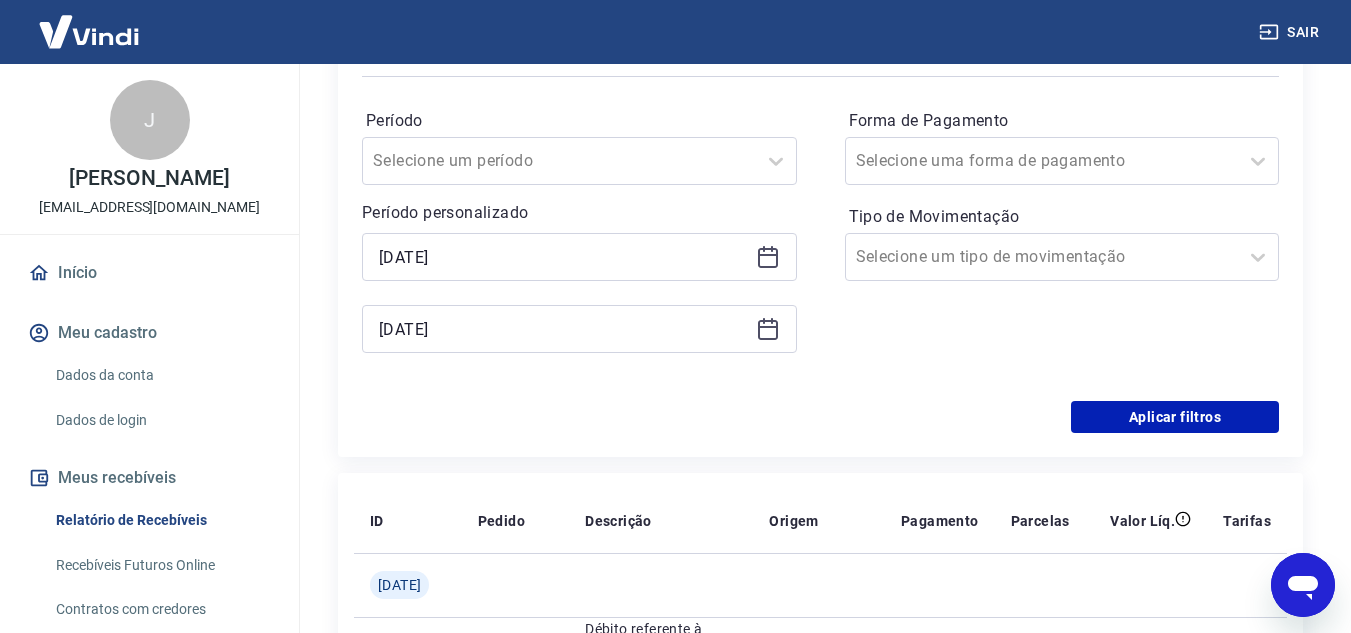 click 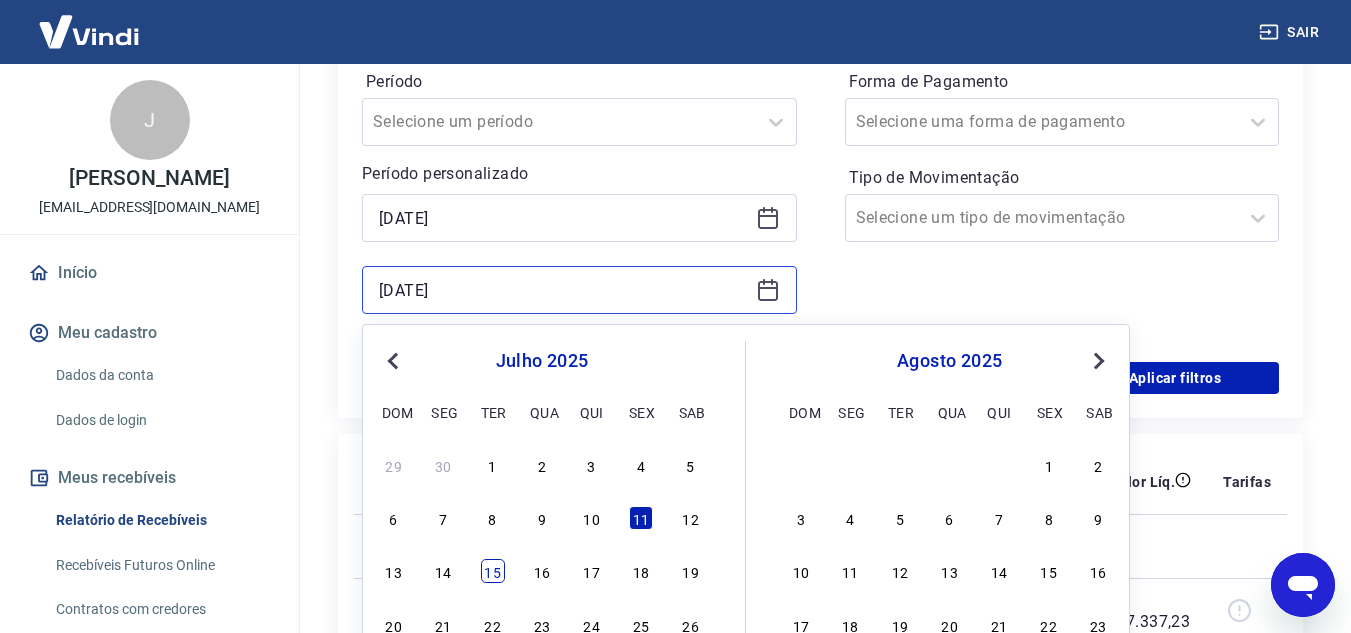 scroll, scrollTop: 400, scrollLeft: 0, axis: vertical 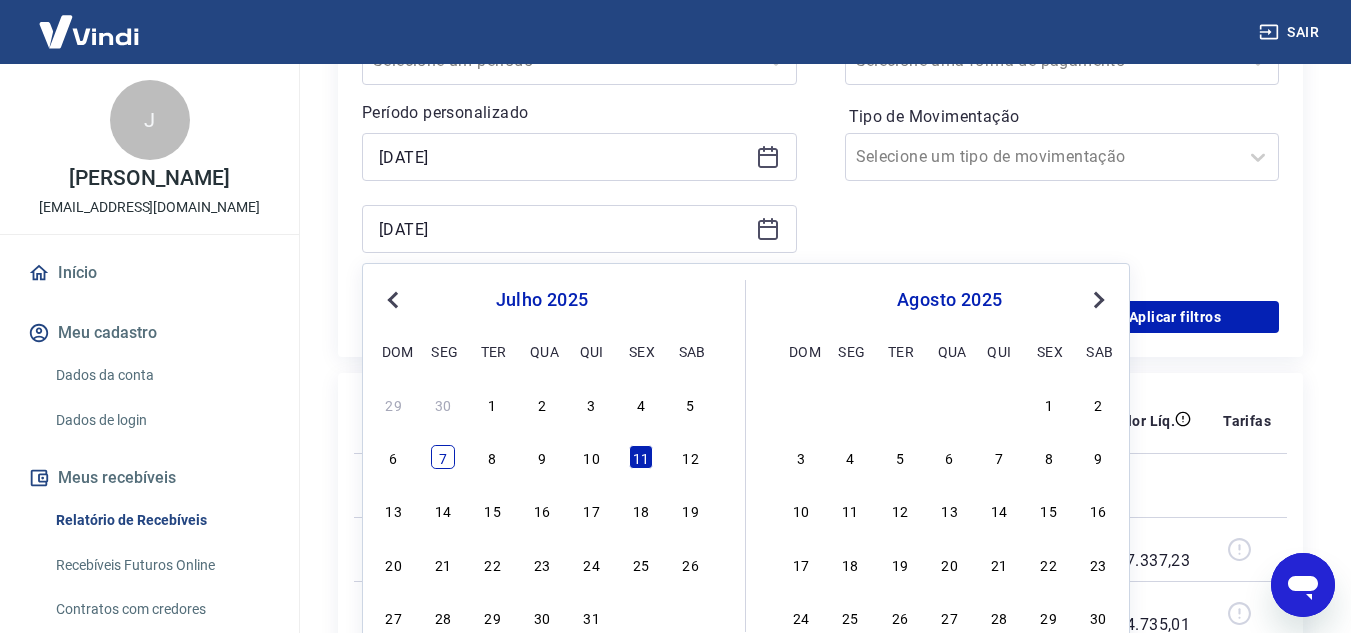 click on "7" at bounding box center [443, 457] 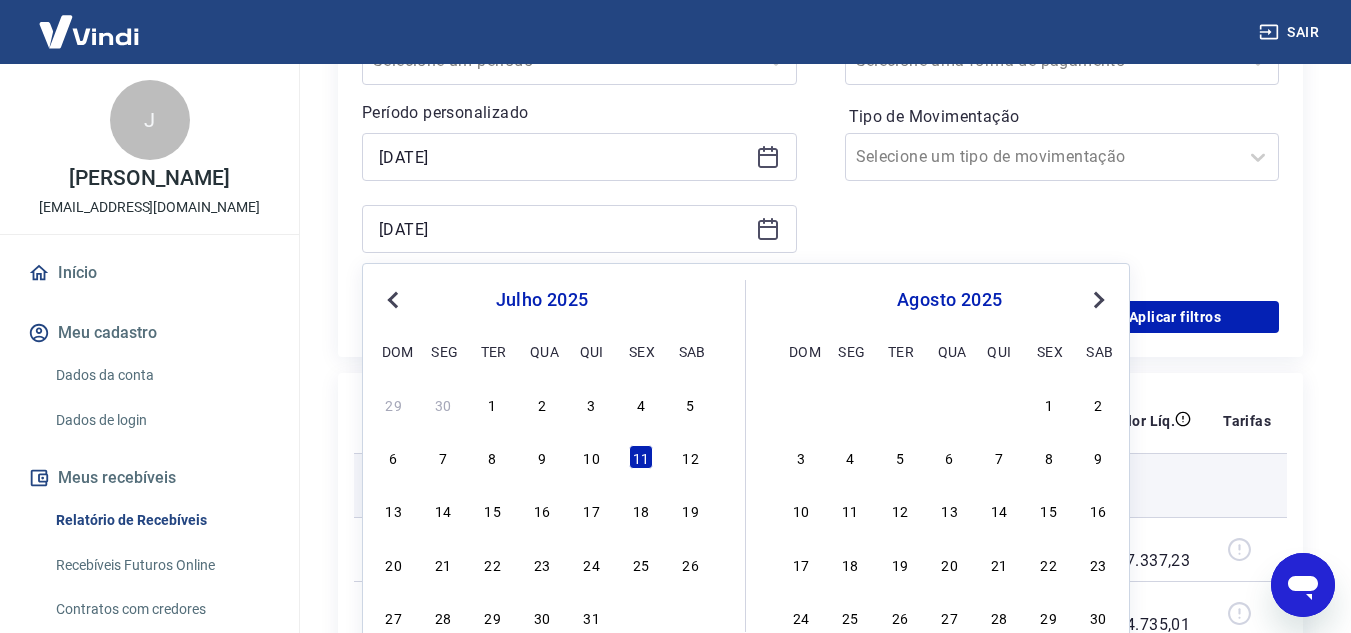 click on "[DATE]" at bounding box center [408, 485] 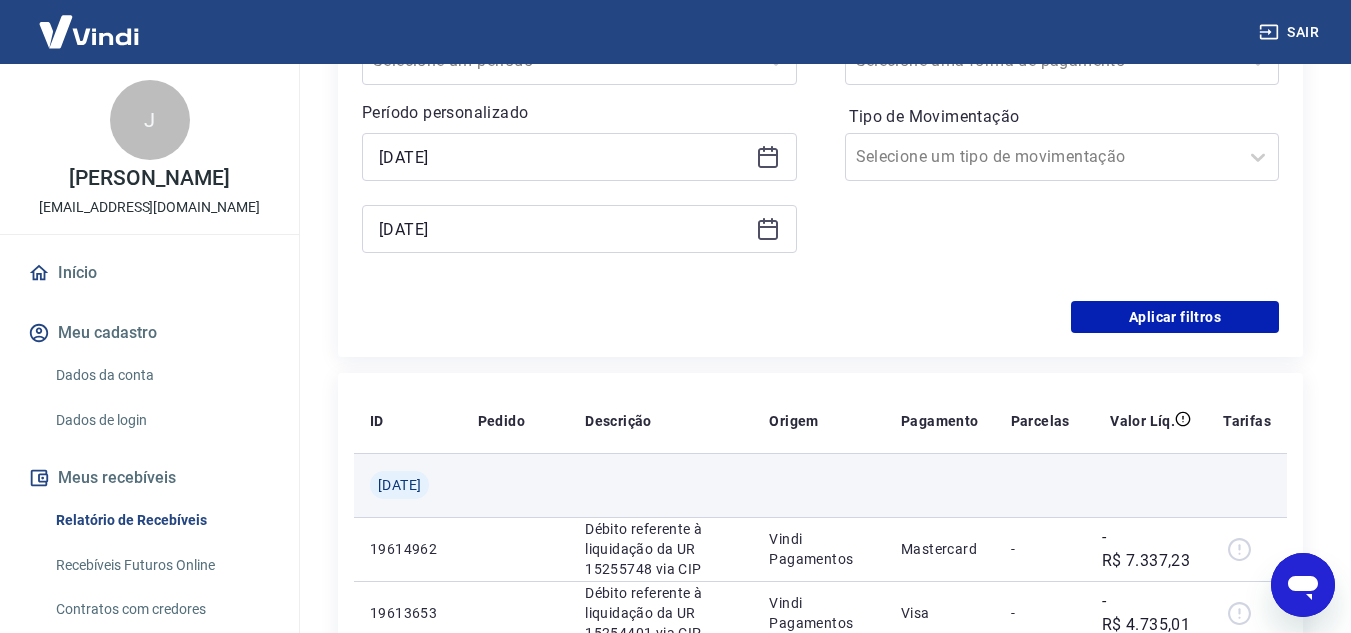 type on "[DATE]" 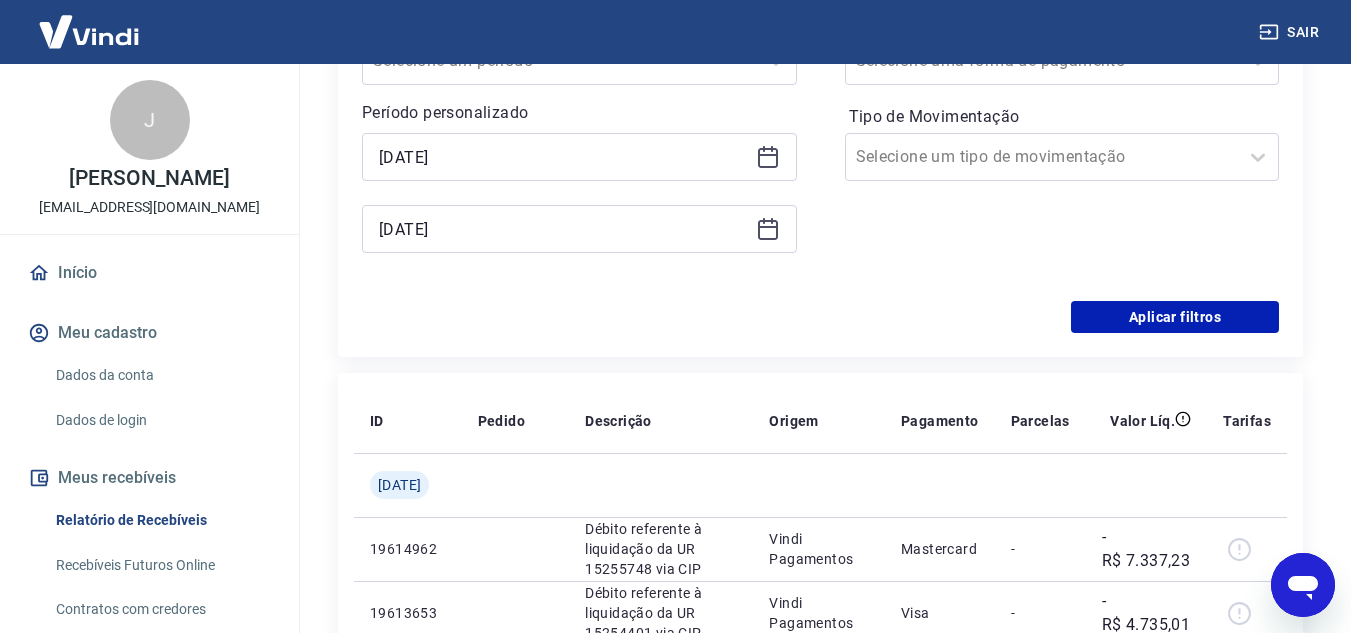 click on "Filtros Período Selecione um período Período personalizado Selected date: [DATE] [DATE] Selected date: [DATE] [DATE] Forma de Pagamento Selecione uma forma de pagamento Tipo de Movimentação Selecione um tipo de movimentação Aplicar filtros" at bounding box center (820, 135) 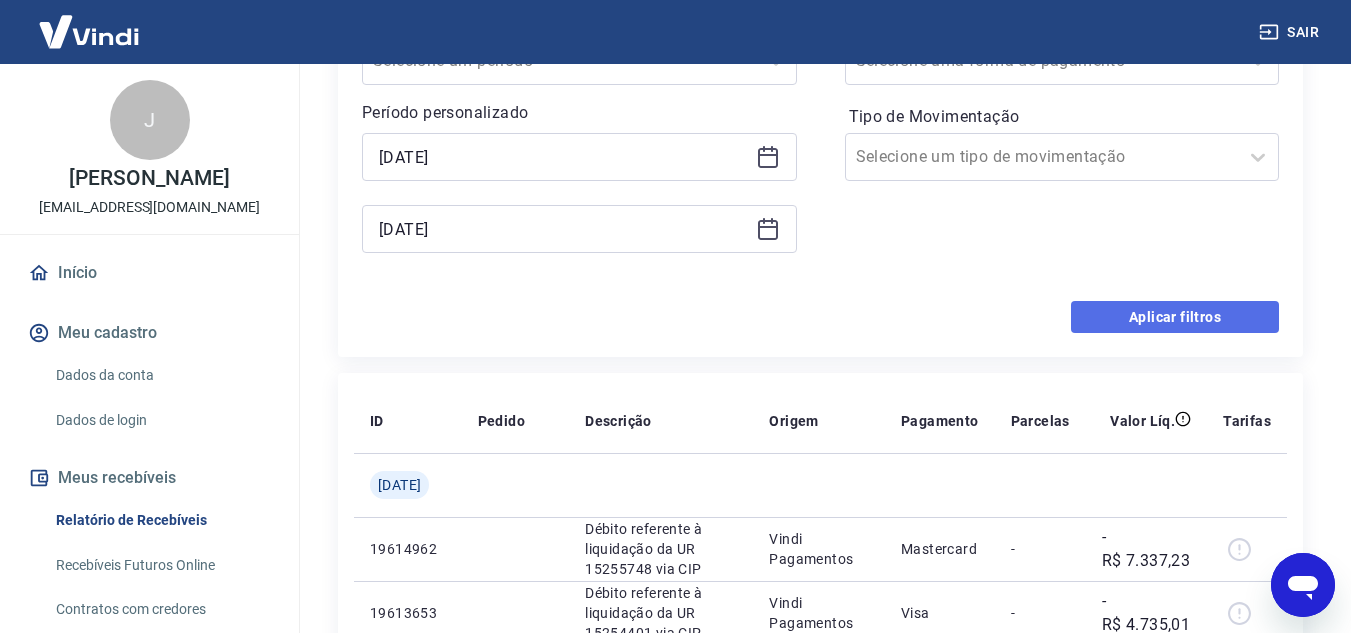 click on "Aplicar filtros" at bounding box center [1175, 317] 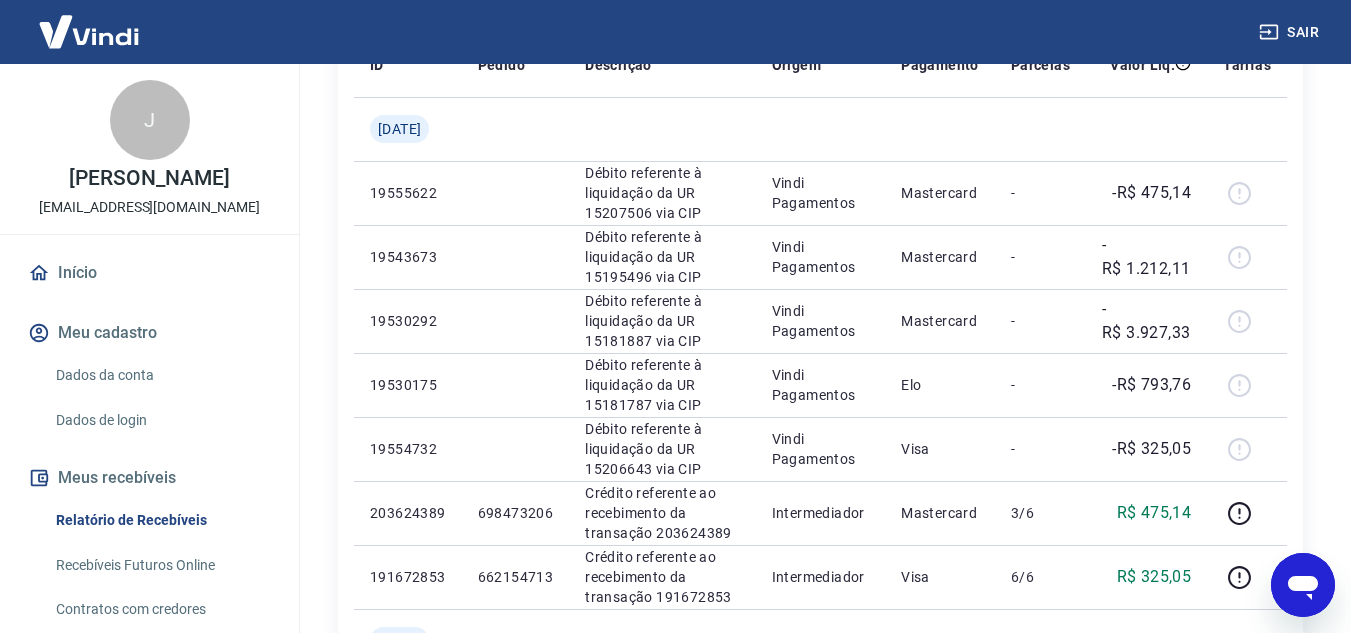 scroll, scrollTop: 300, scrollLeft: 0, axis: vertical 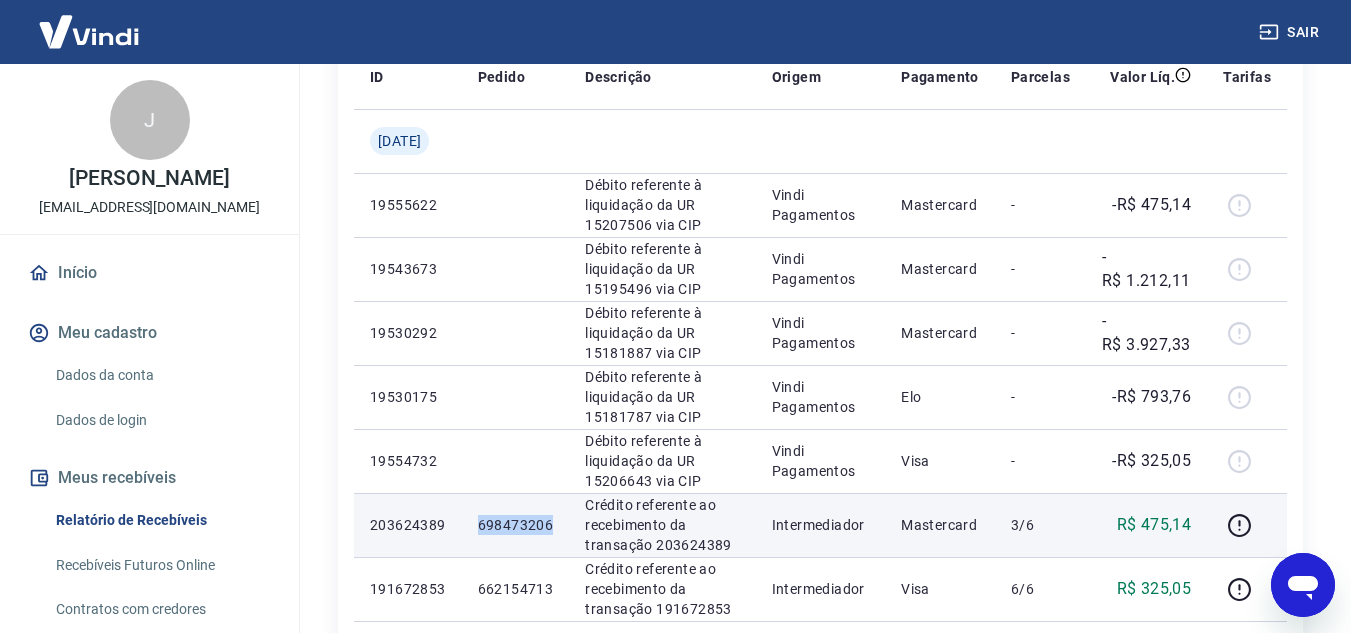 drag, startPoint x: 502, startPoint y: 520, endPoint x: 562, endPoint y: 520, distance: 60 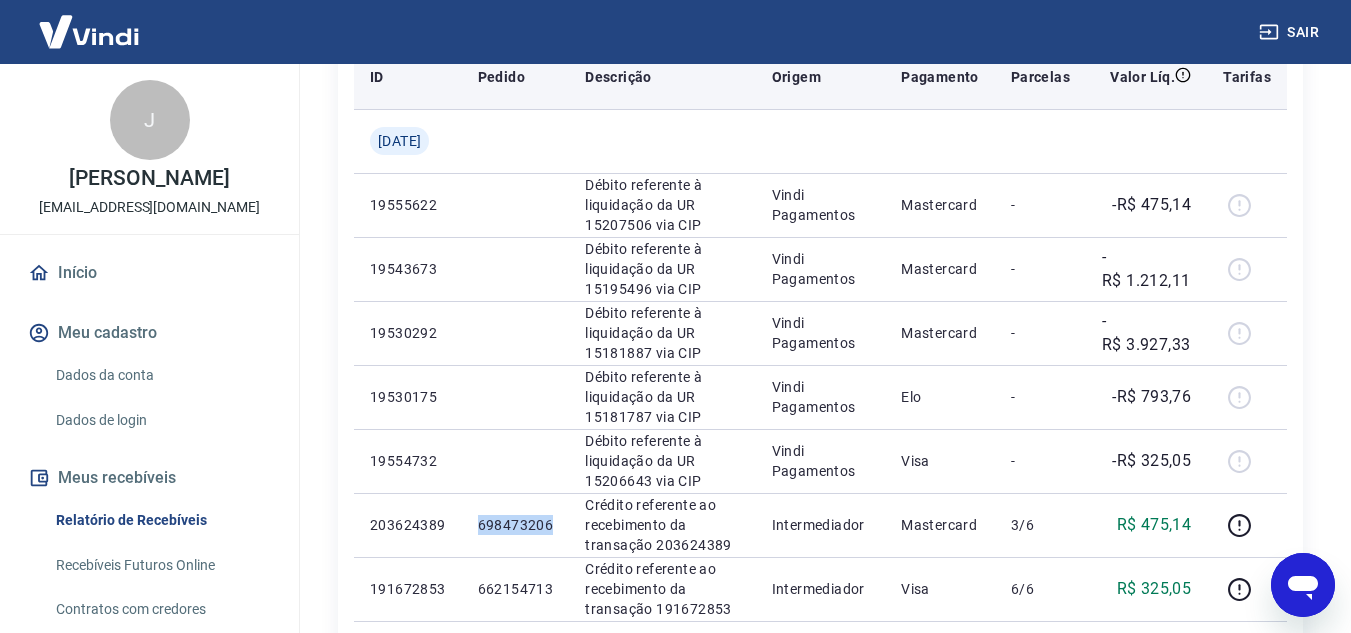 copy on "698473206" 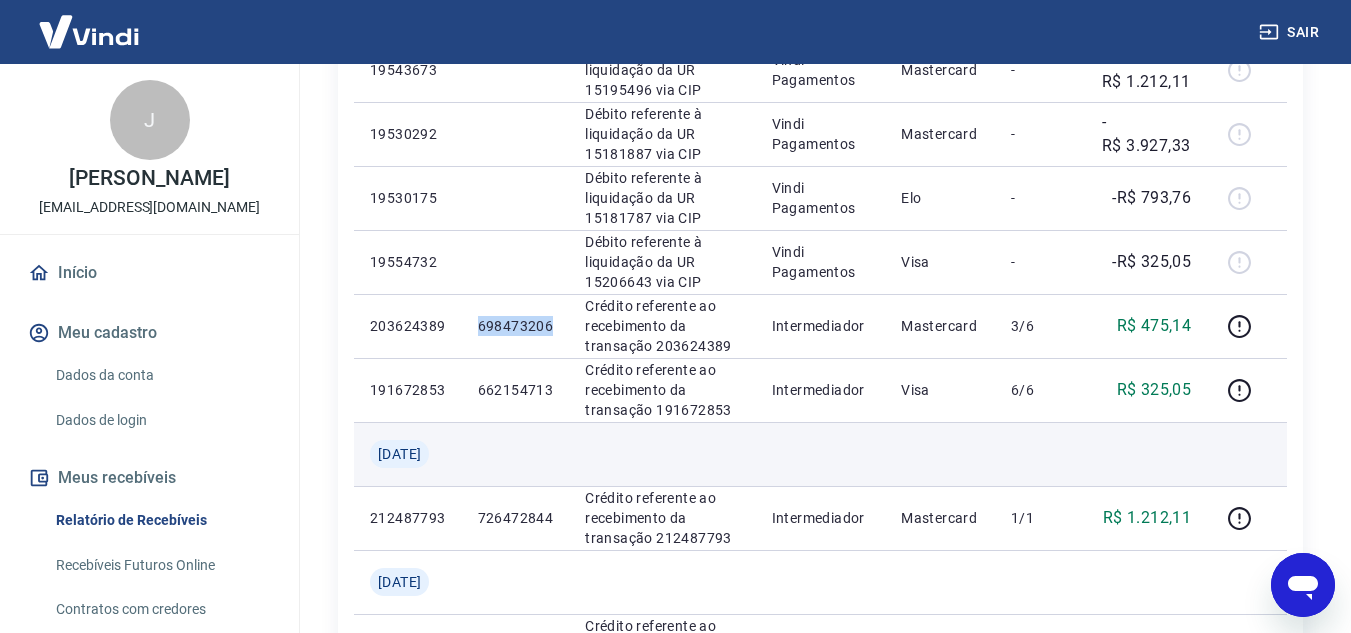 scroll, scrollTop: 500, scrollLeft: 0, axis: vertical 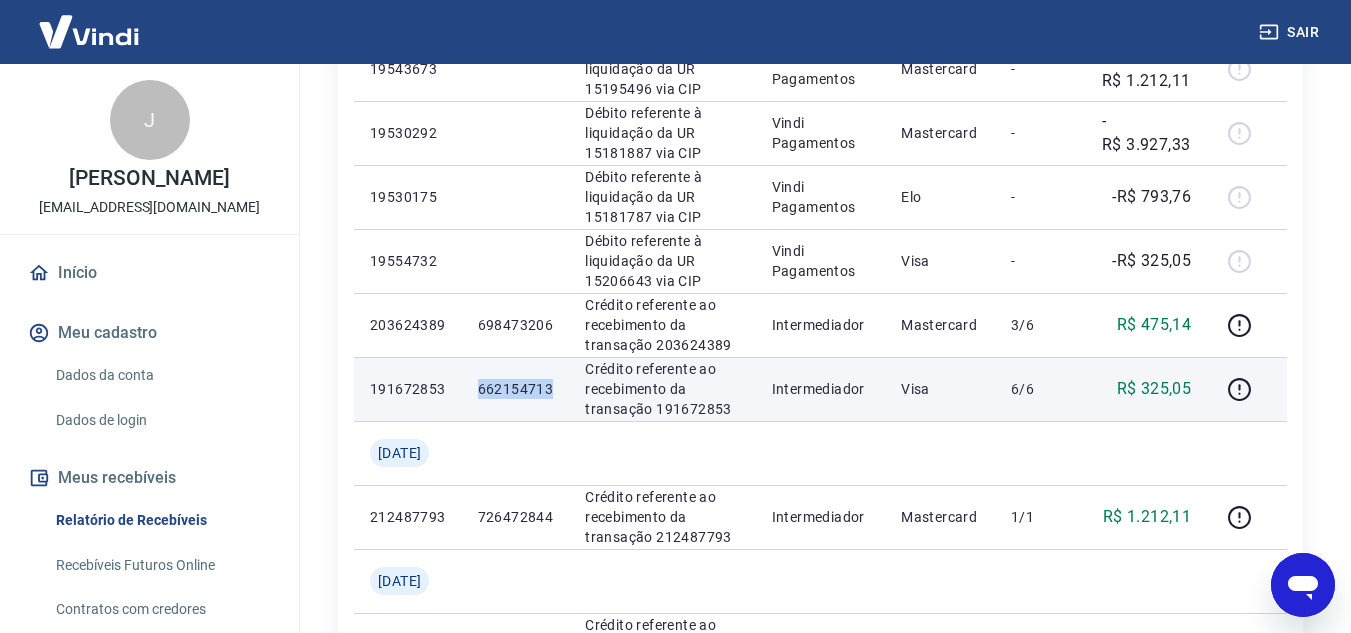 drag, startPoint x: 492, startPoint y: 388, endPoint x: 566, endPoint y: 389, distance: 74.00676 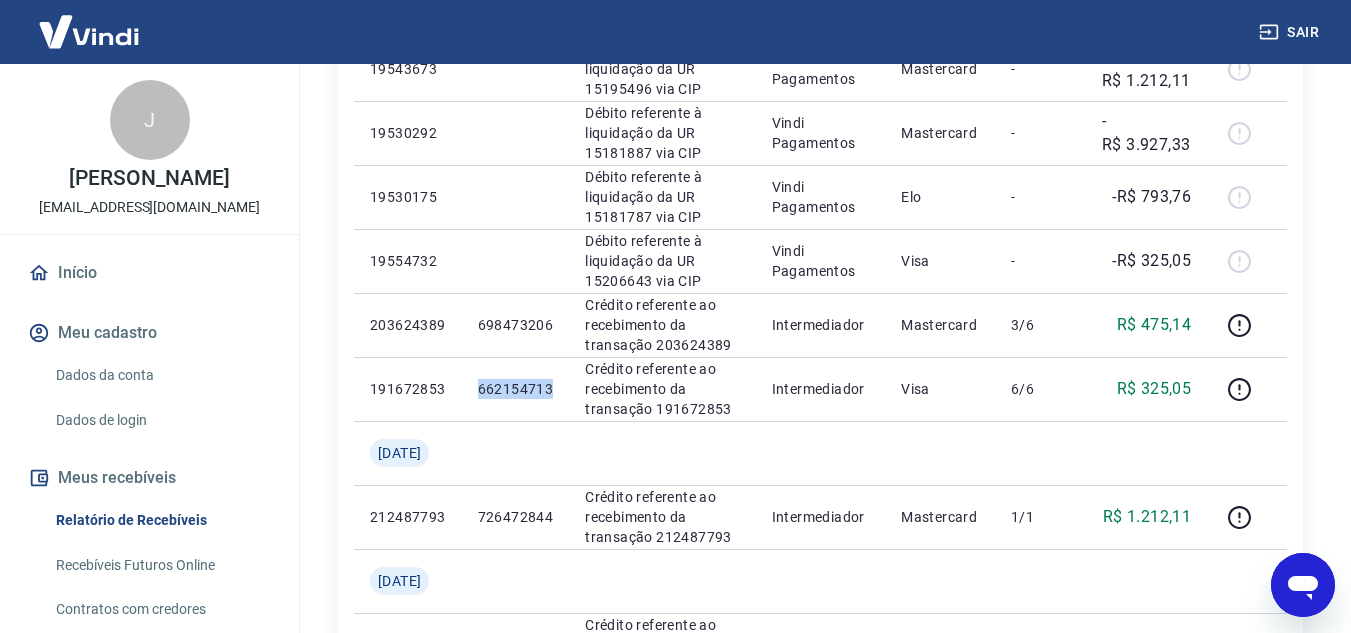 copy on "662154713" 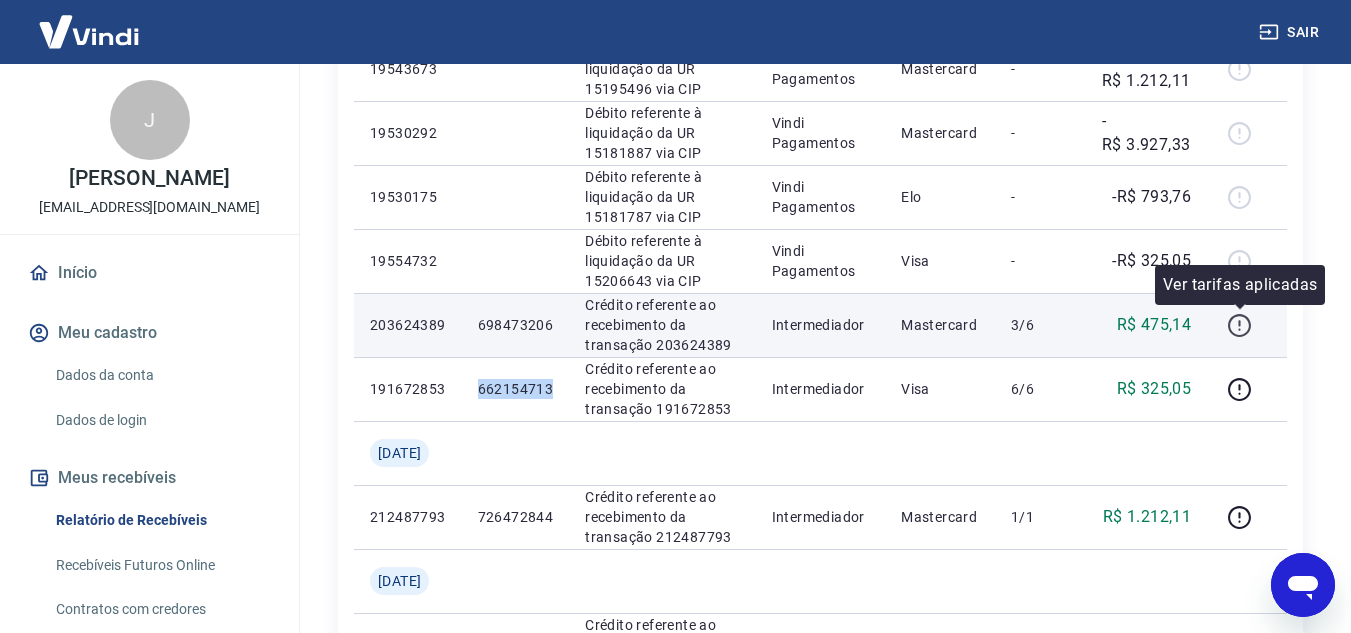 click at bounding box center (1239, 325) 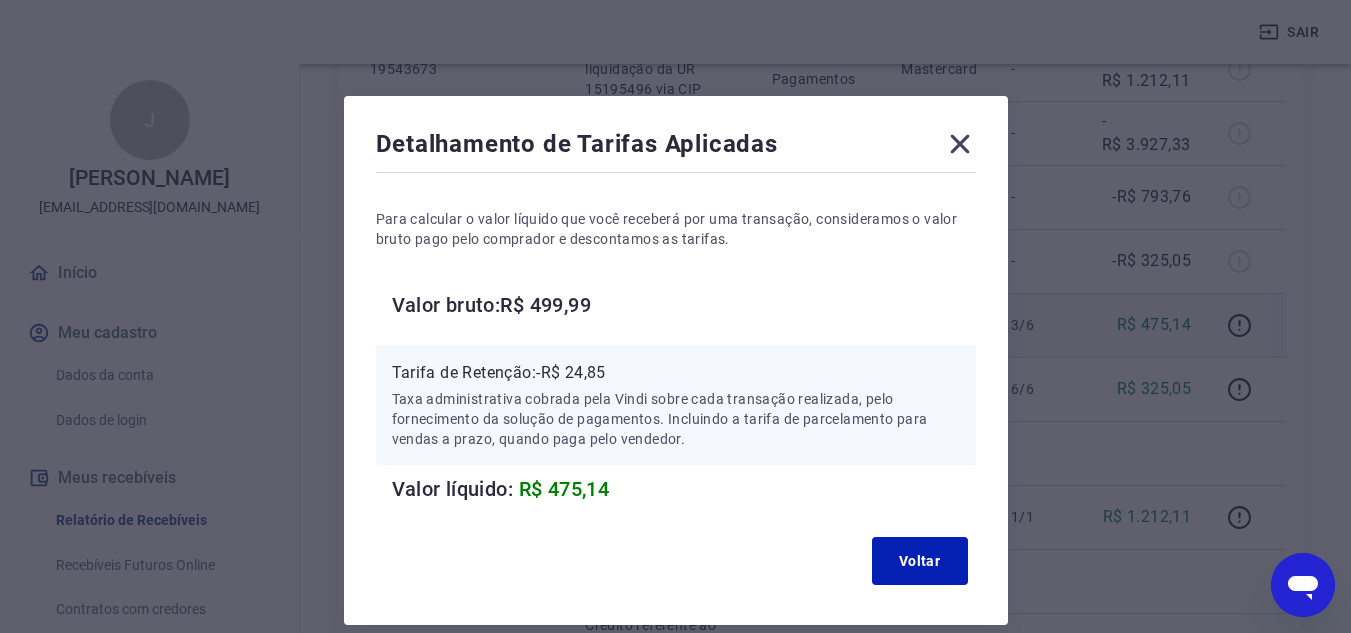 click 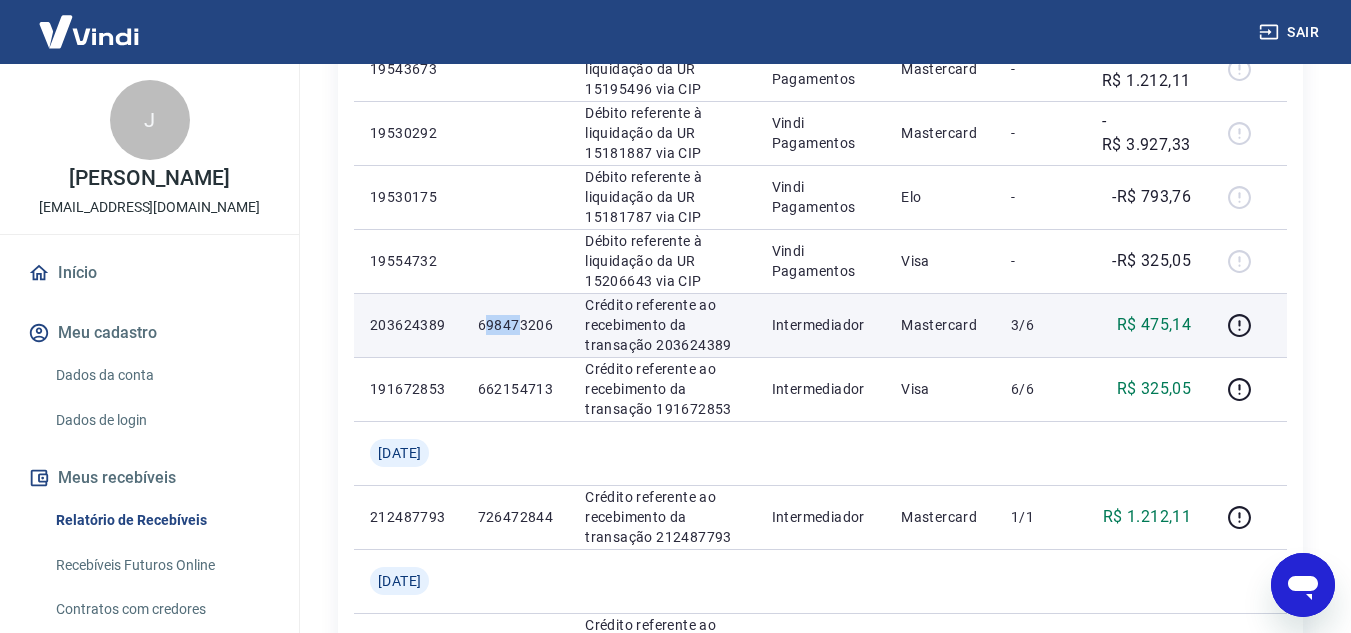 drag, startPoint x: 496, startPoint y: 326, endPoint x: 527, endPoint y: 331, distance: 31.400637 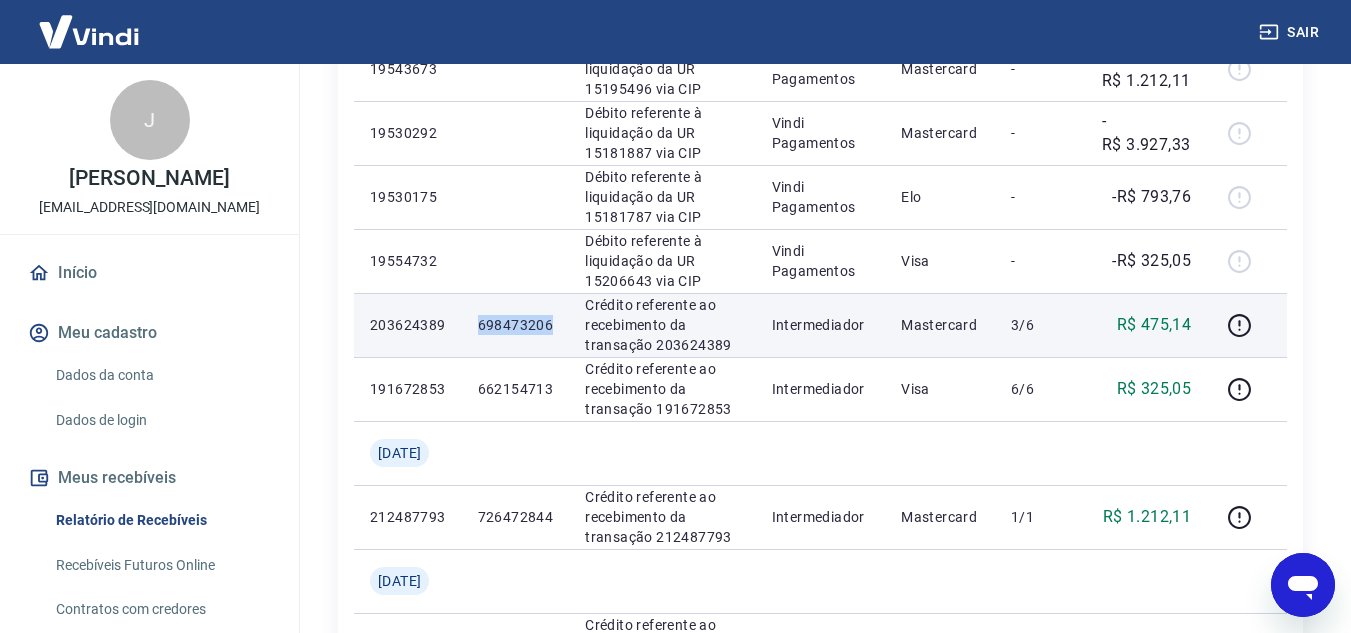 drag, startPoint x: 492, startPoint y: 322, endPoint x: 567, endPoint y: 326, distance: 75.10659 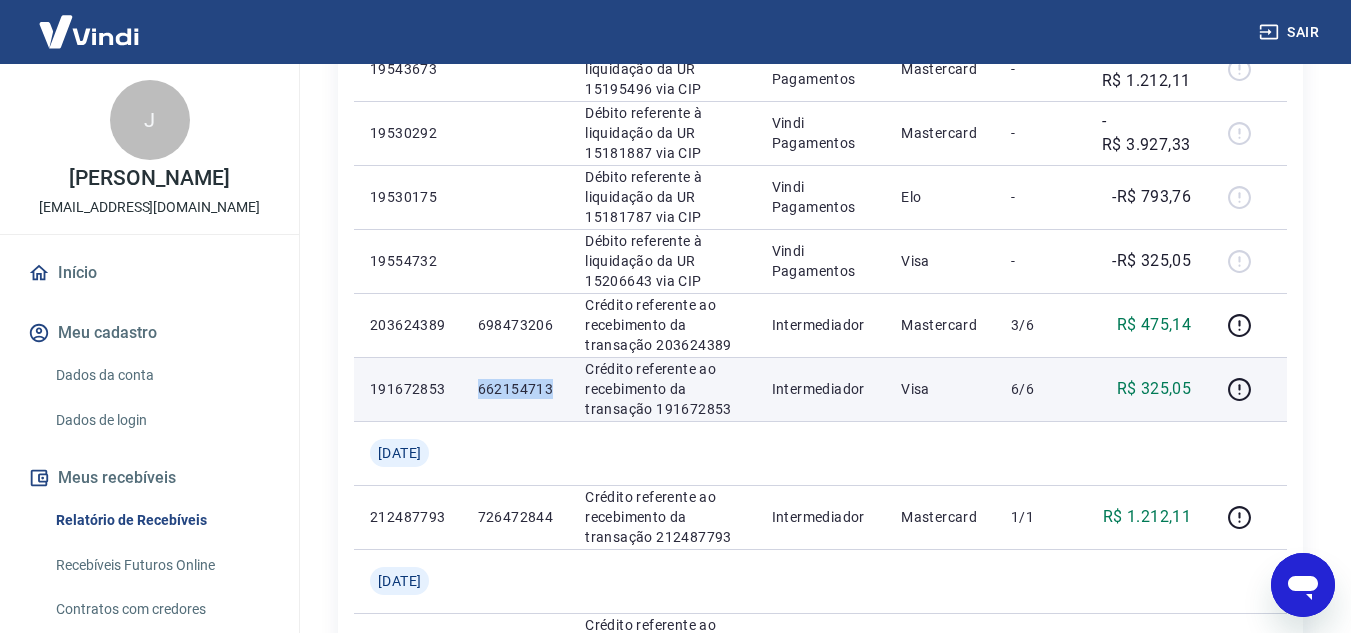 drag, startPoint x: 492, startPoint y: 395, endPoint x: 570, endPoint y: 395, distance: 78 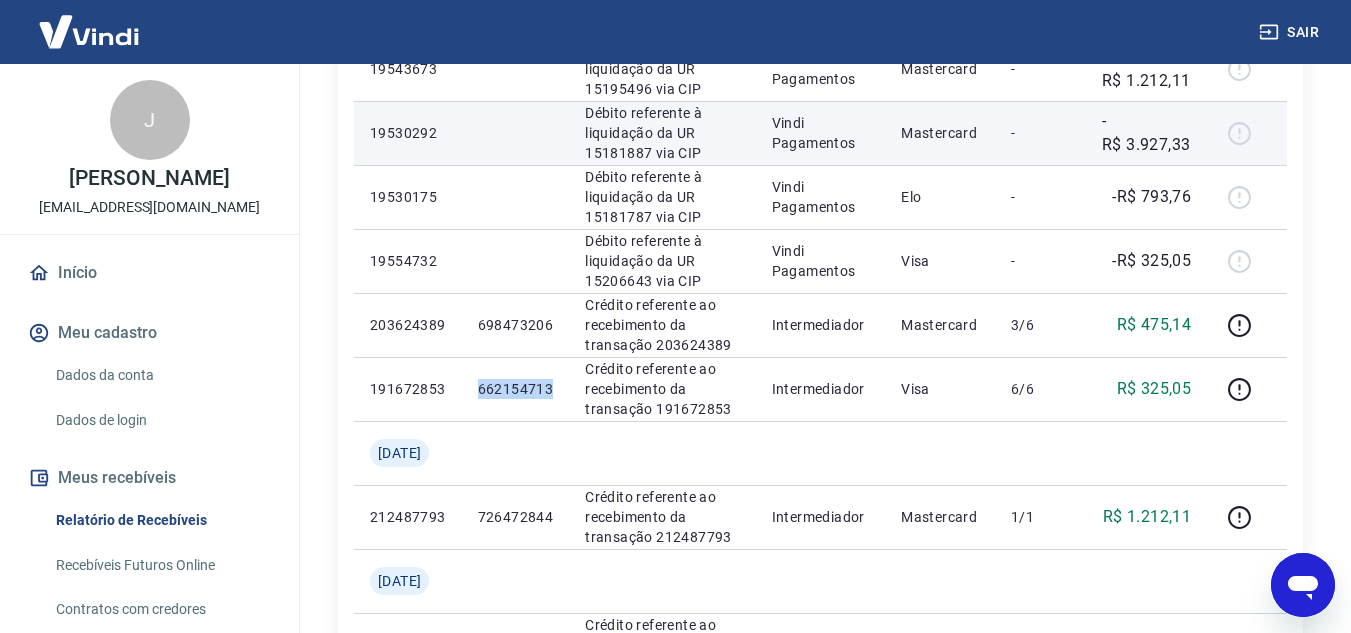 copy on "662154713" 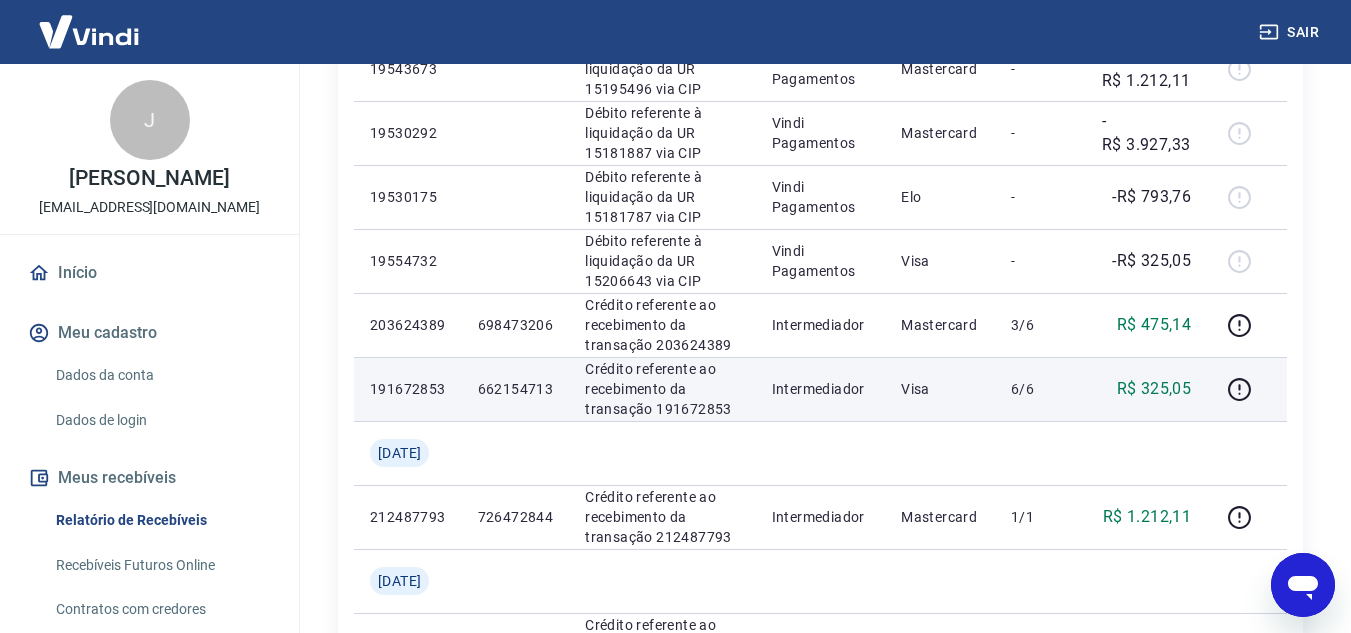 click on "Intermediador" at bounding box center (821, 389) 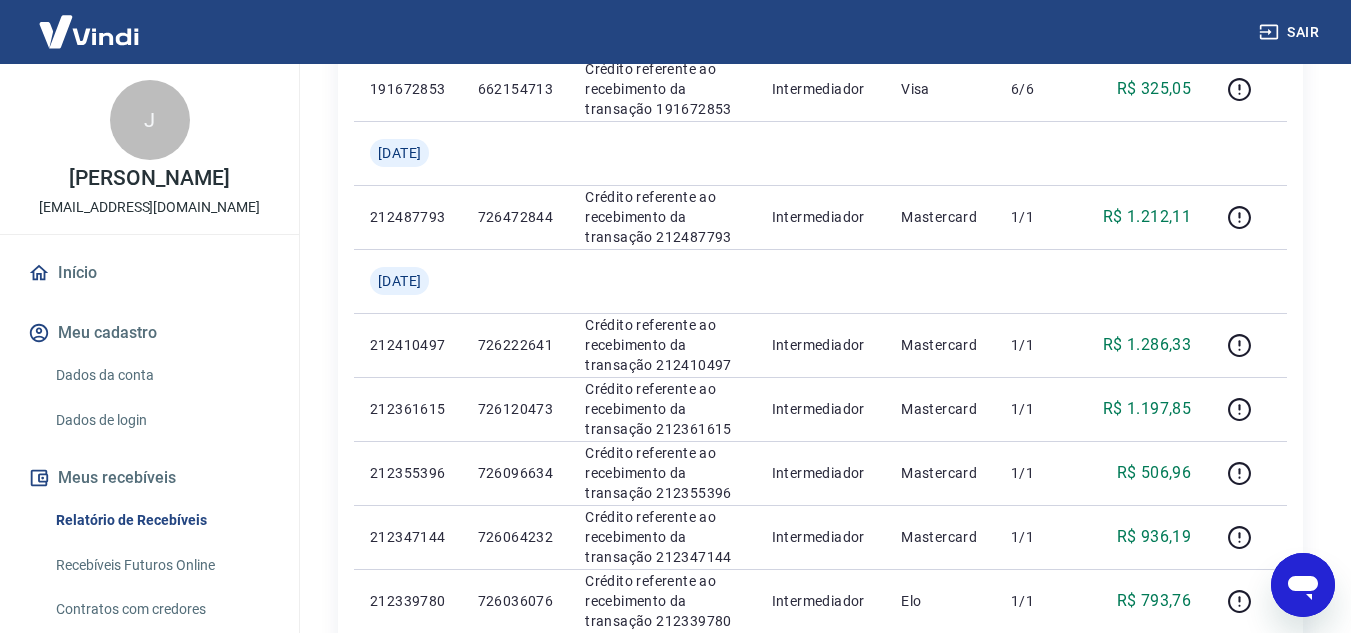 scroll, scrollTop: 900, scrollLeft: 0, axis: vertical 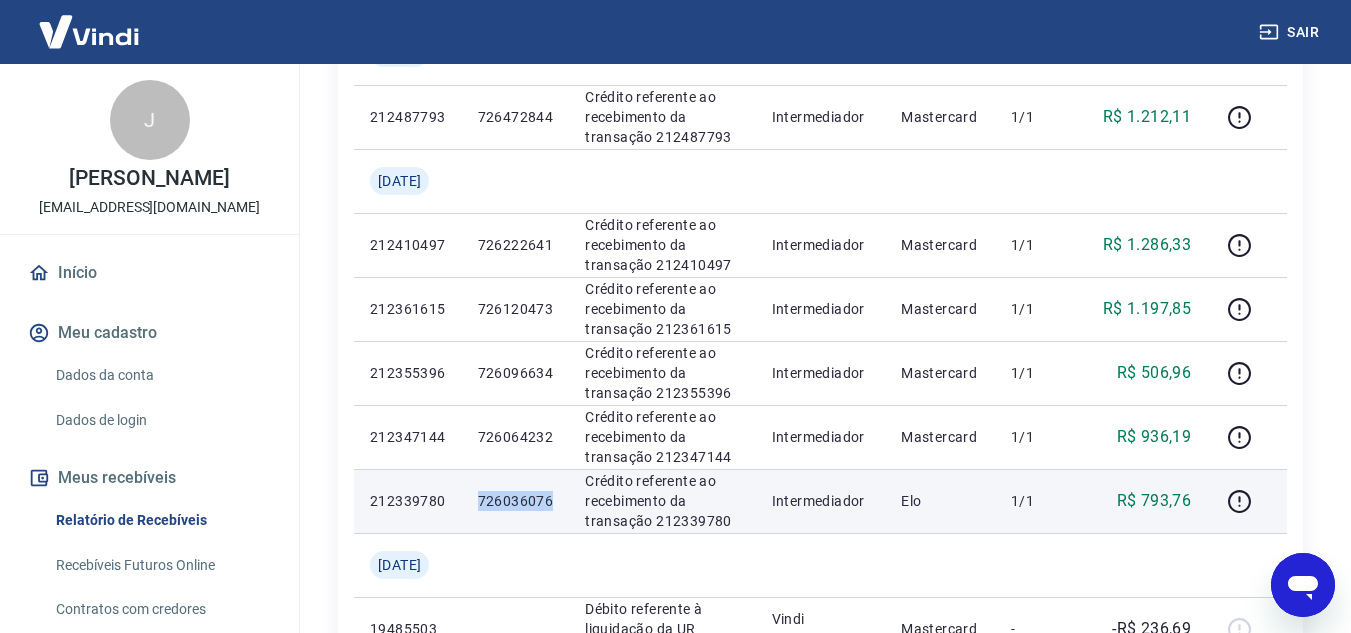 drag, startPoint x: 487, startPoint y: 492, endPoint x: 566, endPoint y: 496, distance: 79.101204 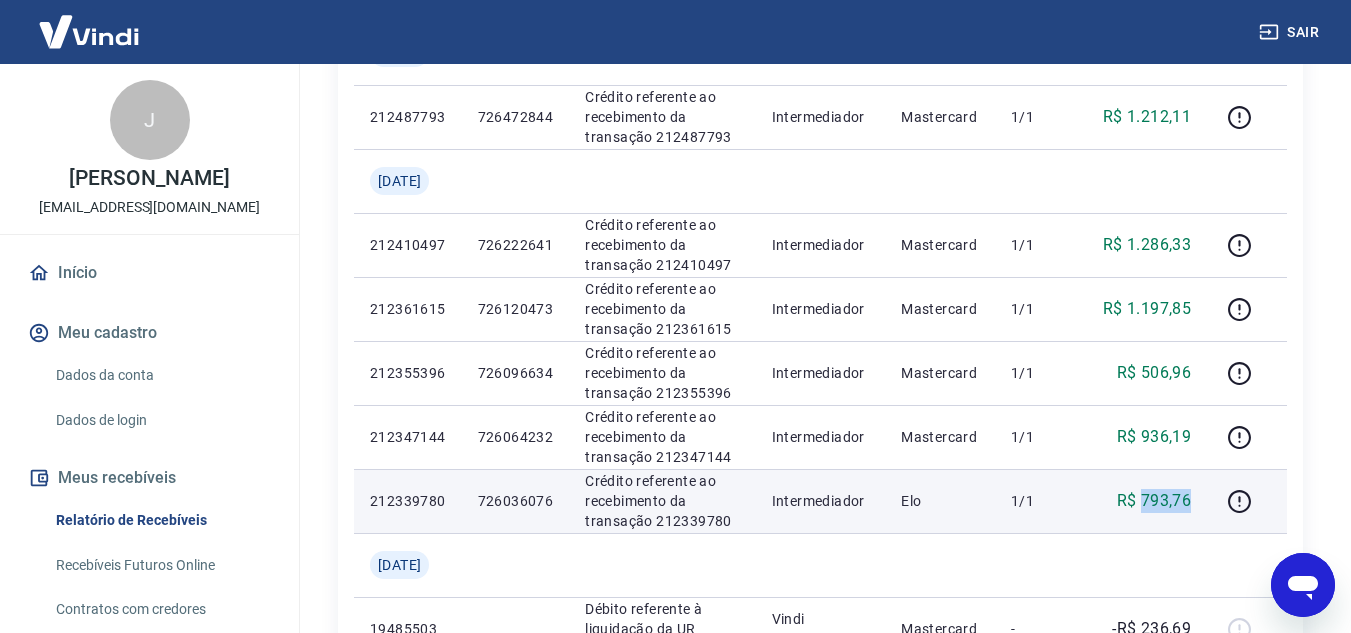 drag, startPoint x: 1144, startPoint y: 498, endPoint x: 1193, endPoint y: 499, distance: 49.010204 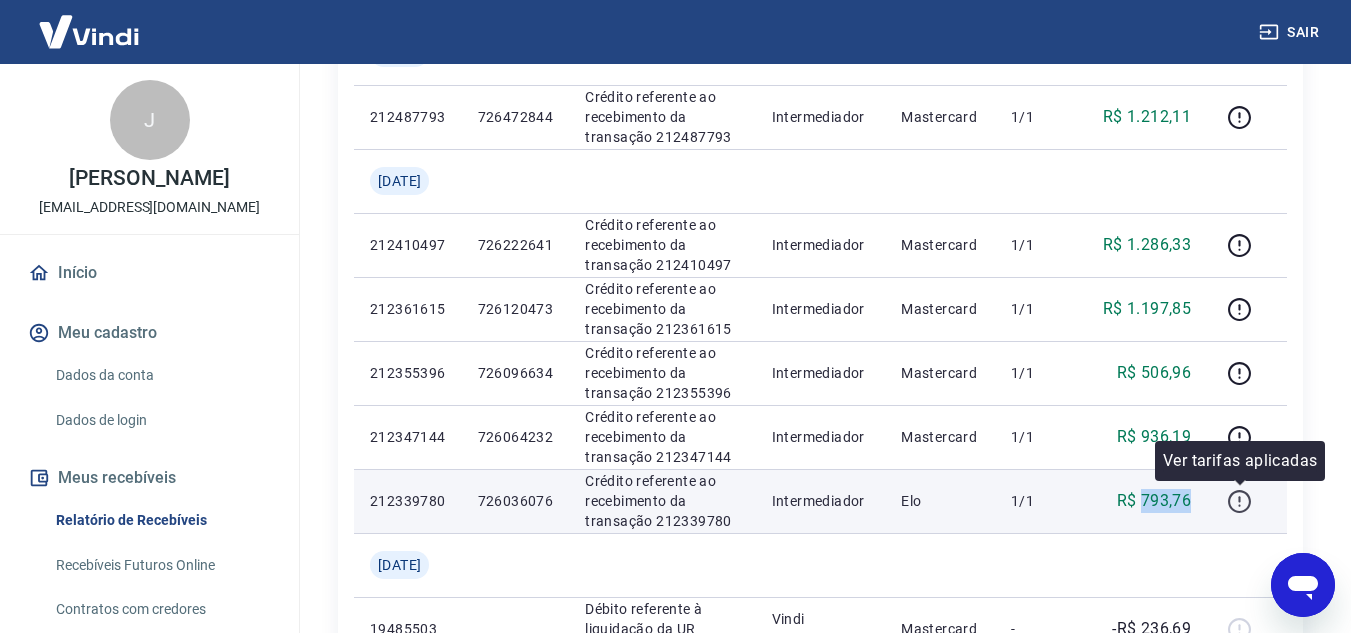 click 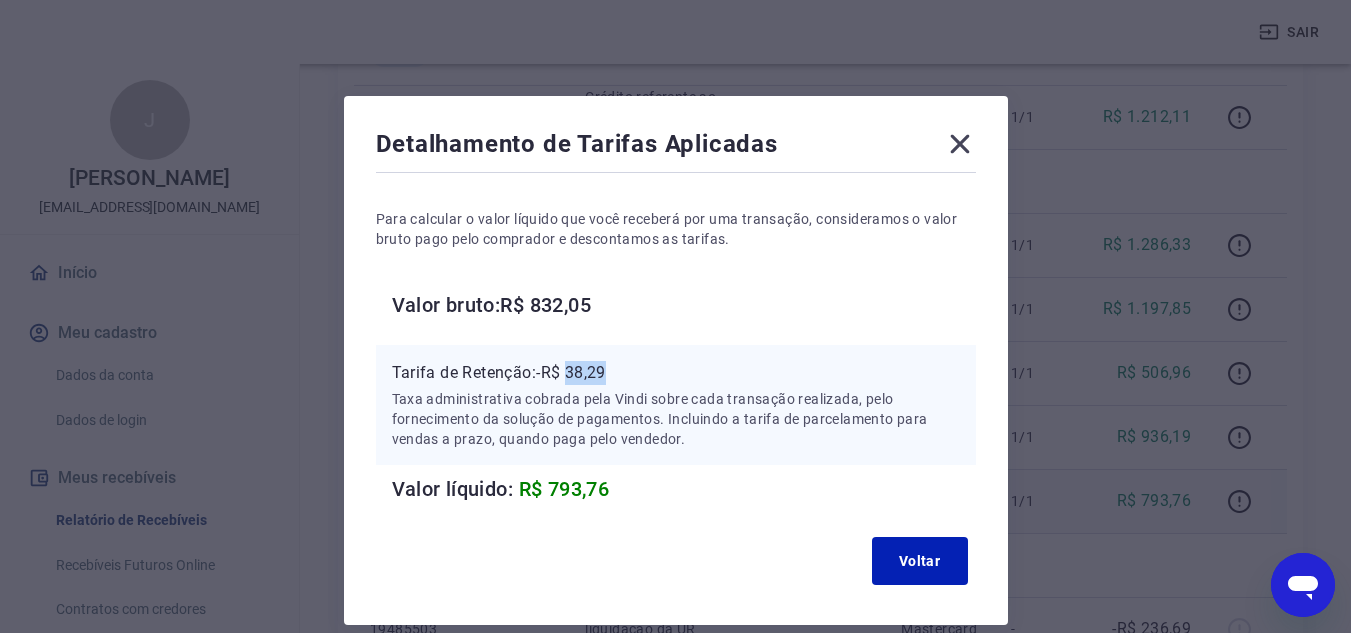 drag, startPoint x: 570, startPoint y: 374, endPoint x: 614, endPoint y: 371, distance: 44.102154 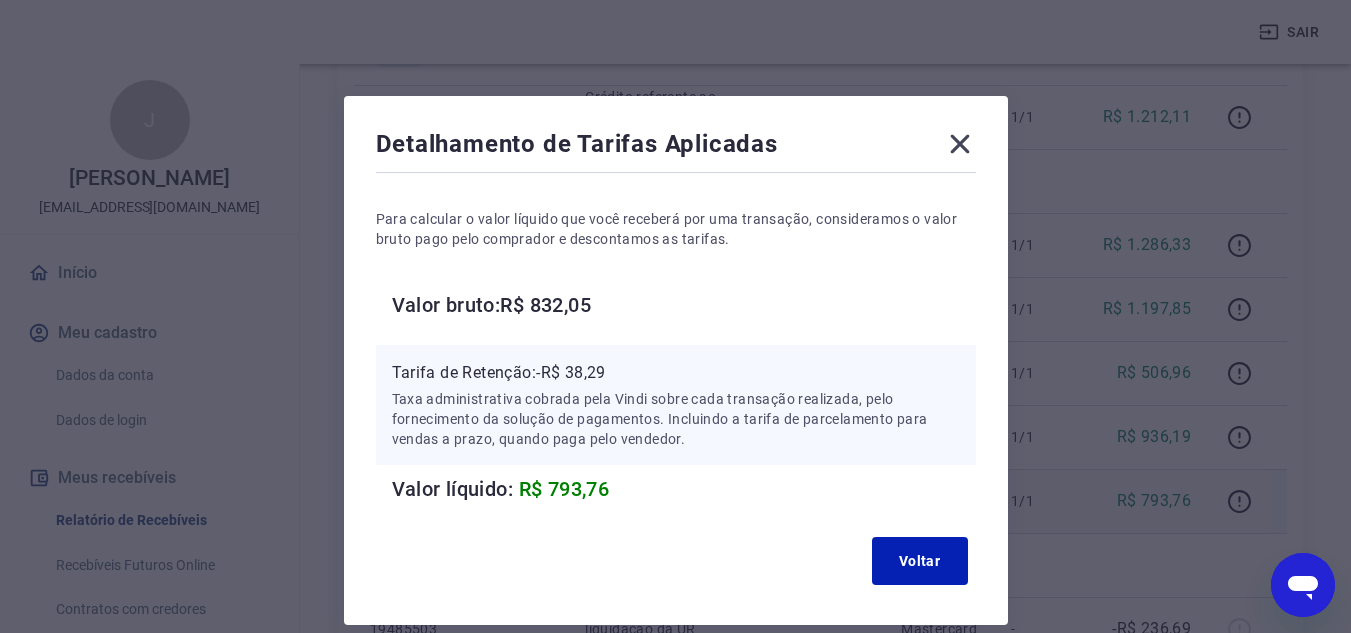 click 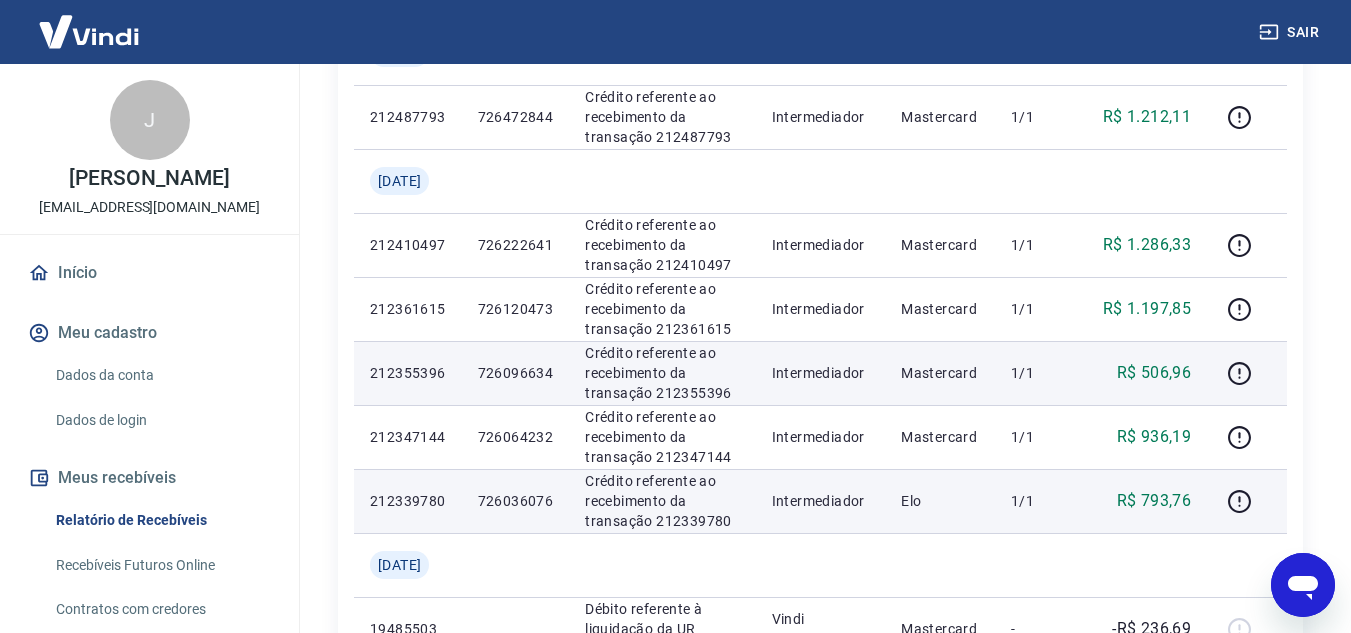 scroll, scrollTop: 800, scrollLeft: 0, axis: vertical 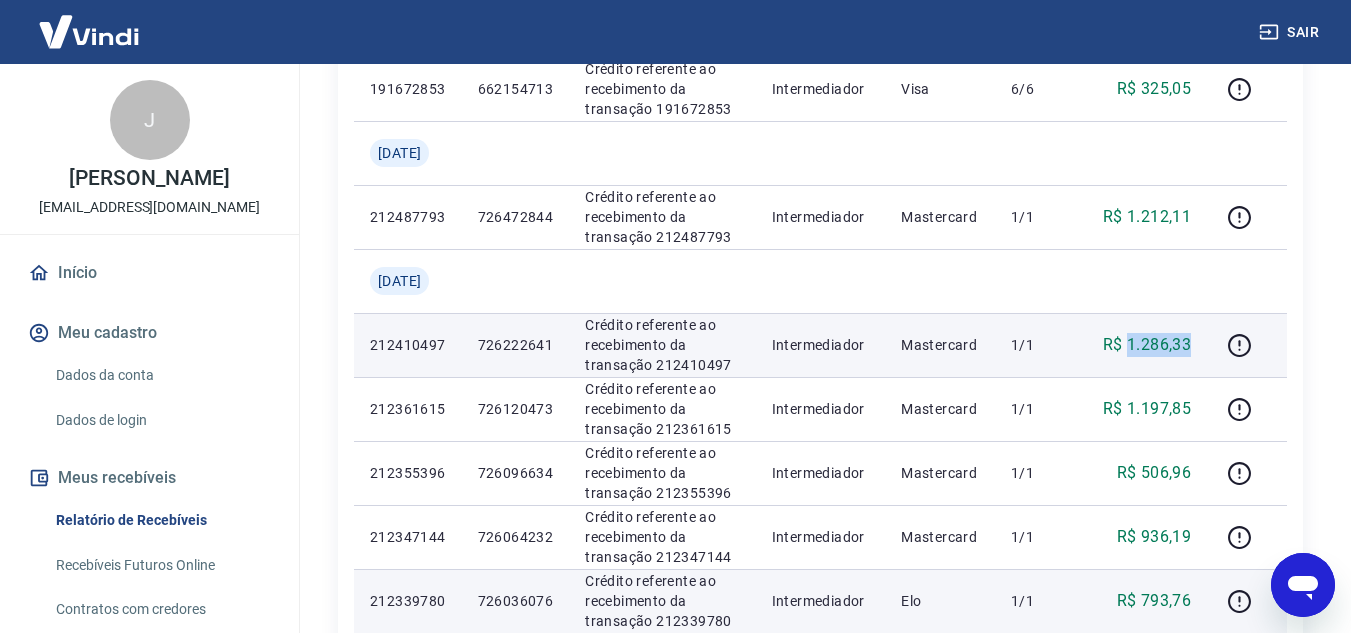 drag, startPoint x: 1128, startPoint y: 342, endPoint x: 1199, endPoint y: 342, distance: 71 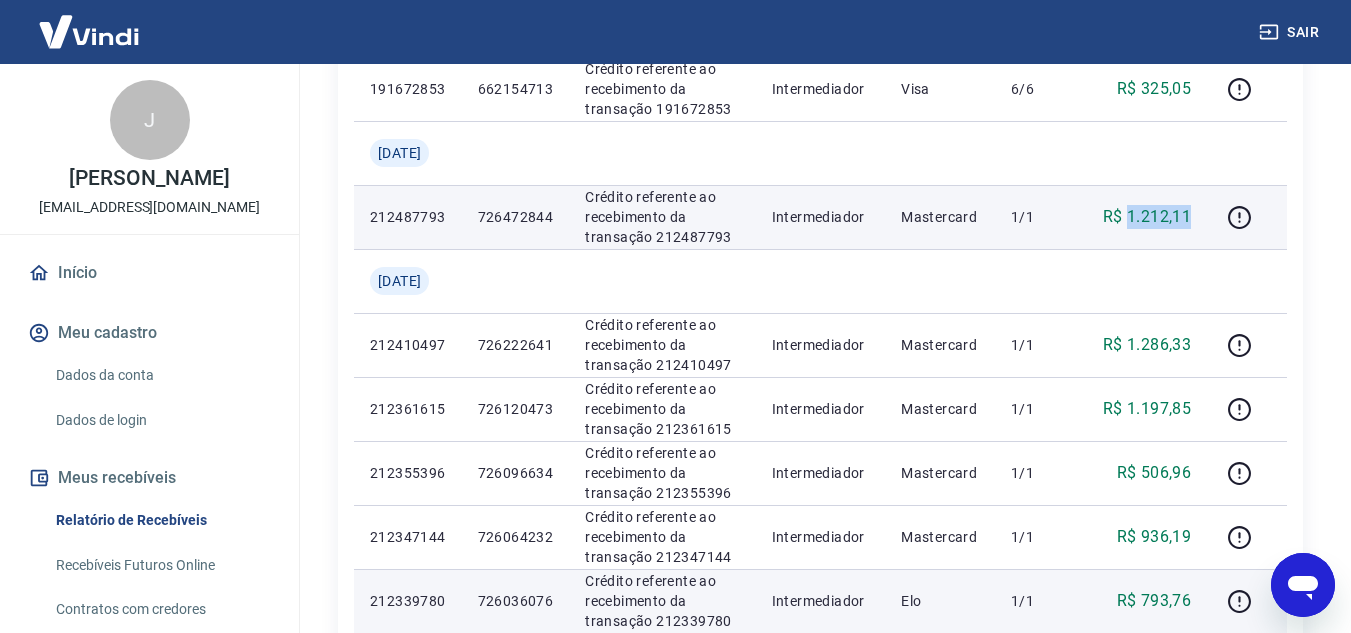 drag, startPoint x: 1128, startPoint y: 216, endPoint x: 1194, endPoint y: 221, distance: 66.189125 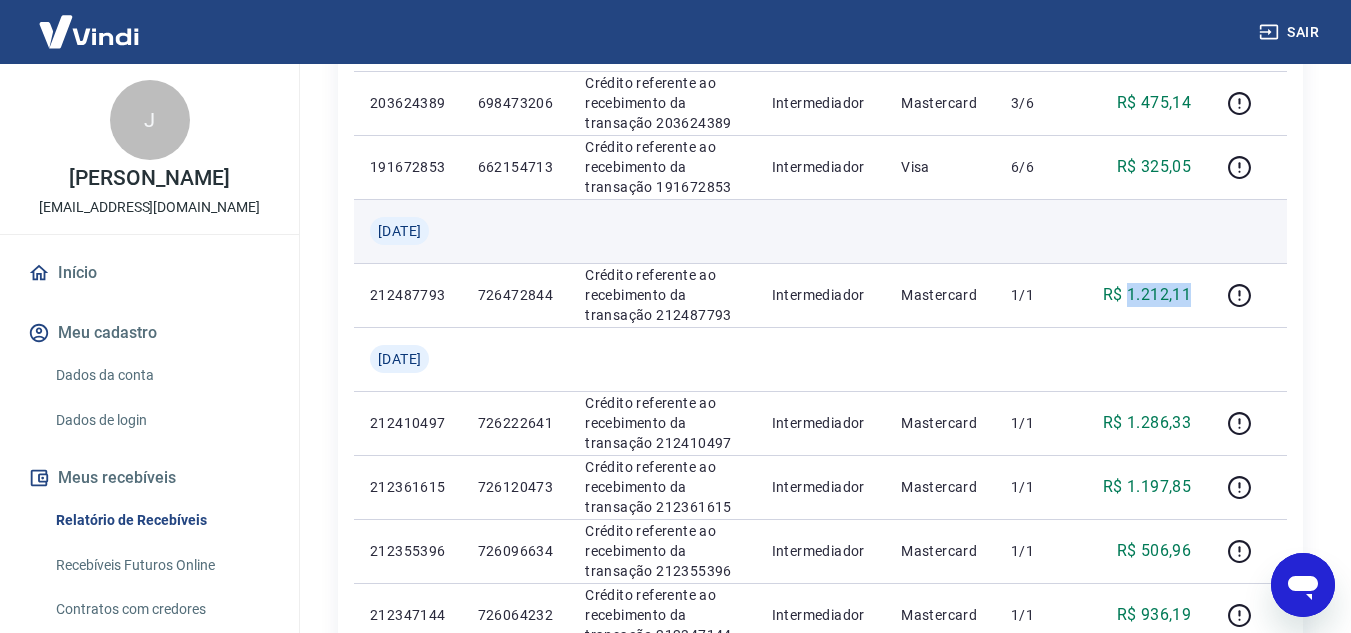 scroll, scrollTop: 700, scrollLeft: 0, axis: vertical 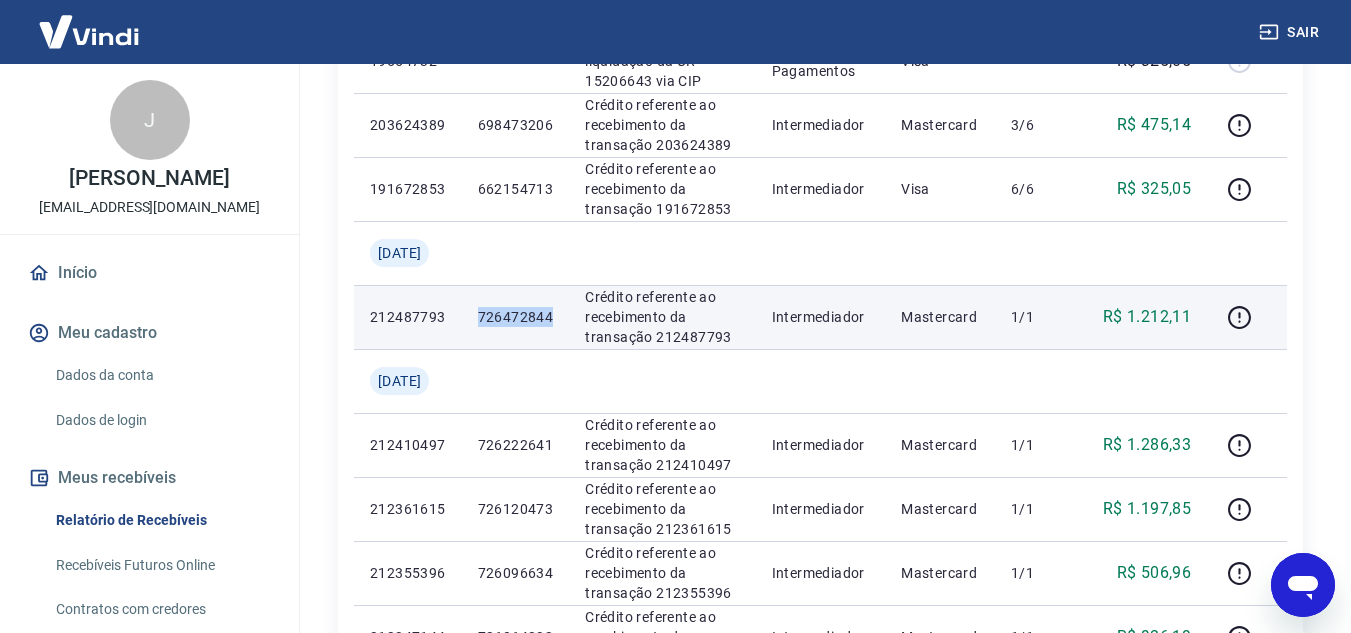 drag, startPoint x: 494, startPoint y: 313, endPoint x: 567, endPoint y: 318, distance: 73.171036 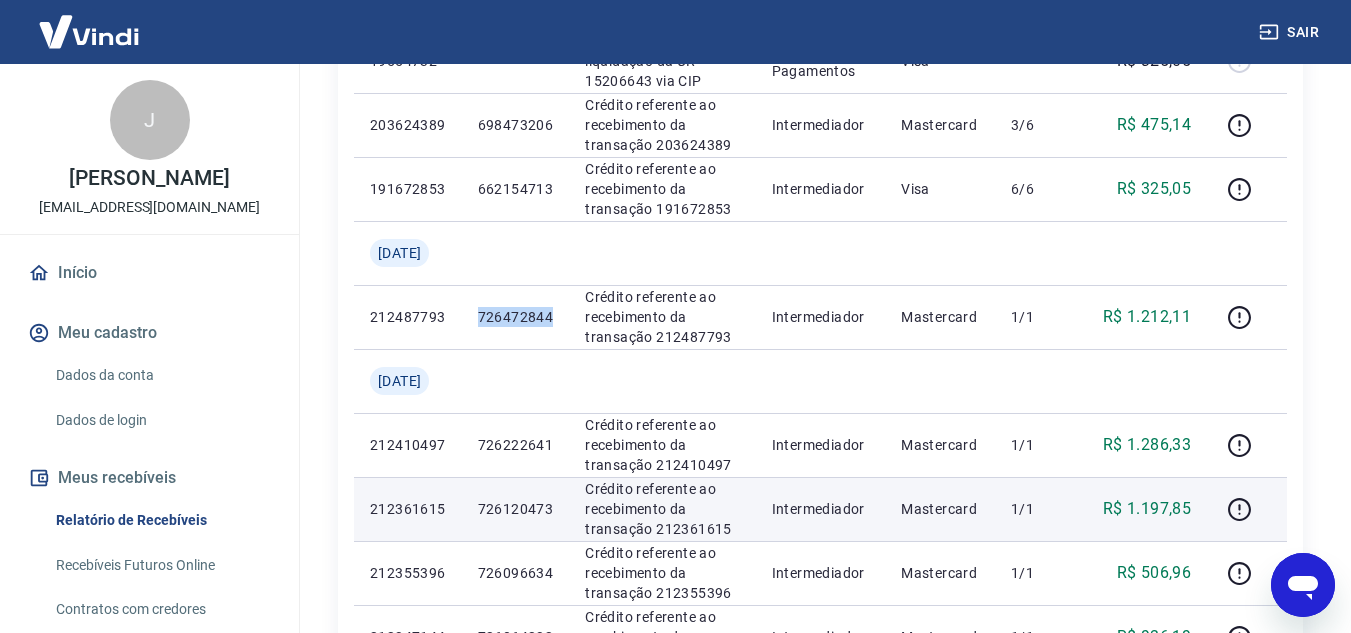 copy on "726472844" 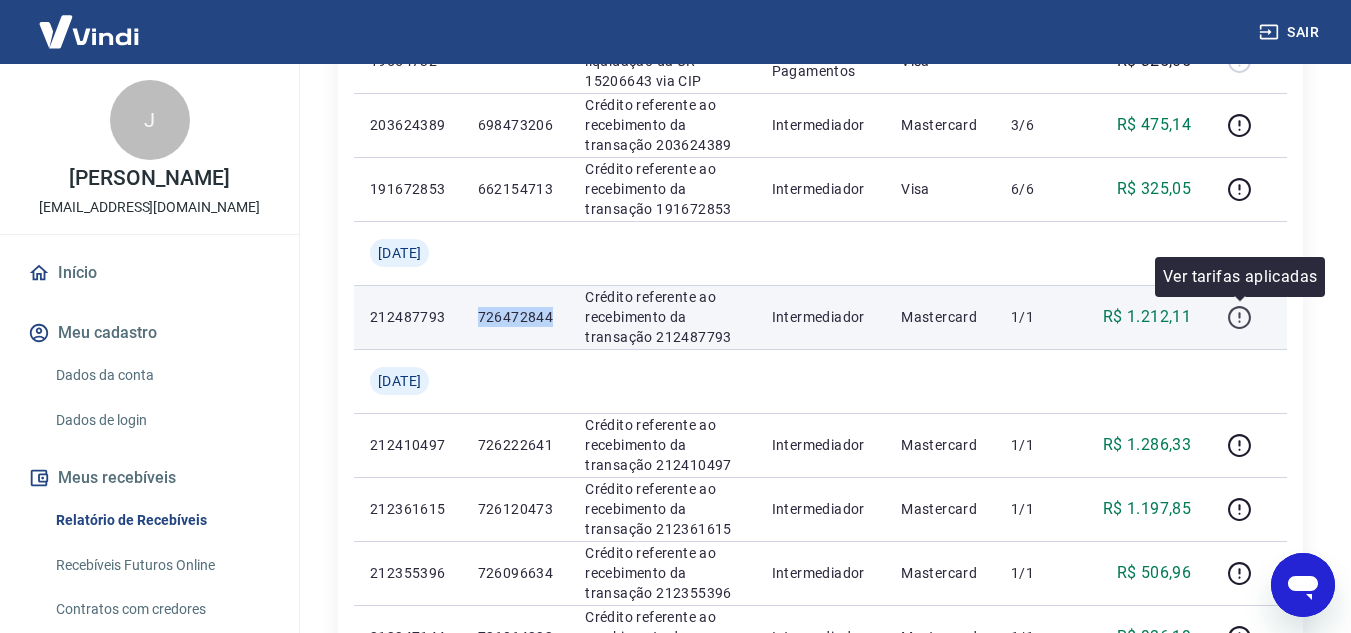 click 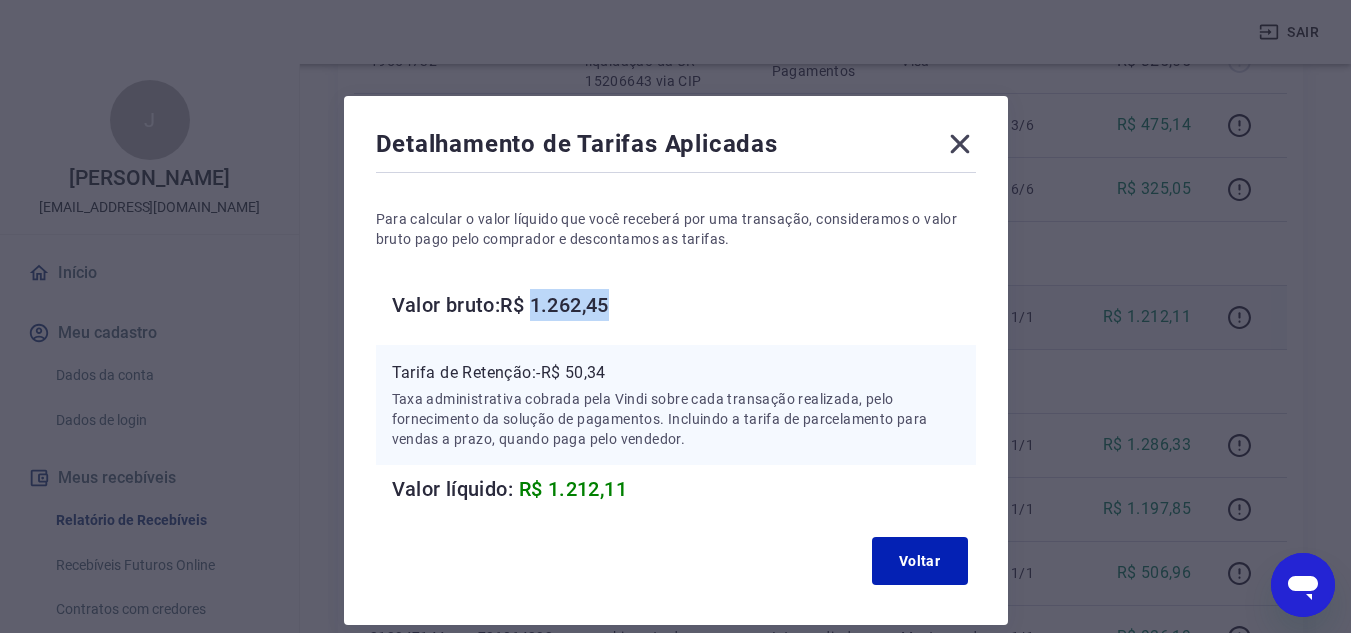 drag, startPoint x: 536, startPoint y: 308, endPoint x: 622, endPoint y: 309, distance: 86.00581 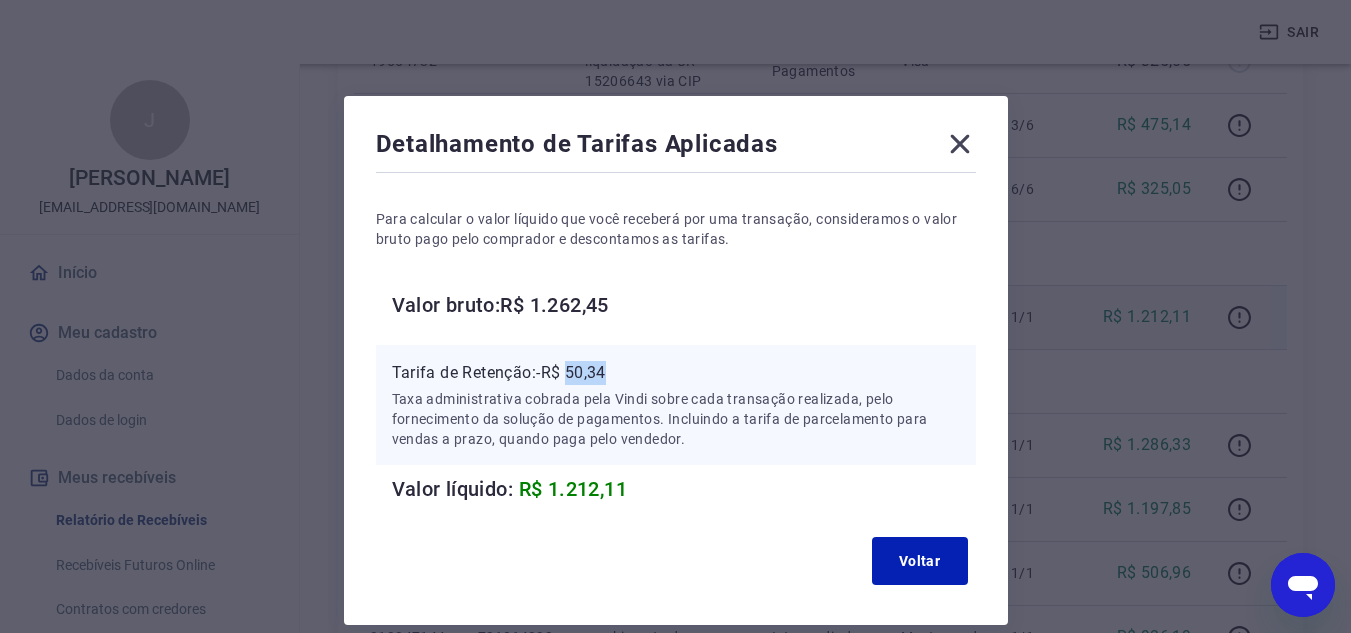 drag, startPoint x: 570, startPoint y: 371, endPoint x: 619, endPoint y: 373, distance: 49.0408 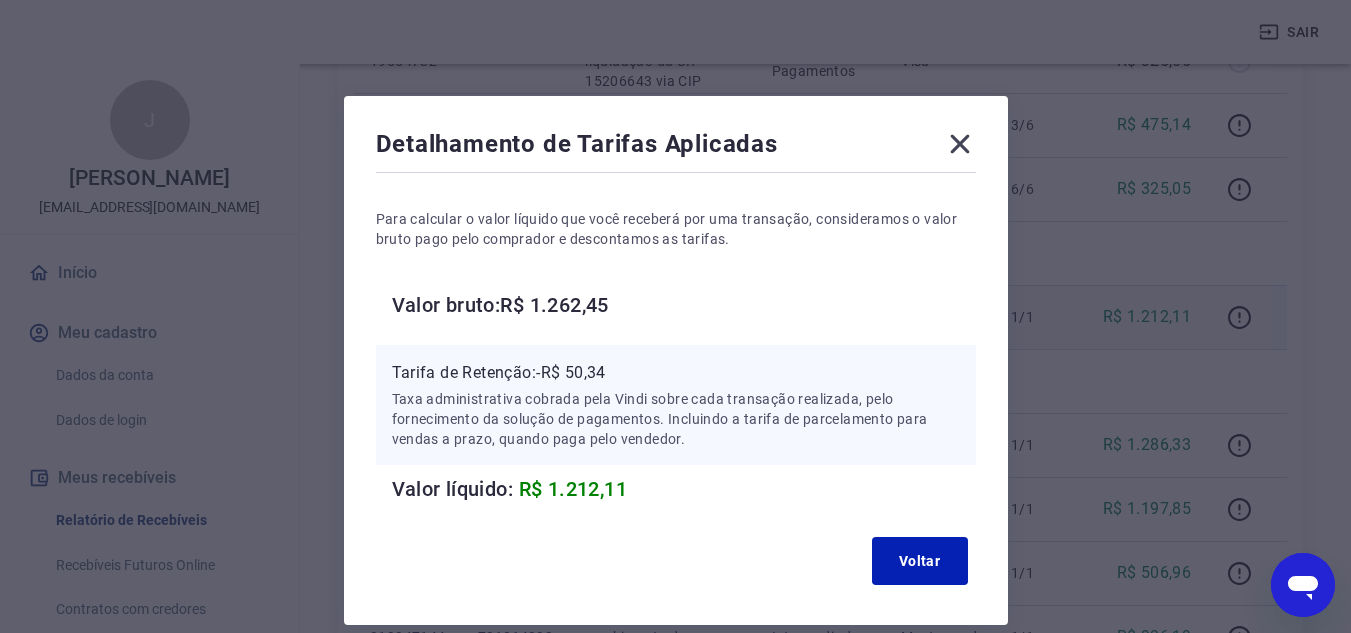 click 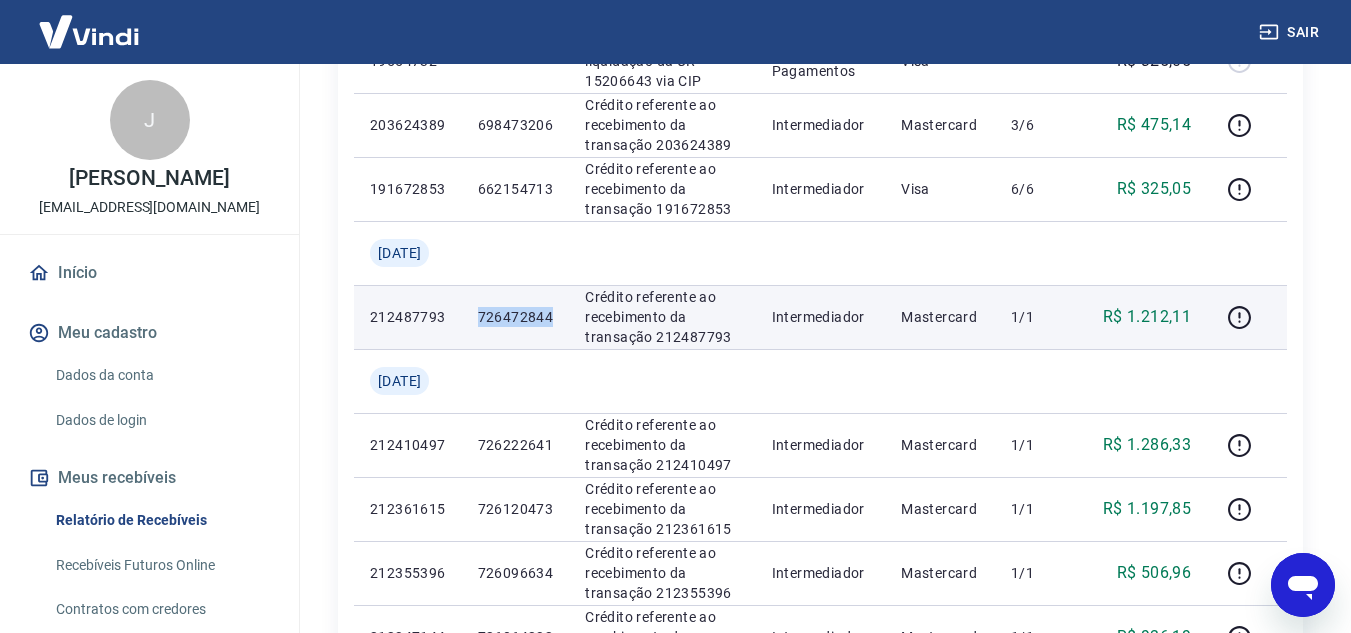 drag, startPoint x: 494, startPoint y: 319, endPoint x: 563, endPoint y: 318, distance: 69.00725 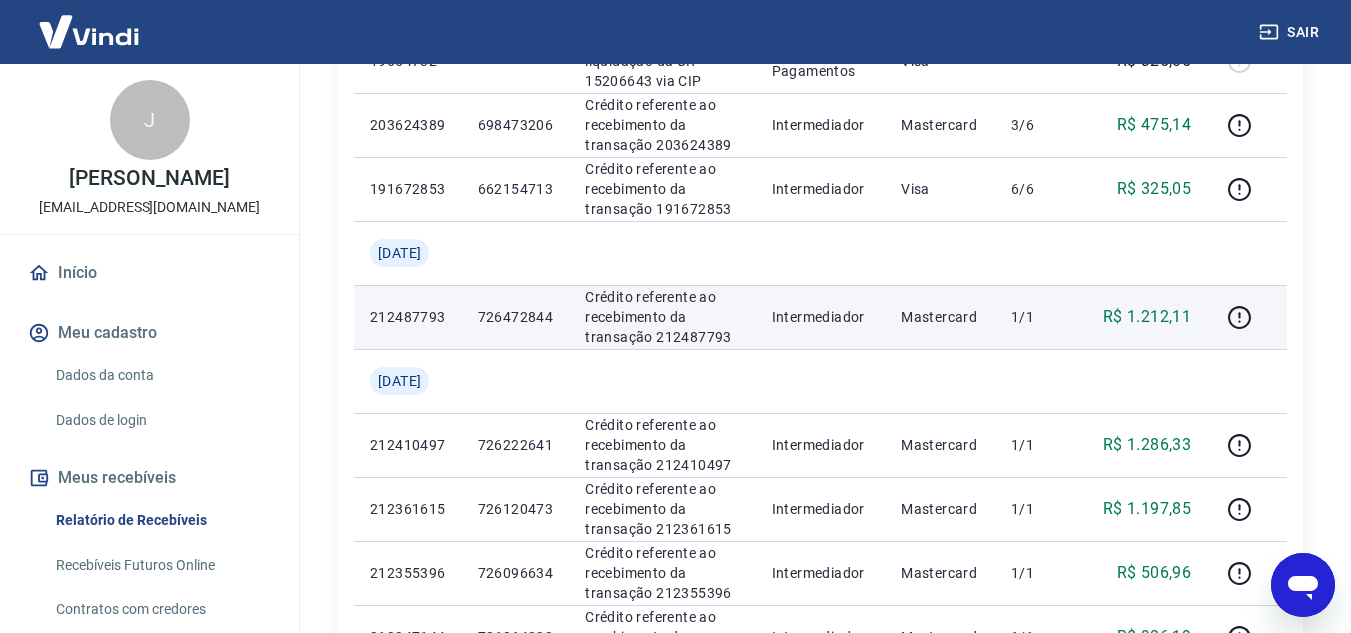 click at bounding box center (1247, 317) 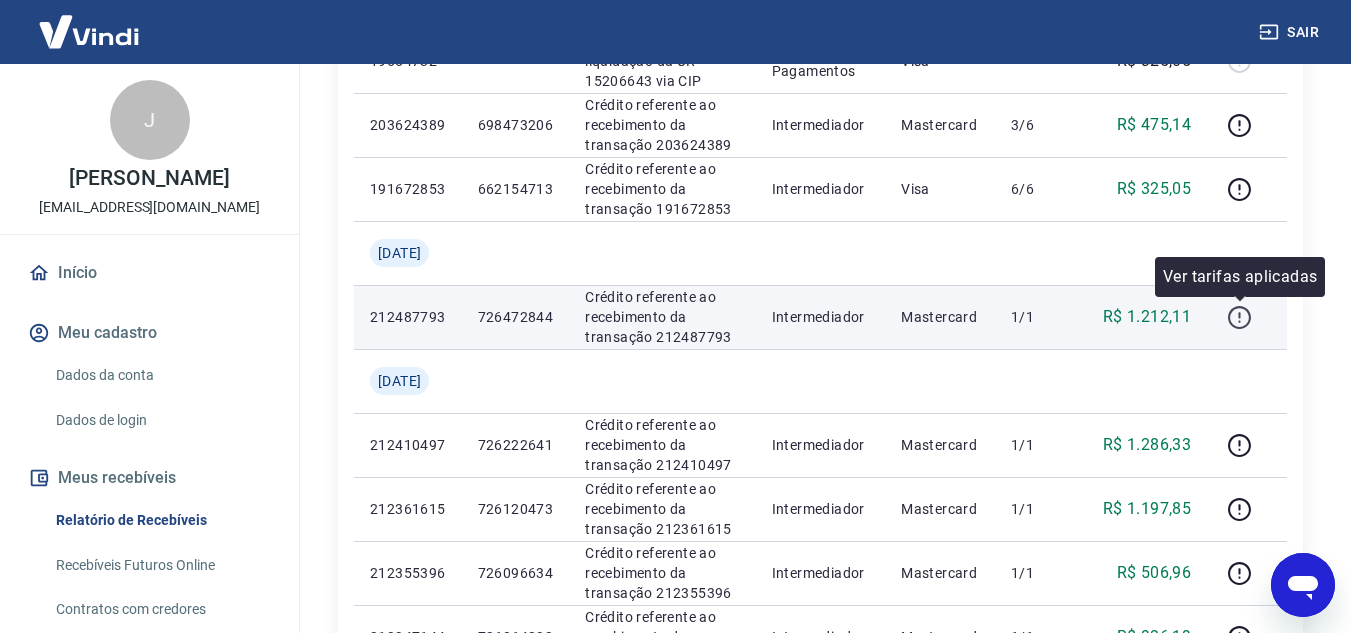 click 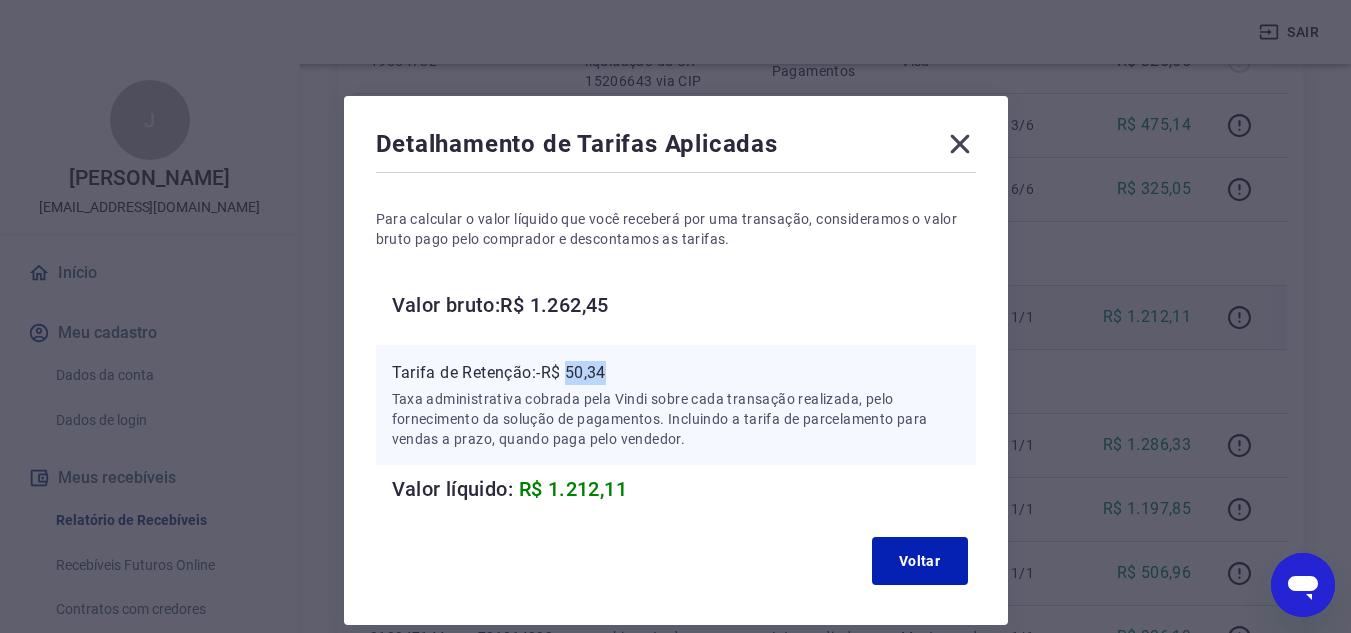 drag, startPoint x: 572, startPoint y: 372, endPoint x: 608, endPoint y: 367, distance: 36.345562 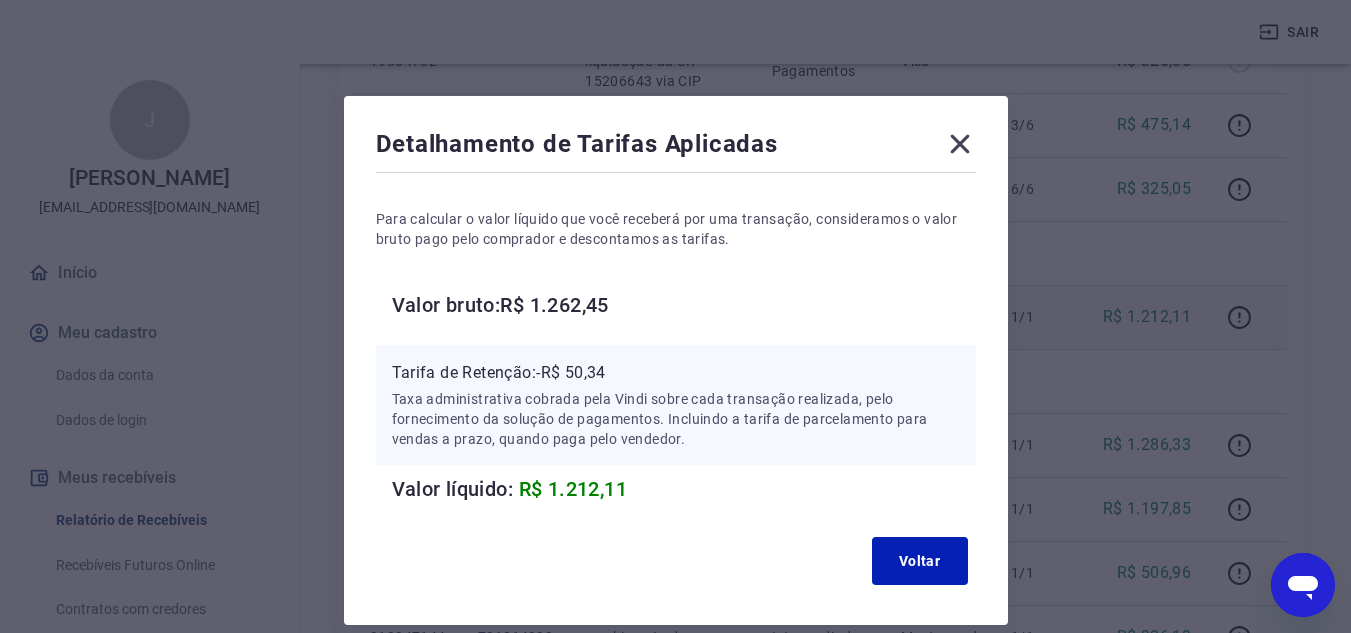 click 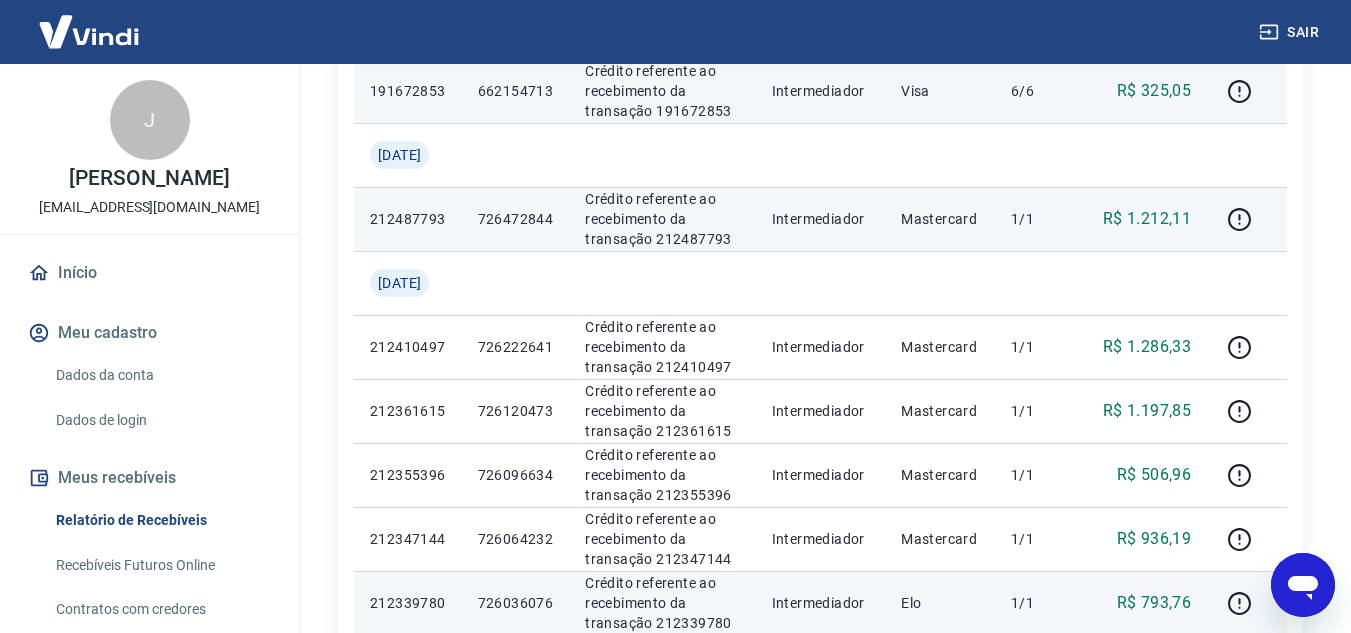 scroll, scrollTop: 800, scrollLeft: 0, axis: vertical 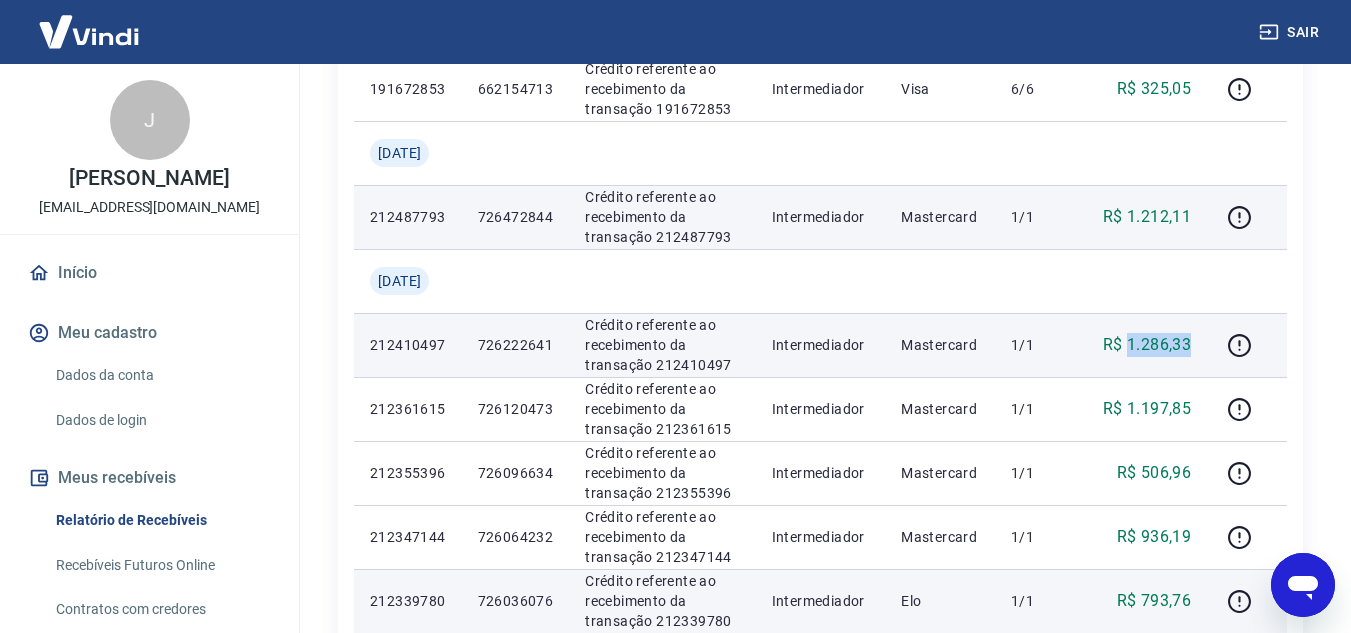 drag, startPoint x: 1130, startPoint y: 346, endPoint x: 1192, endPoint y: 346, distance: 62 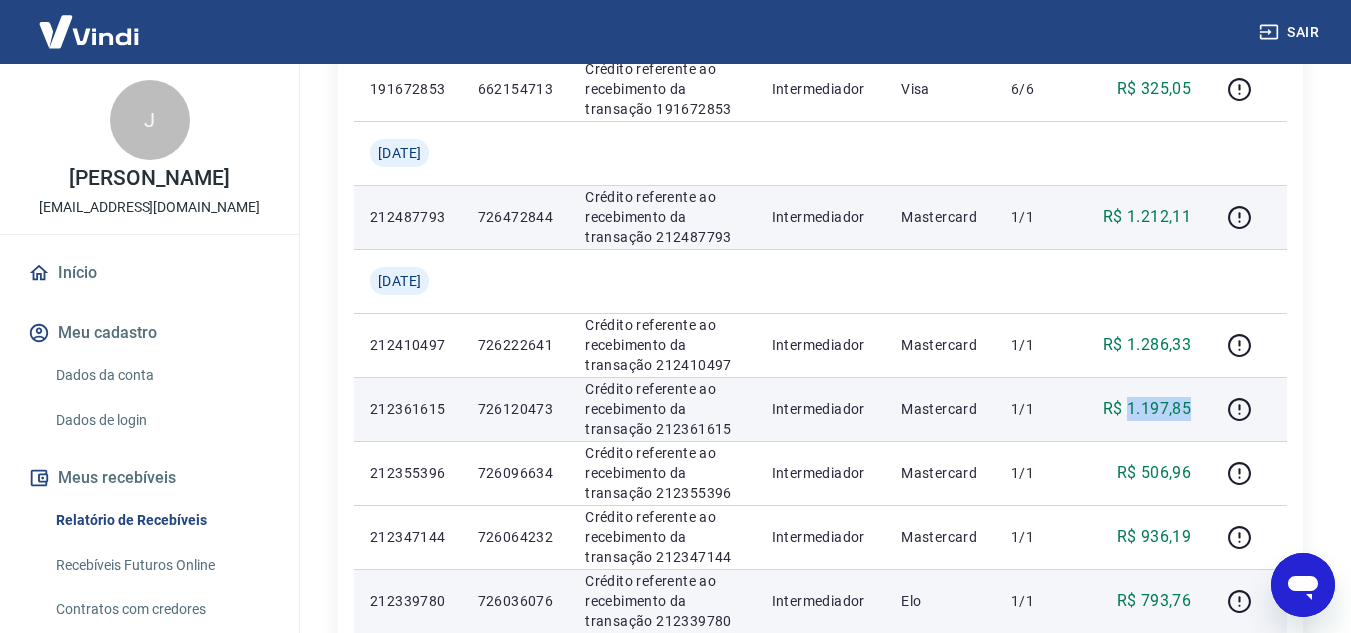 drag, startPoint x: 1132, startPoint y: 407, endPoint x: 1192, endPoint y: 405, distance: 60.033325 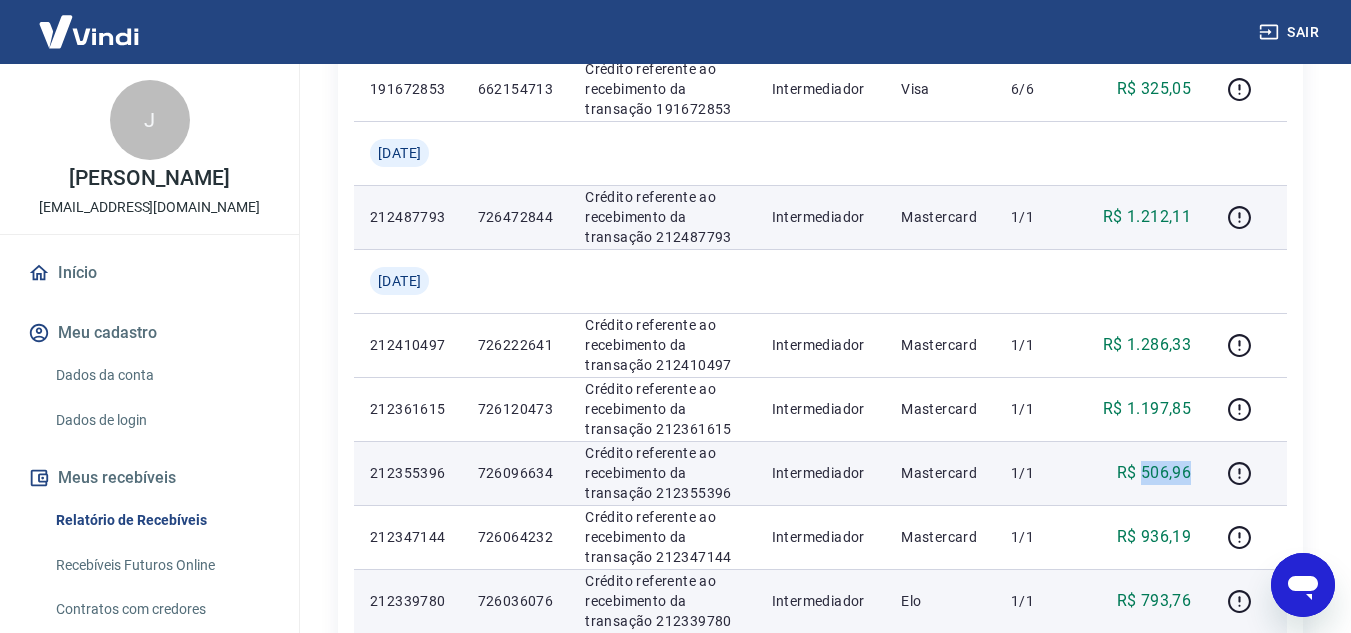 drag, startPoint x: 1143, startPoint y: 473, endPoint x: 1194, endPoint y: 470, distance: 51.088158 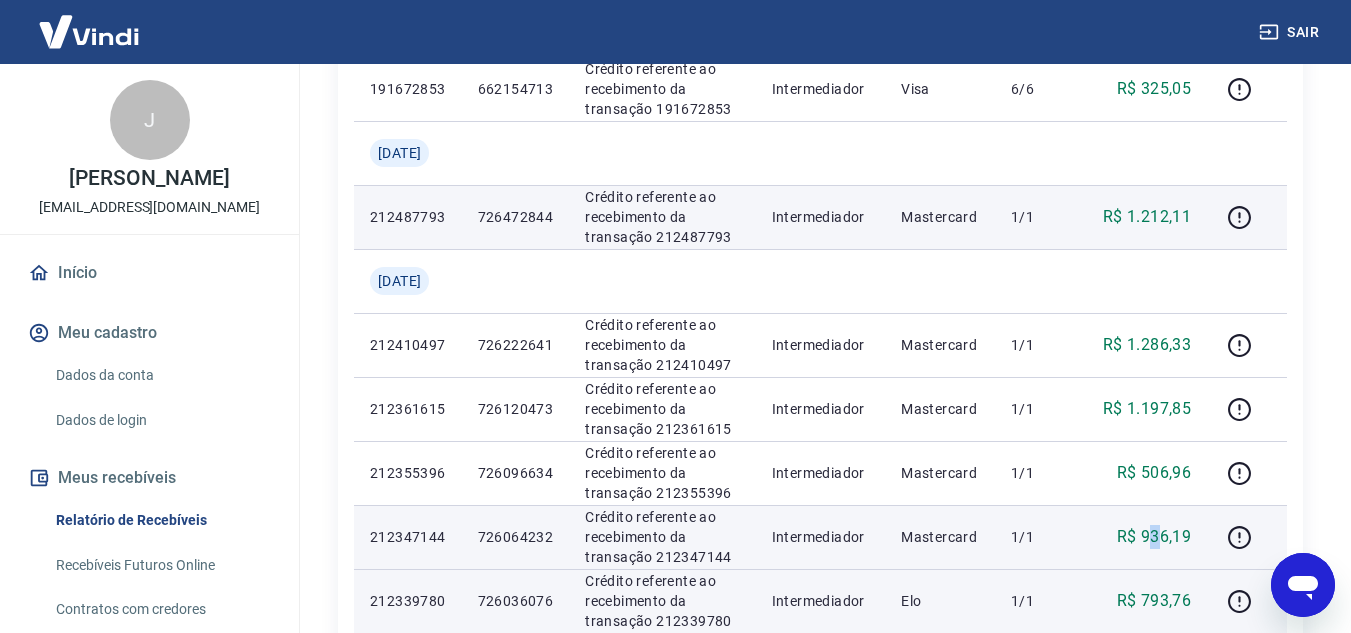 drag, startPoint x: 1147, startPoint y: 535, endPoint x: 1159, endPoint y: 531, distance: 12.649111 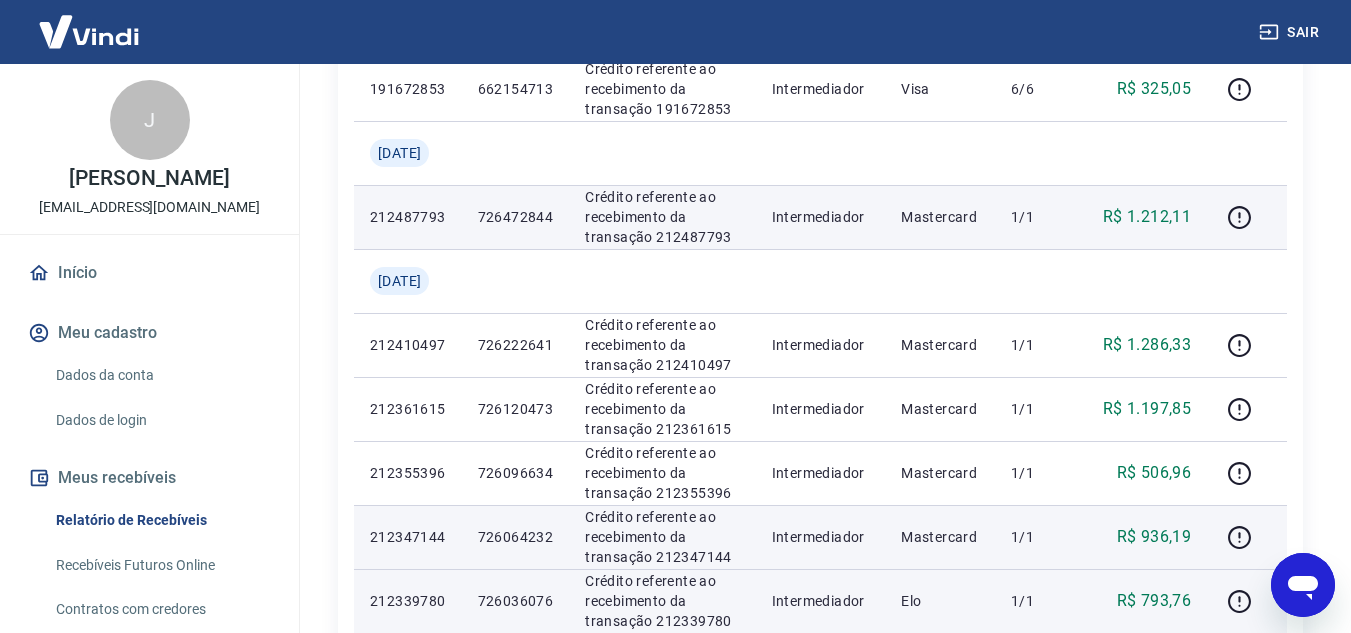 click on "R$ 936,19" at bounding box center [1154, 537] 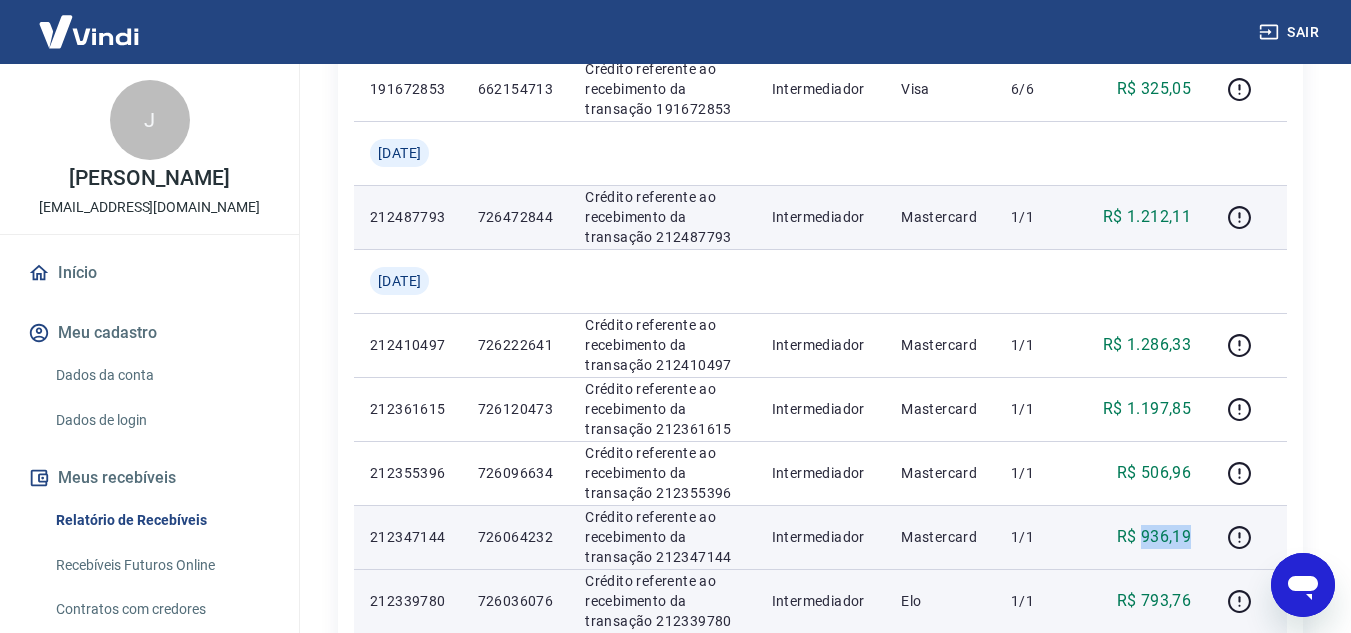 drag, startPoint x: 1145, startPoint y: 536, endPoint x: 1193, endPoint y: 529, distance: 48.507732 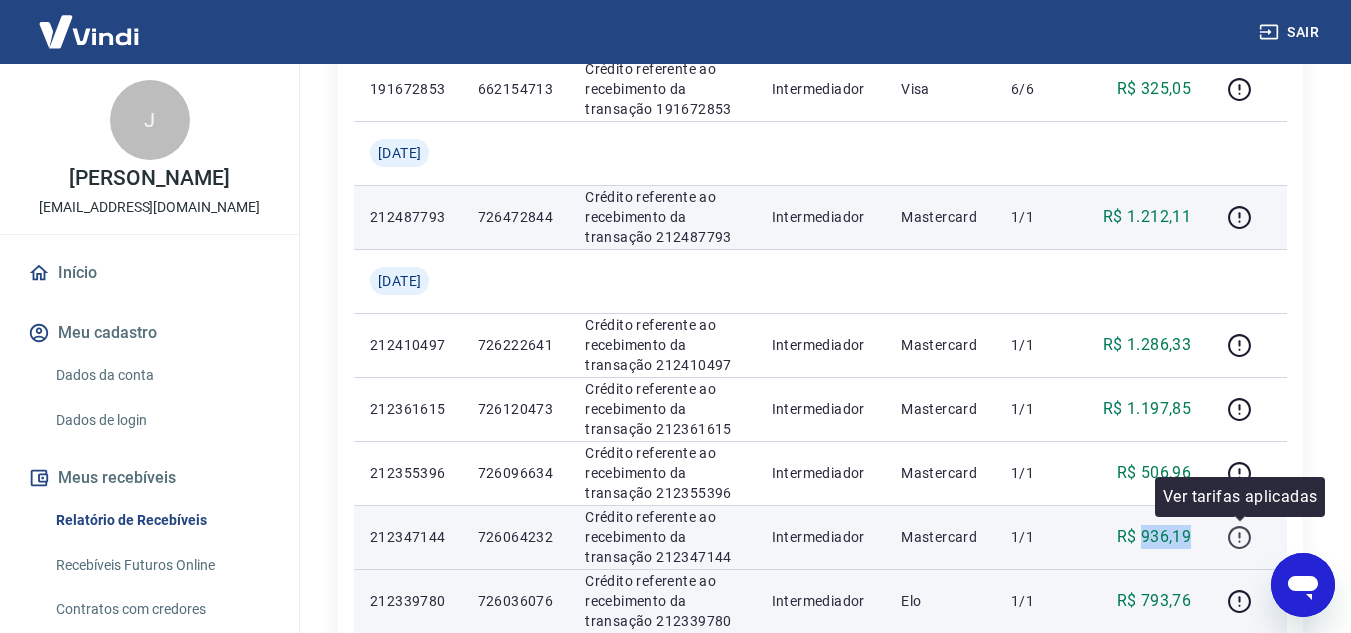 click 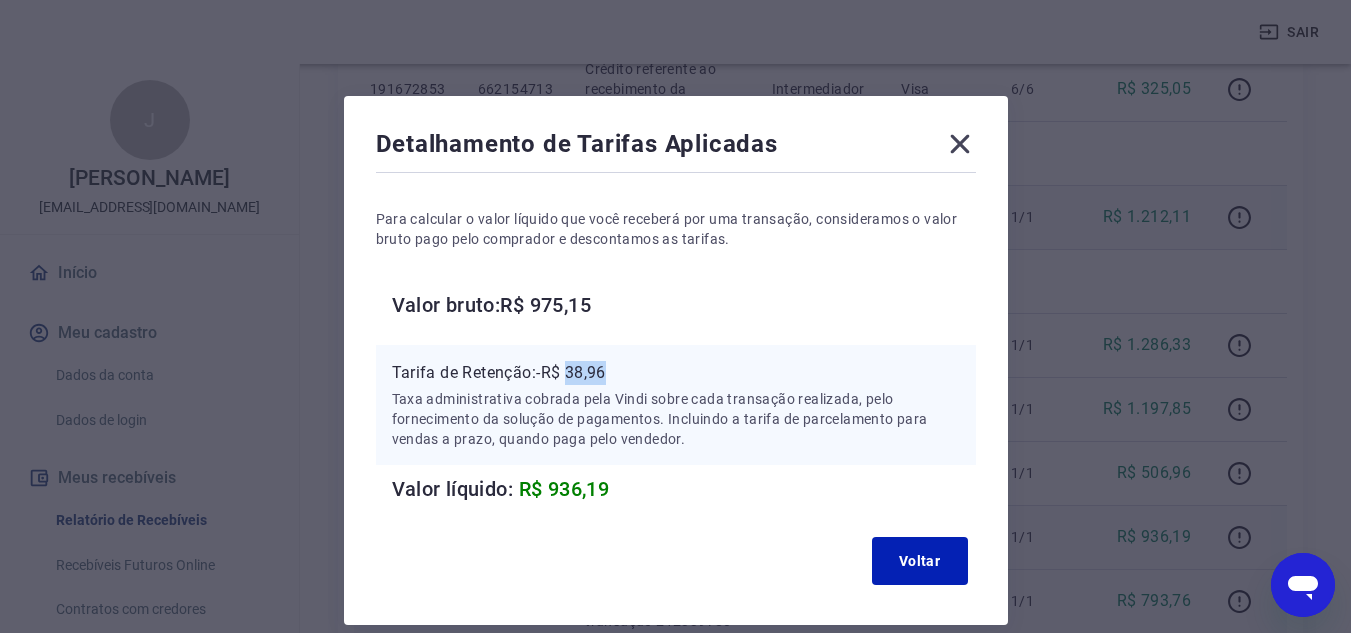 drag, startPoint x: 571, startPoint y: 373, endPoint x: 612, endPoint y: 371, distance: 41.04875 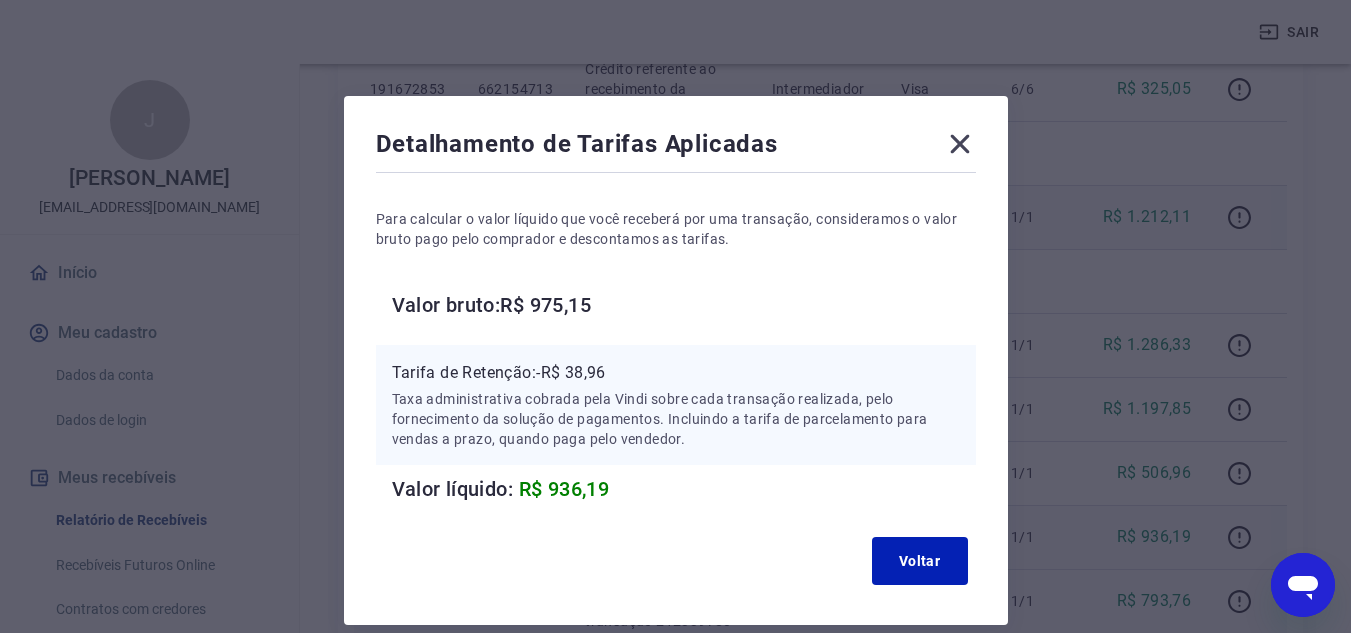 click 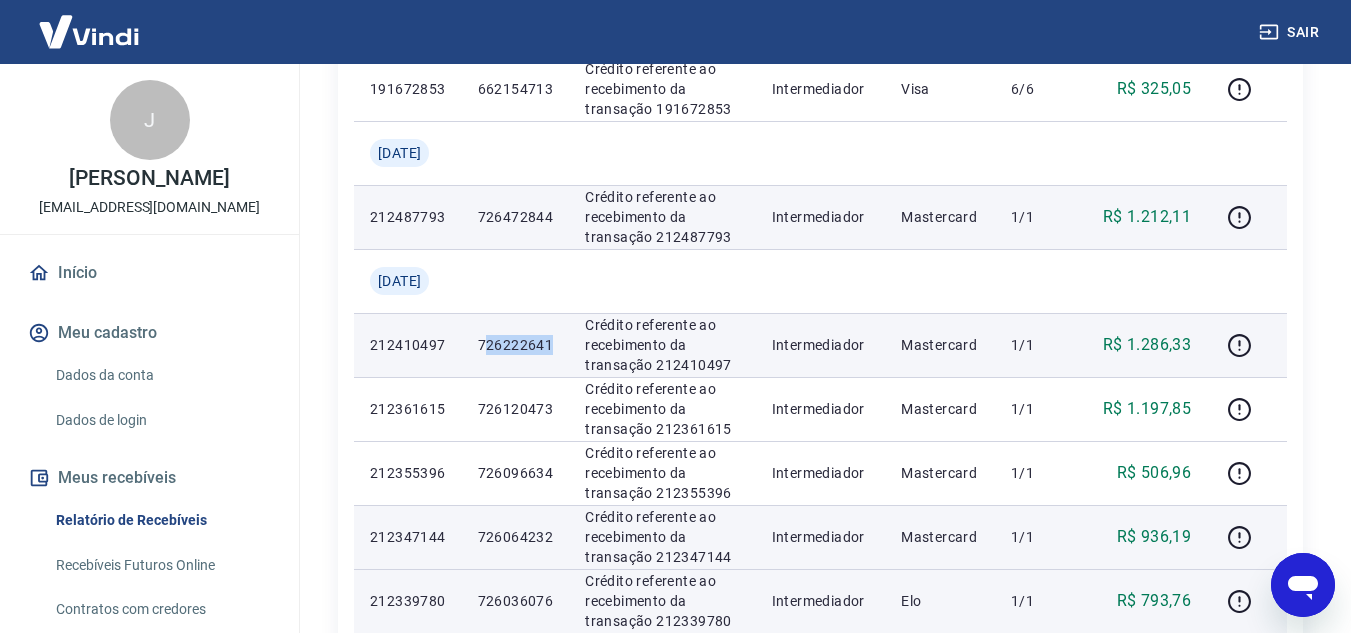 drag, startPoint x: 496, startPoint y: 344, endPoint x: 559, endPoint y: 342, distance: 63.03174 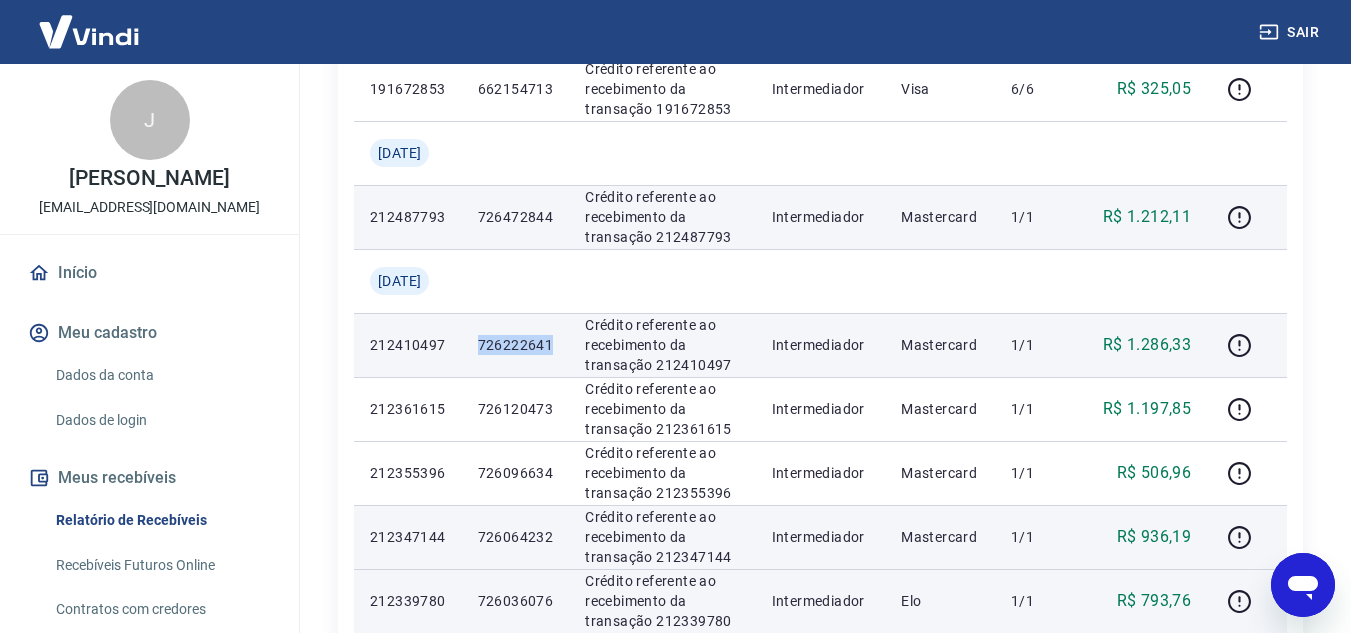 drag, startPoint x: 529, startPoint y: 349, endPoint x: 571, endPoint y: 355, distance: 42.426407 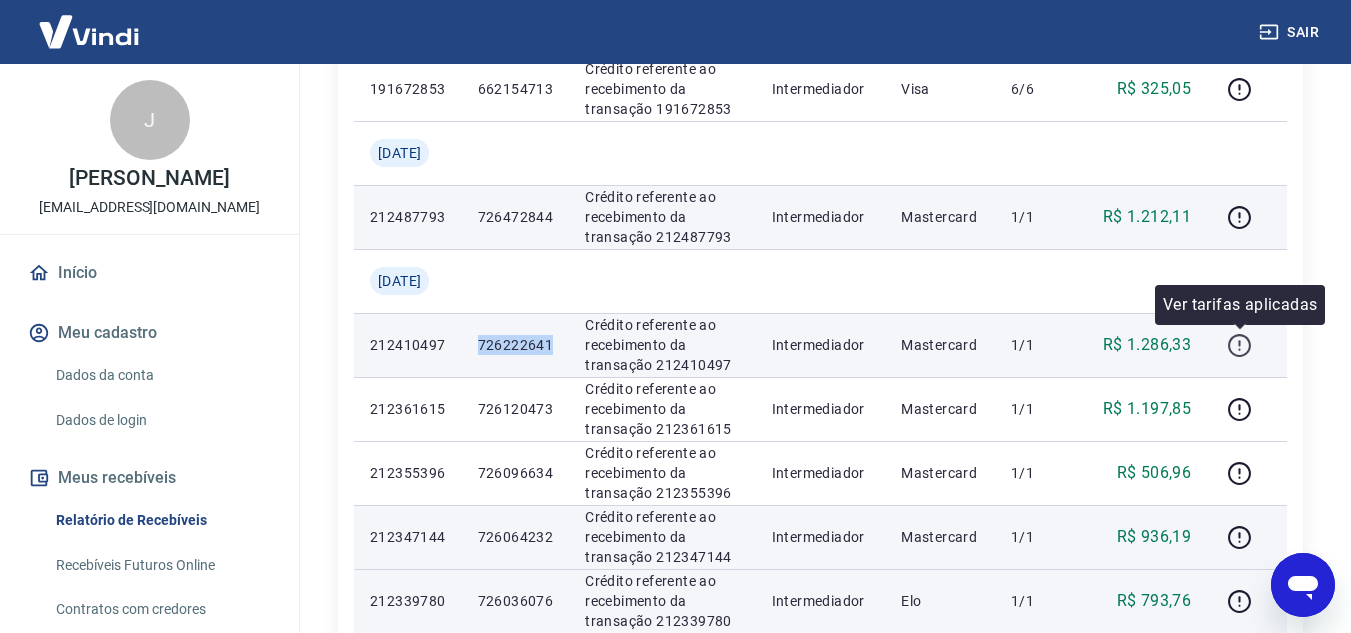 click 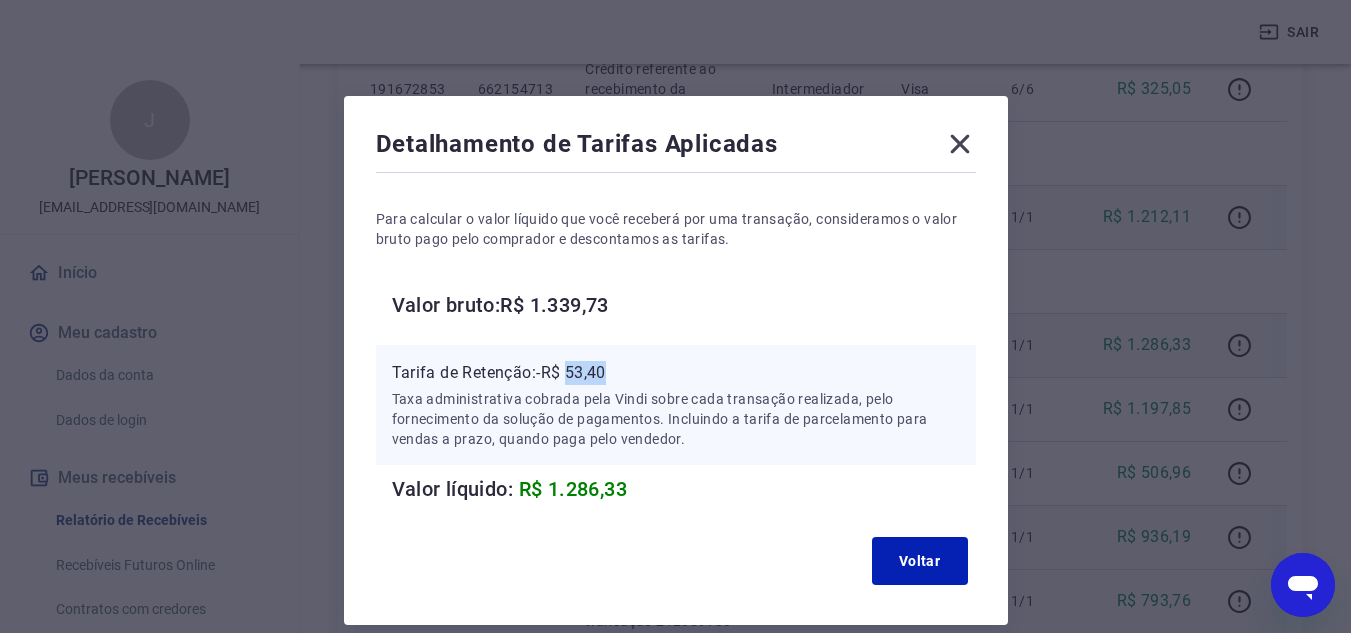 drag, startPoint x: 569, startPoint y: 373, endPoint x: 614, endPoint y: 369, distance: 45.17743 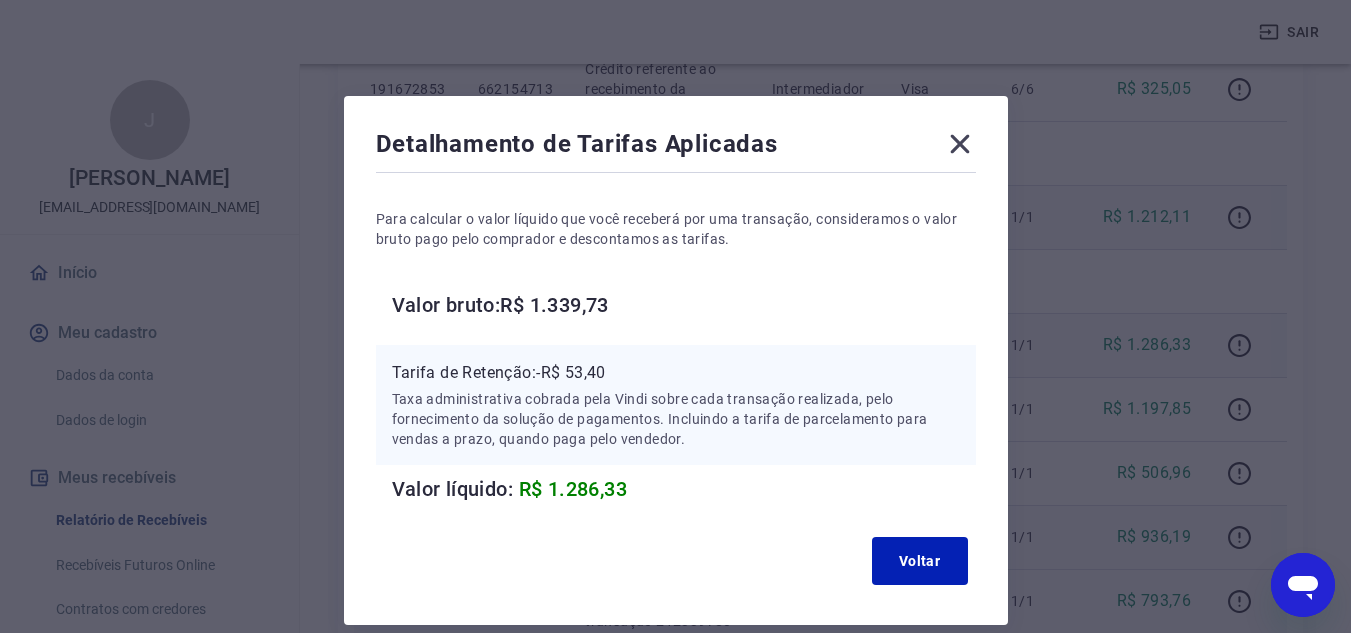 click 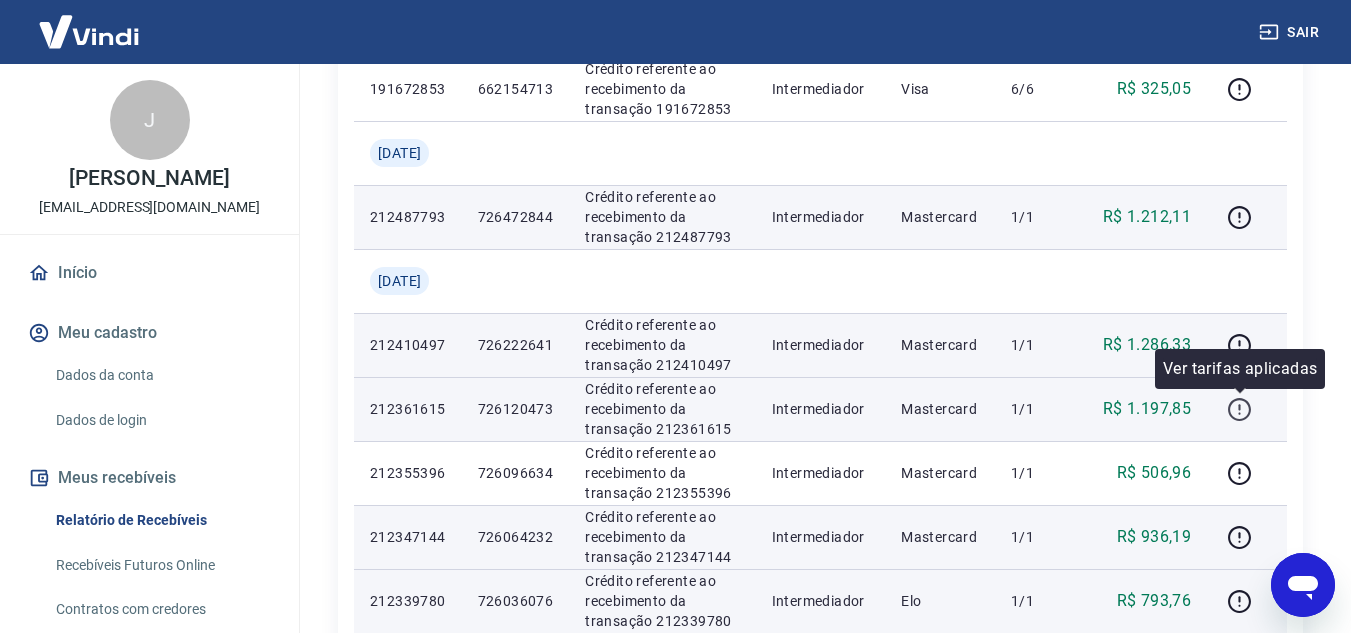 click 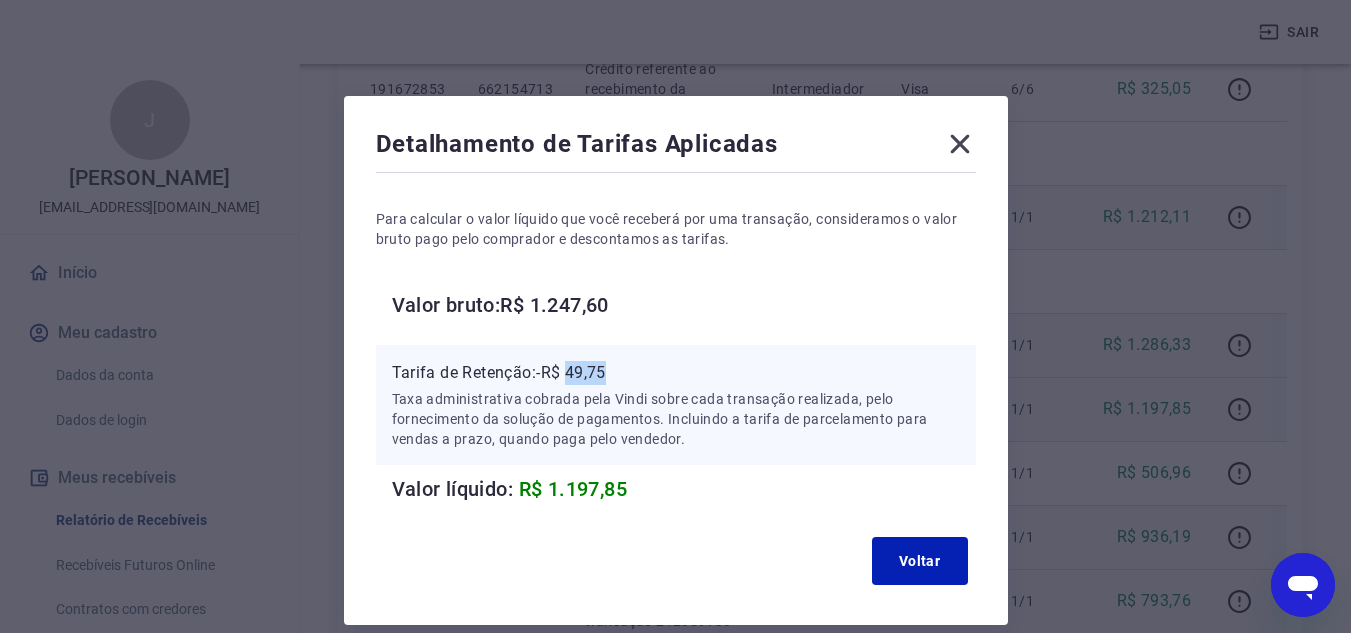 drag, startPoint x: 572, startPoint y: 367, endPoint x: 610, endPoint y: 367, distance: 38 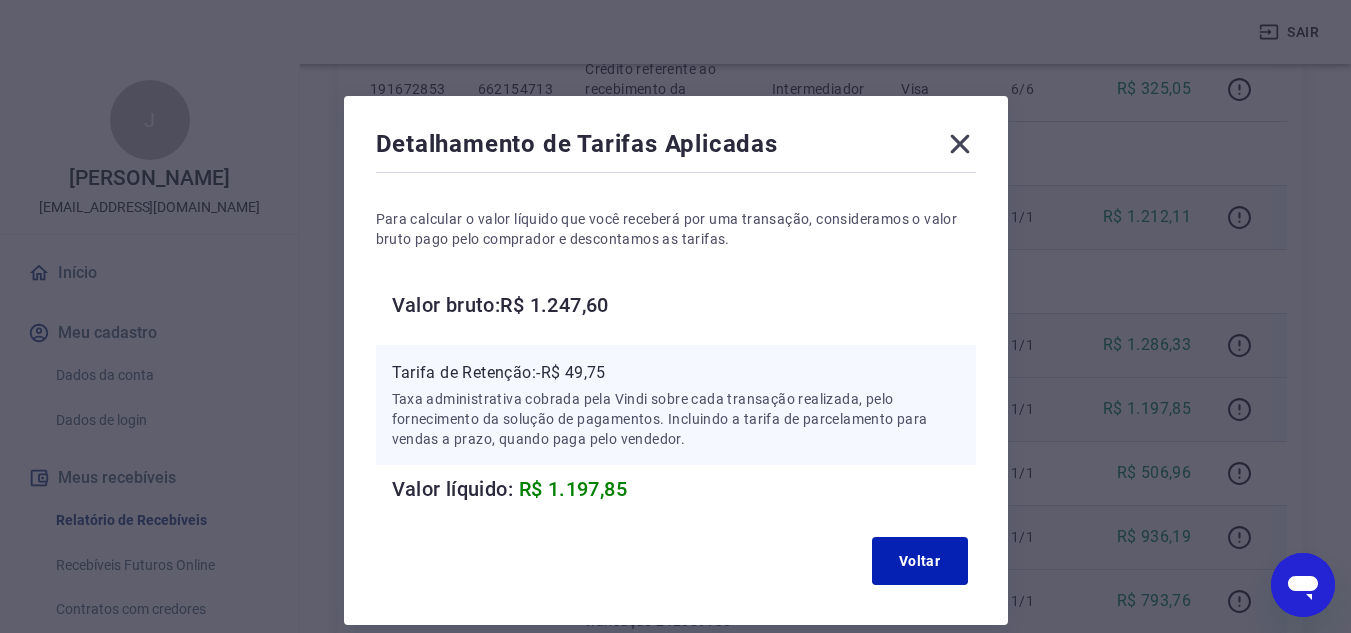 click 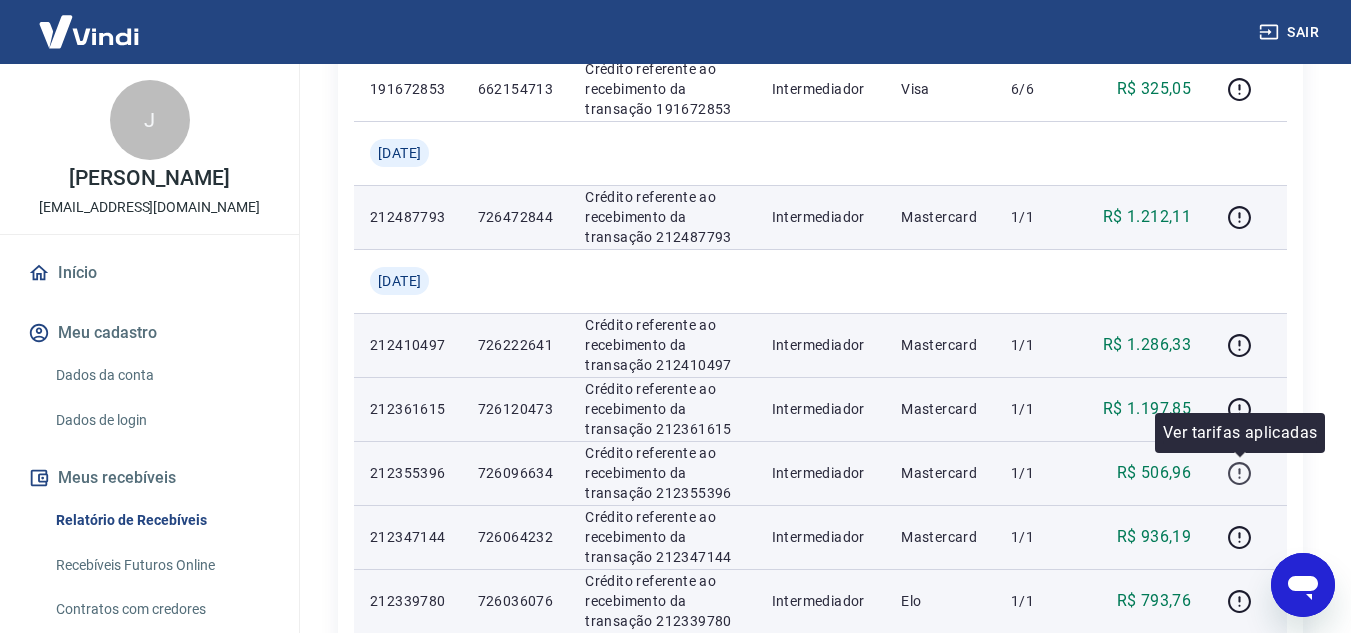 click at bounding box center (1239, 473) 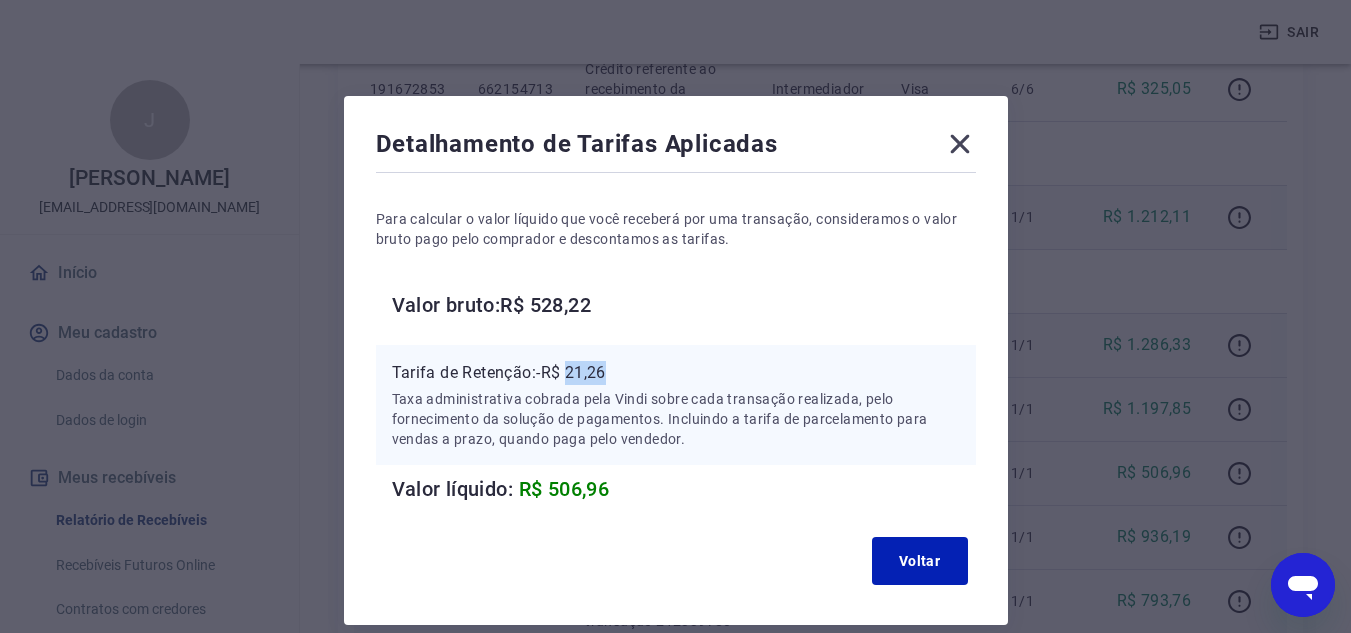 drag, startPoint x: 571, startPoint y: 368, endPoint x: 612, endPoint y: 369, distance: 41.01219 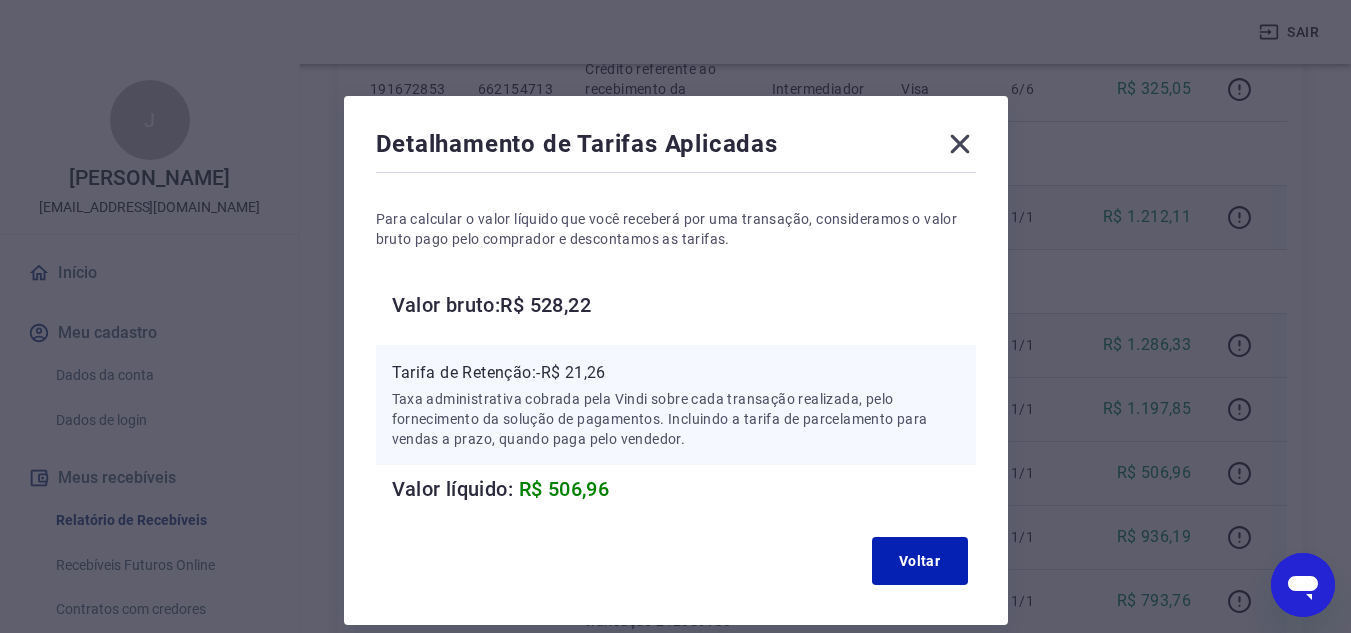 click 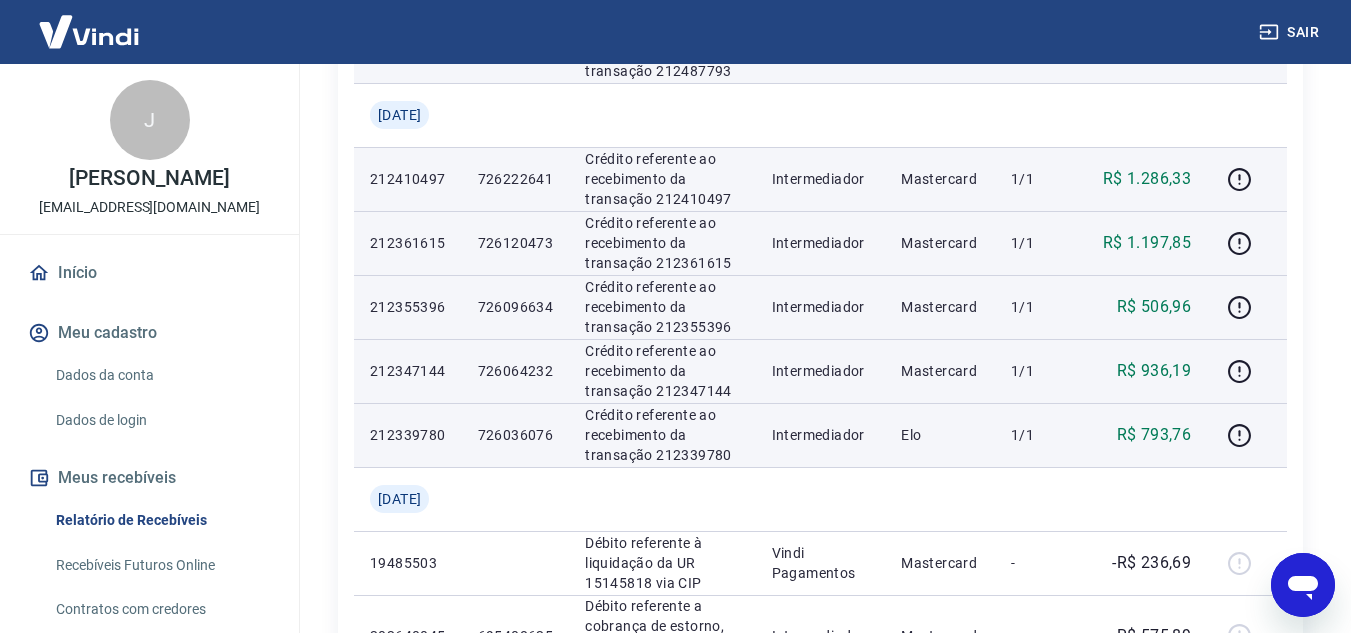 scroll, scrollTop: 1000, scrollLeft: 0, axis: vertical 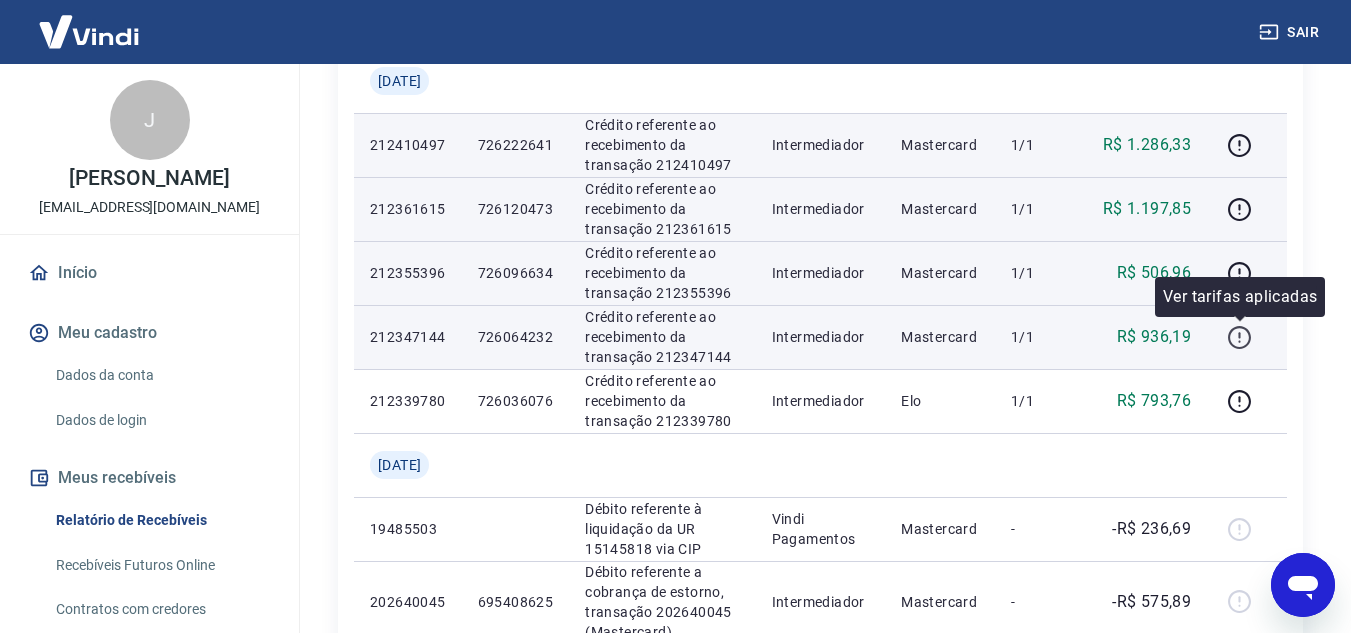 click 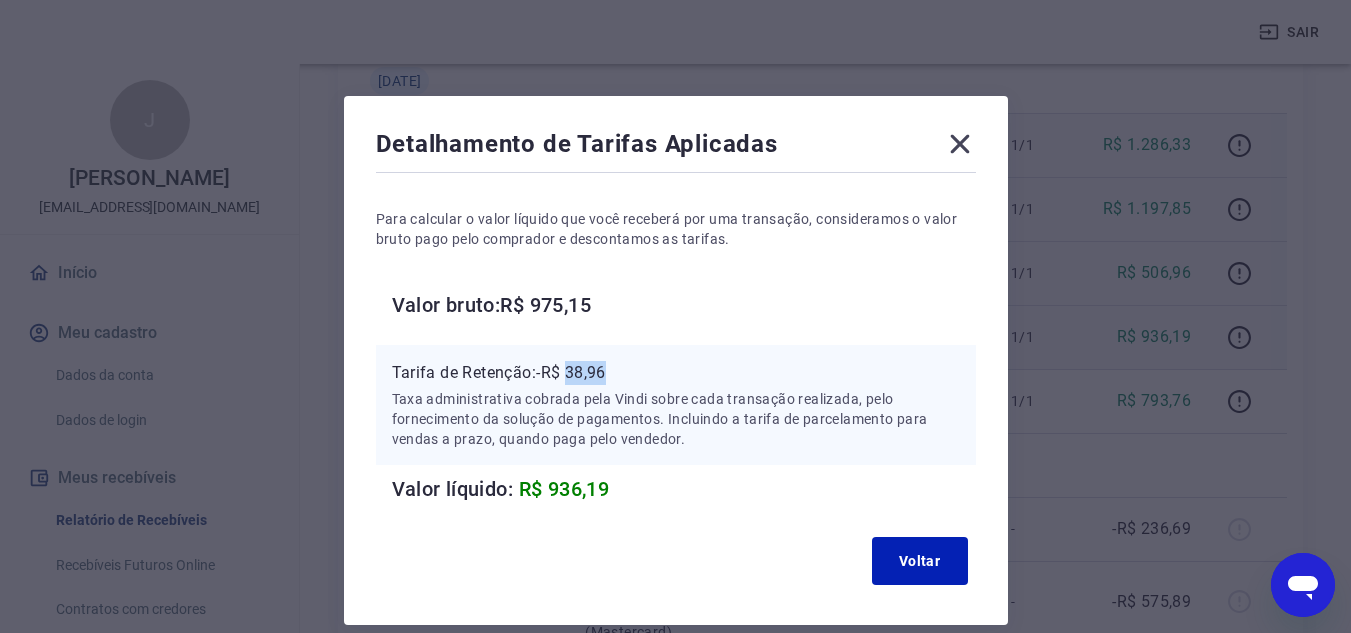 drag, startPoint x: 569, startPoint y: 367, endPoint x: 620, endPoint y: 368, distance: 51.009804 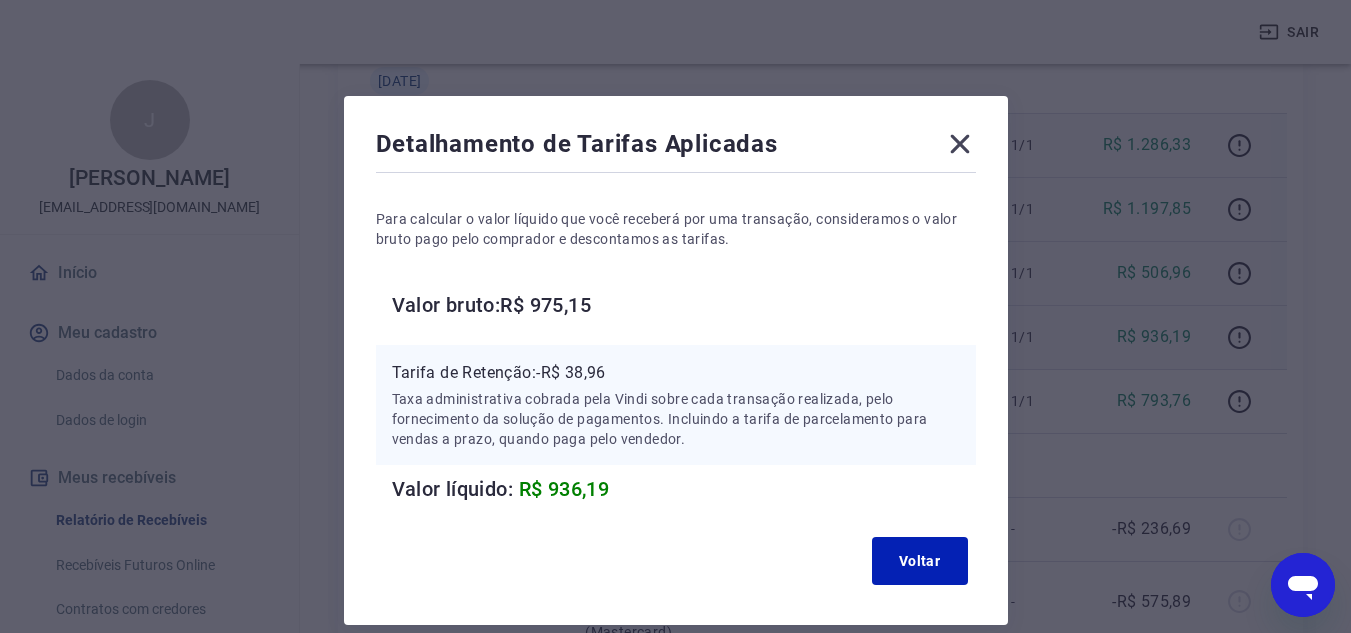 click 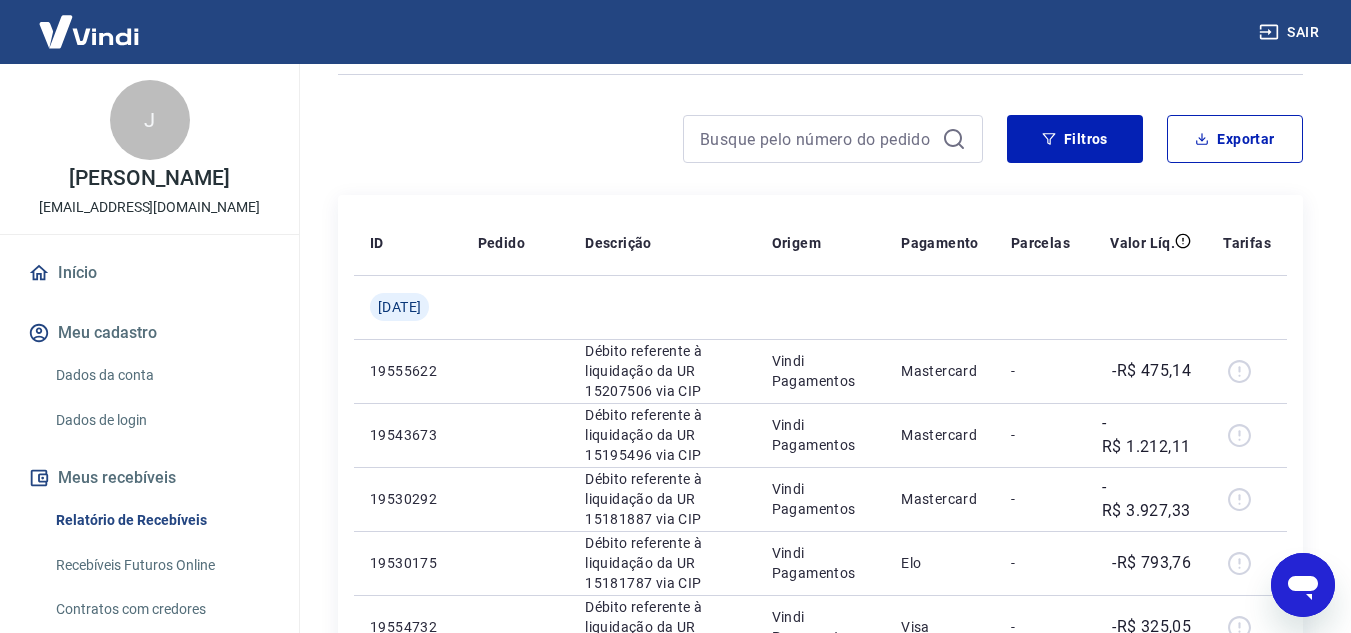 scroll, scrollTop: 0, scrollLeft: 0, axis: both 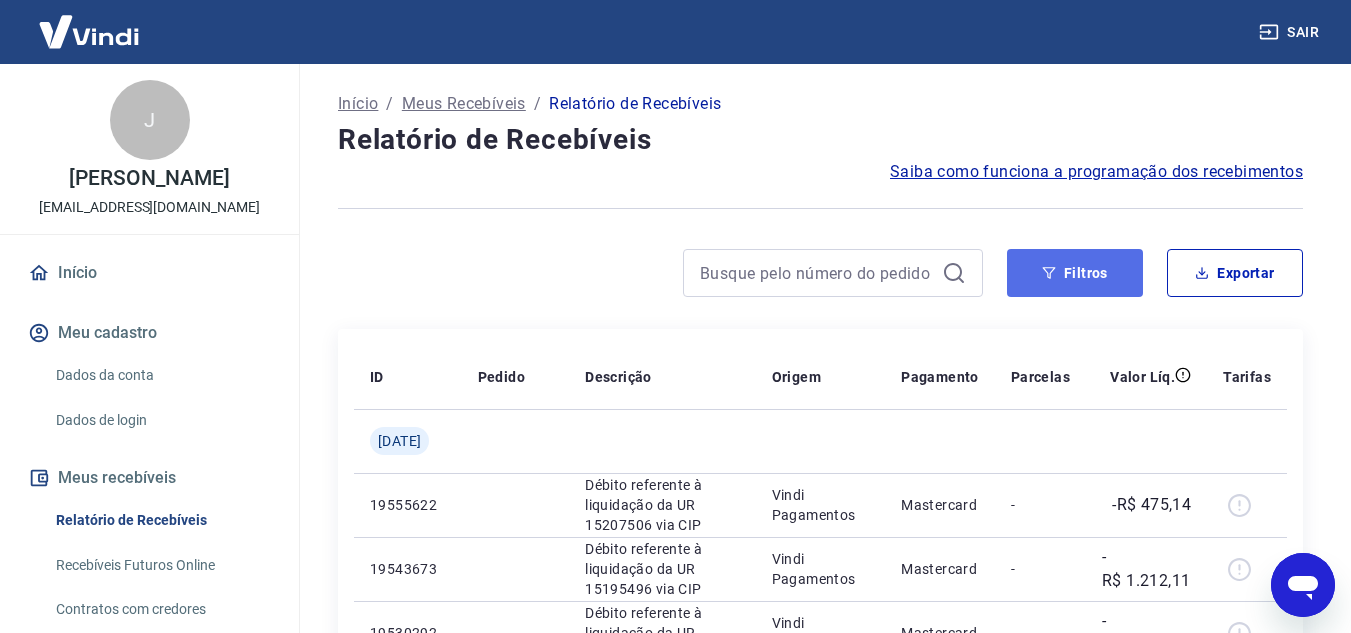click on "Filtros" at bounding box center [1075, 273] 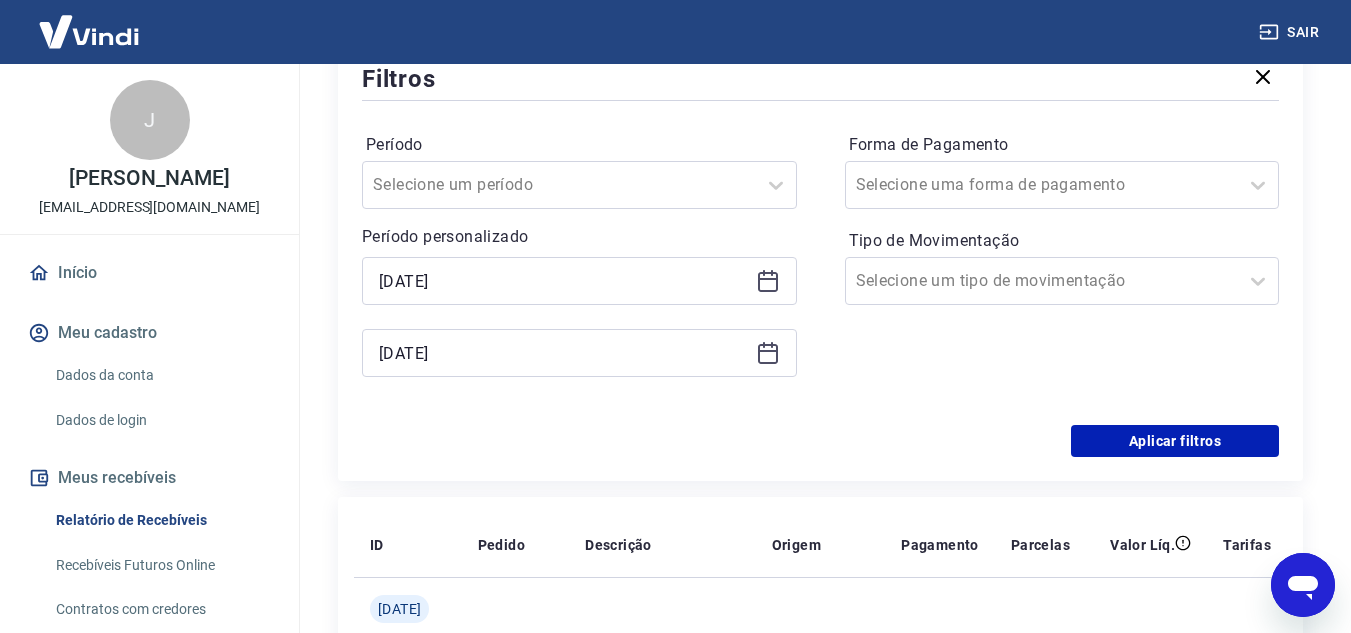 scroll, scrollTop: 300, scrollLeft: 0, axis: vertical 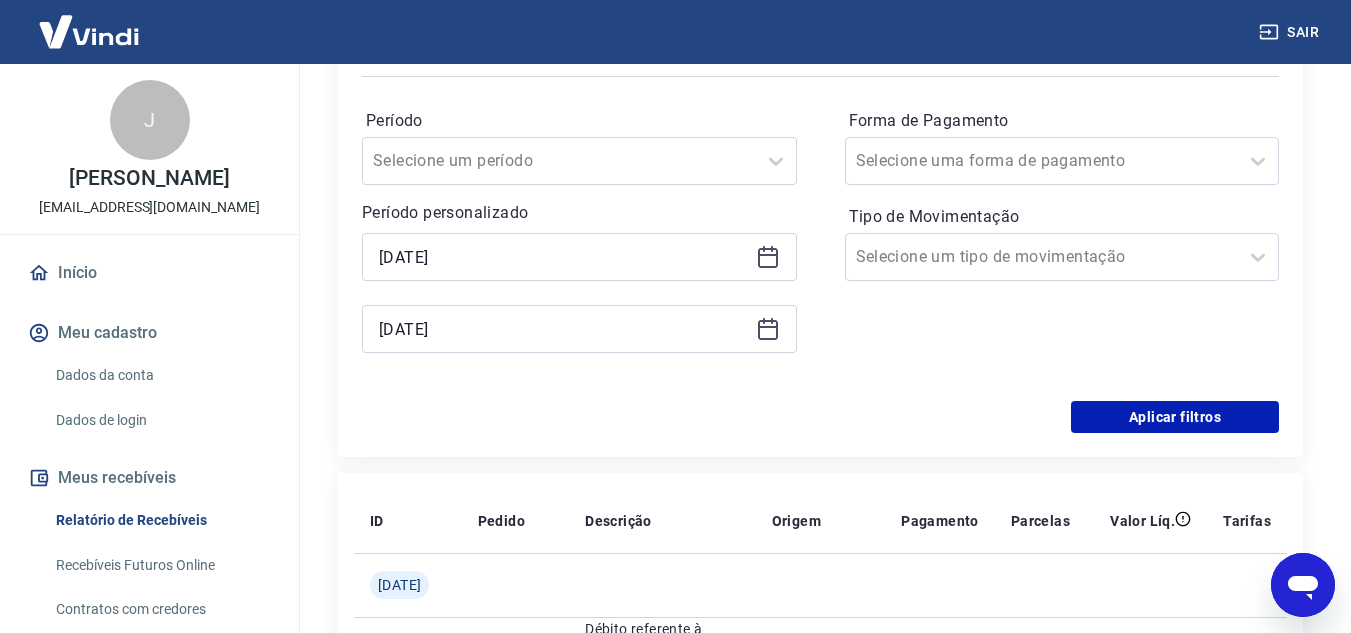click 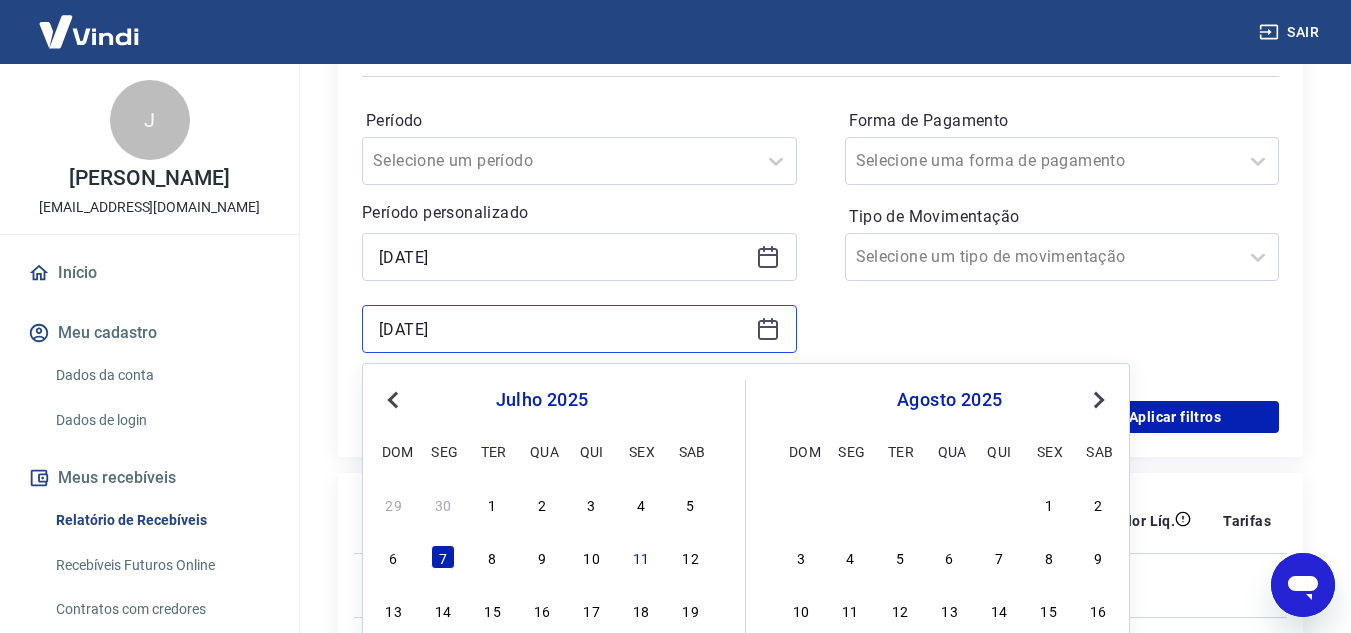 scroll, scrollTop: 400, scrollLeft: 0, axis: vertical 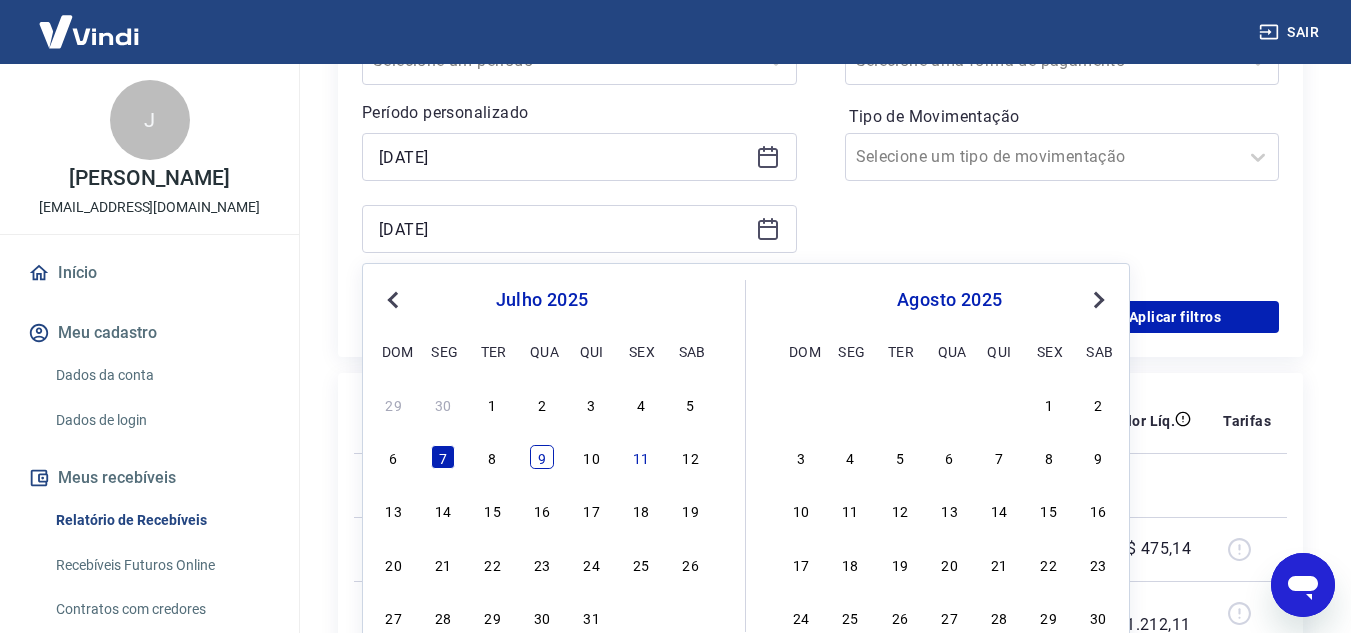 click on "9" at bounding box center [542, 457] 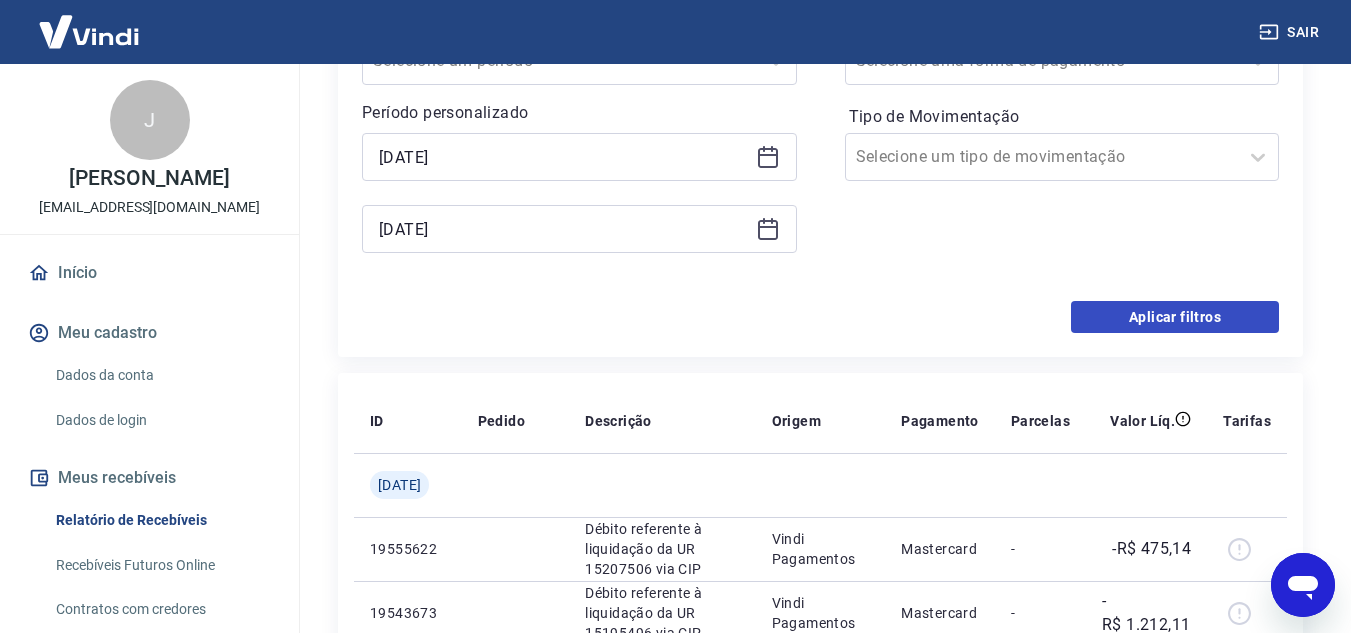 type on "[DATE]" 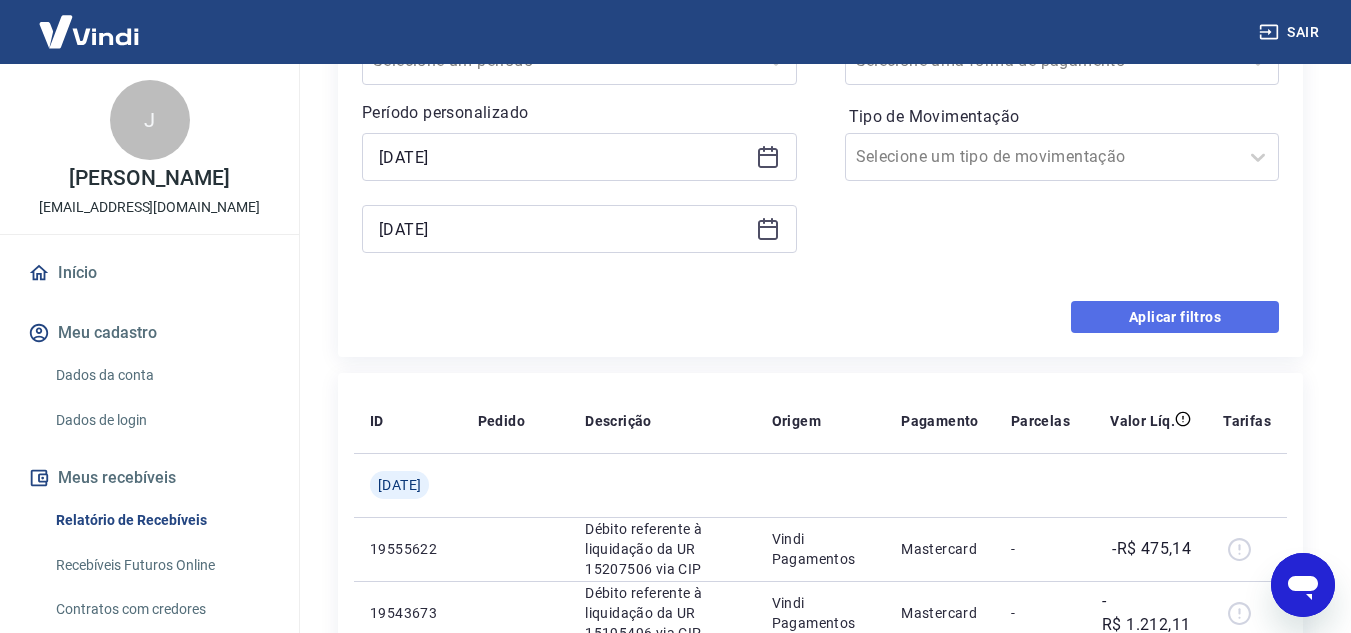 click on "Aplicar filtros" at bounding box center (1175, 317) 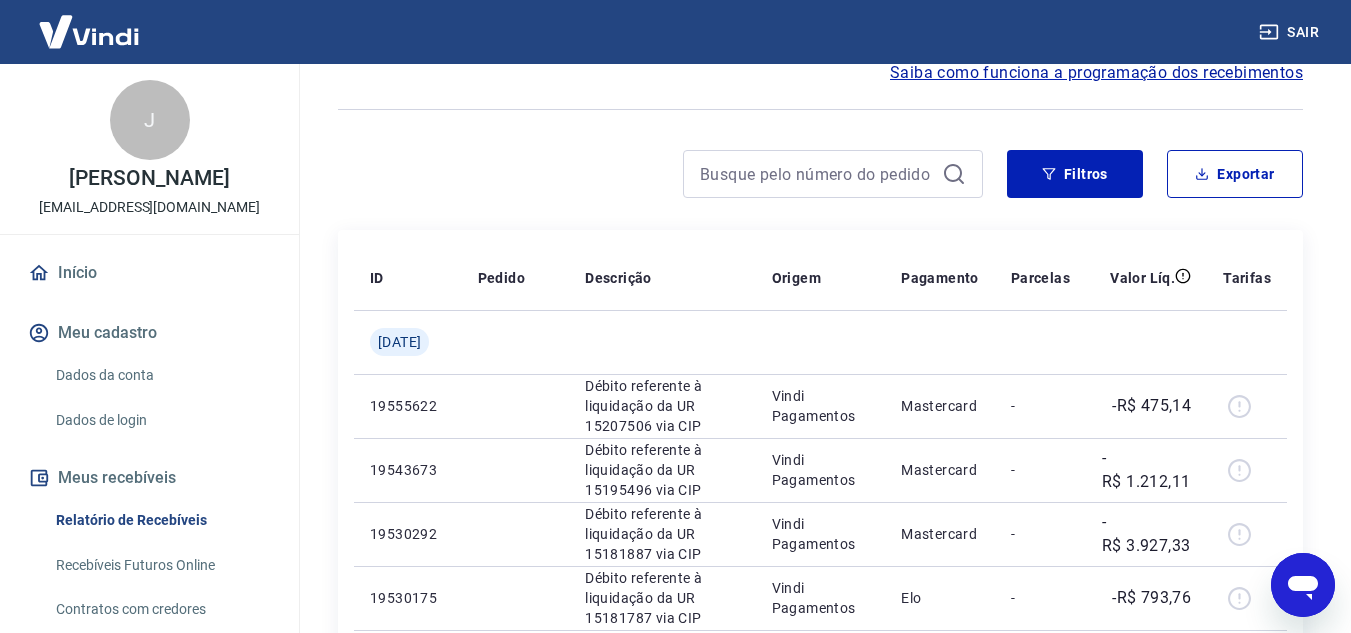 scroll, scrollTop: 2, scrollLeft: 0, axis: vertical 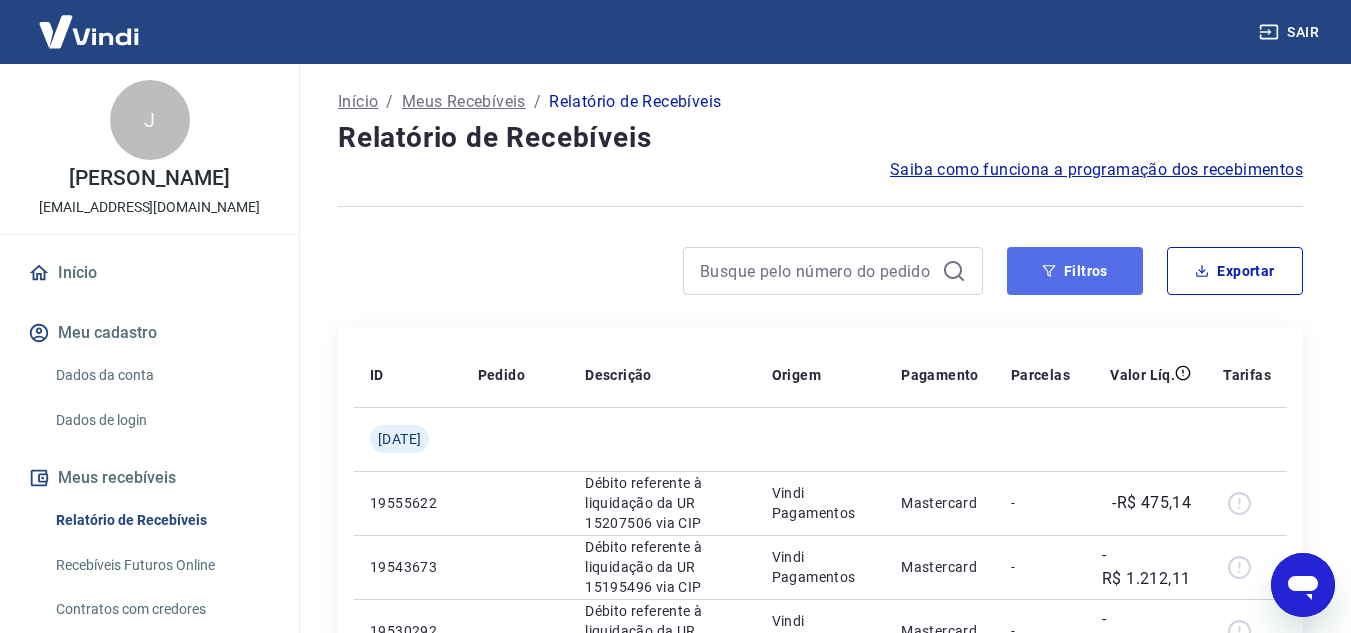 click 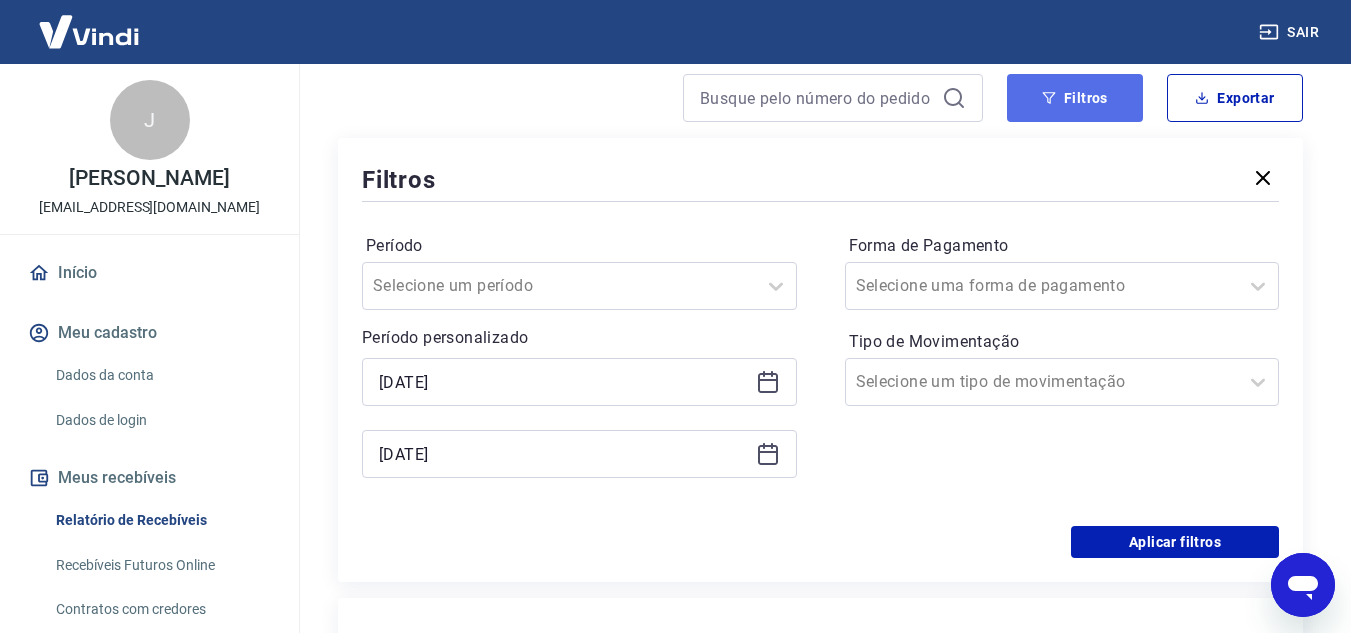 scroll, scrollTop: 302, scrollLeft: 0, axis: vertical 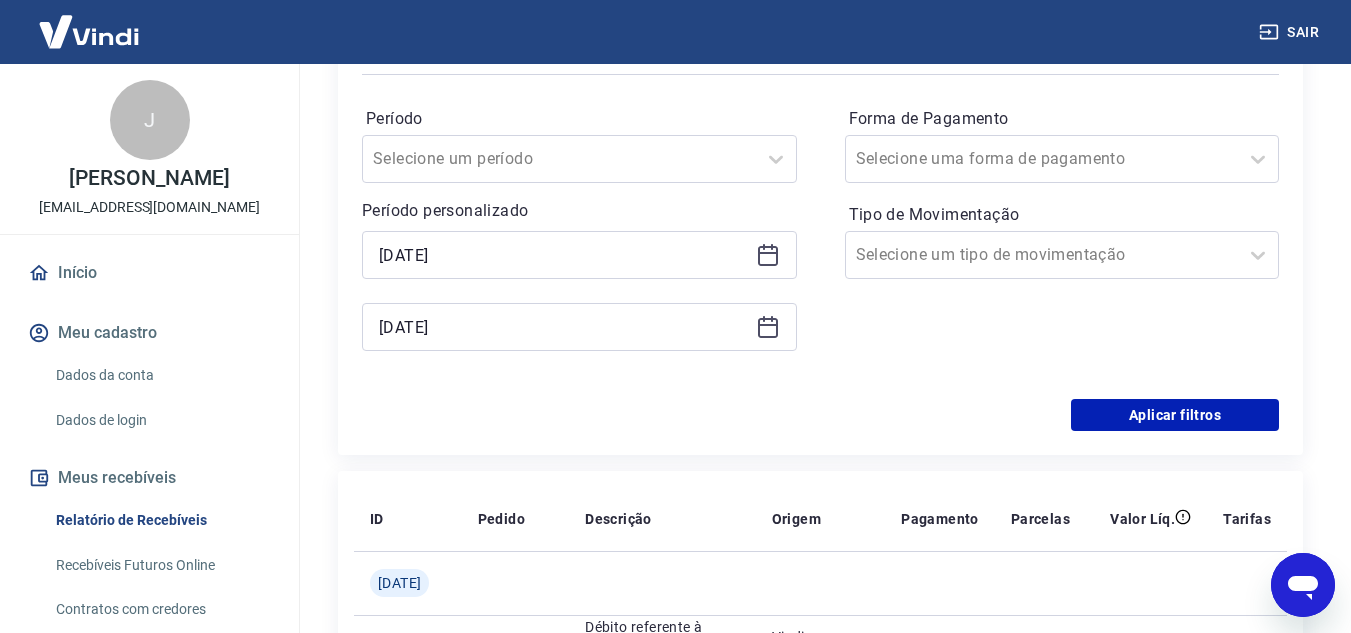 click 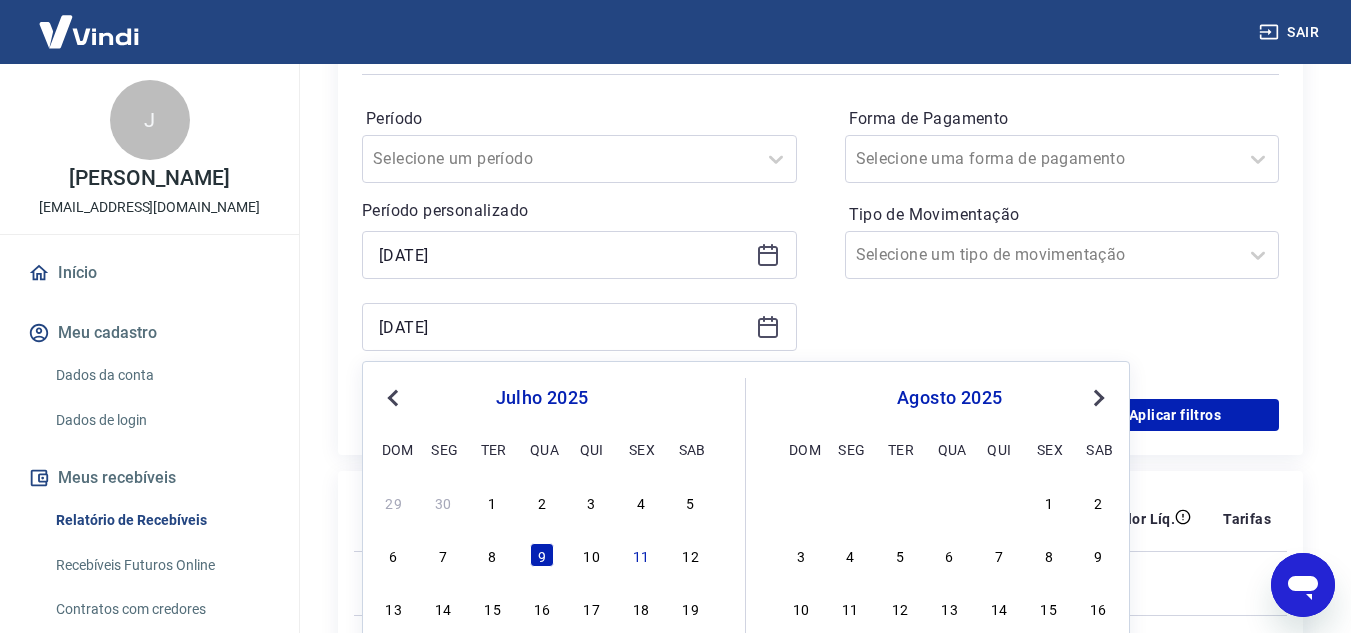 click on "6 7 8 9 10 11 12" at bounding box center (542, 555) 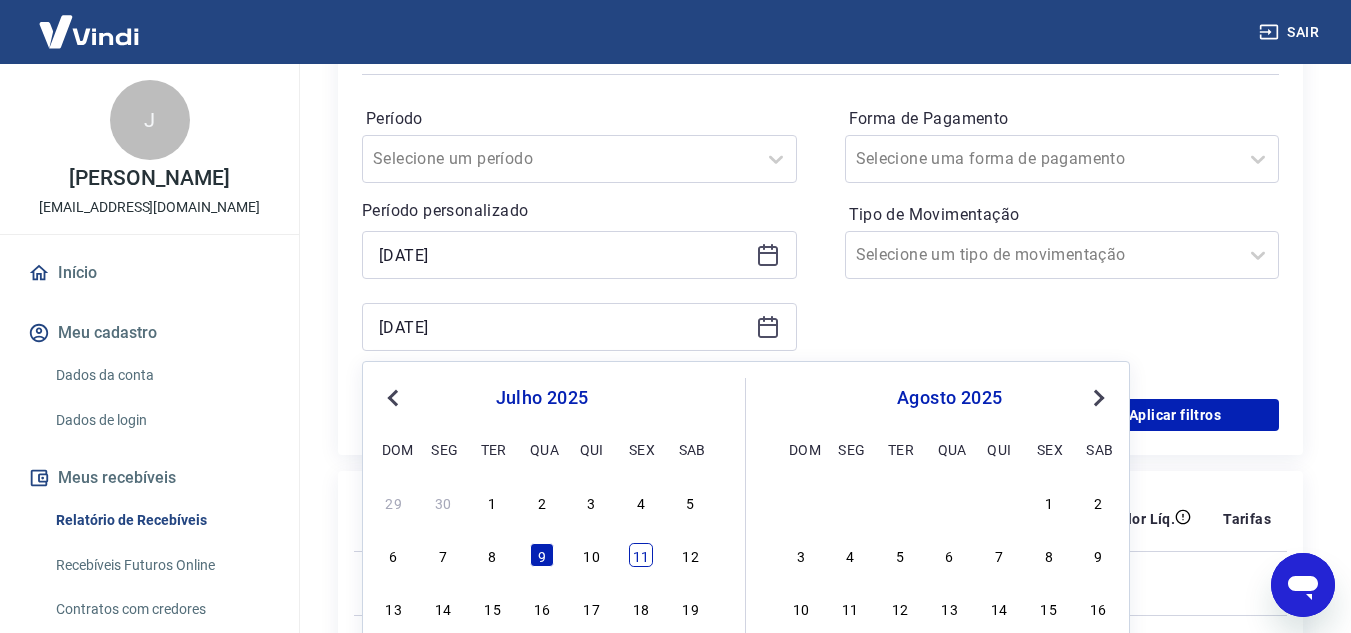 click on "11" at bounding box center (641, 555) 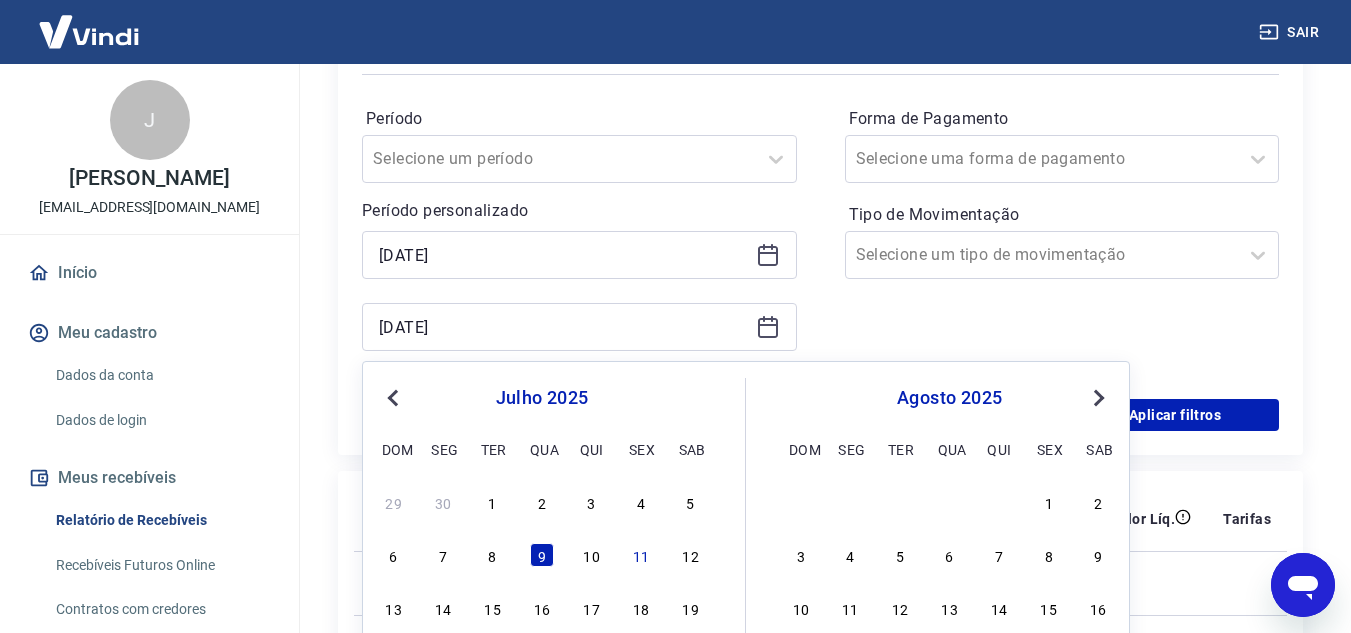 type on "[DATE]" 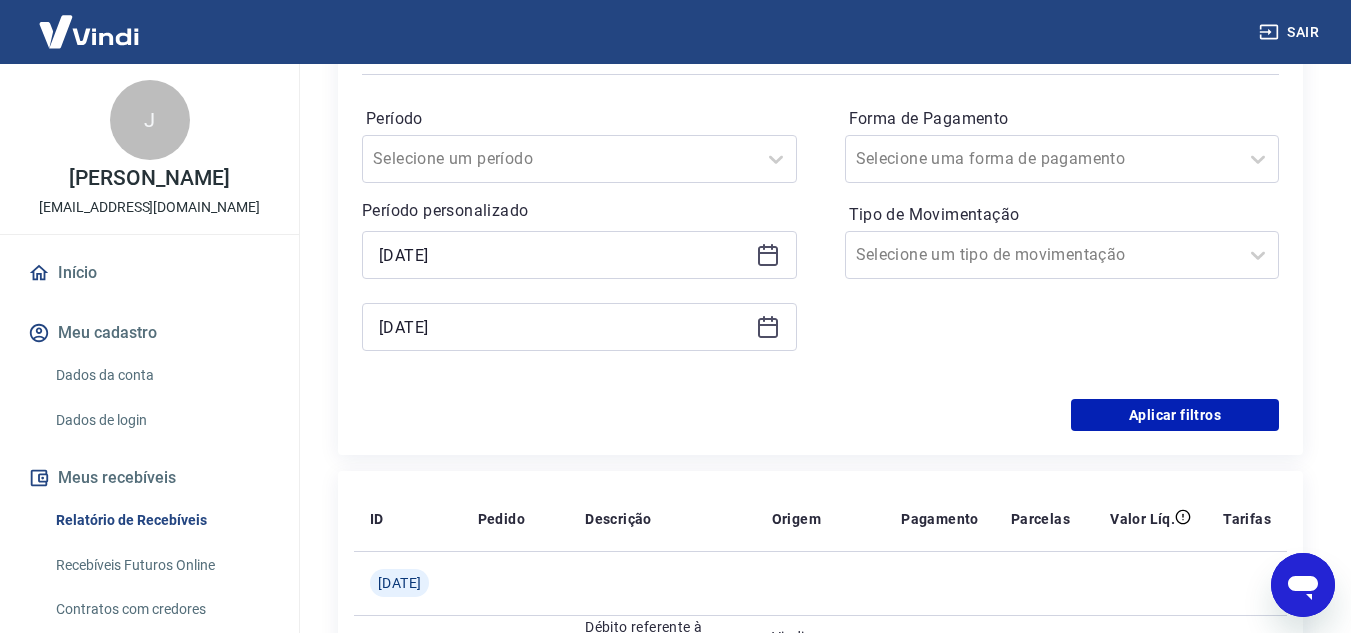 click on "Filtros Período Selecione um período Período personalizado [DATE] Selected date: [DATE] [DATE] Forma de Pagamento Selecione uma forma de pagamento Tipo de Movimentação Selecione um tipo de movimentação Aplicar filtros" at bounding box center [820, 233] 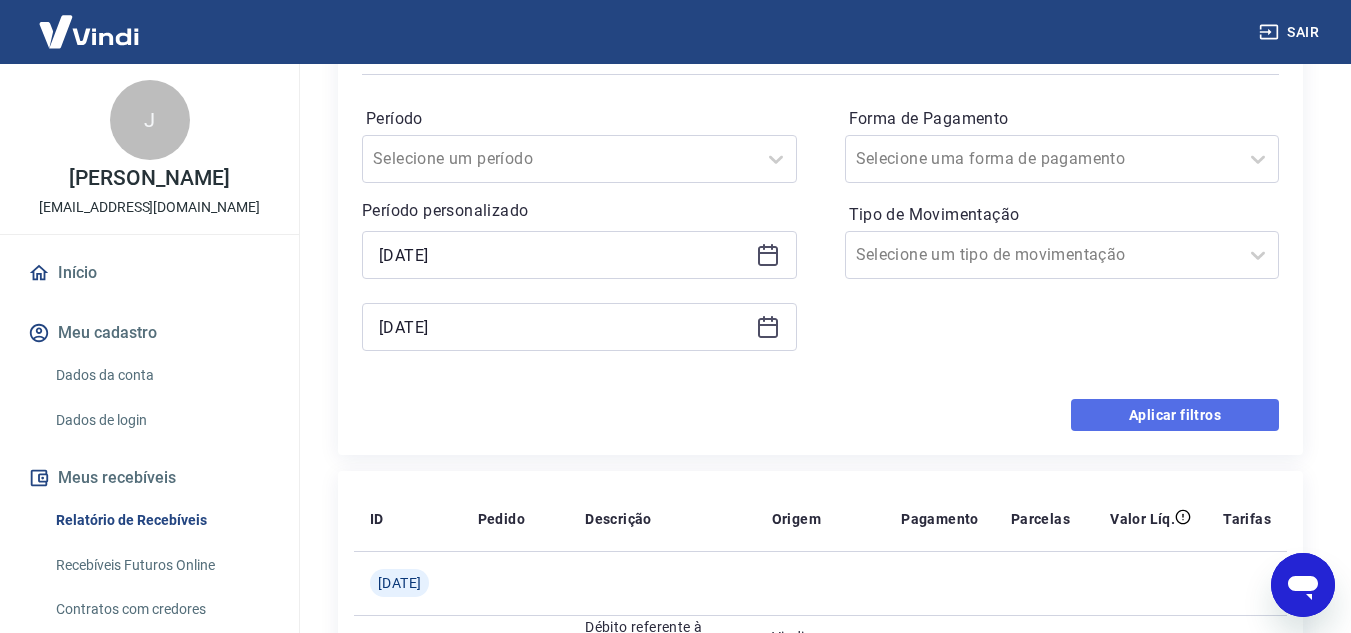 click on "Aplicar filtros" at bounding box center (1175, 415) 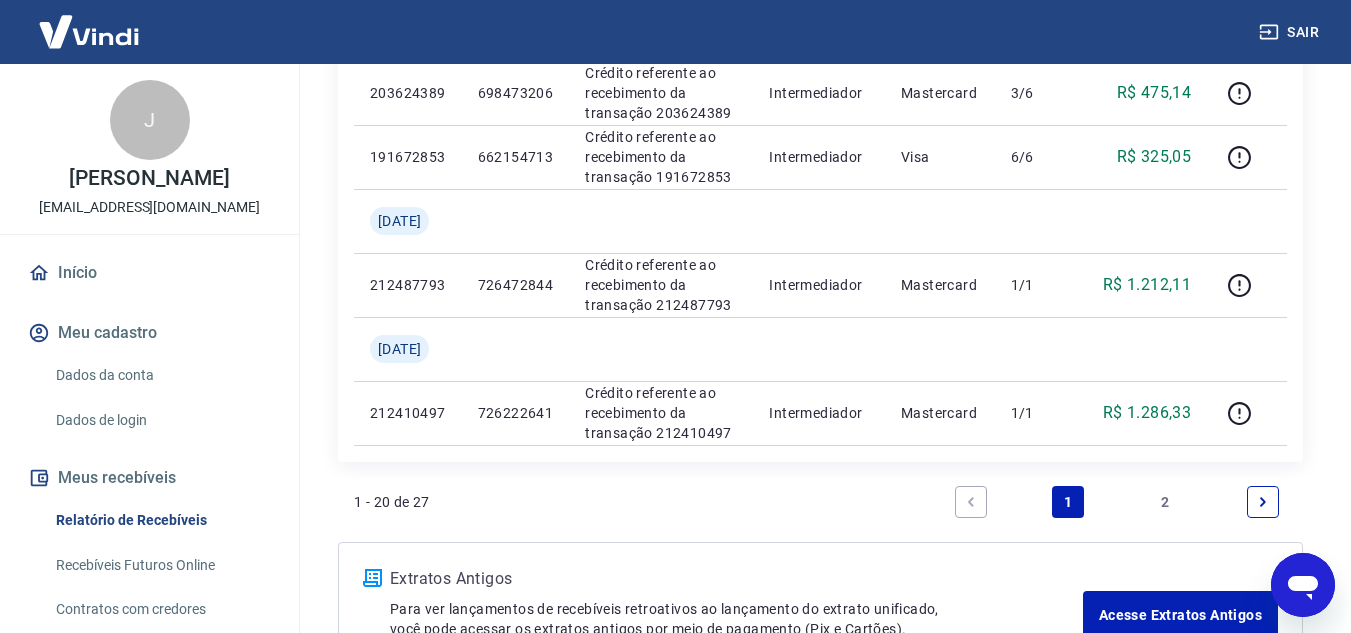 scroll, scrollTop: 1600, scrollLeft: 0, axis: vertical 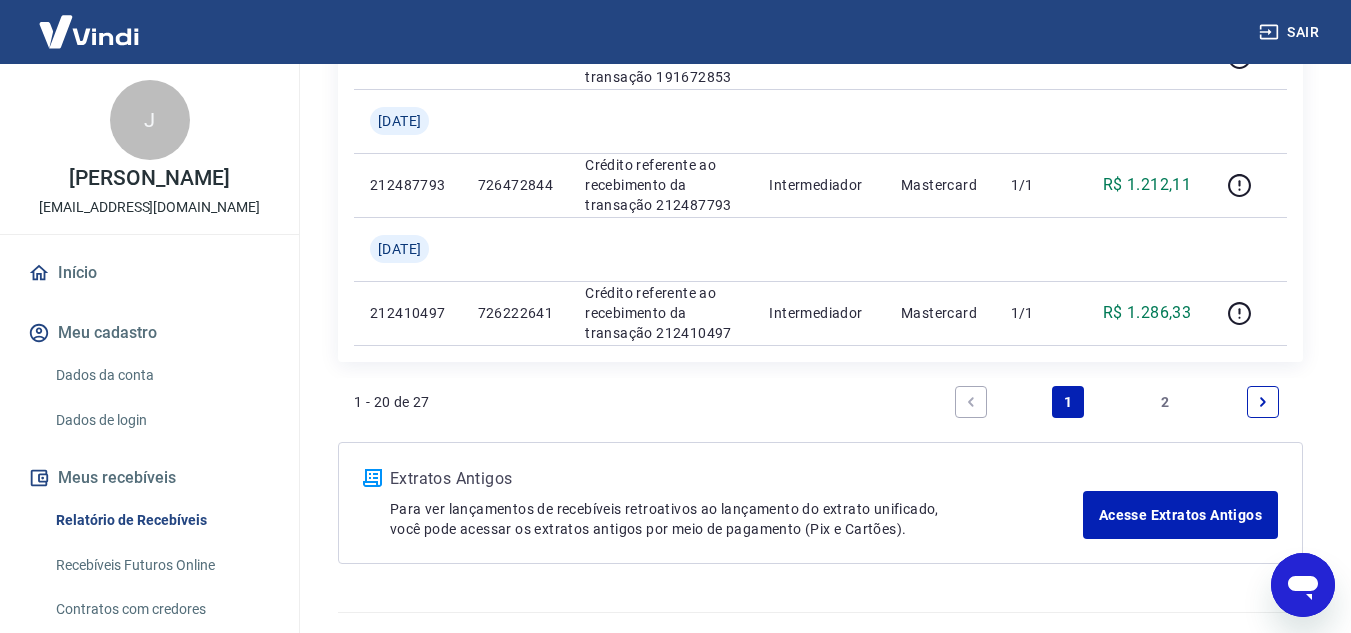 click on "2" at bounding box center (1166, 402) 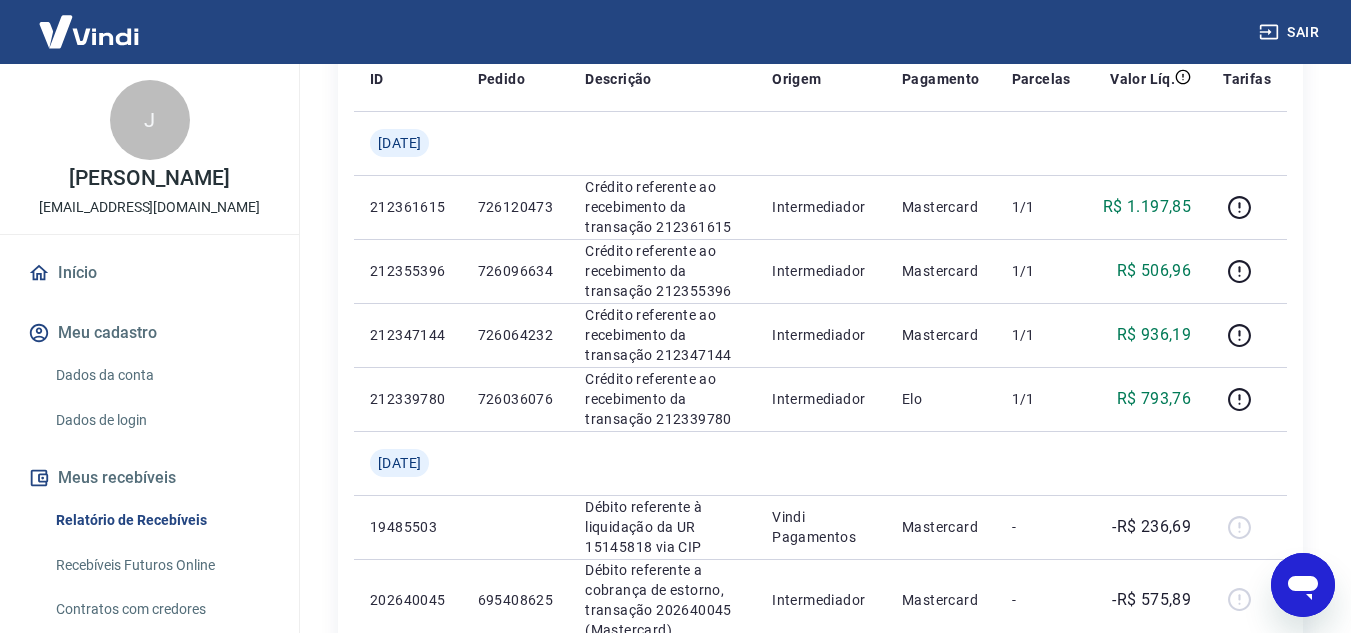 scroll, scrollTop: 198, scrollLeft: 0, axis: vertical 